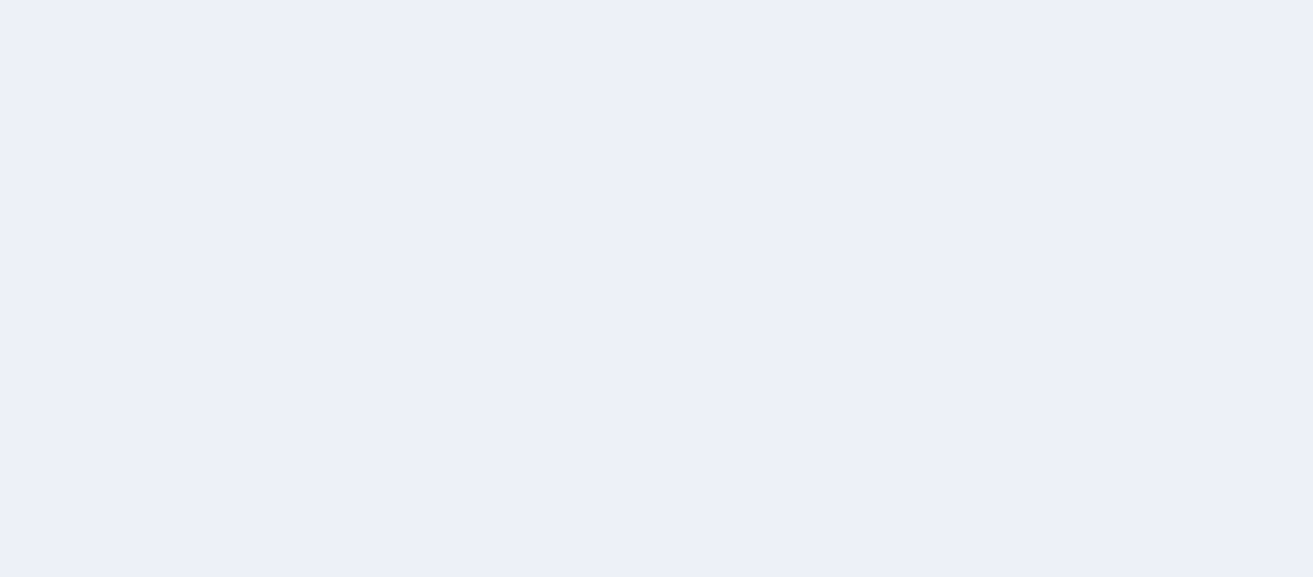 scroll, scrollTop: 0, scrollLeft: 0, axis: both 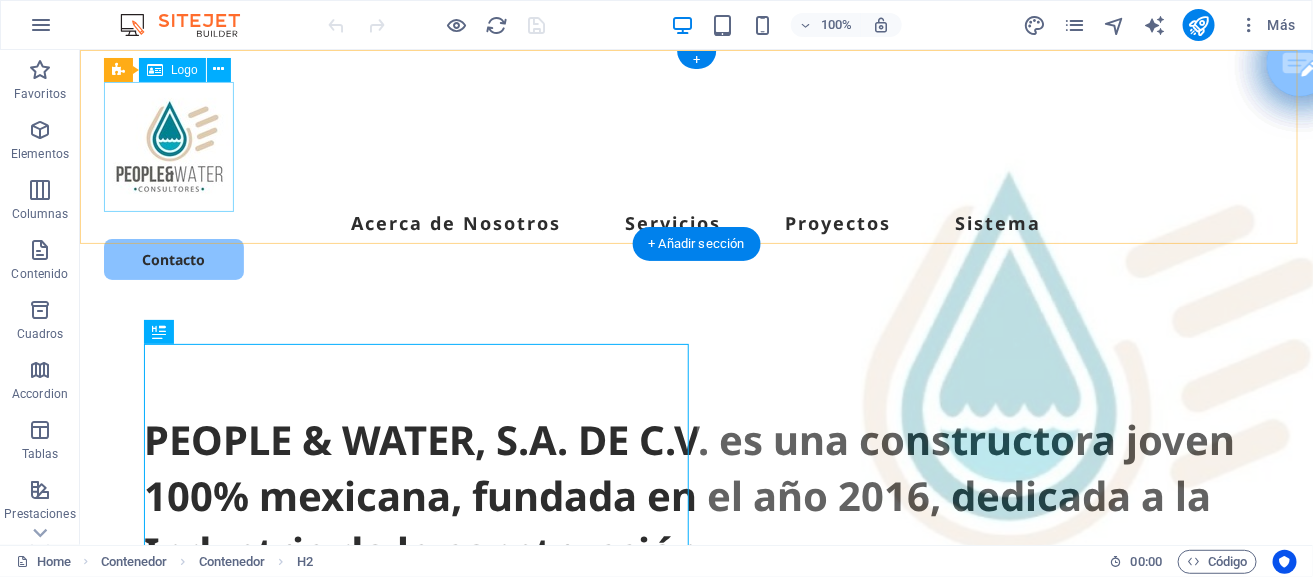 click at bounding box center [695, 146] 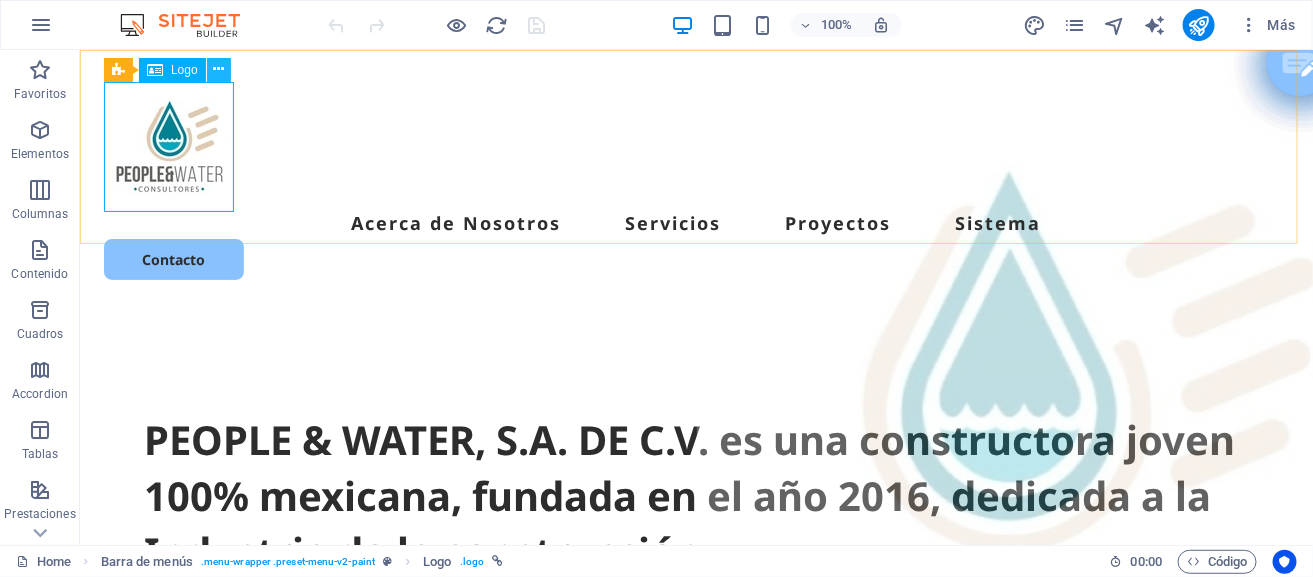click at bounding box center (218, 69) 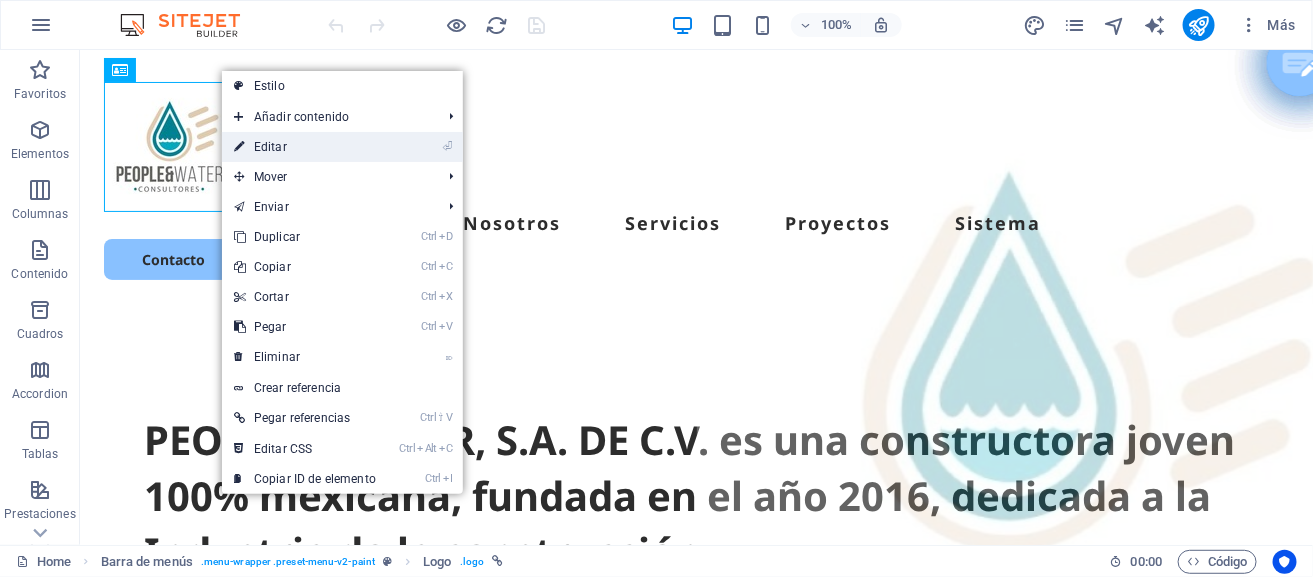 click on "⏎  Editar" at bounding box center [305, 147] 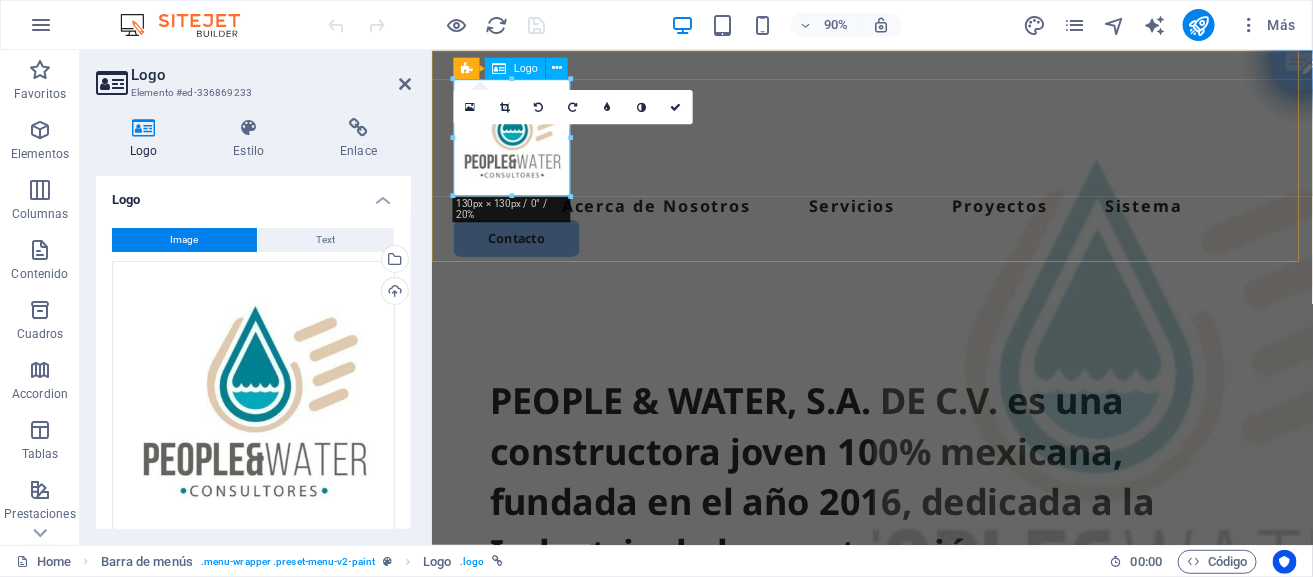 drag, startPoint x: 999, startPoint y: 244, endPoint x: 549, endPoint y: 166, distance: 456.70996 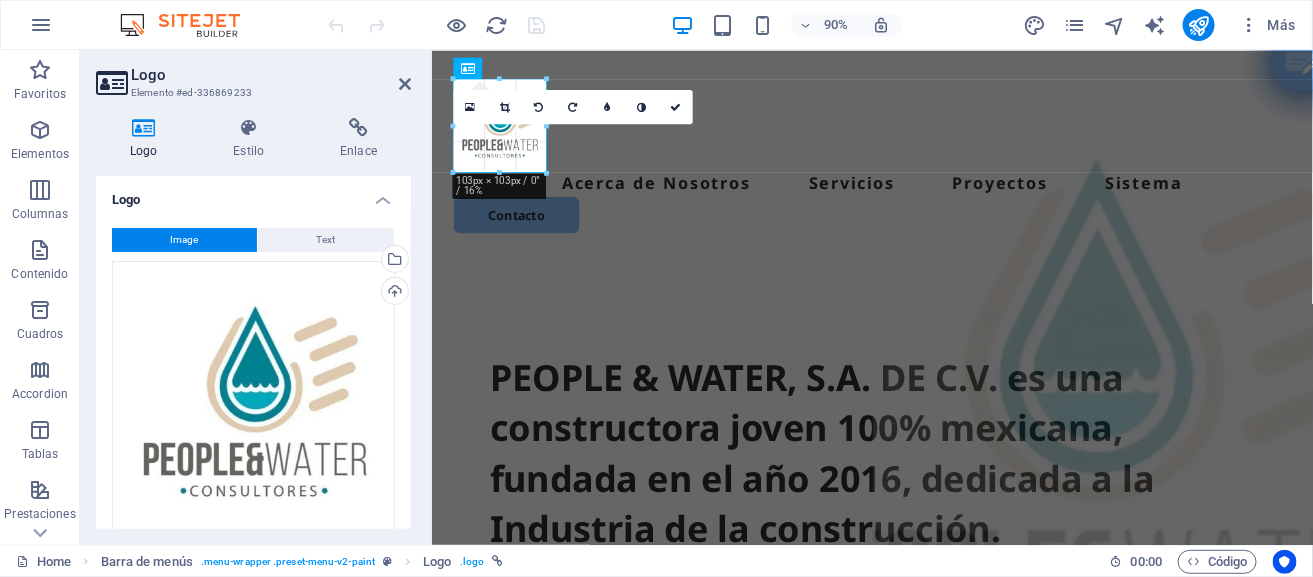 drag, startPoint x: 568, startPoint y: 200, endPoint x: 542, endPoint y: 135, distance: 70.00714 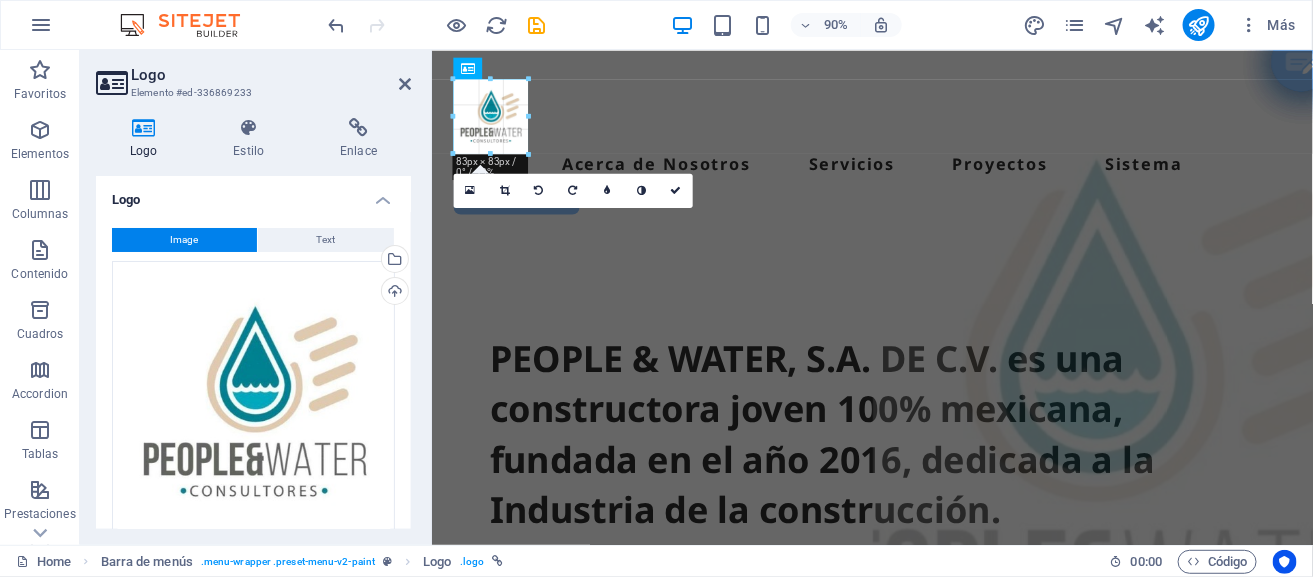 drag, startPoint x: 546, startPoint y: 173, endPoint x: 523, endPoint y: 136, distance: 43.56604 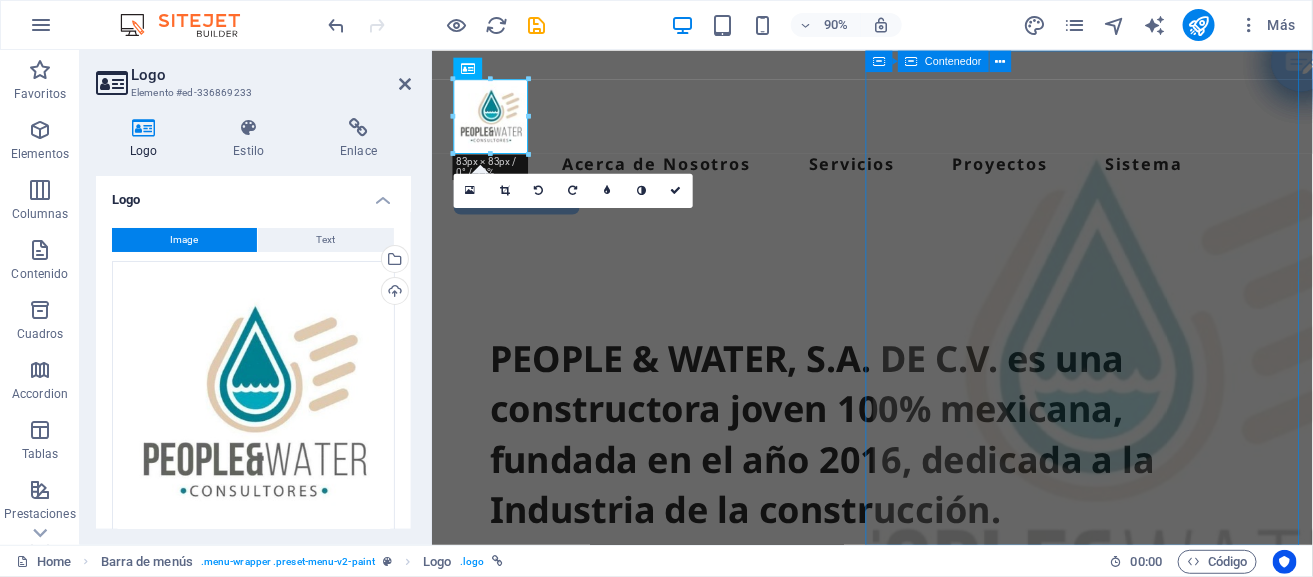click on "Suelta el contenido aquí o  Añadir elementos  Pegar portapapeles" at bounding box center (1166, 1148) 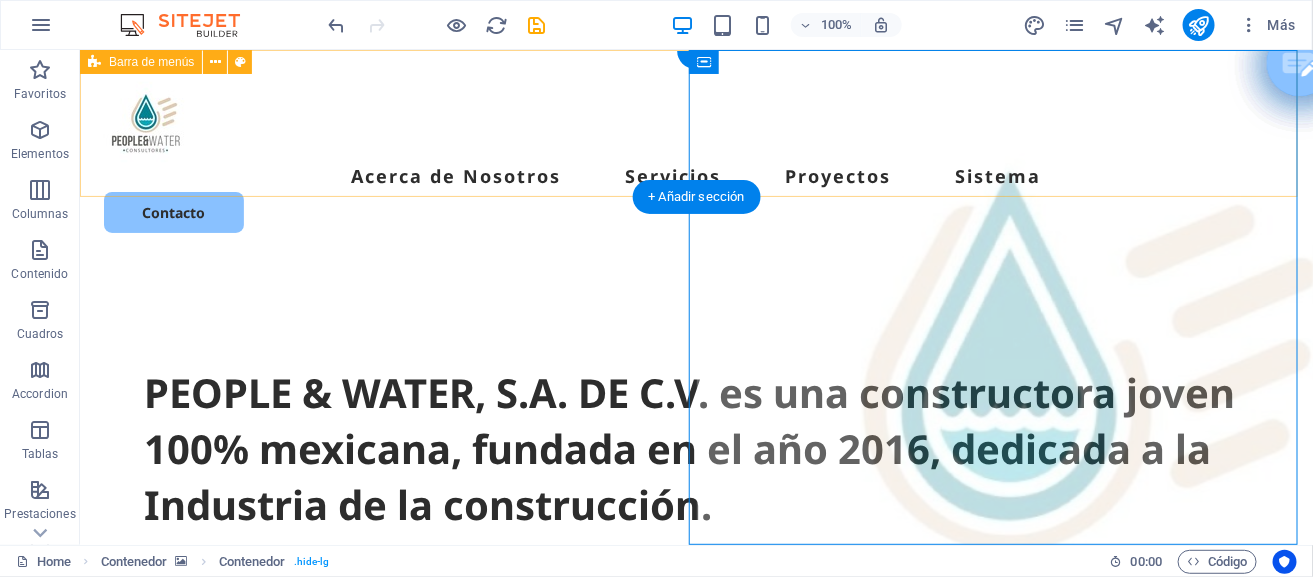 click on "Acerca de Nosotros Servicios Proyectos Sistema Contacto" at bounding box center (695, 156) 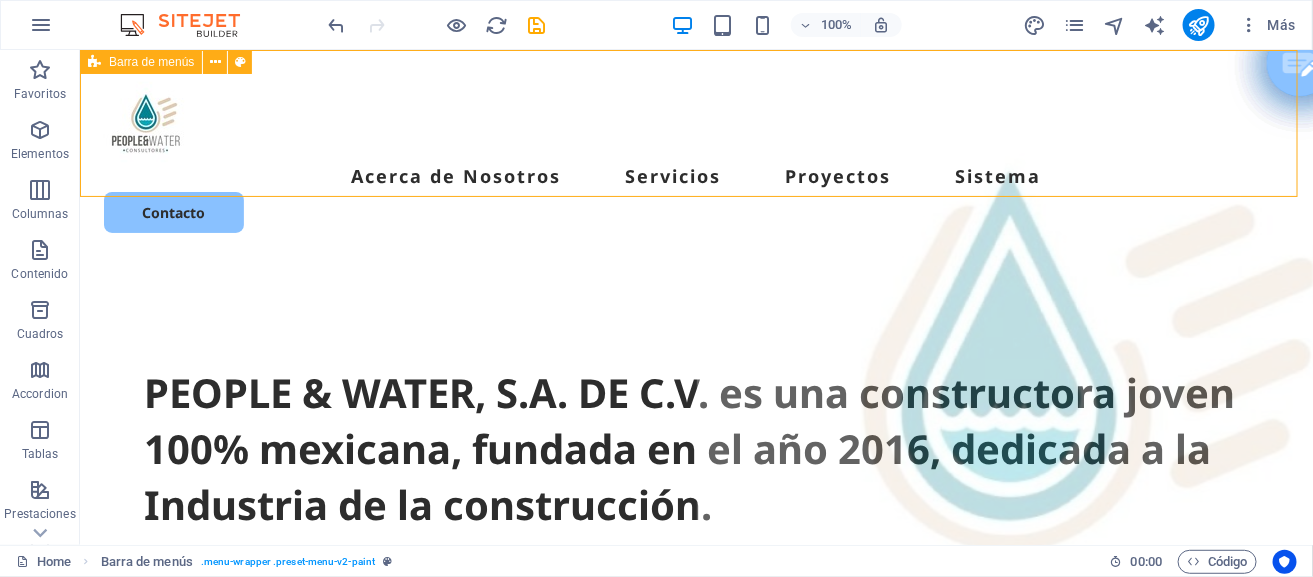 click on "Barra de menús" at bounding box center [151, 62] 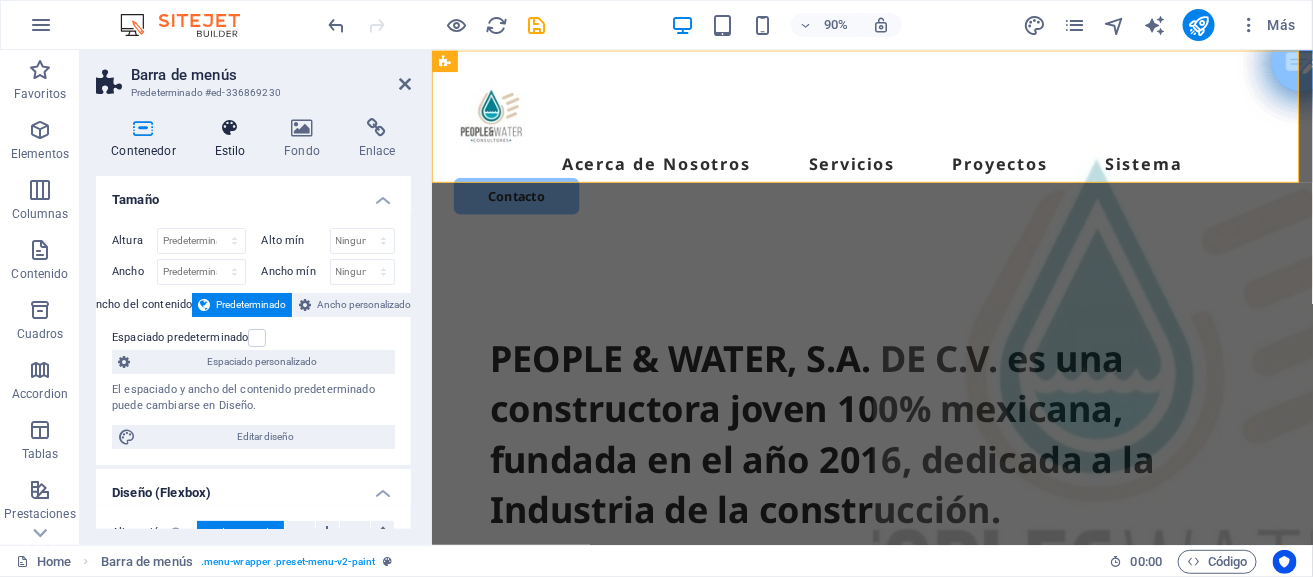 click on "Estilo" at bounding box center [234, 139] 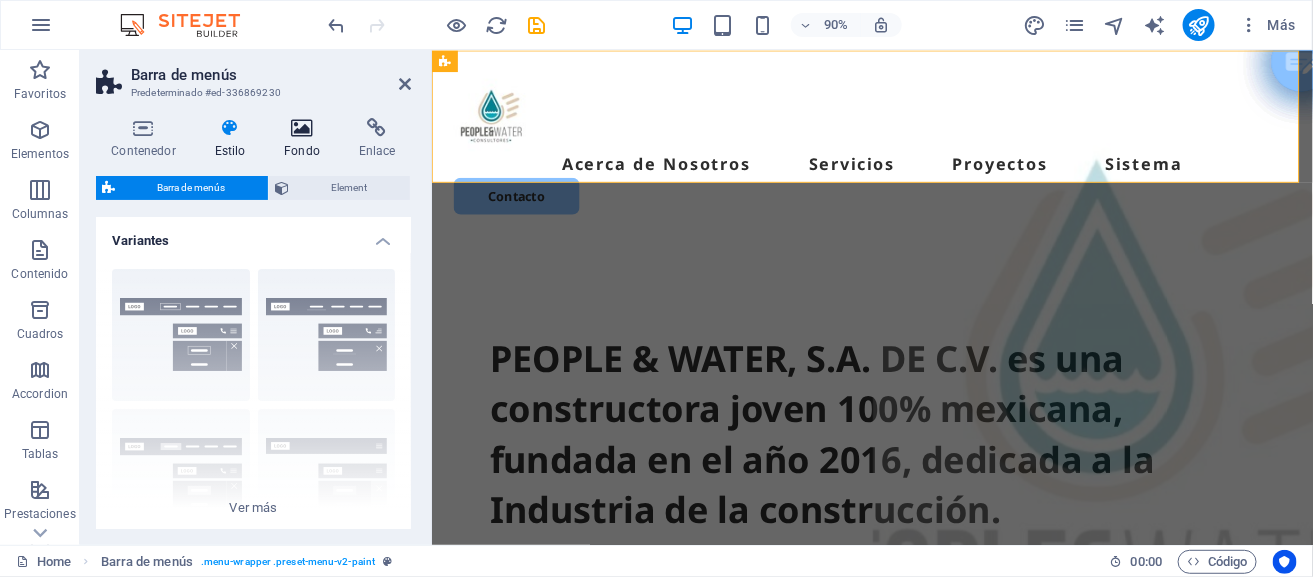 click at bounding box center (302, 128) 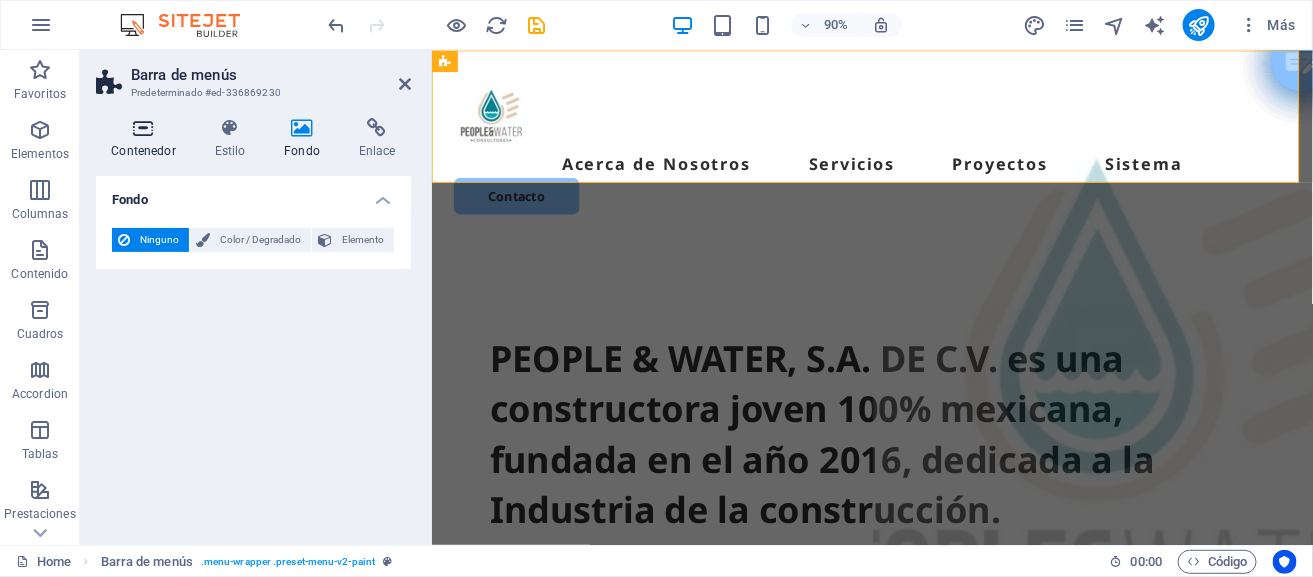 click at bounding box center [143, 128] 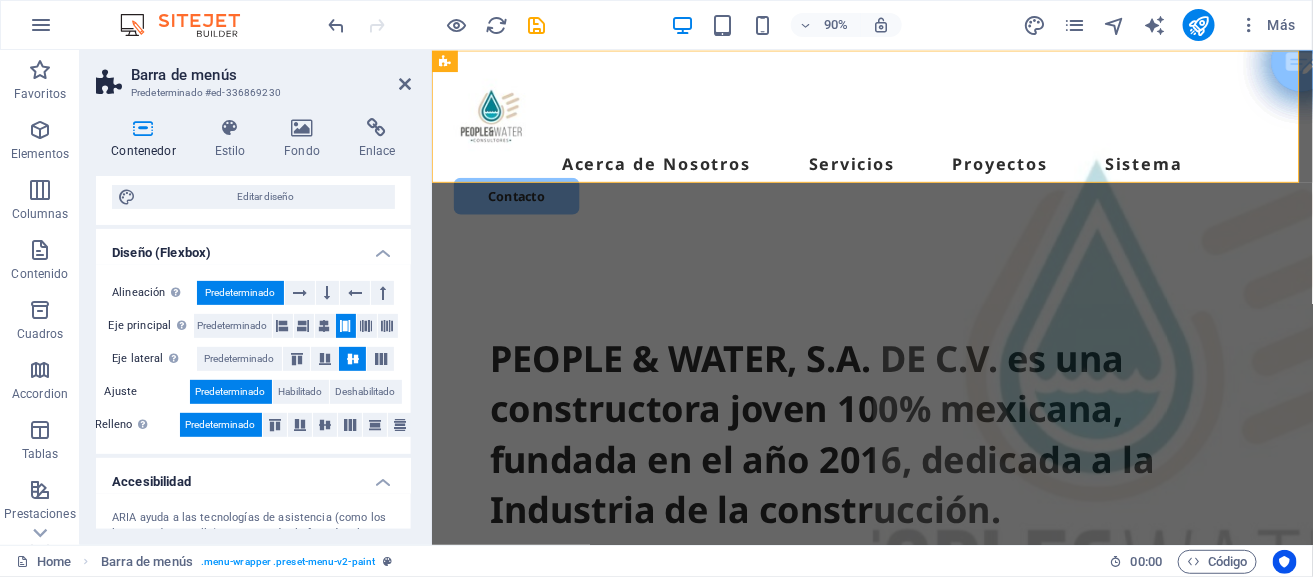 scroll, scrollTop: 444, scrollLeft: 0, axis: vertical 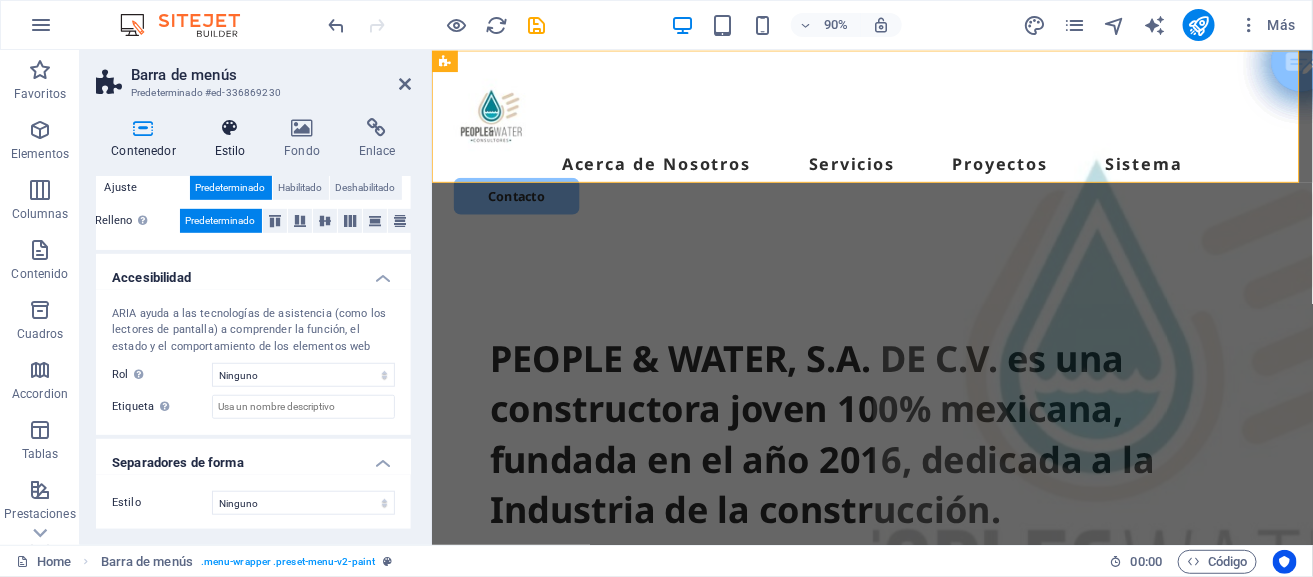 click at bounding box center [230, 128] 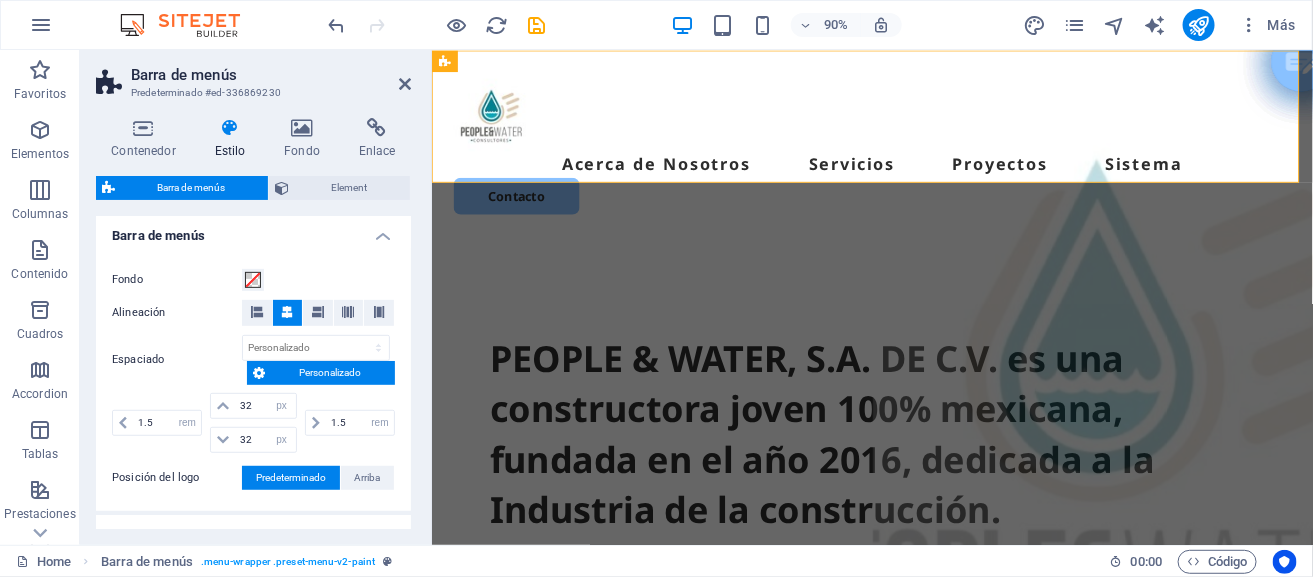 scroll, scrollTop: 369, scrollLeft: 0, axis: vertical 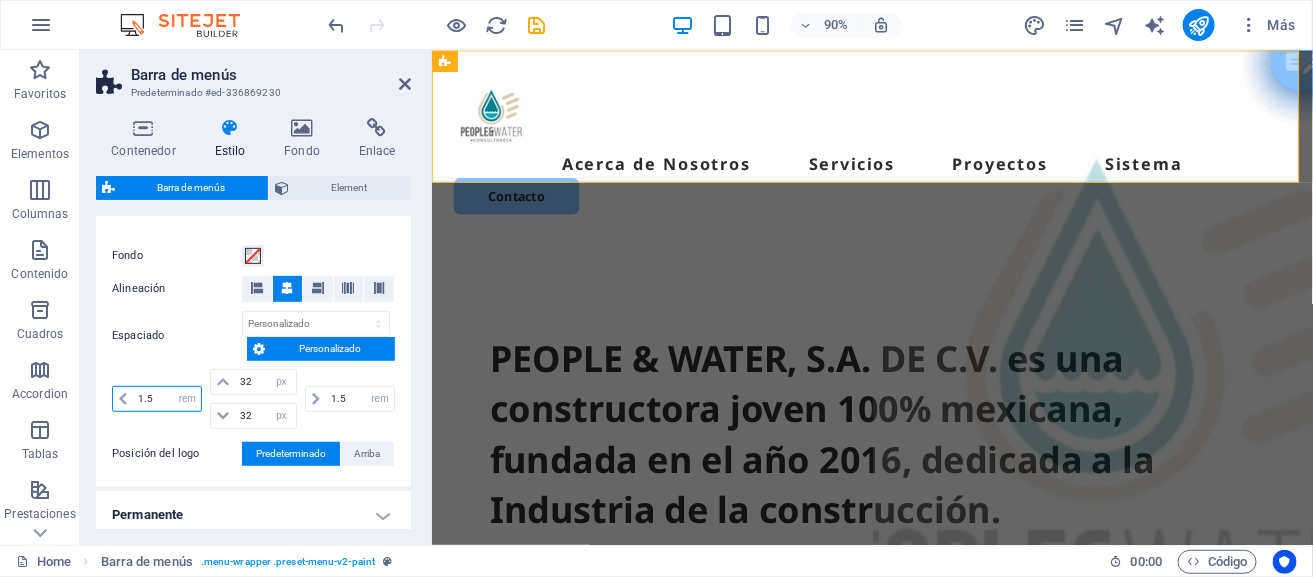 click on "1.5" at bounding box center [167, 399] 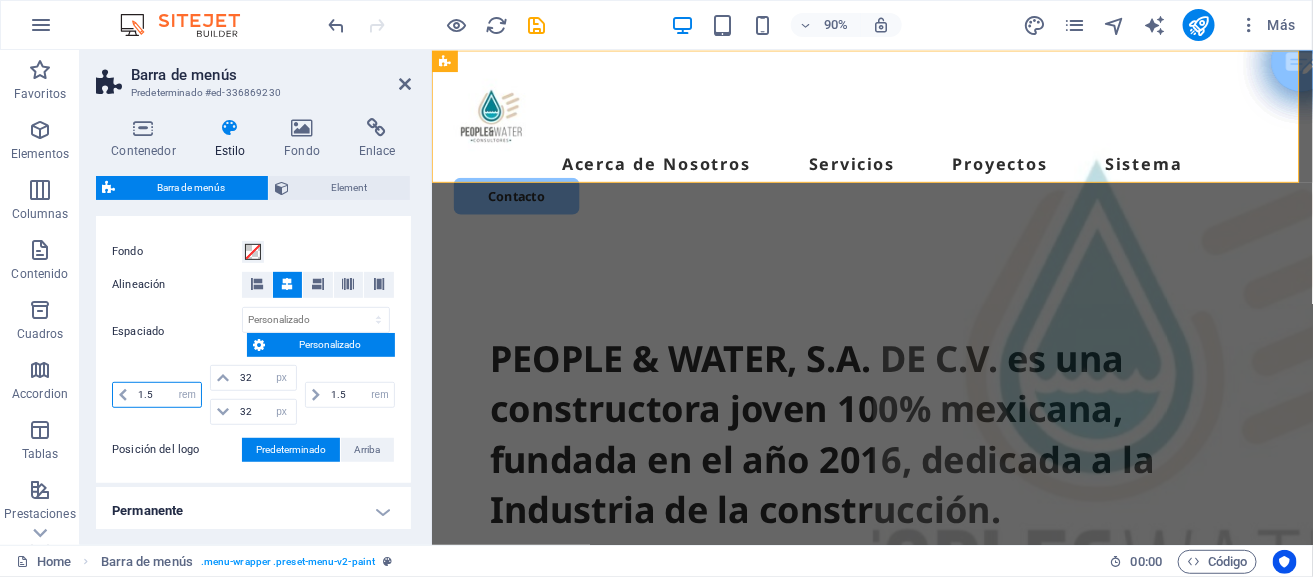 scroll, scrollTop: 371, scrollLeft: 0, axis: vertical 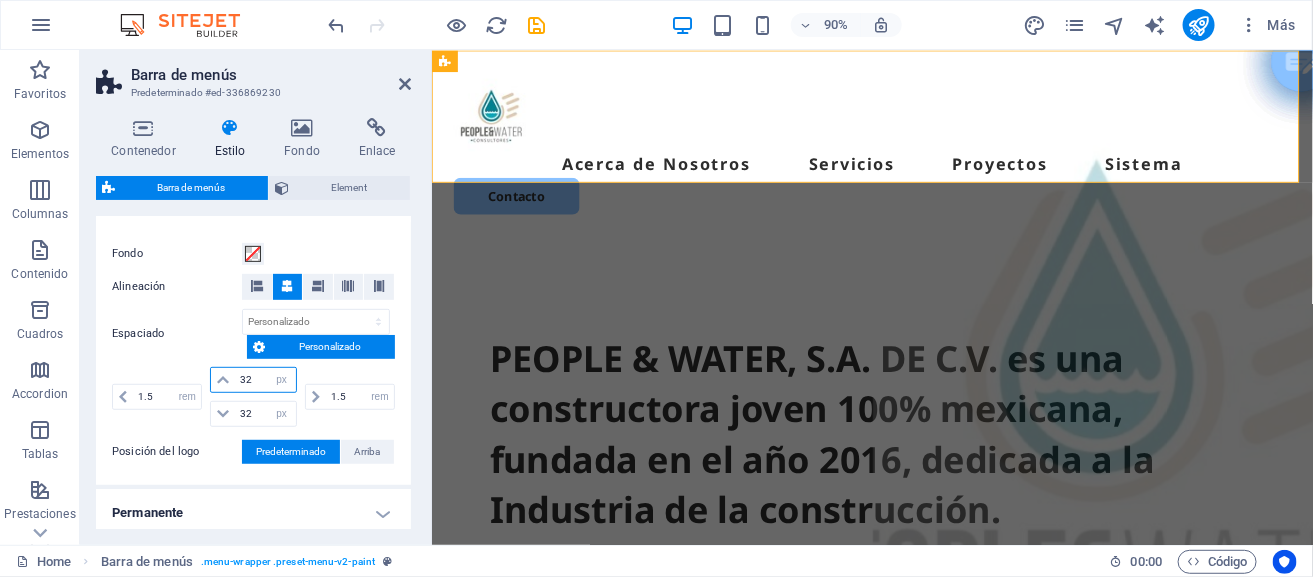 click on "32" at bounding box center (265, 380) 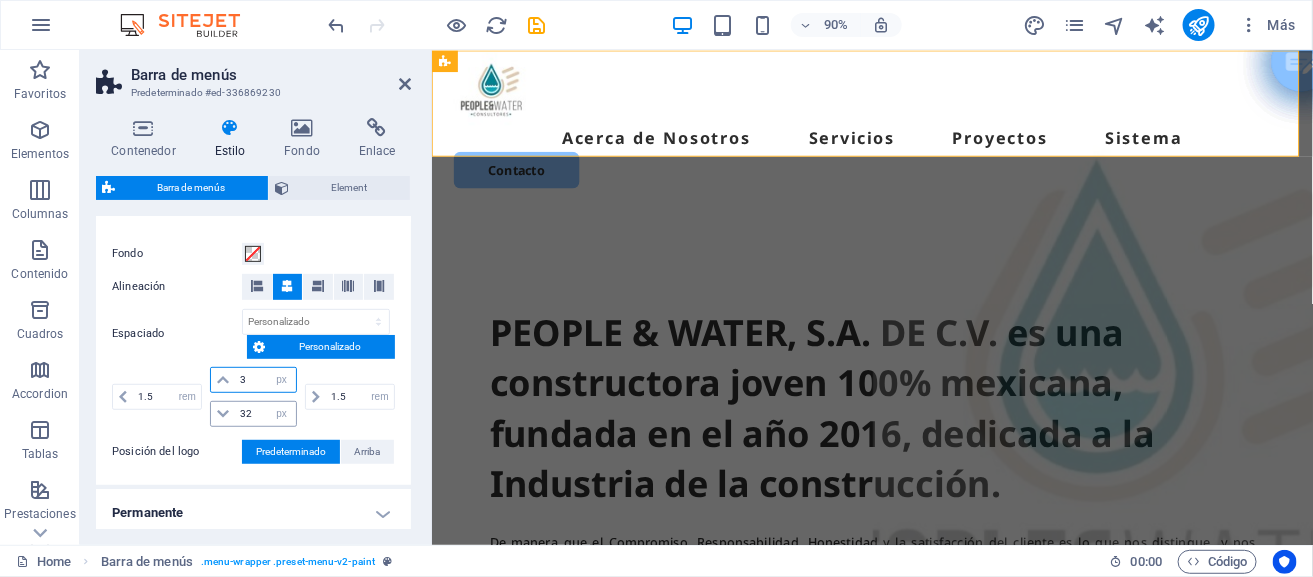 type on "3" 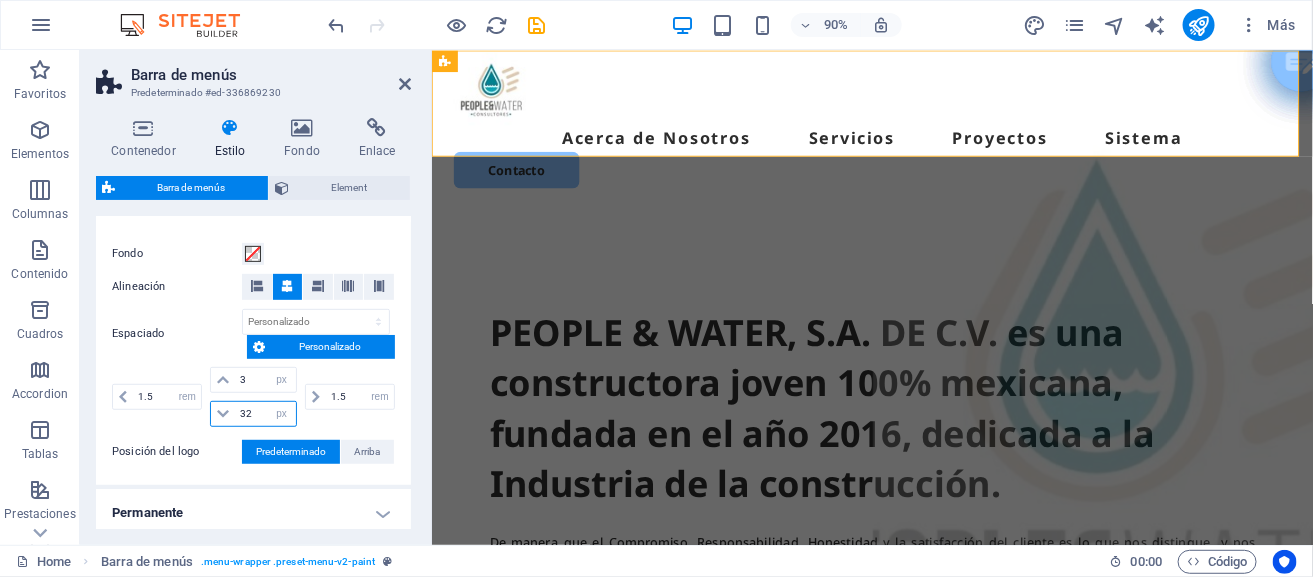 click on "32" at bounding box center [265, 414] 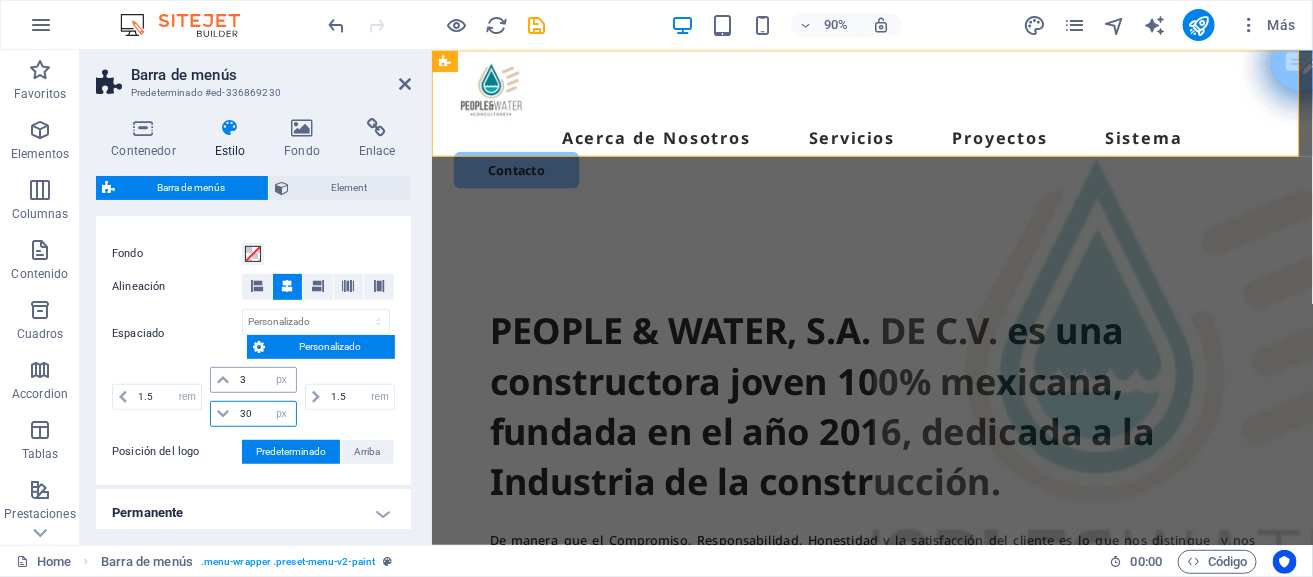 type on "30" 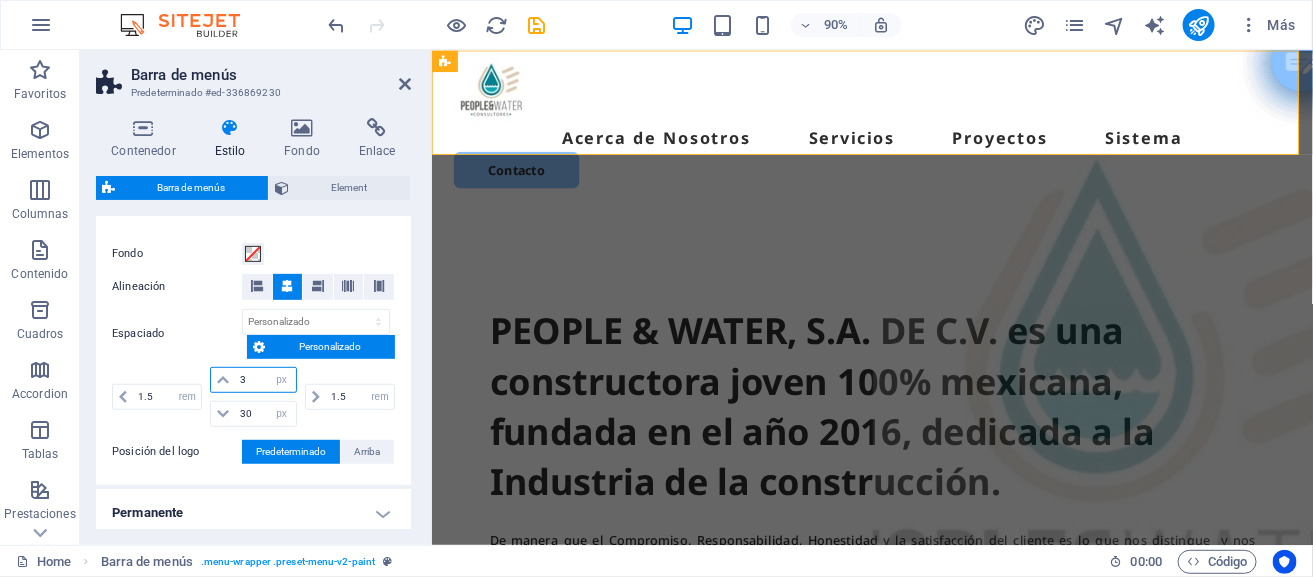 click on "3" at bounding box center (265, 380) 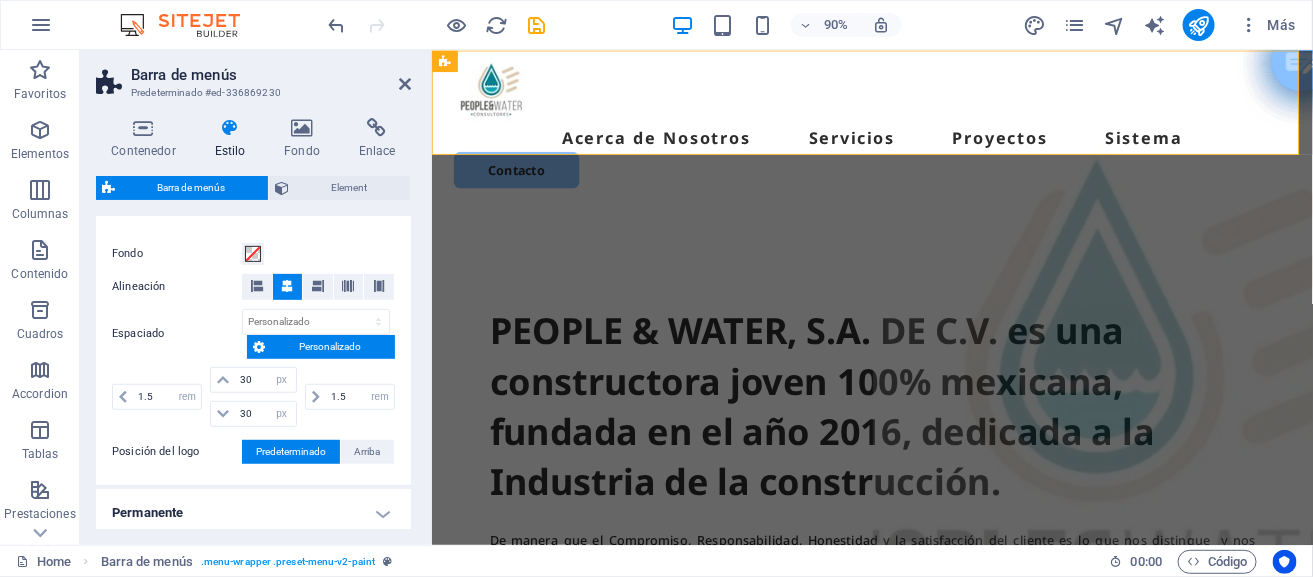 click on "Espaciado" at bounding box center (177, 334) 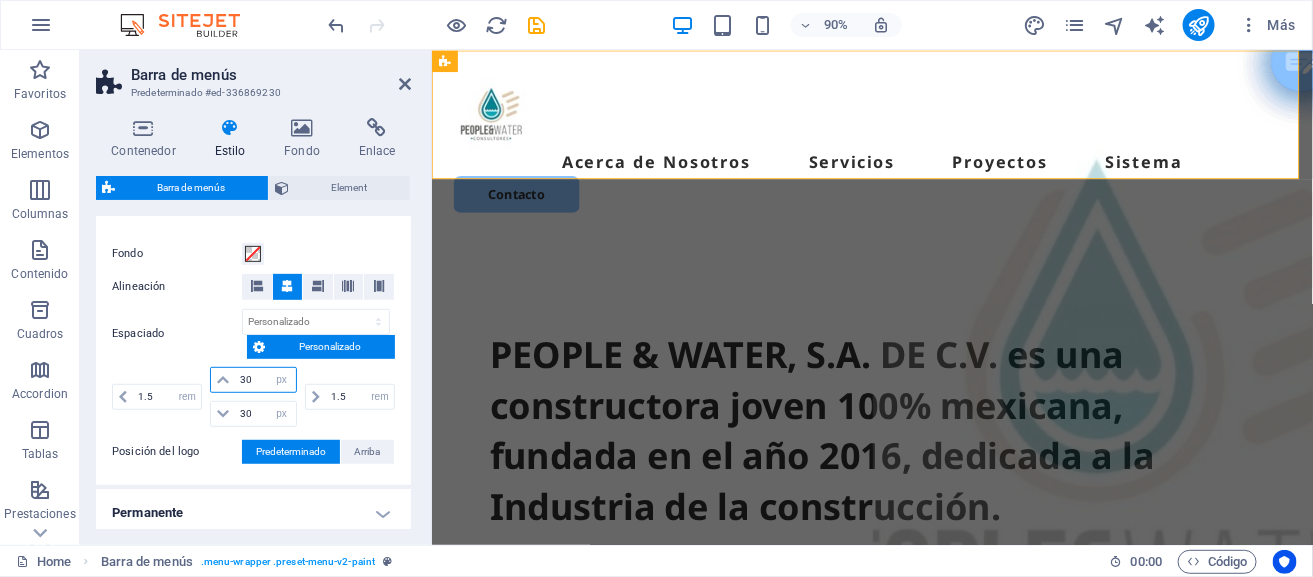 click on "30" at bounding box center [265, 380] 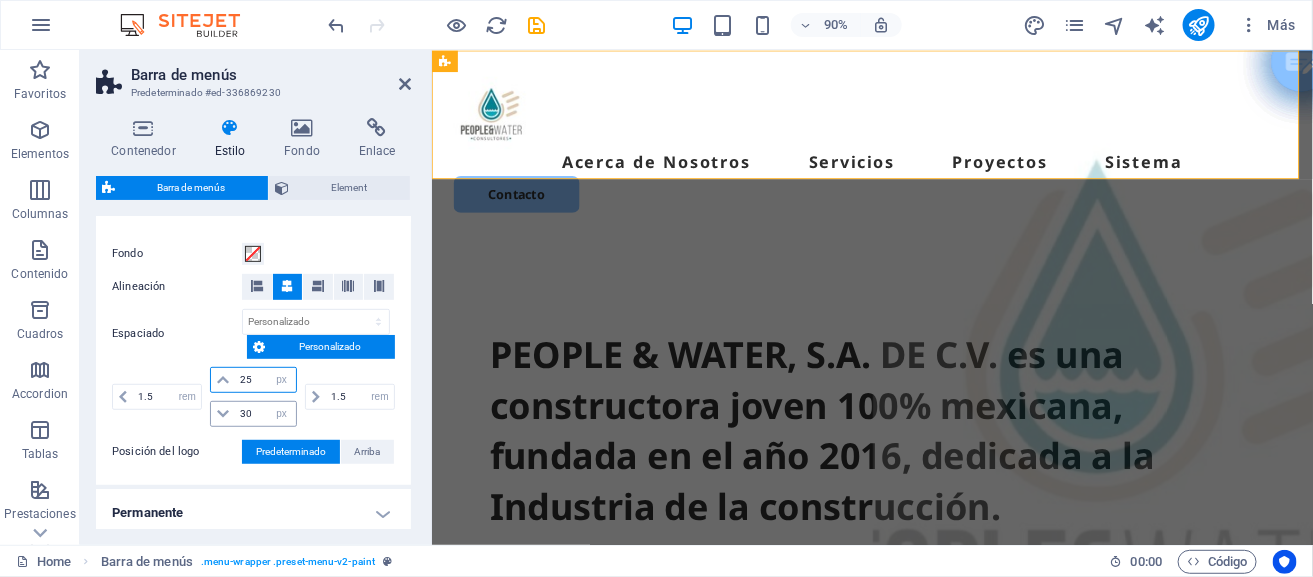 type on "25" 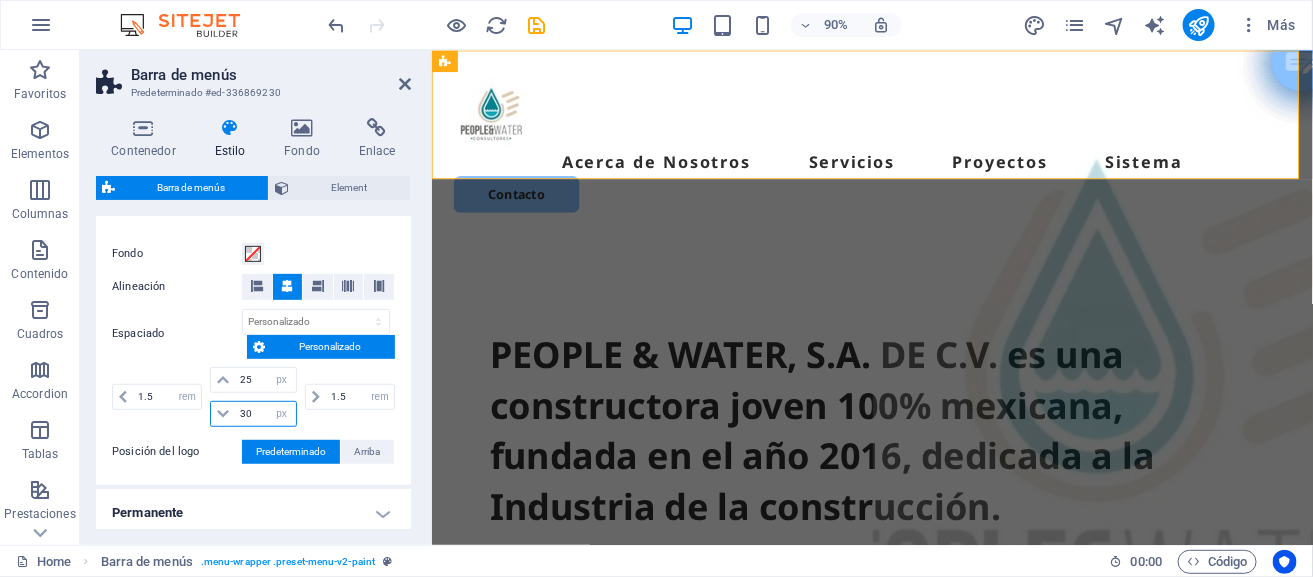 click on "30" at bounding box center (265, 414) 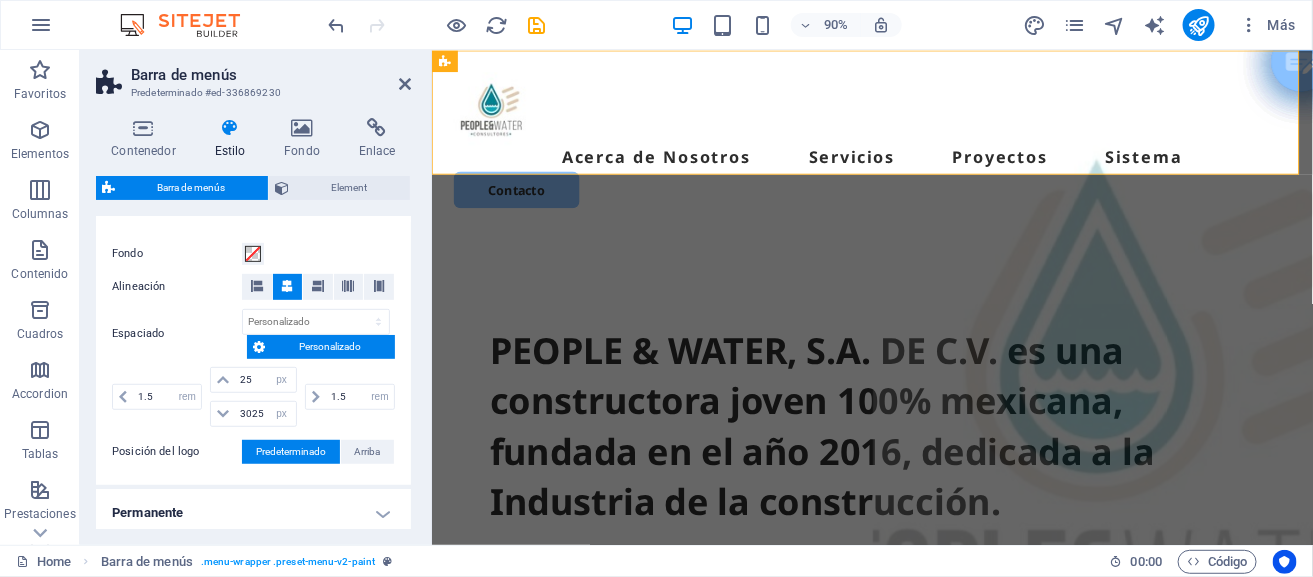 click on "1.5 px rem % vh vw" at bounding box center [348, 397] 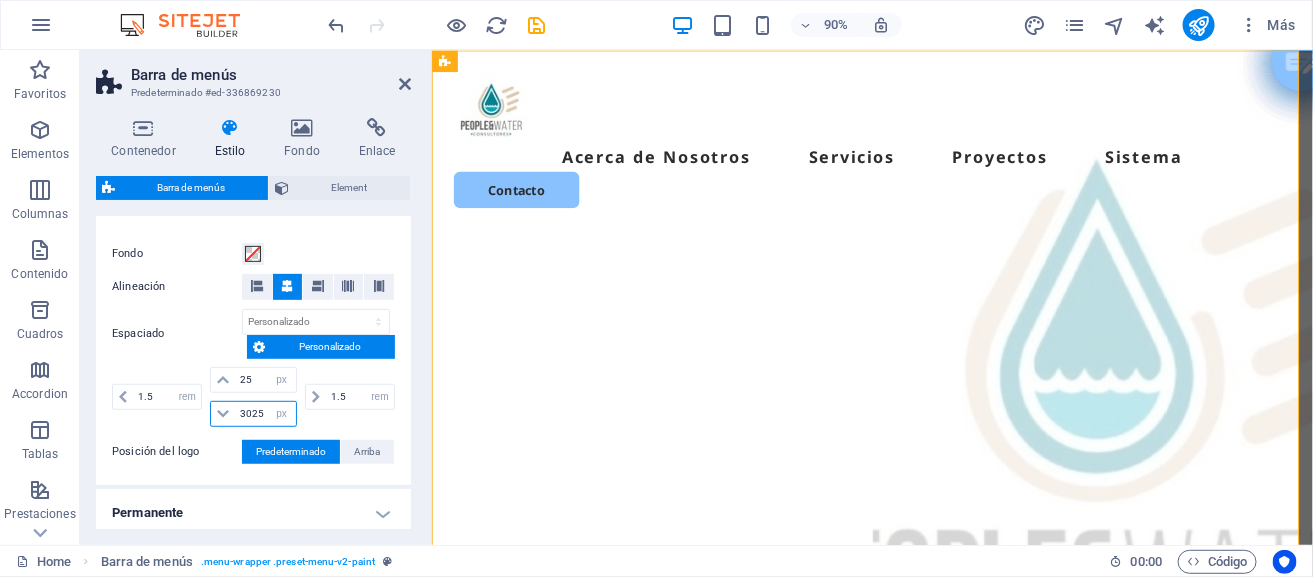 click on "3025" at bounding box center (265, 414) 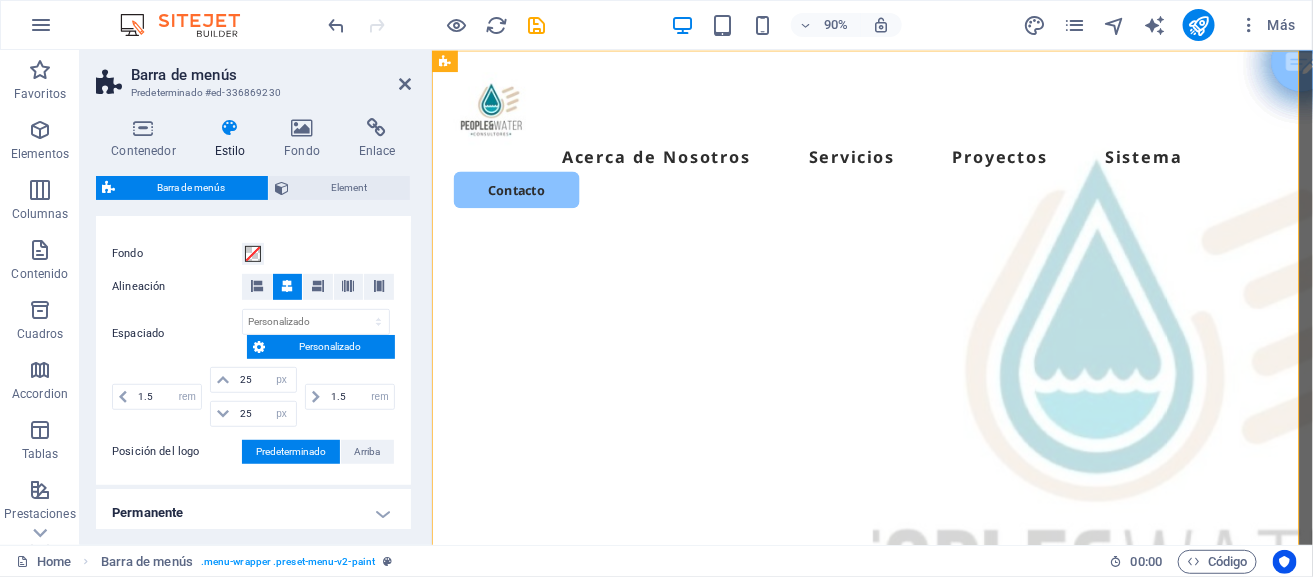 click on "Espaciado px rem % vh vw Personalizado Personalizado" at bounding box center [253, 334] 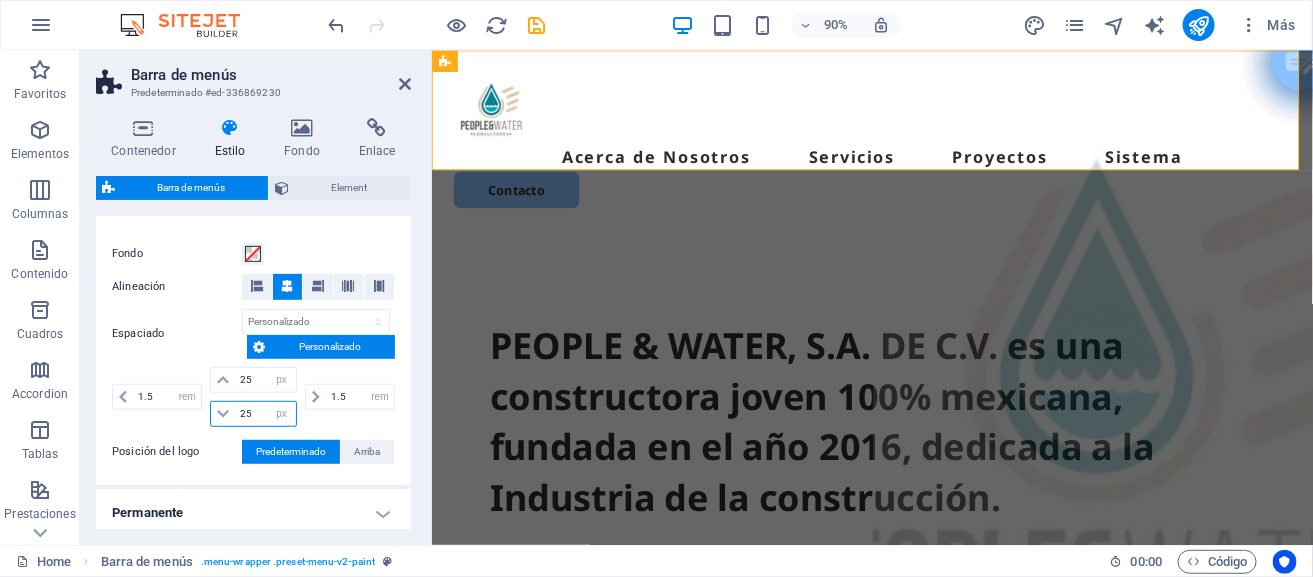 click on "25" at bounding box center (265, 414) 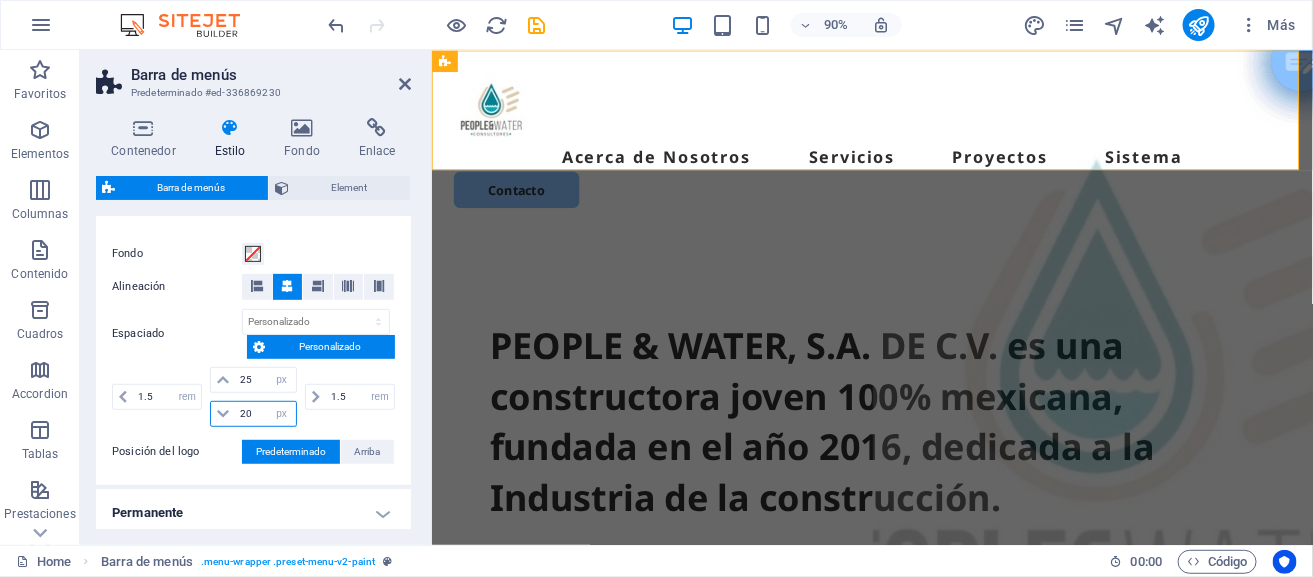 type on "20" 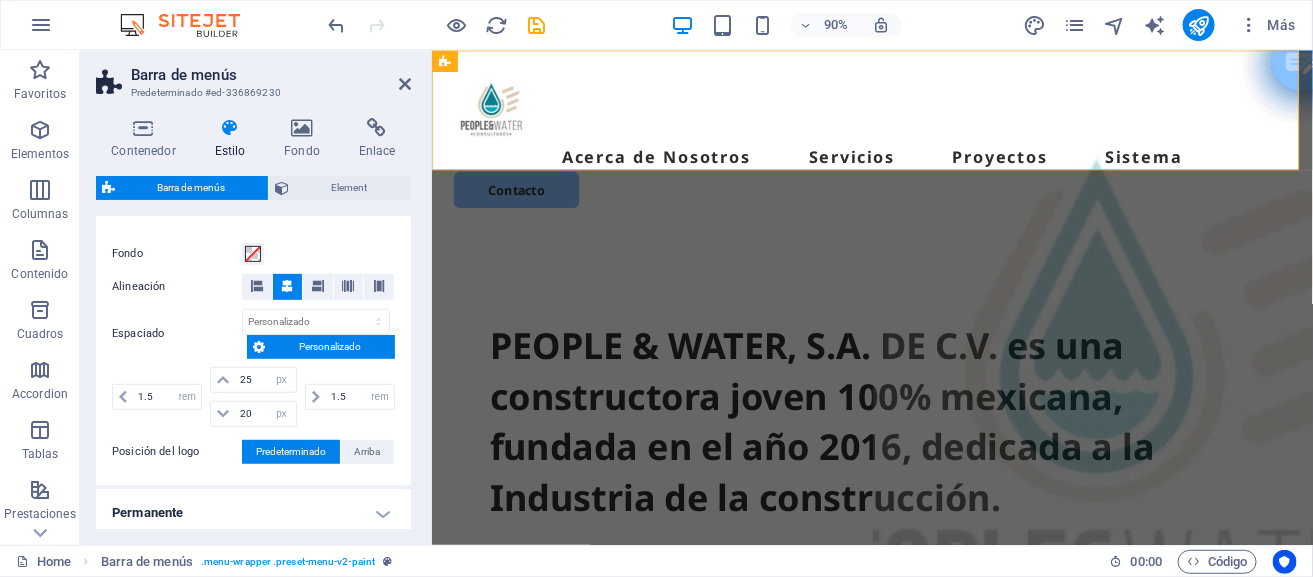 click on "Espaciado" at bounding box center (177, 334) 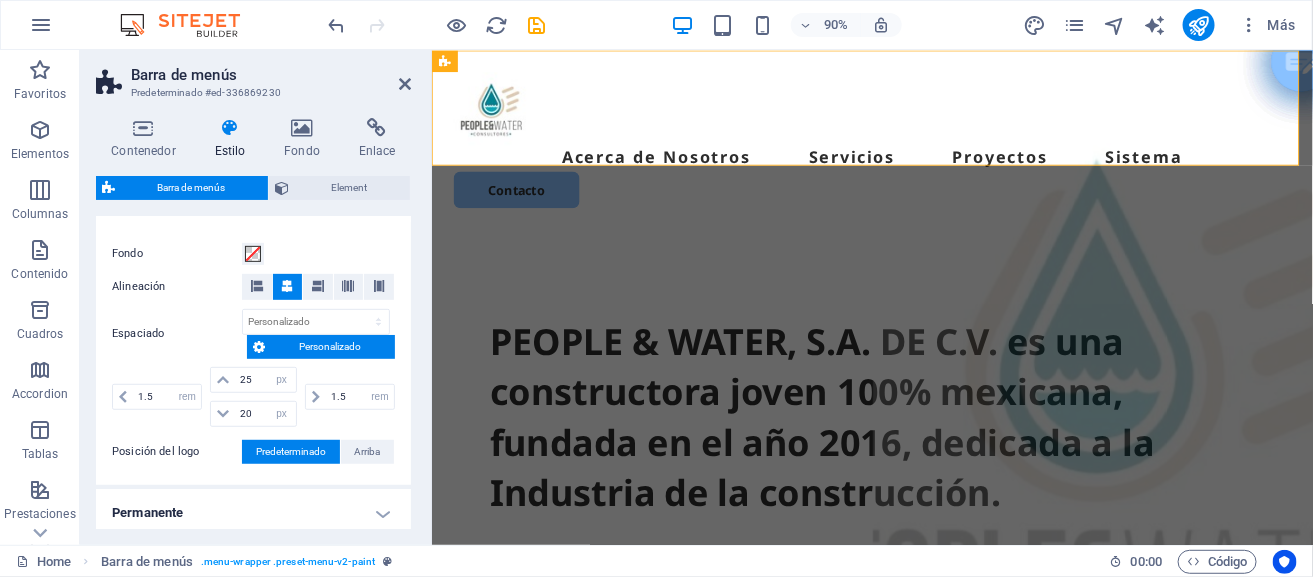 click on "Predeterminado" at bounding box center (291, 452) 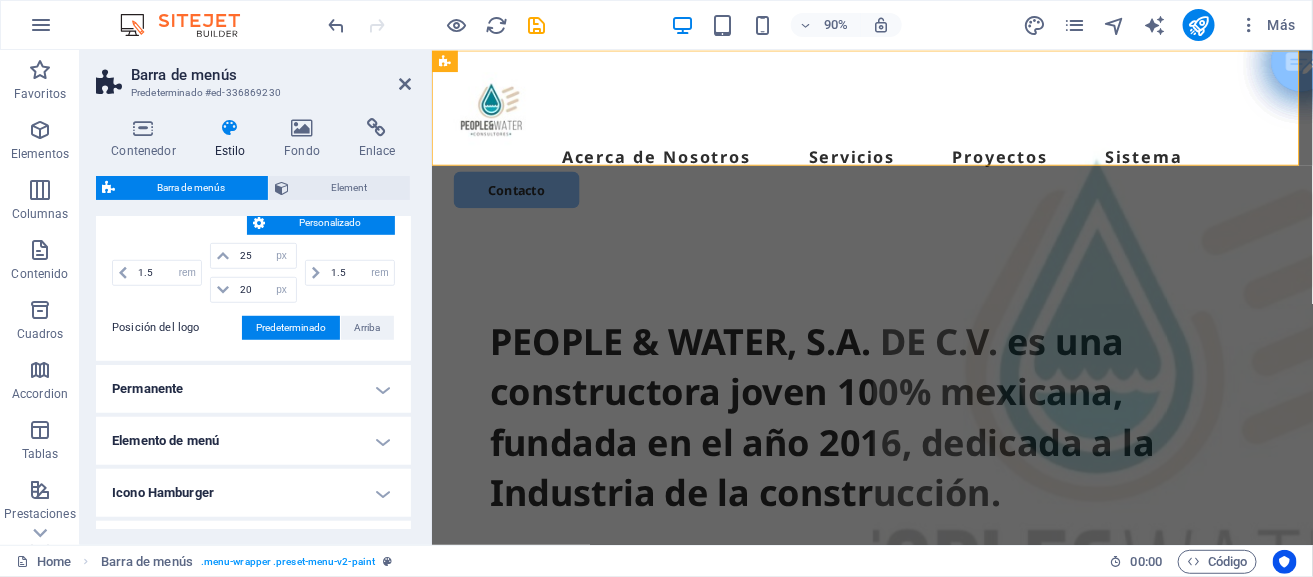 scroll, scrollTop: 495, scrollLeft: 0, axis: vertical 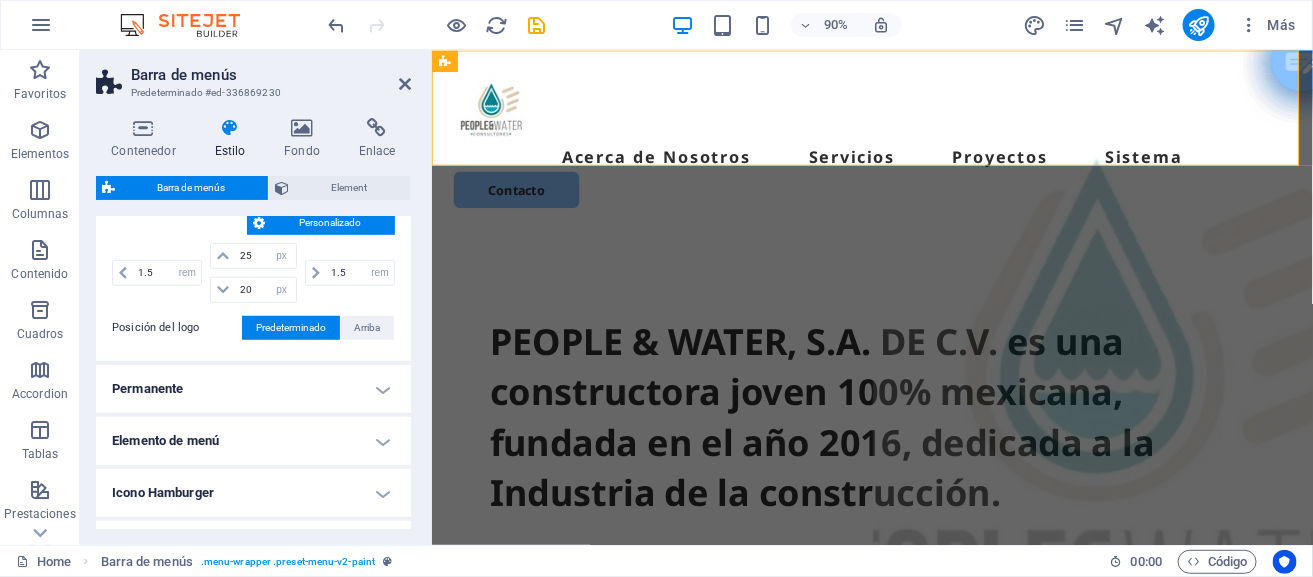click on "Permanente" at bounding box center (253, 389) 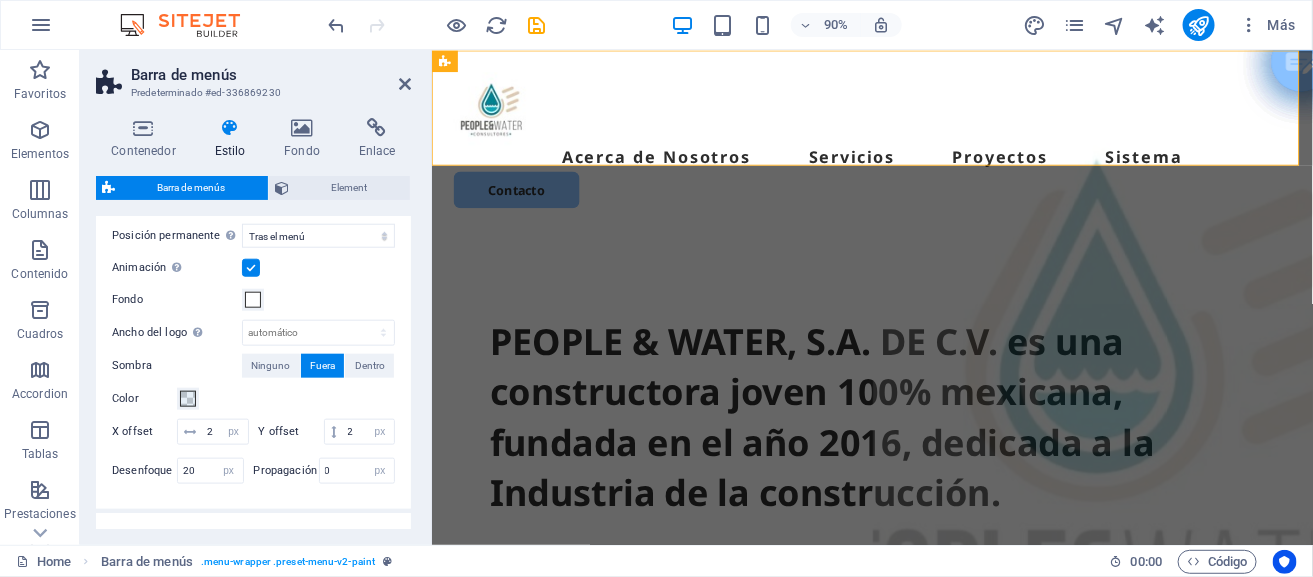 scroll, scrollTop: 732, scrollLeft: 0, axis: vertical 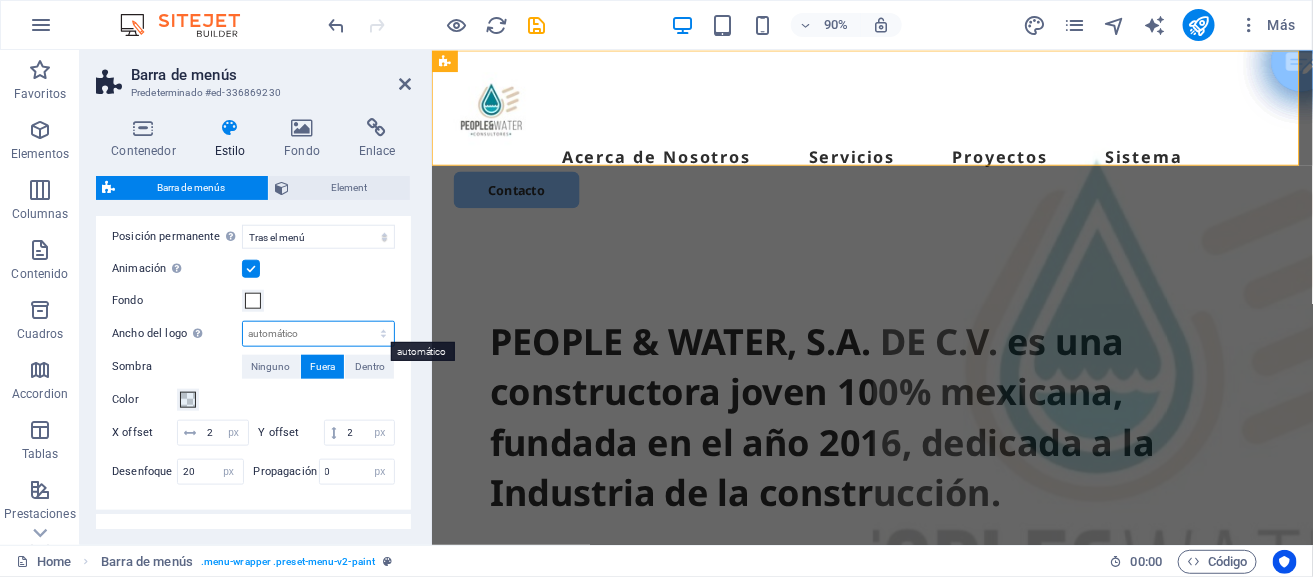 click on "automático px rem % vh vw" at bounding box center (318, 334) 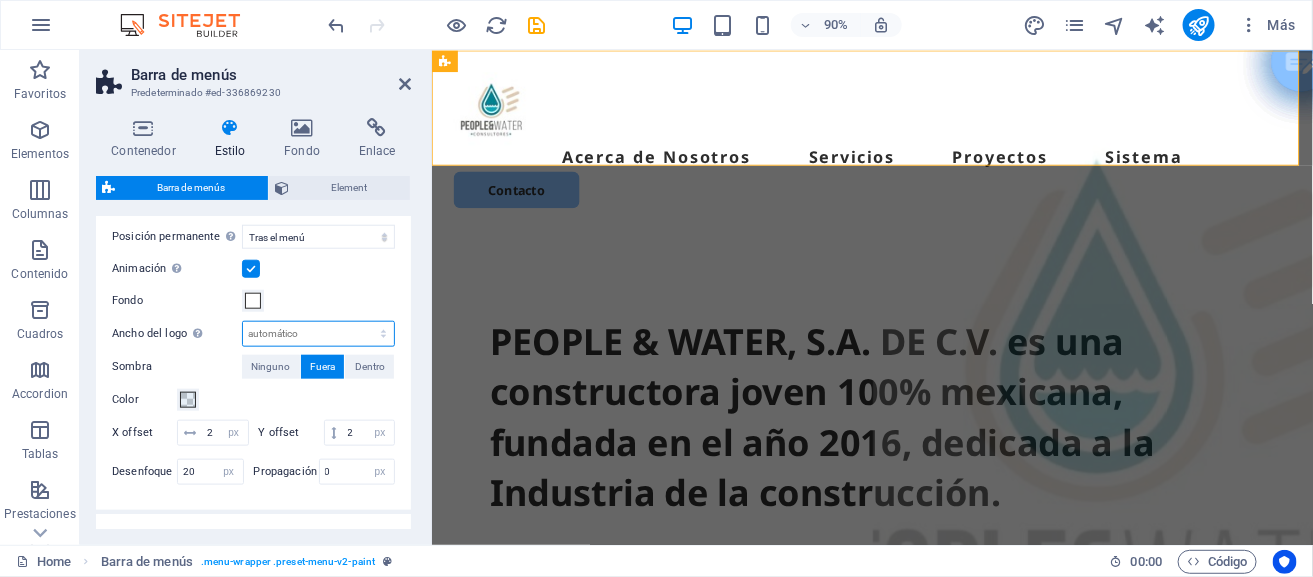 click on "automático px rem % vh vw" at bounding box center [318, 334] 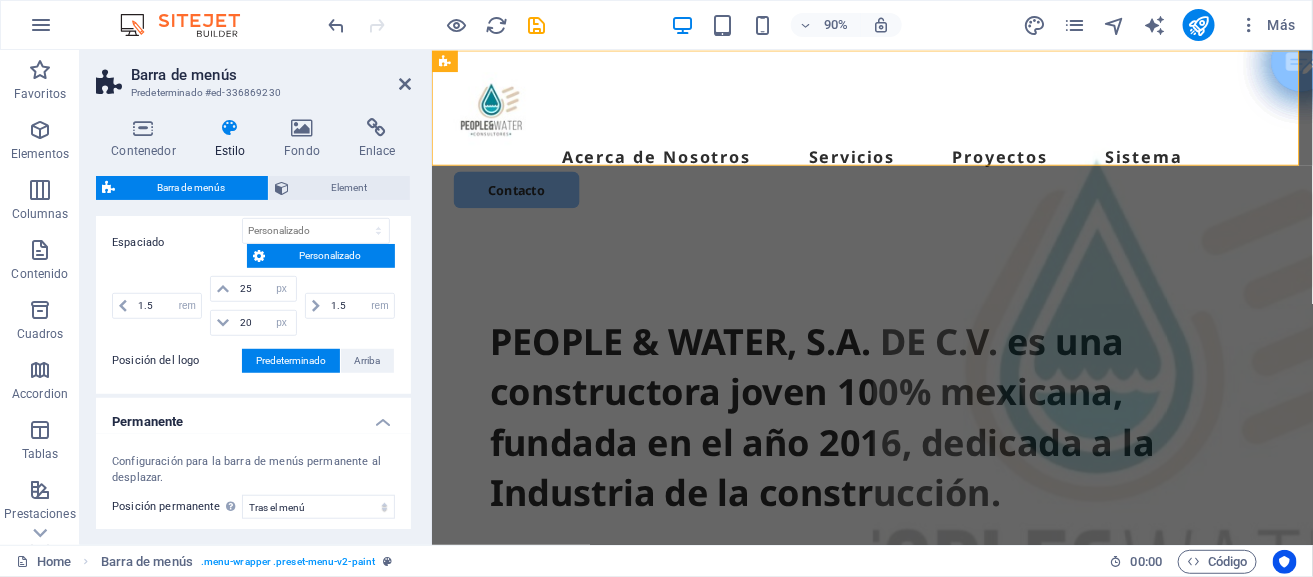 scroll, scrollTop: 585, scrollLeft: 0, axis: vertical 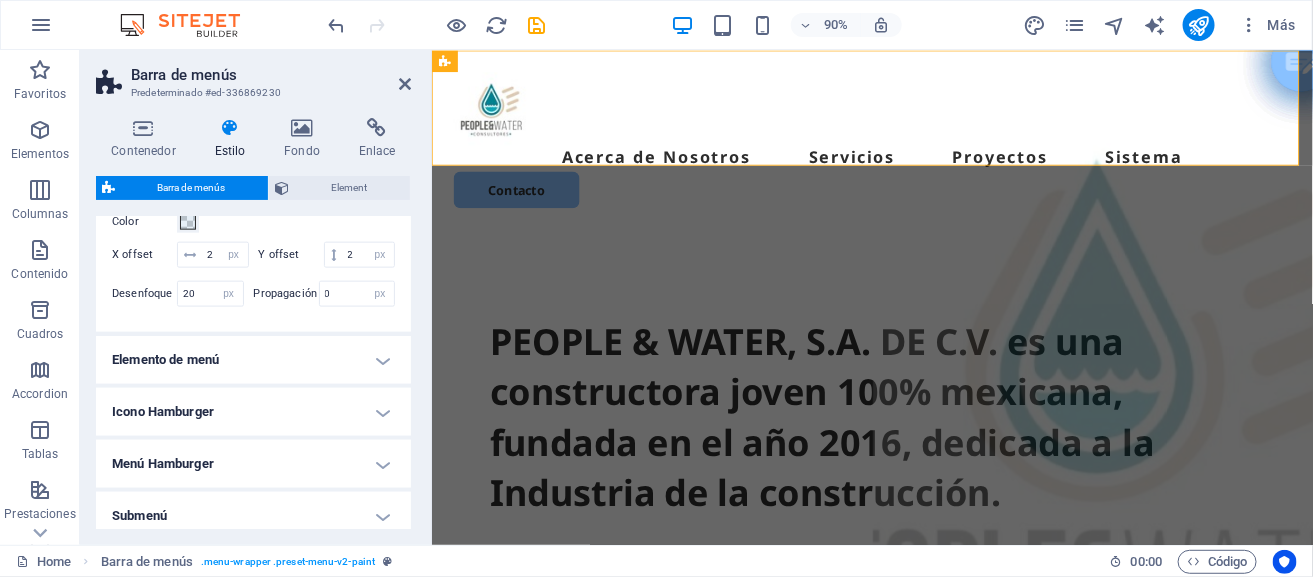 click on "Elemento de menú" at bounding box center [253, 360] 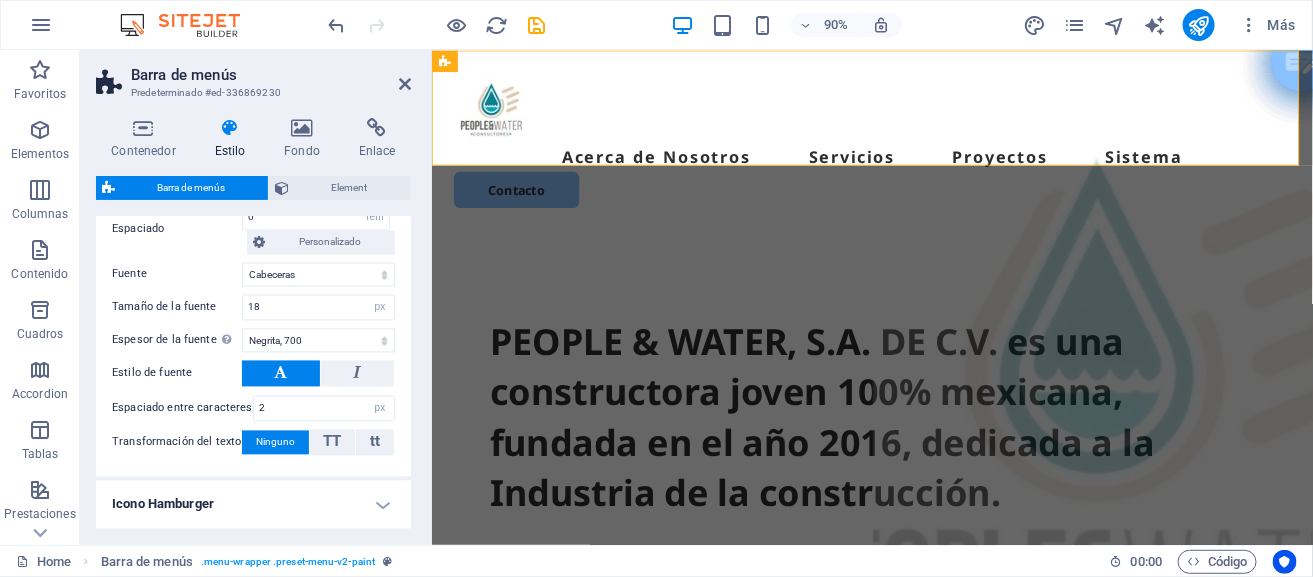 scroll, scrollTop: 1392, scrollLeft: 0, axis: vertical 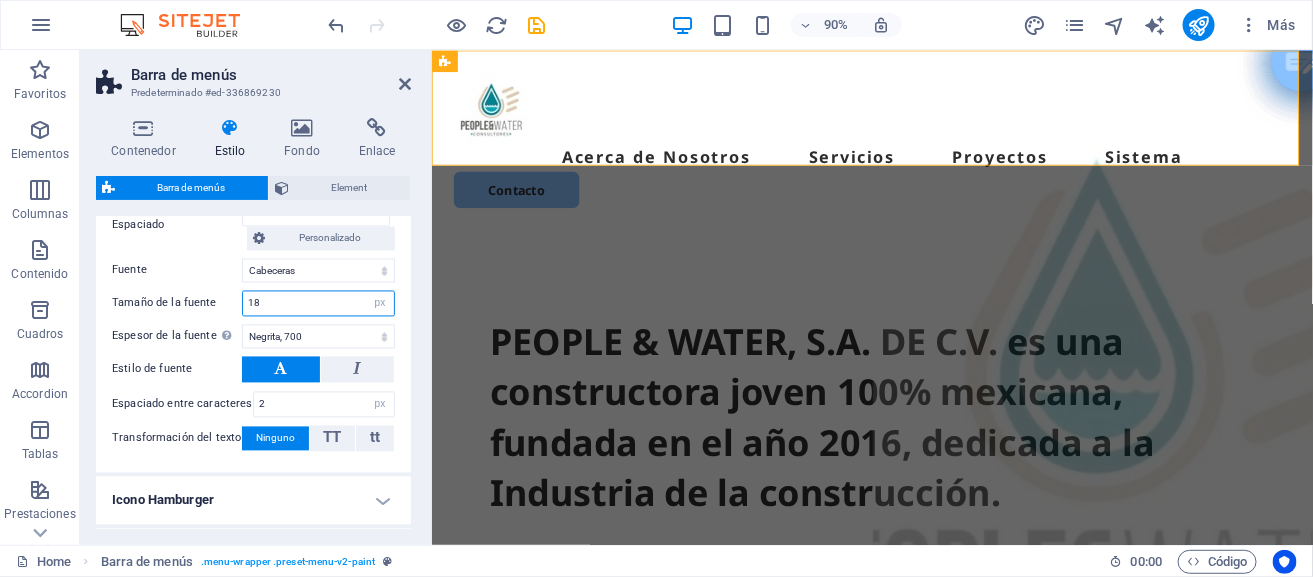 click on "18" at bounding box center [318, 304] 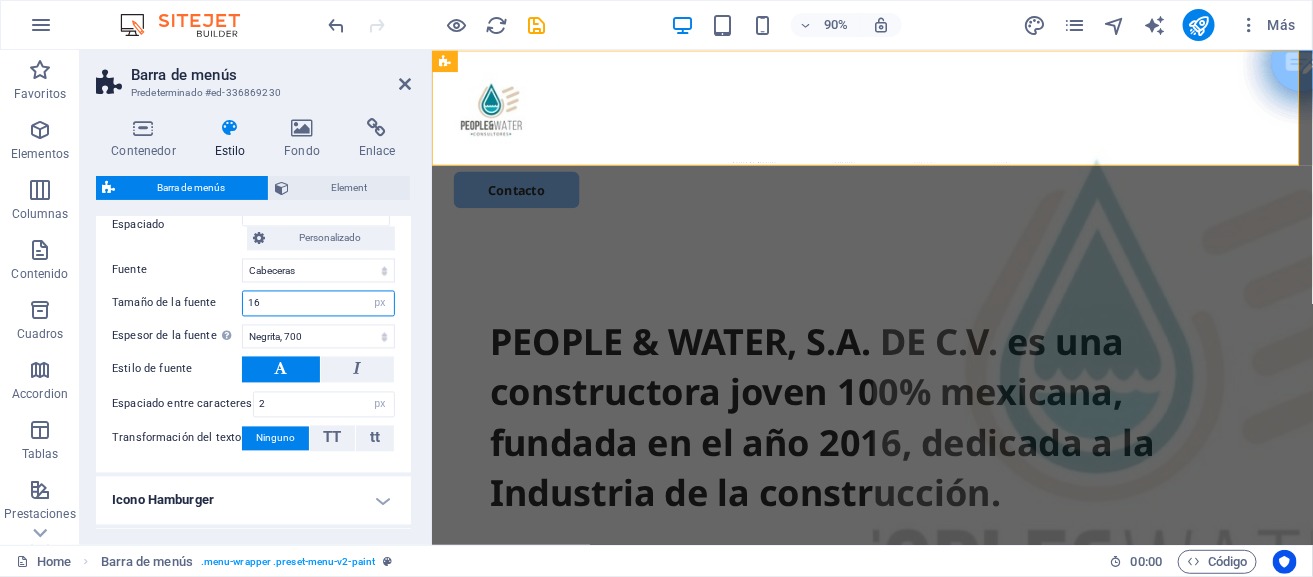 type on "16" 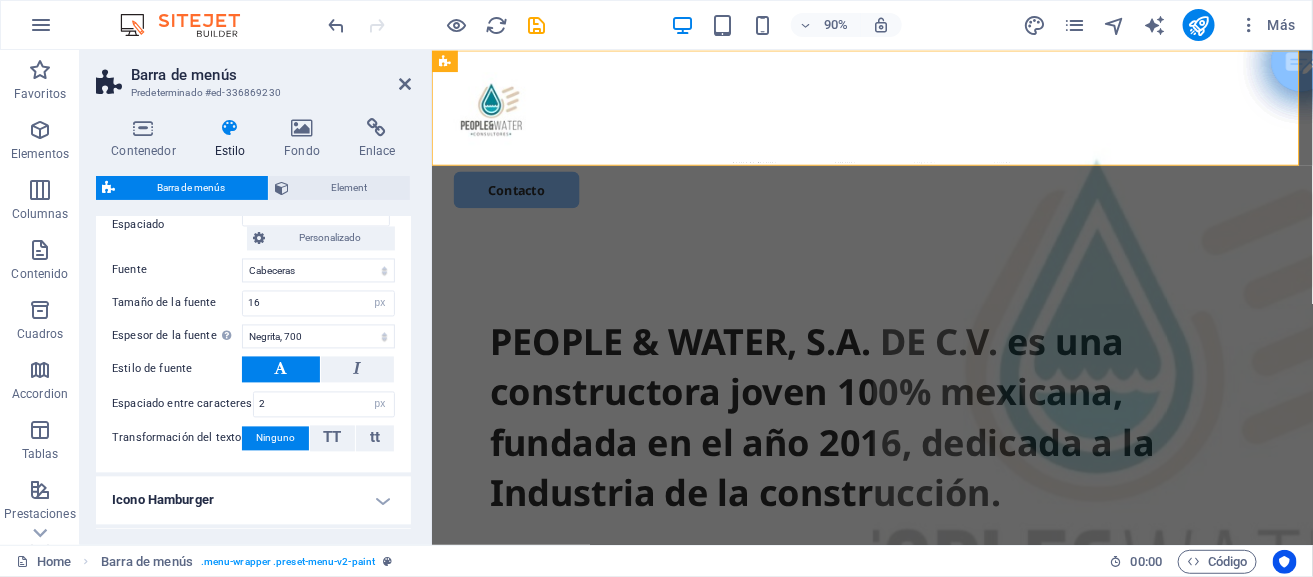 click on "Fuente" at bounding box center (177, 271) 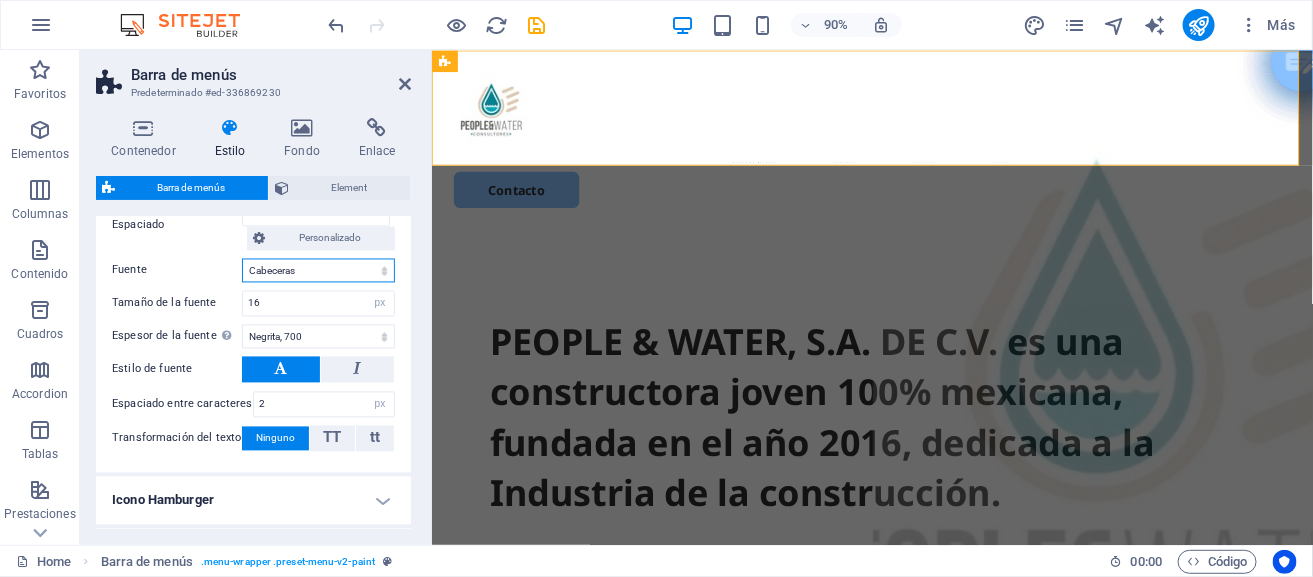 click on "Predeterminado Cabeceras" at bounding box center (318, 271) 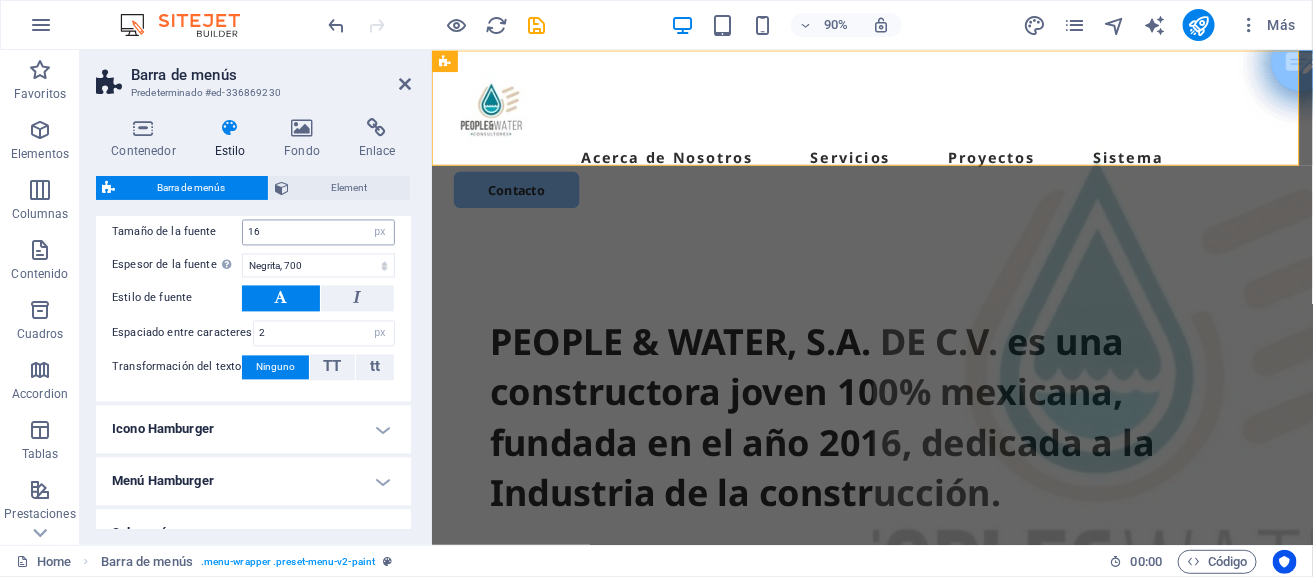 scroll, scrollTop: 1515, scrollLeft: 0, axis: vertical 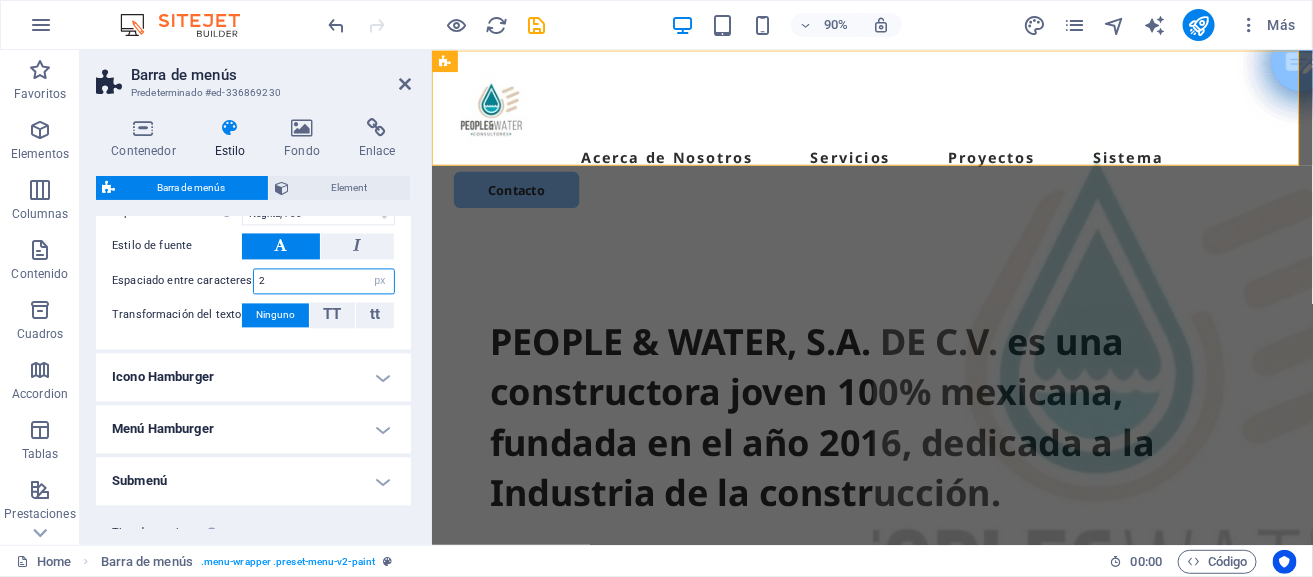 click on "2" at bounding box center (324, 282) 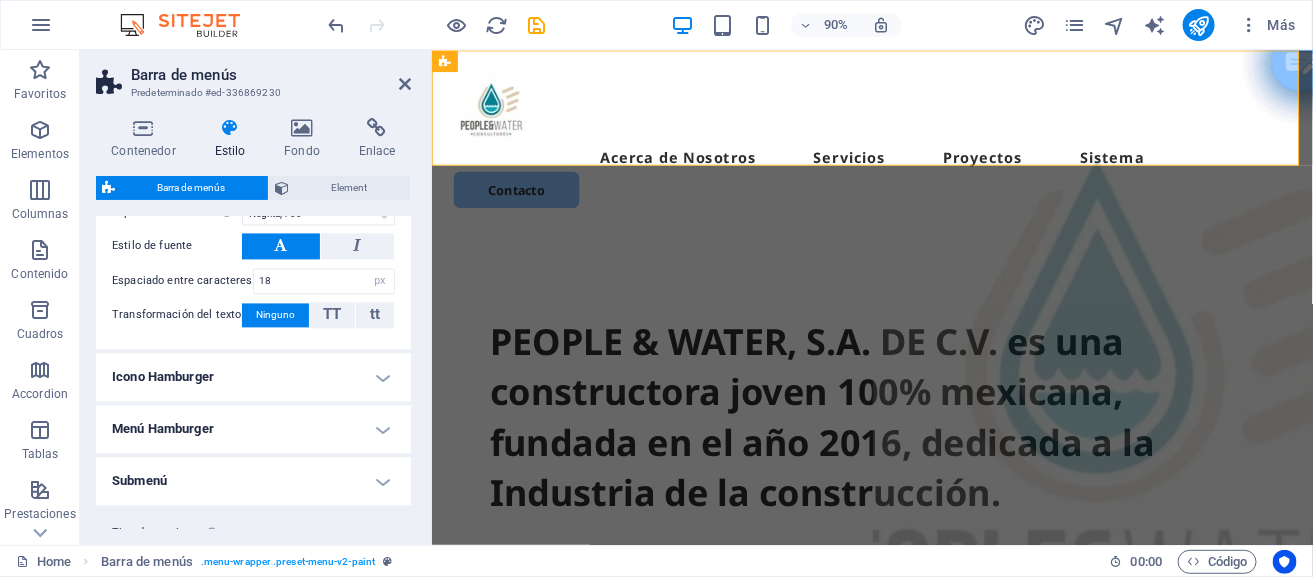click on "Icono Hamburger" at bounding box center [253, 378] 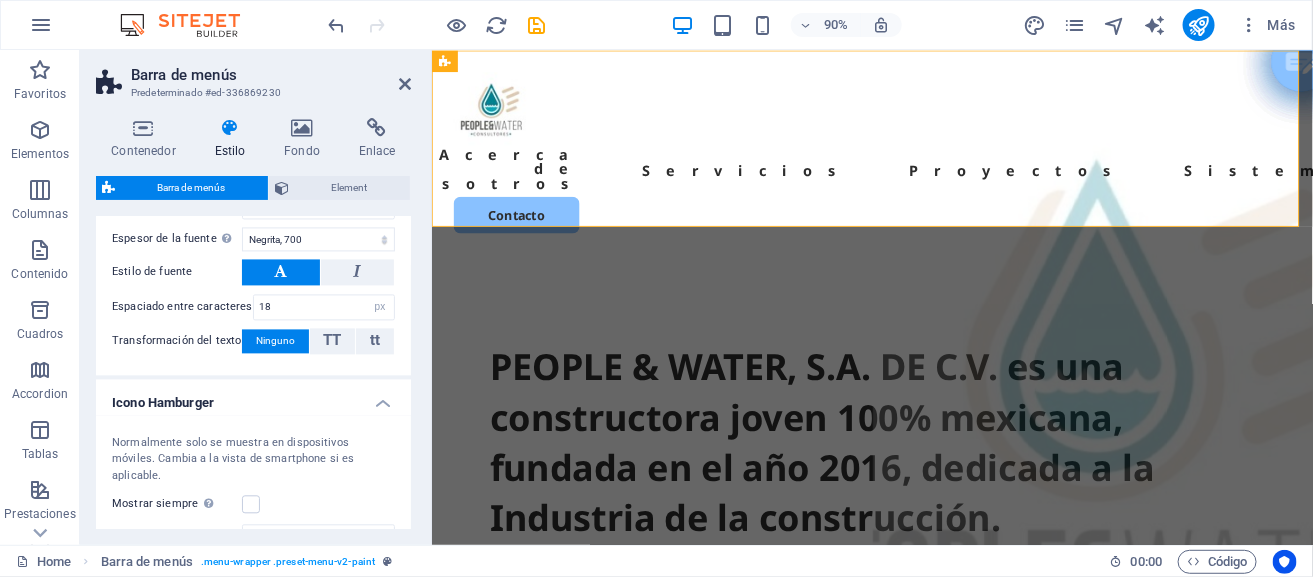 scroll, scrollTop: 1487, scrollLeft: 0, axis: vertical 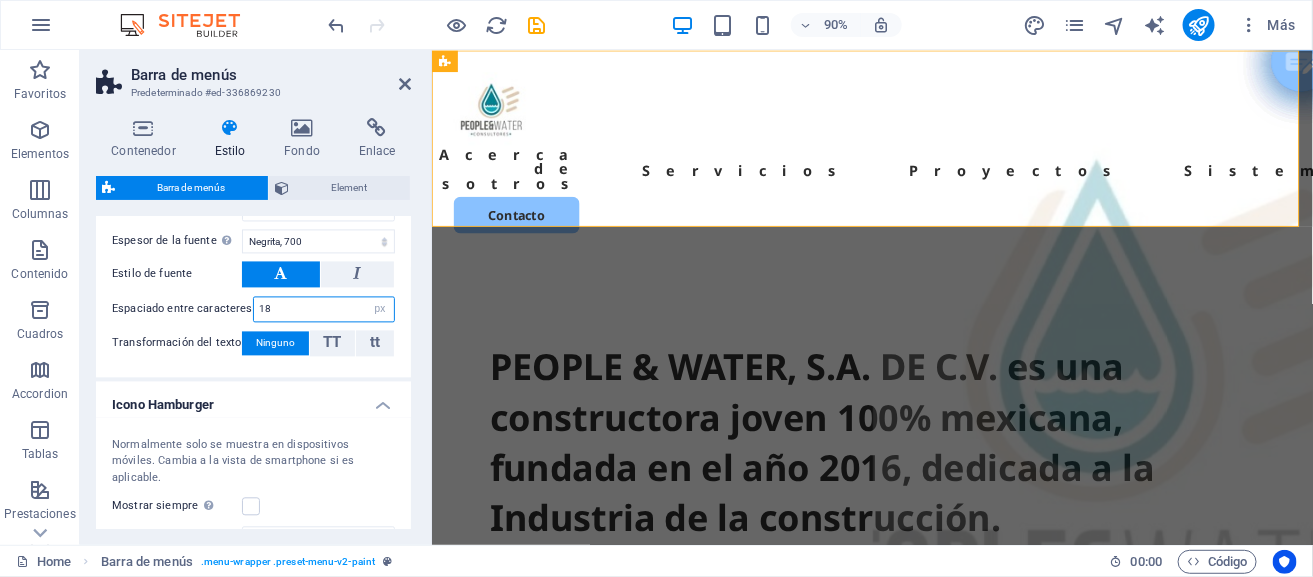 click on "18" at bounding box center (324, 310) 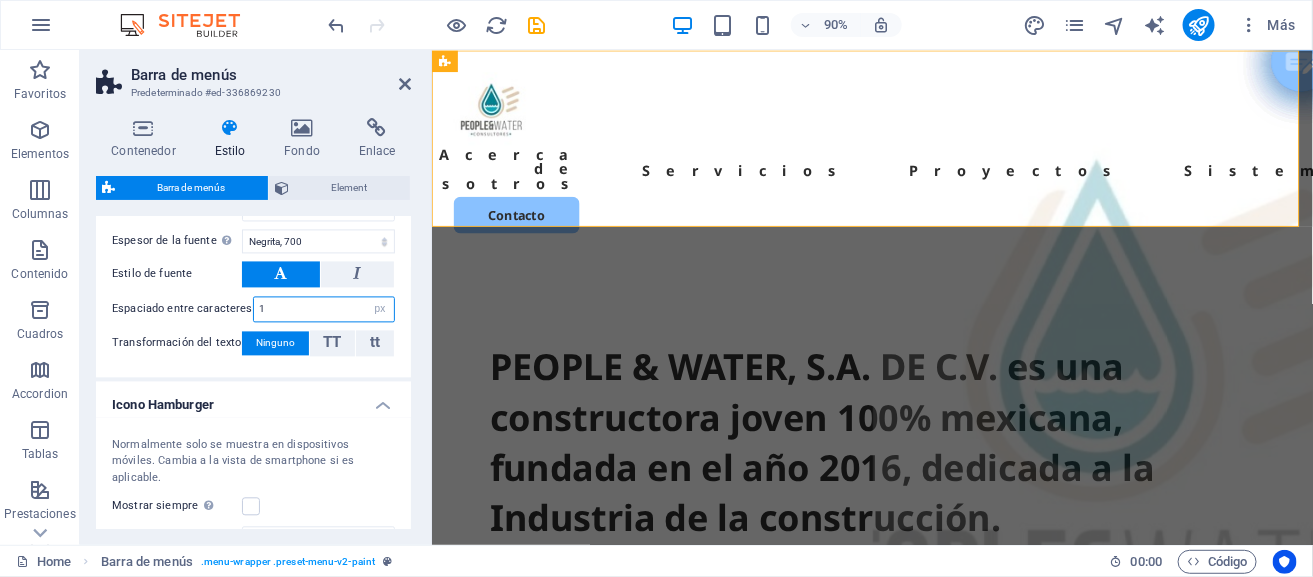 type on "1" 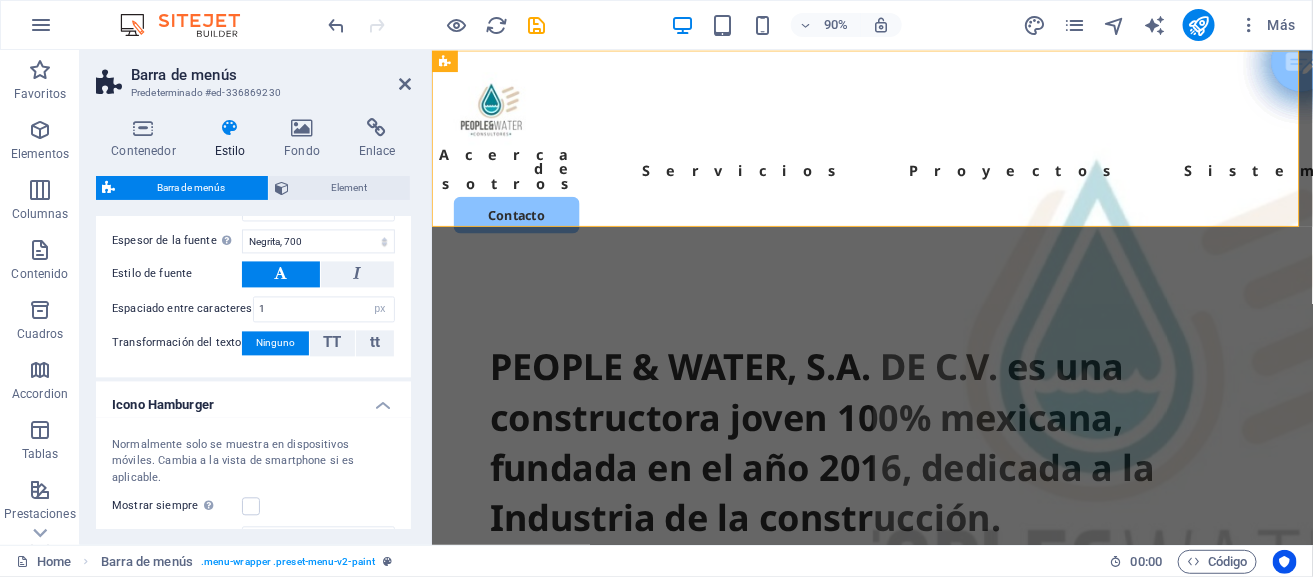 click on "Elemento de menú Elemento de submenú Estilo Cambia al modo de previsualización y mueve el ratón sobre los elementos del menú para probar el efecto. Sin formato Color del texto Cuadro: Atenuar Cuadro: Voltear verticalmente Cuadro: Voltear horizontalmente Cuadro: Bajar Cuadro: Subir Cuadro: Desplazar a la derecha Cuadro: Desplazar a la izquierda Cuadro: Efecto de zoom Borde Borde superior e inferior Borde izquierdo y derecho Borde superior Borde inferior Color Puntero encima/Activo  - Hamburger Puntero encima/Activo  - Permanente Puntero encima/Activo Ancho del borde al pasar el puntero por encima 1 px rem vh vw Esquinas redondeadas 0 px rem % vh vw Personalizado Personalizado 0 px rem % vh vw 0 px rem % vh vw 0 px rem % vh vw 0 px rem % vh vw Intervalo 4 px rem % vh vw Espaciado 0 px rem % vh vw Personalizado Personalizado 0 px rem % vh vw 0 px rem % vh vw 0 px rem % vh vw 0 px rem % vh vw Fuente Predeterminado Cabeceras Tamaño de la fuente 16 px rem % vh vw Espesor de la fuente Gestionar fuentes 1 px" at bounding box center (253, 86) 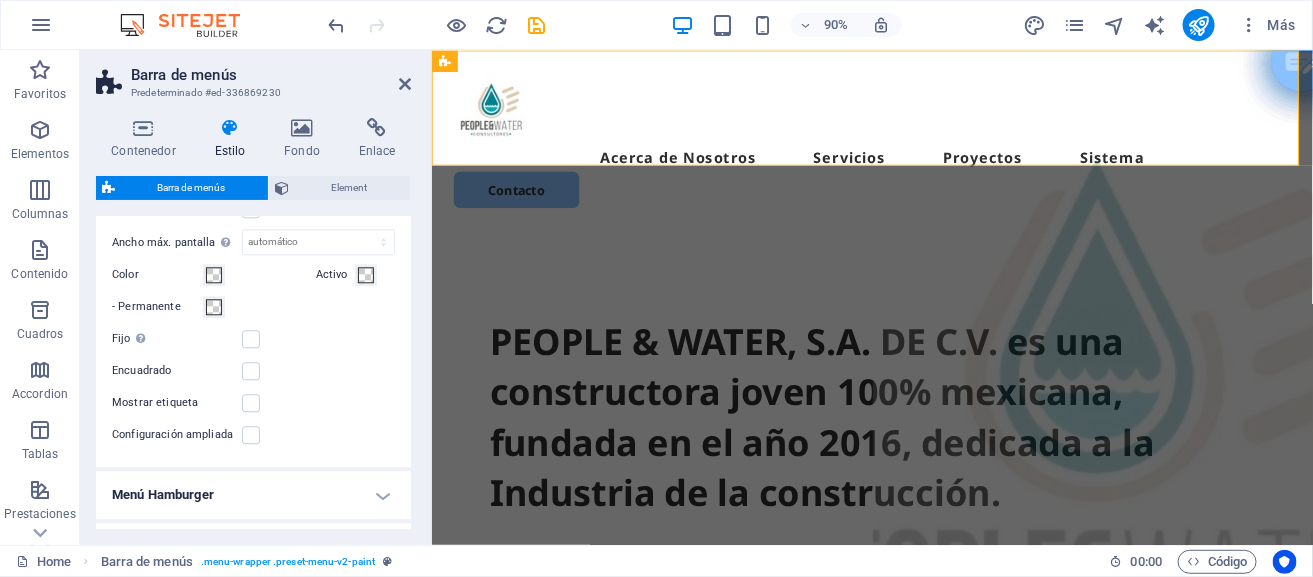 scroll, scrollTop: 1908, scrollLeft: 0, axis: vertical 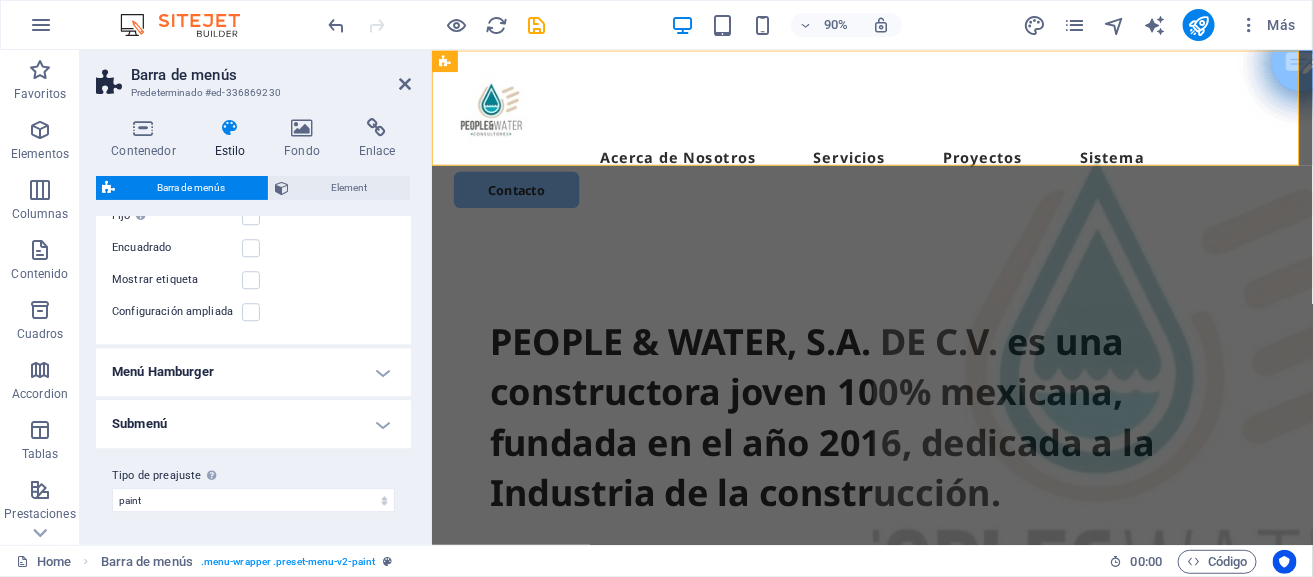click on "Menú Hamburger" at bounding box center (253, 372) 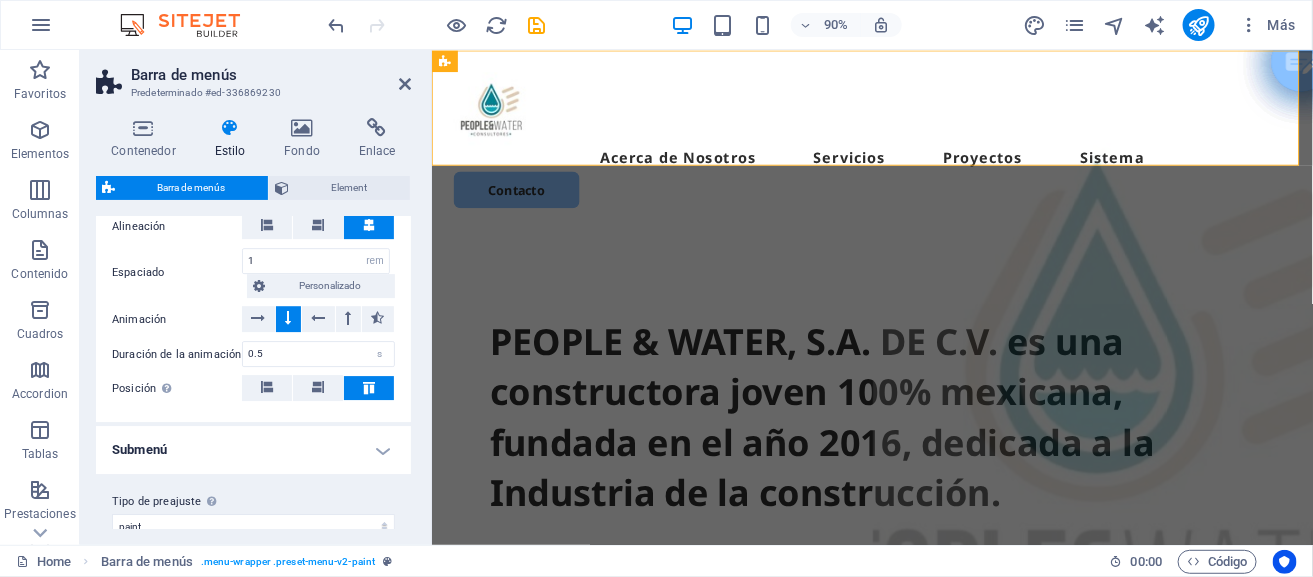scroll, scrollTop: 2230, scrollLeft: 0, axis: vertical 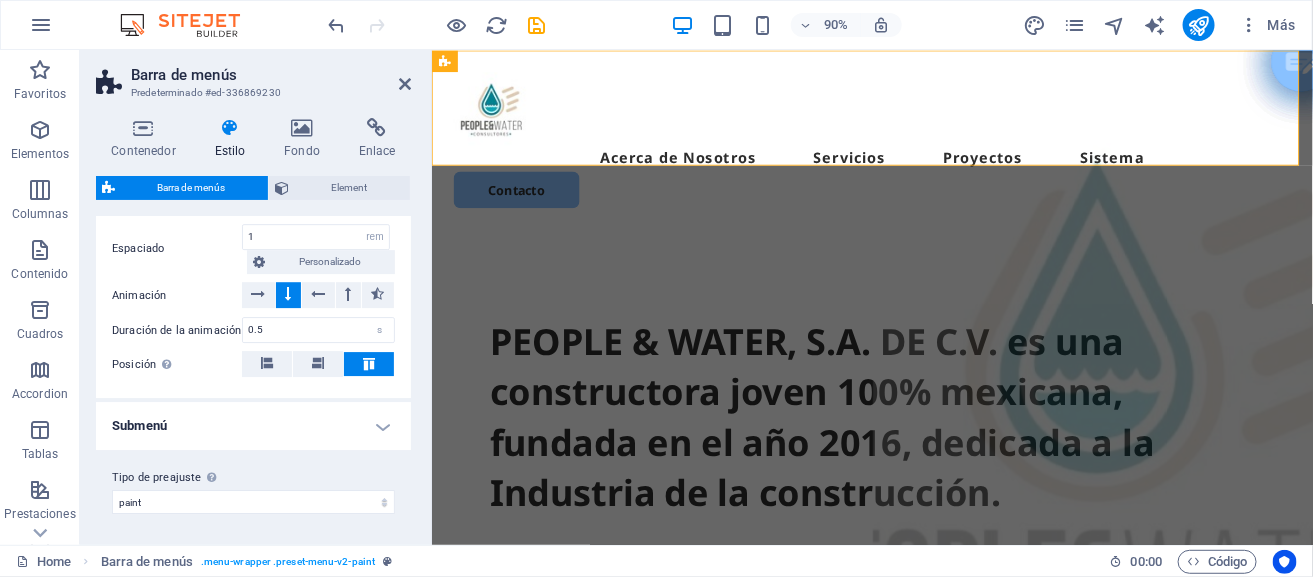 click on "Submenú" at bounding box center [253, 426] 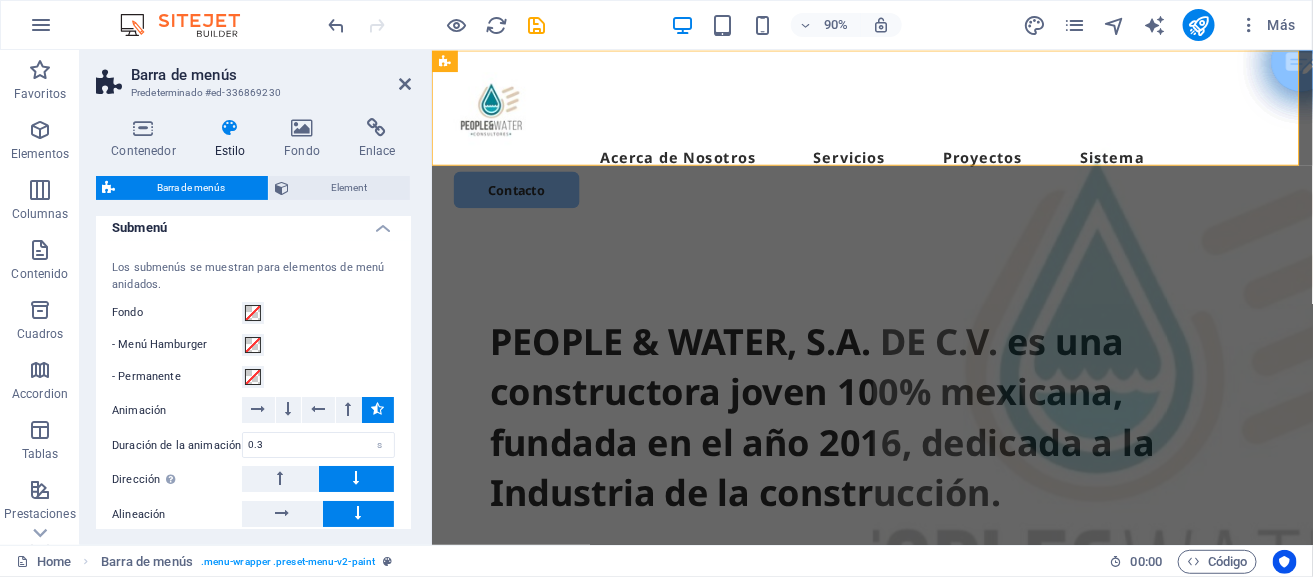 scroll, scrollTop: 2592, scrollLeft: 0, axis: vertical 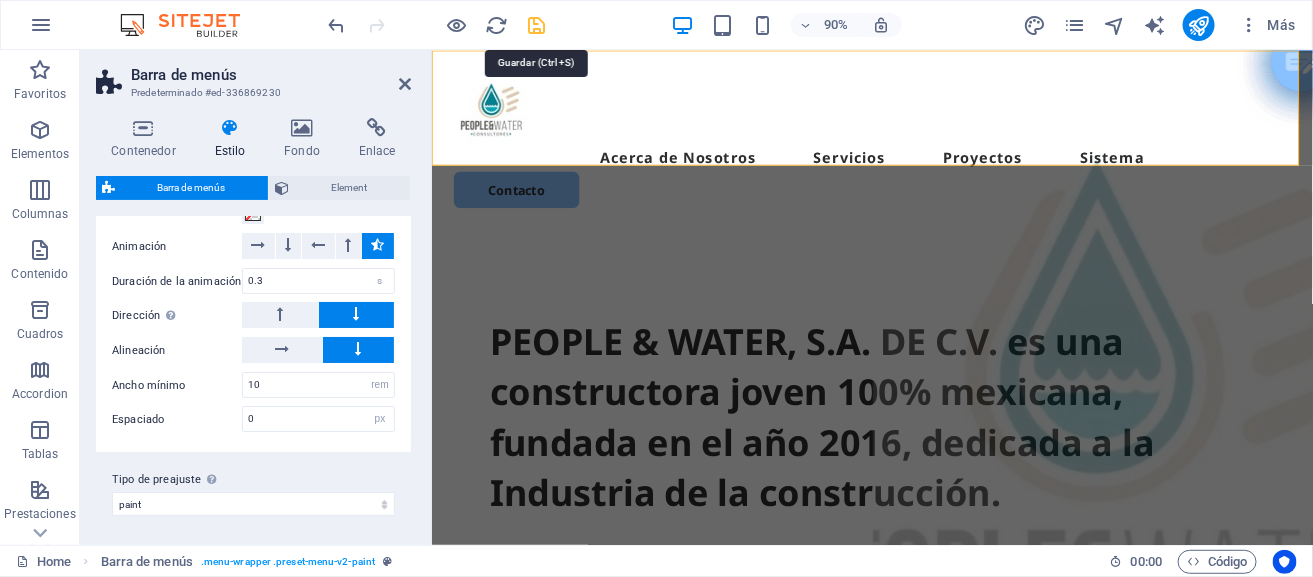 click at bounding box center [537, 25] 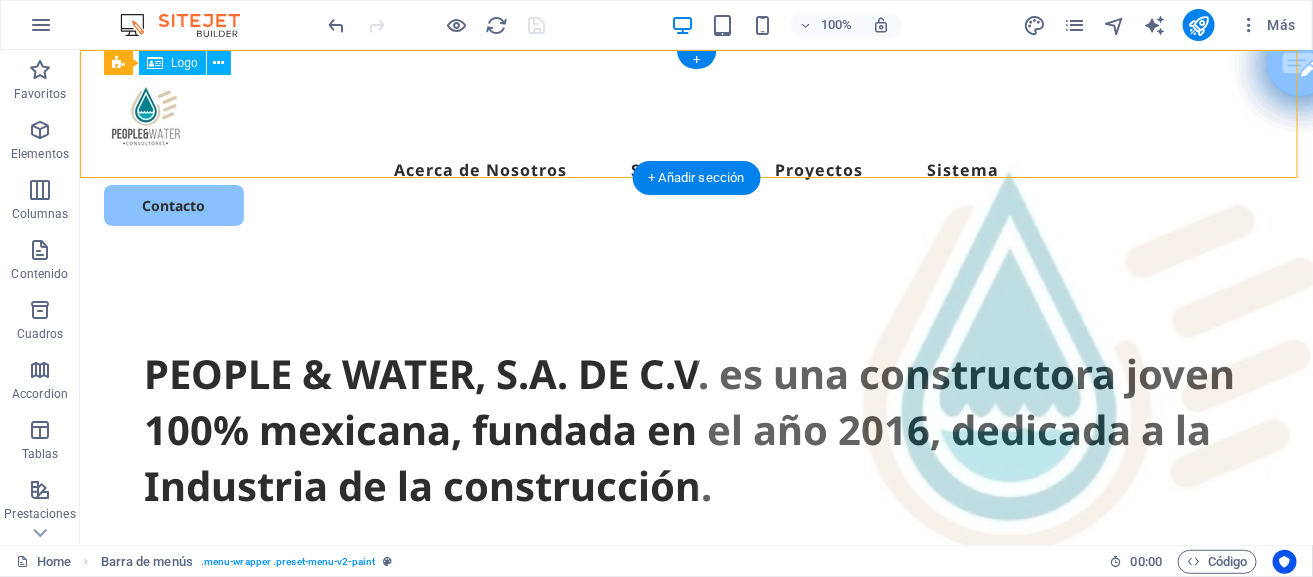 drag, startPoint x: 156, startPoint y: 119, endPoint x: 124, endPoint y: 94, distance: 40.60788 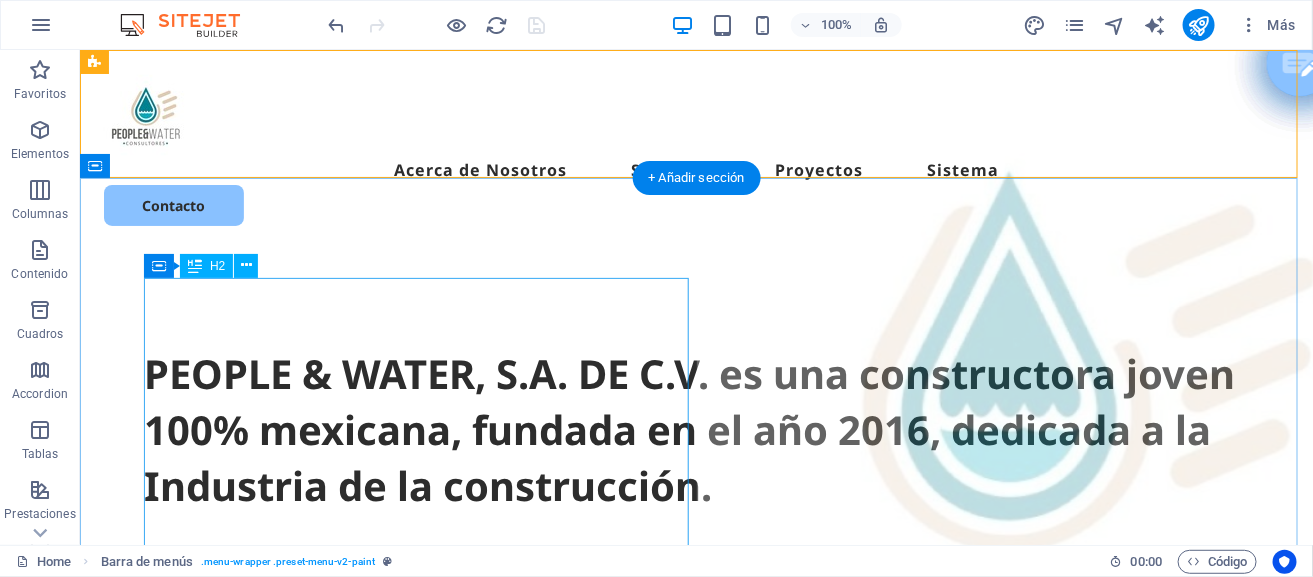 click on "PEOPLE & WATER, S.A. DE C.V. es una constructora joven 100% mexicana, fundada en el año 2016, dedicada a la Industria de la construcción." at bounding box center [695, 429] 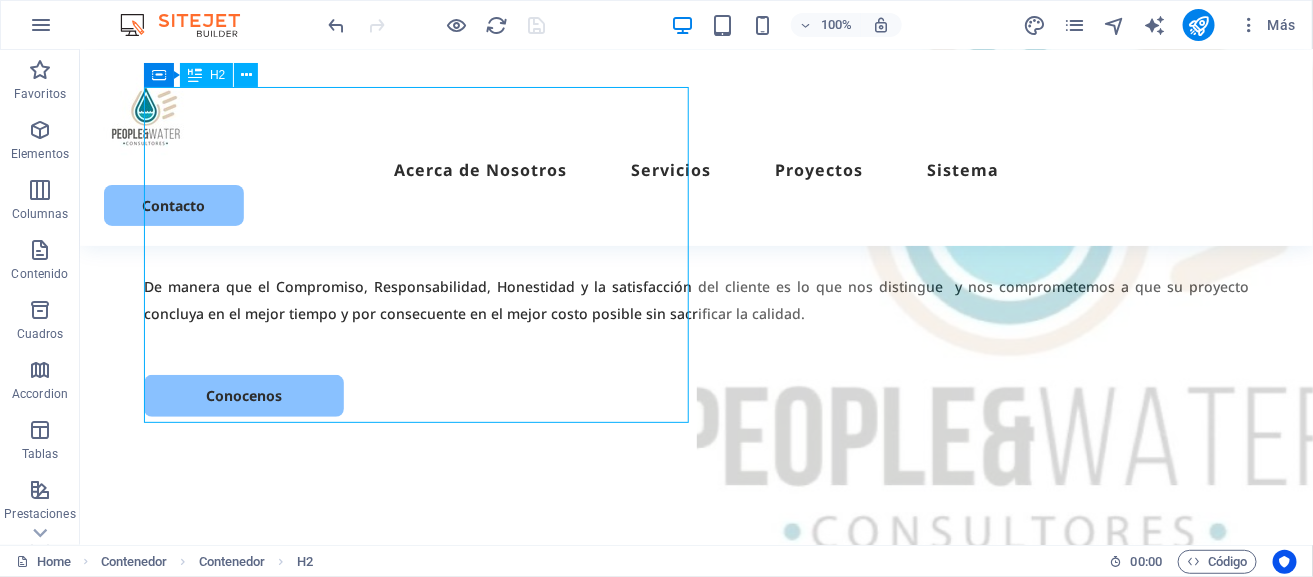 scroll, scrollTop: 205, scrollLeft: 0, axis: vertical 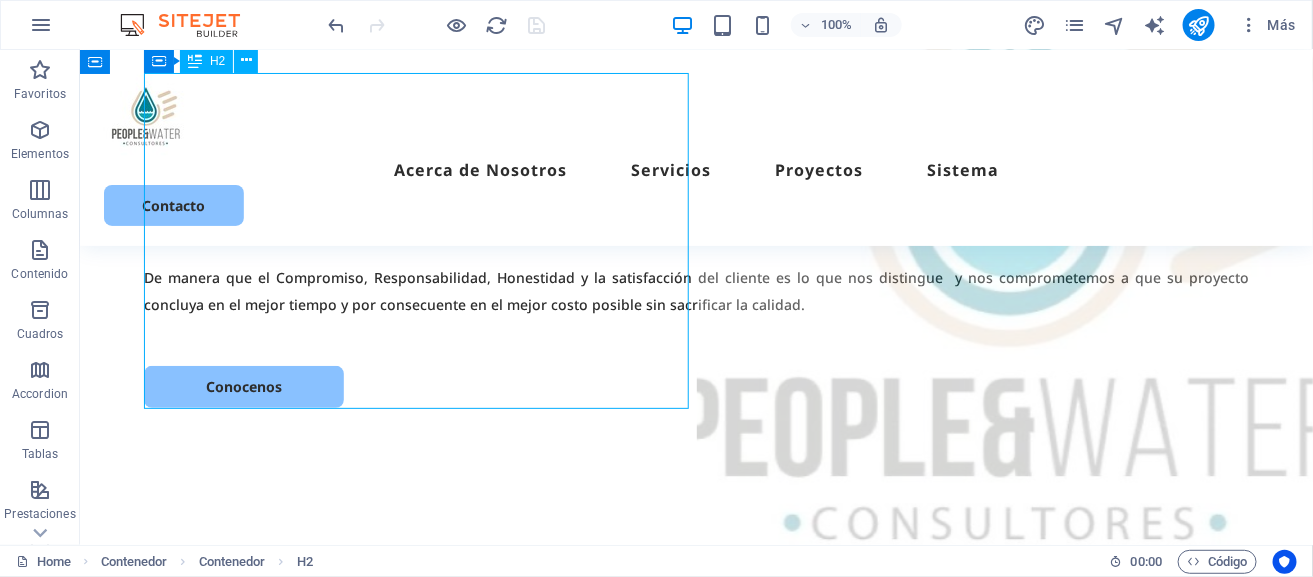 click on "PEOPLE & WATER, S.A. DE C.V. es una constructora joven 100% mexicana, fundada en el año 2016, dedicada a la Industria de la construcción." at bounding box center [695, 156] 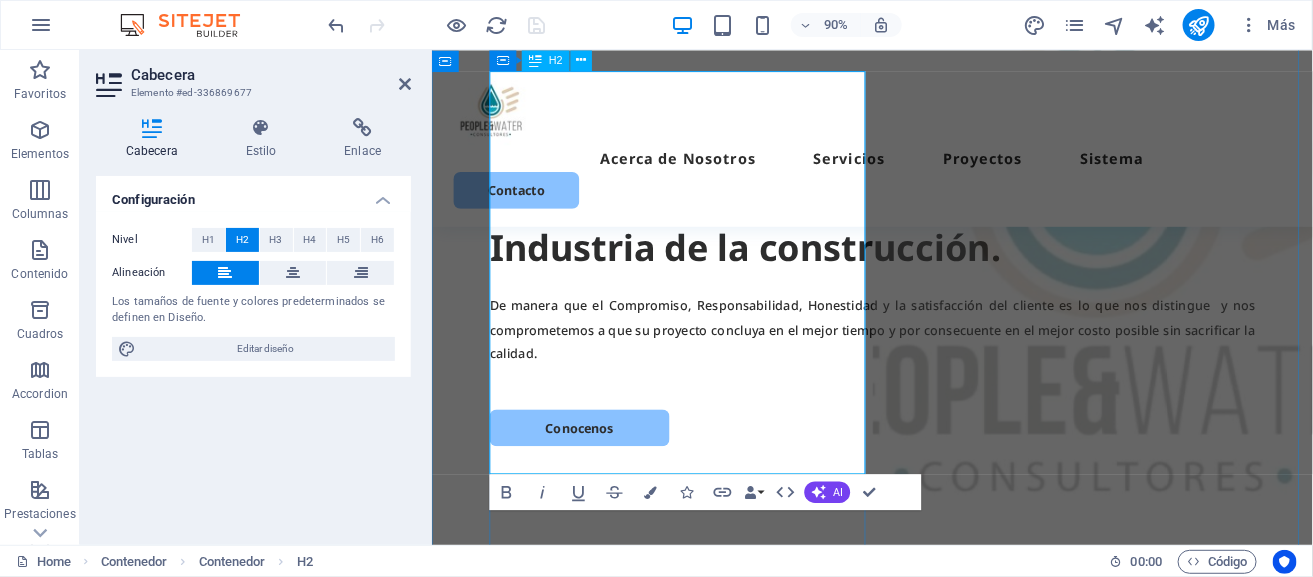 click on "PEOPLE & WATER, S.A. DE C.V. es una constructora joven 100% mexicana, fundada en el año 2016, dedicada a la Industria de la construcción." at bounding box center [920, 185] 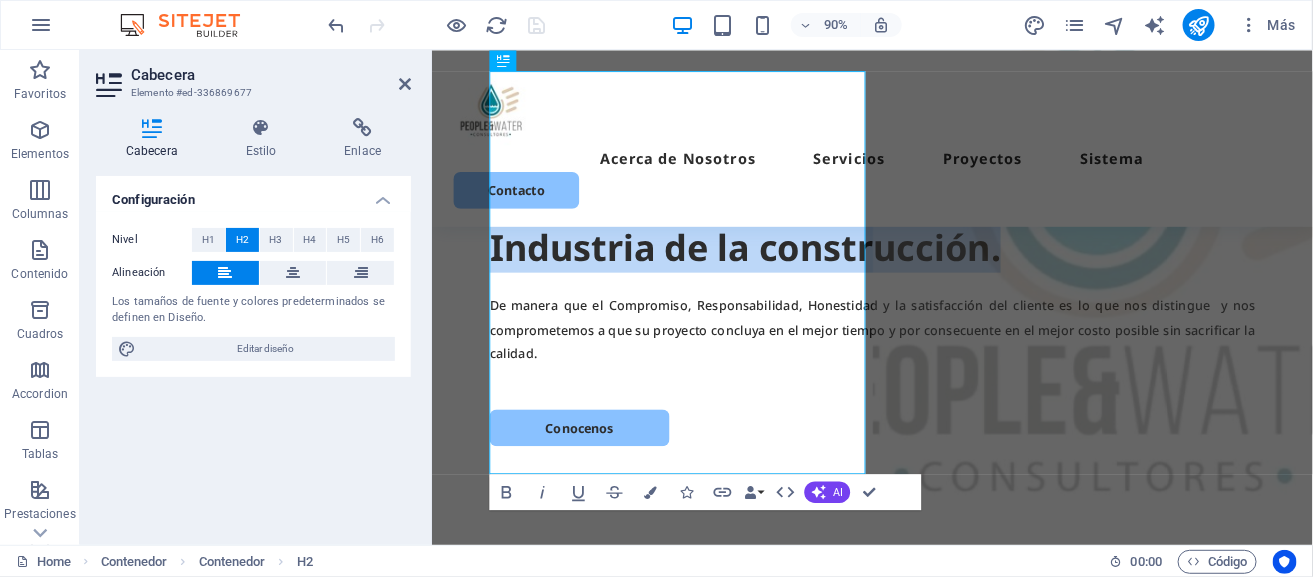 drag, startPoint x: 776, startPoint y: 500, endPoint x: 826, endPoint y: 213, distance: 291.32285 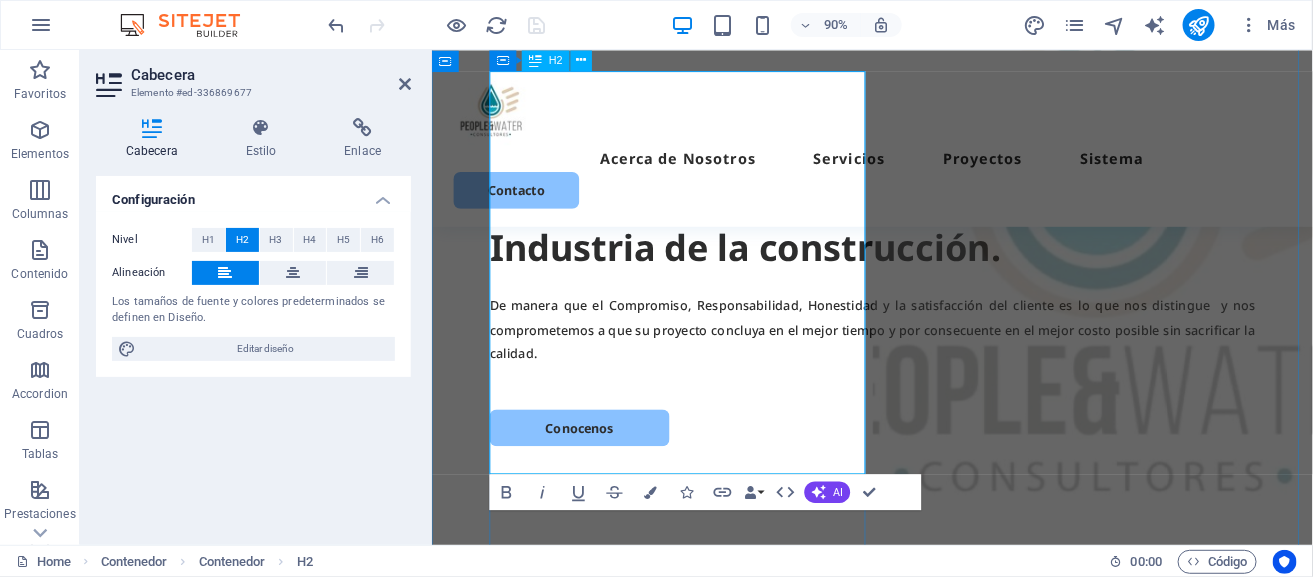 click on "PEOPLE & WATER, S.A. DE C.V. es una constructora joven 100% mexicana, fundada en el año 2016, dedicada a la Industria de la construcción." at bounding box center (920, 185) 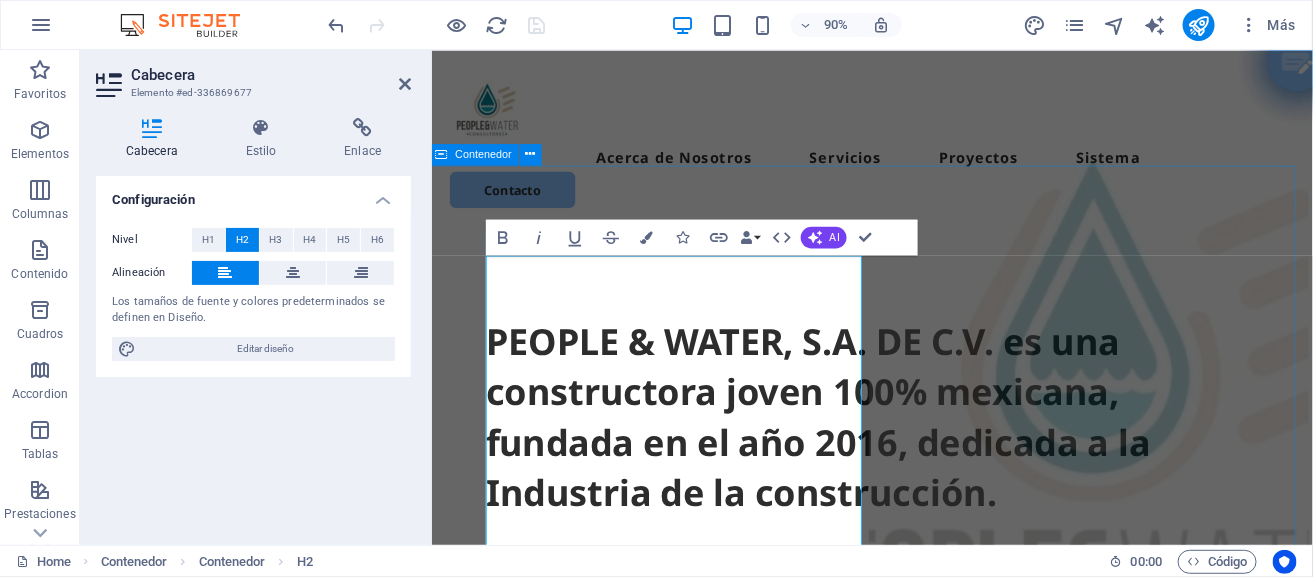 scroll, scrollTop: 0, scrollLeft: 0, axis: both 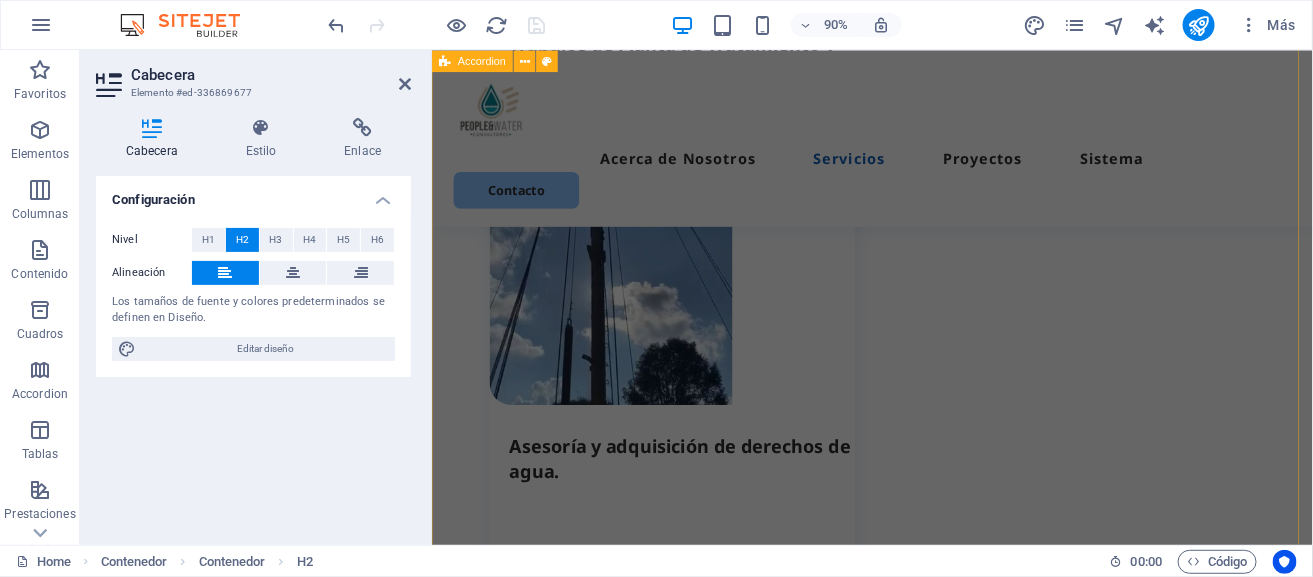 drag, startPoint x: 502, startPoint y: 304, endPoint x: 822, endPoint y: 416, distance: 339.03394 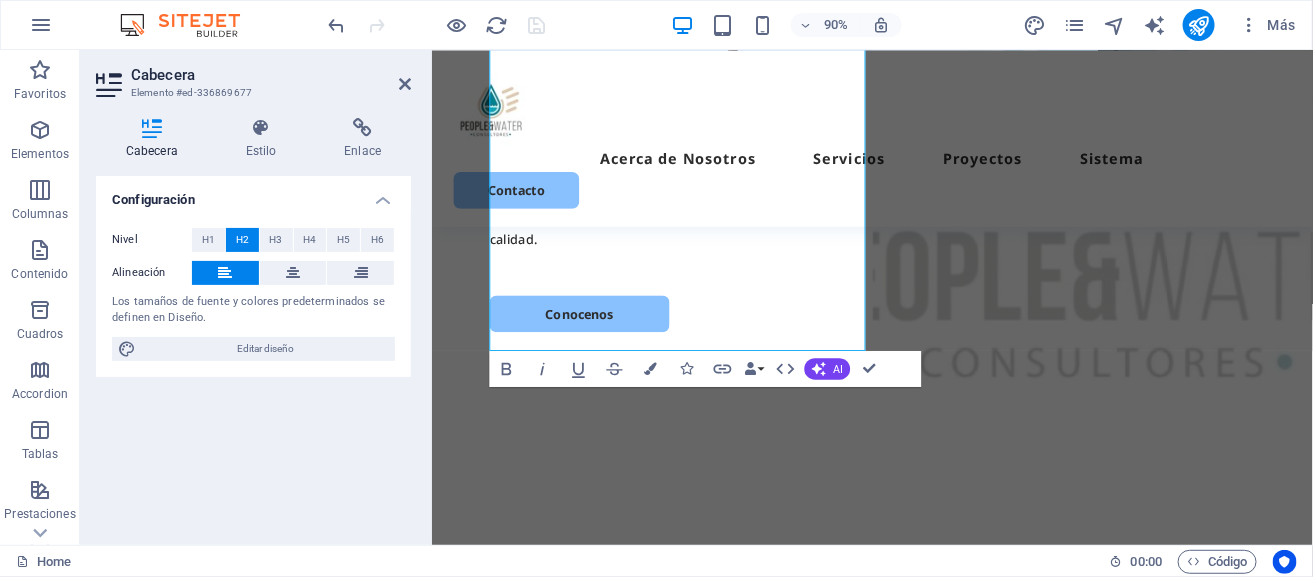 scroll, scrollTop: 341, scrollLeft: 0, axis: vertical 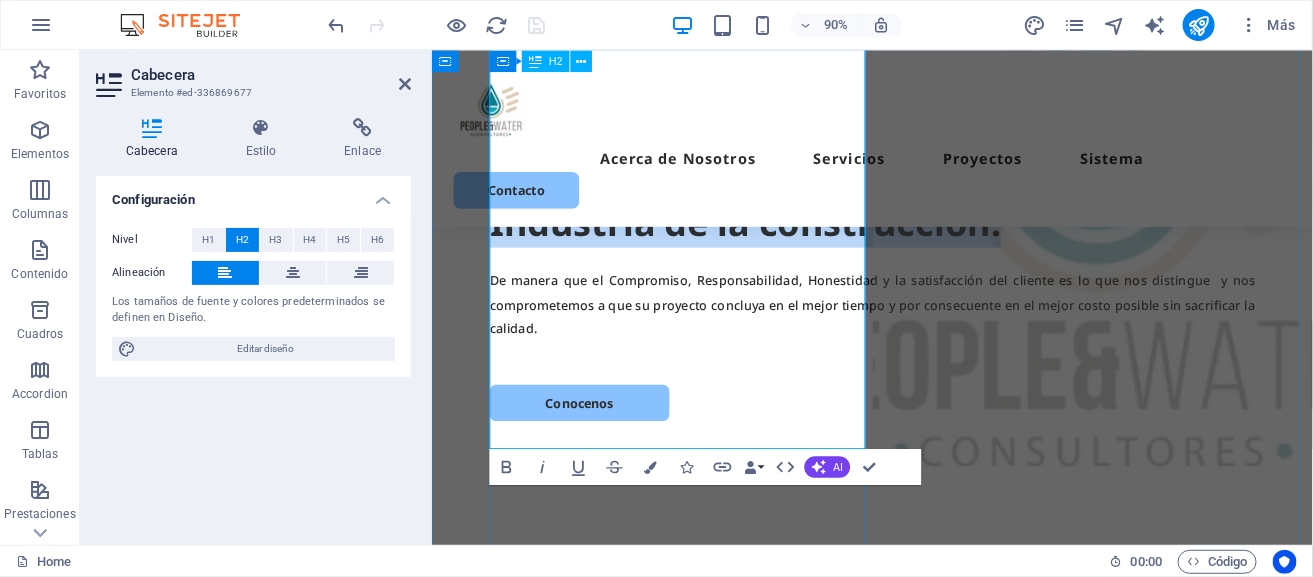 click on "PEOPLE & WATER, S.A. DE C.V. es una constructora joven 100% mexicana, fundada en el año 2016, dedicada a la Industria de la construcción." at bounding box center [920, 157] 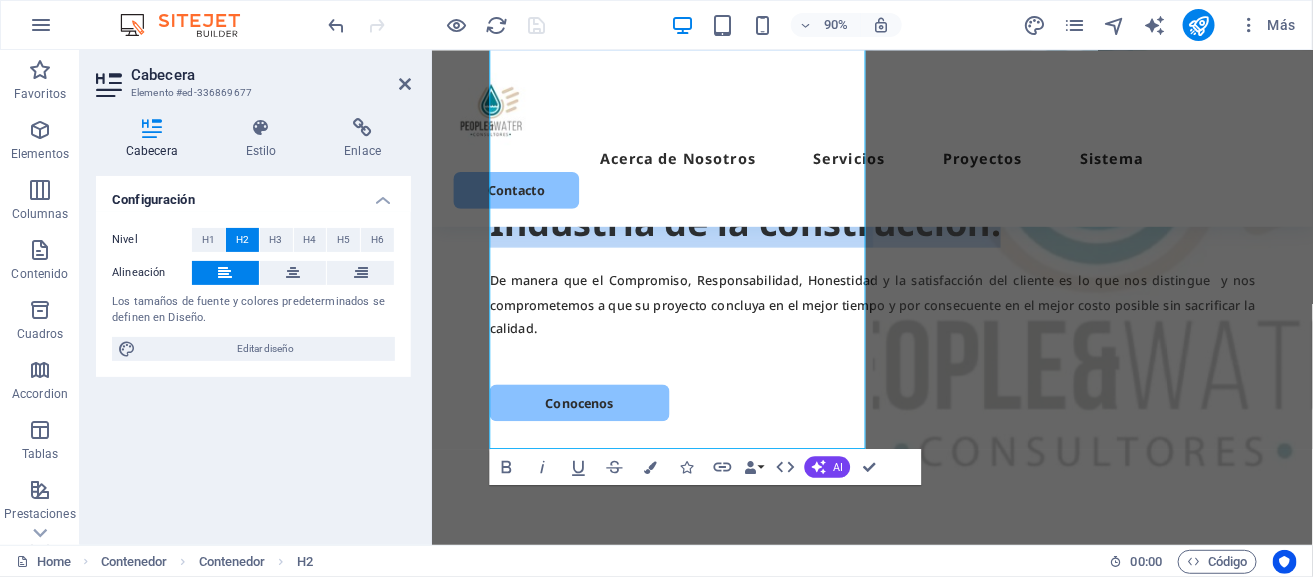 drag, startPoint x: 783, startPoint y: 466, endPoint x: 794, endPoint y: 136, distance: 330.1833 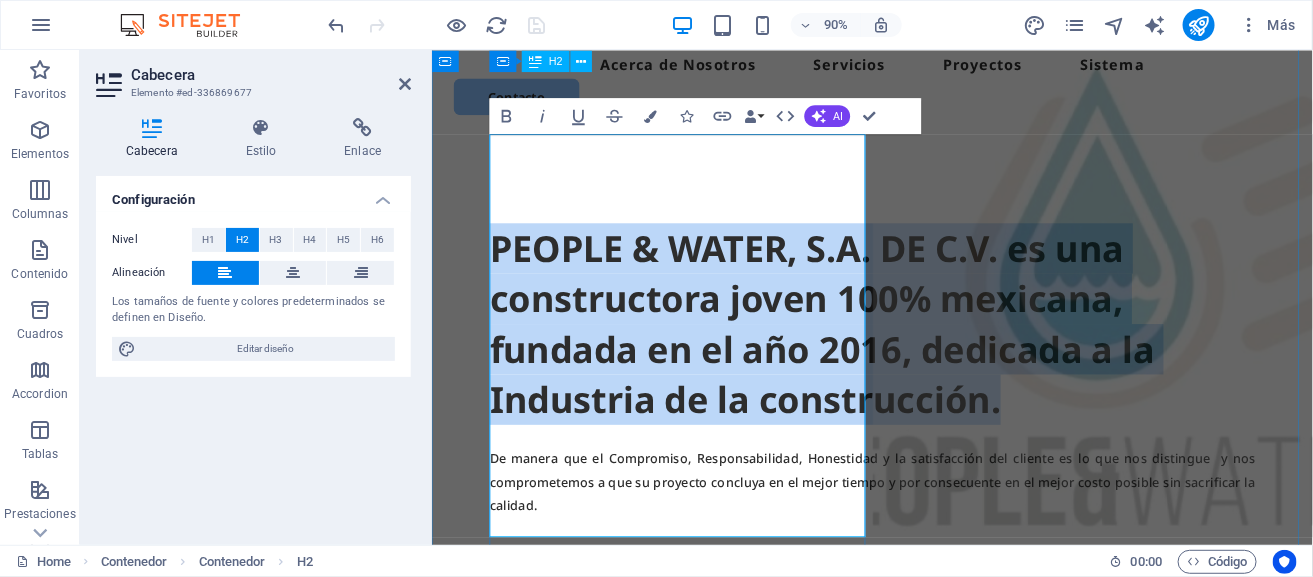 scroll, scrollTop: 90, scrollLeft: 0, axis: vertical 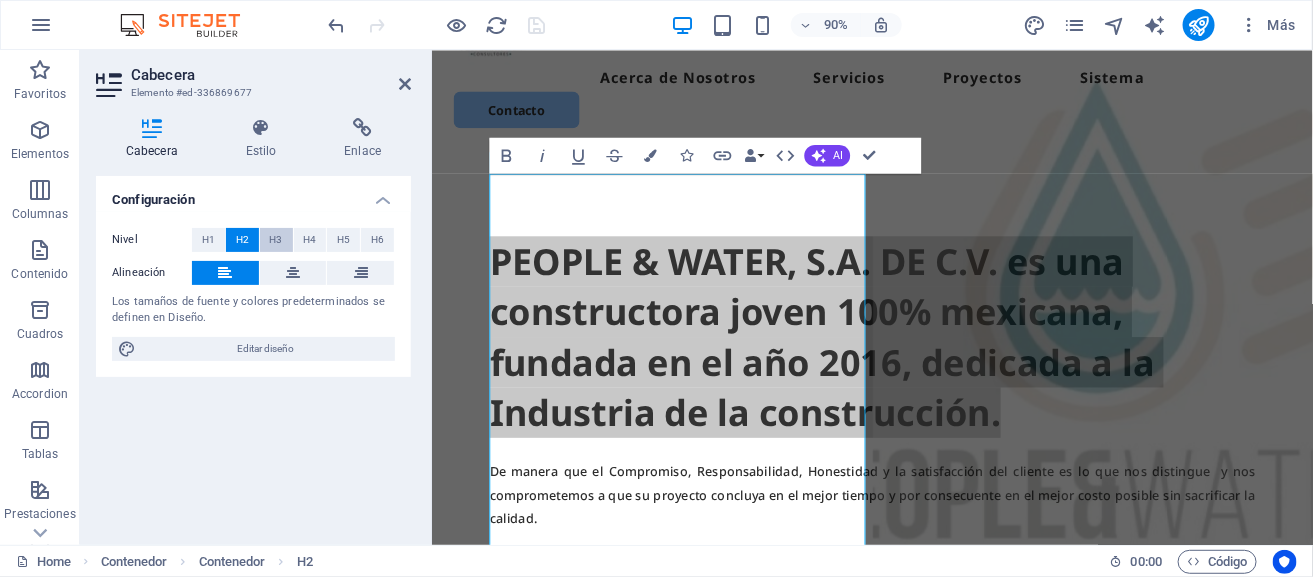 click on "H3" at bounding box center [276, 240] 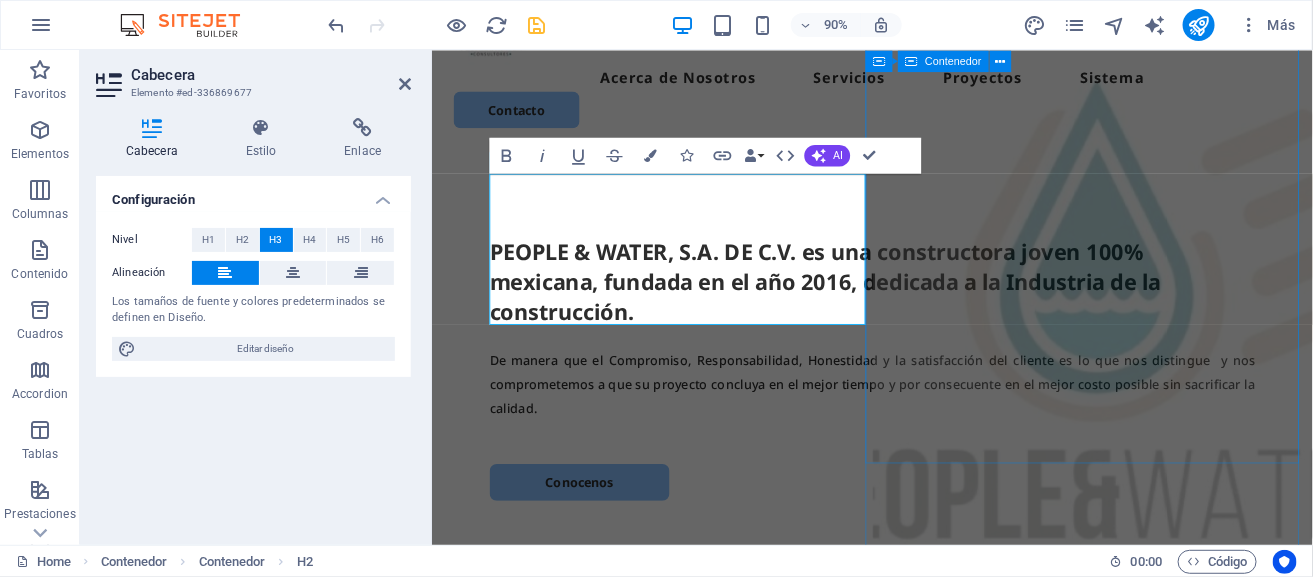 click on "Suelta el contenido aquí o  Añadir elementos  Pegar portapapeles" at bounding box center (1166, 1058) 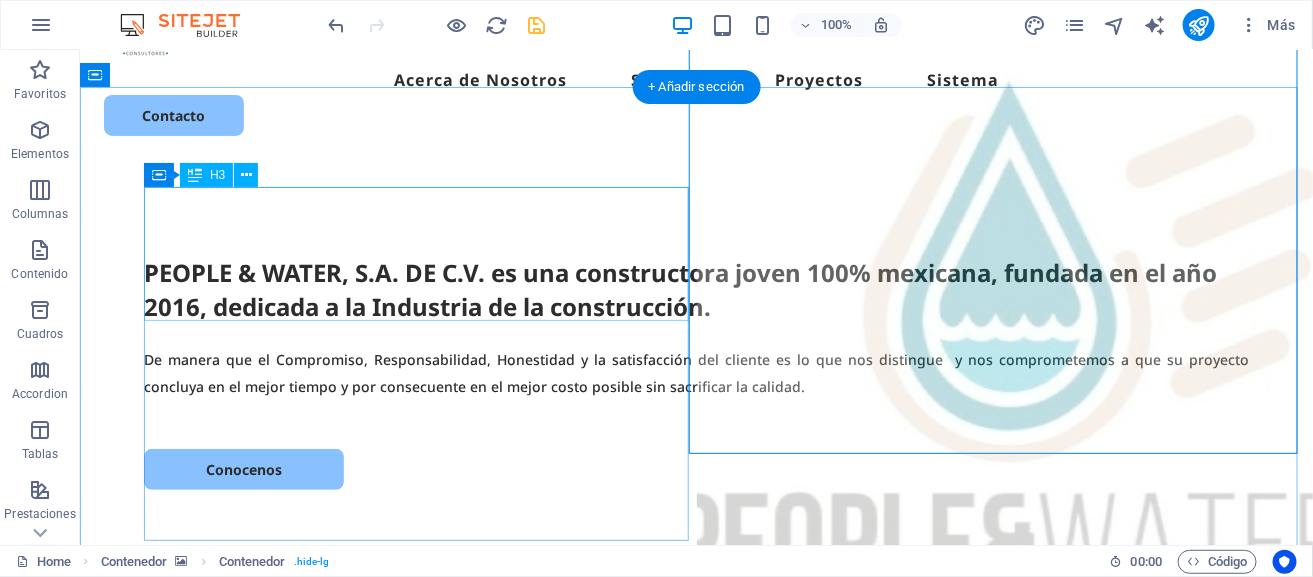 click on "PEOPLE & WATER, S.A. DE C.V. es una constructora joven 100% mexicana, fundada en el año 2016, dedicada a la Industria de la construcción." at bounding box center (695, 288) 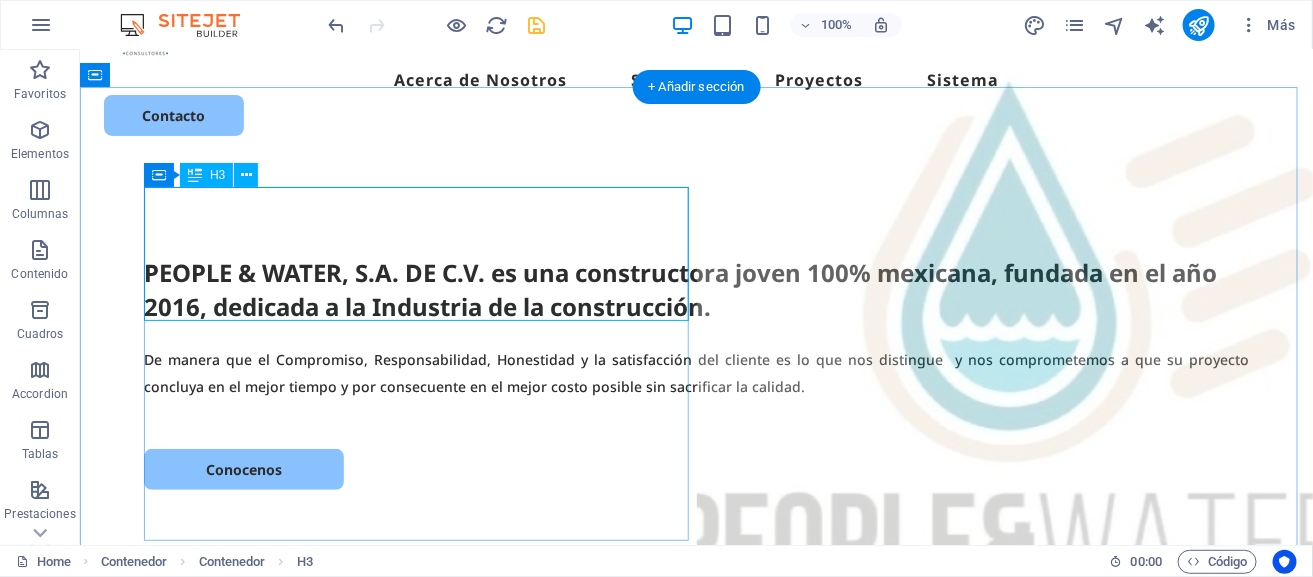 click on "PEOPLE & WATER, S.A. DE C.V. es una constructora joven 100% mexicana, fundada en el año 2016, dedicada a la Industria de la construcción." at bounding box center [695, 288] 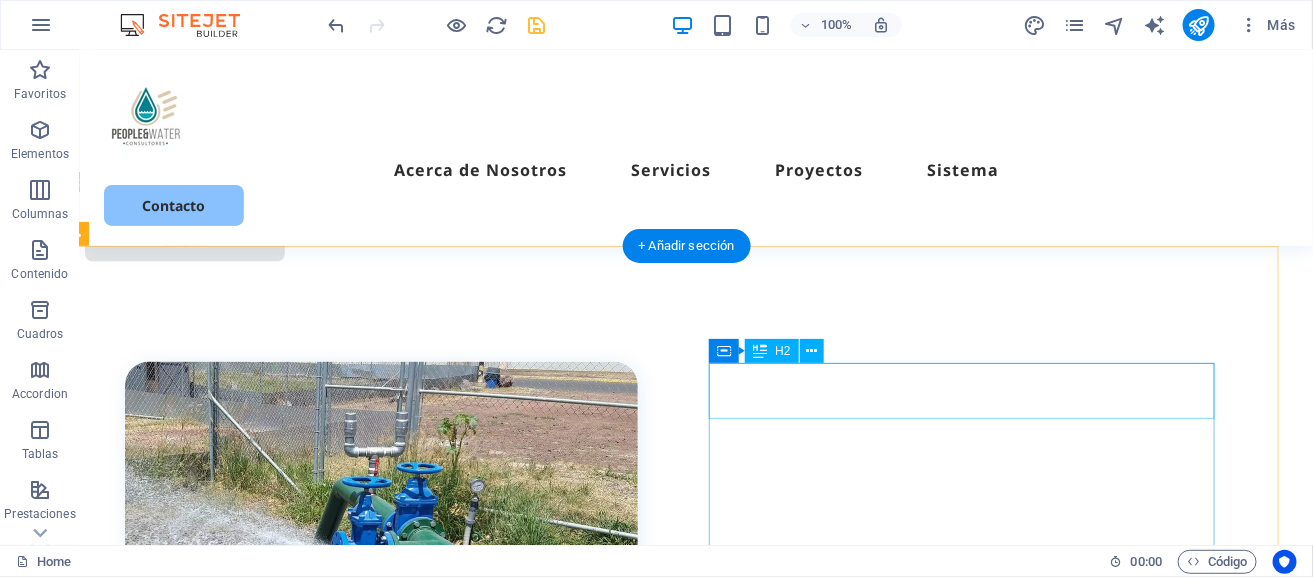 scroll, scrollTop: 771, scrollLeft: 19, axis: both 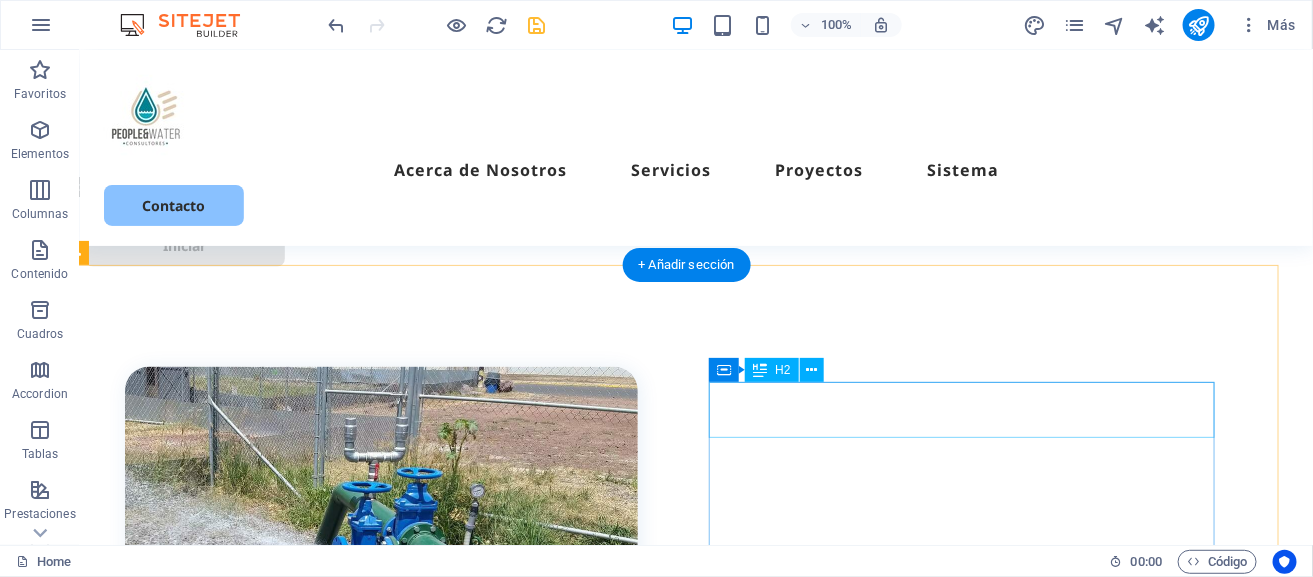 click on "Profesionales en el área." at bounding box center [380, 825] 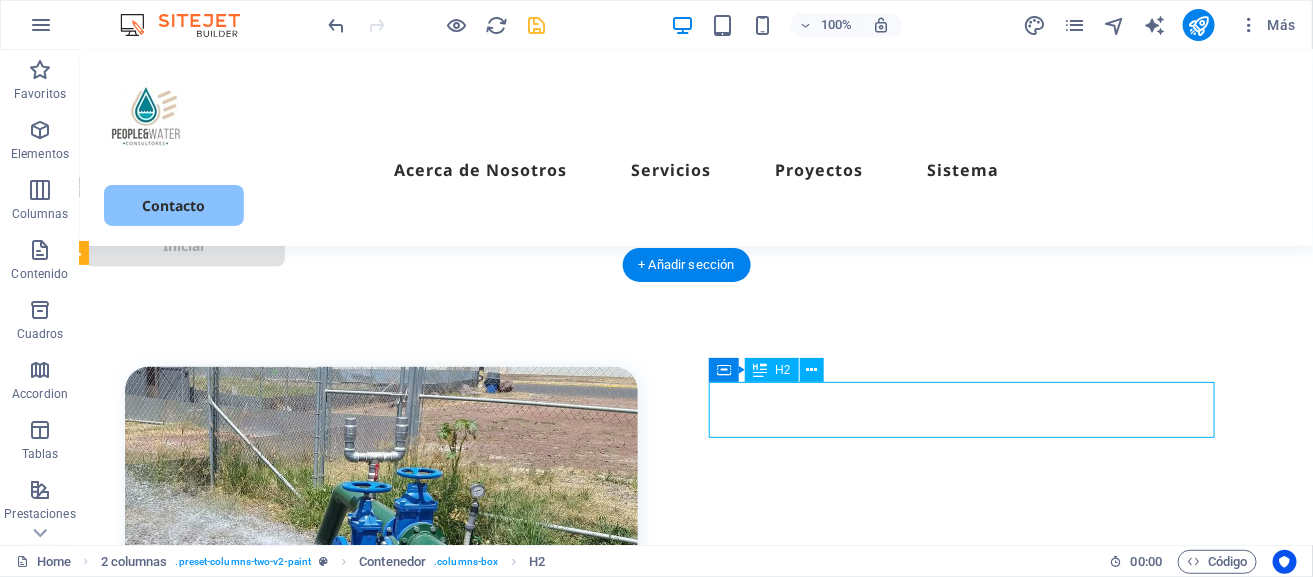 click on "Profesionales en el área." at bounding box center (380, 825) 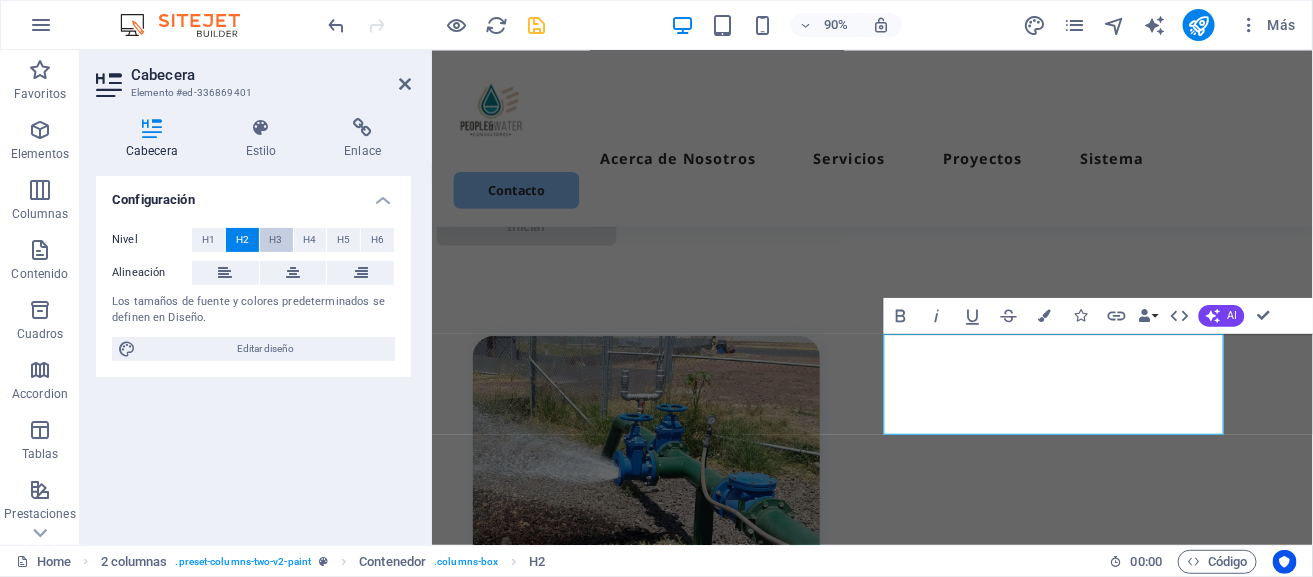 click on "H3" at bounding box center [276, 240] 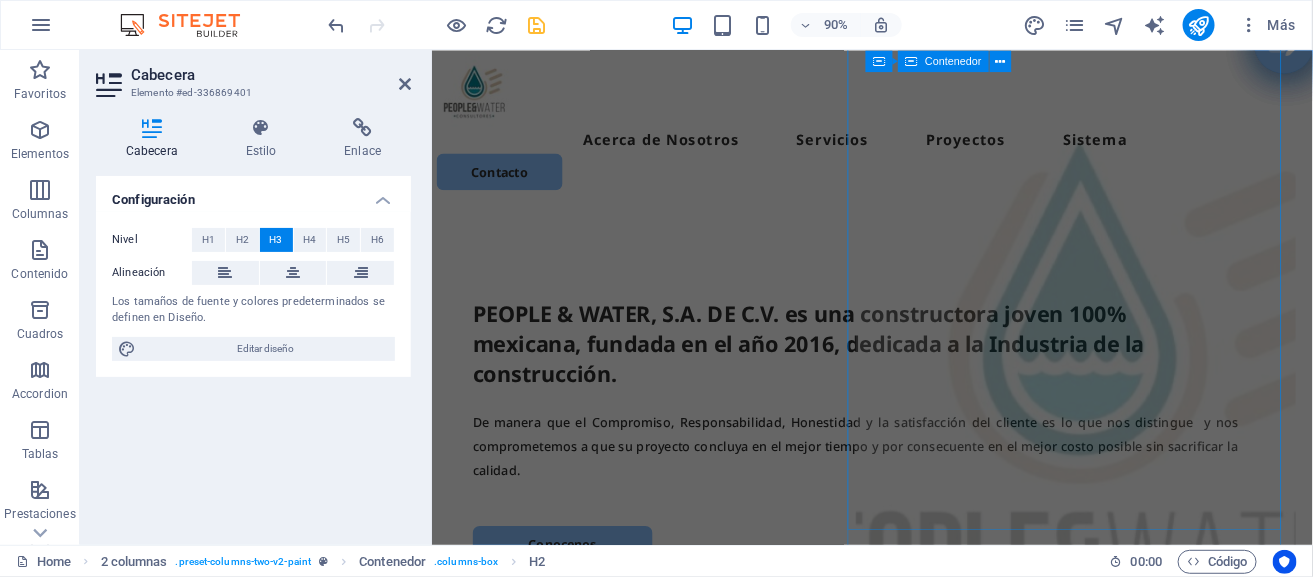 scroll, scrollTop: 0, scrollLeft: 19, axis: horizontal 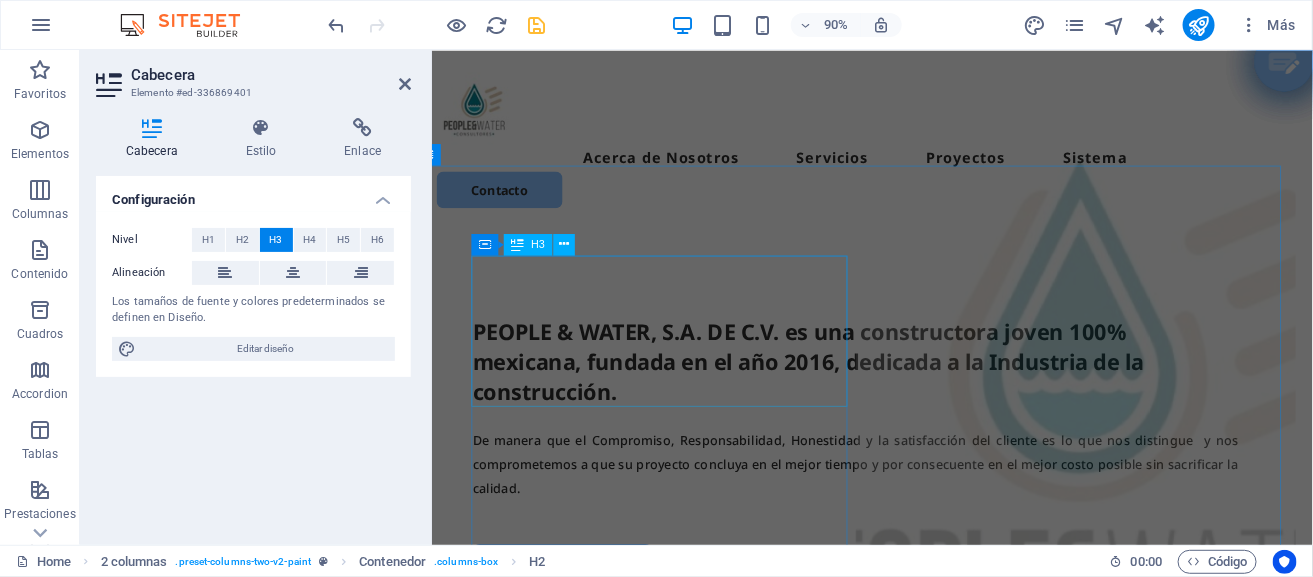 click on "PEOPLE & WATER, S.A. DE C.V. es una constructora joven 100% mexicana, fundada en el año 2016, dedicada a la Industria de la construcción." at bounding box center (901, 396) 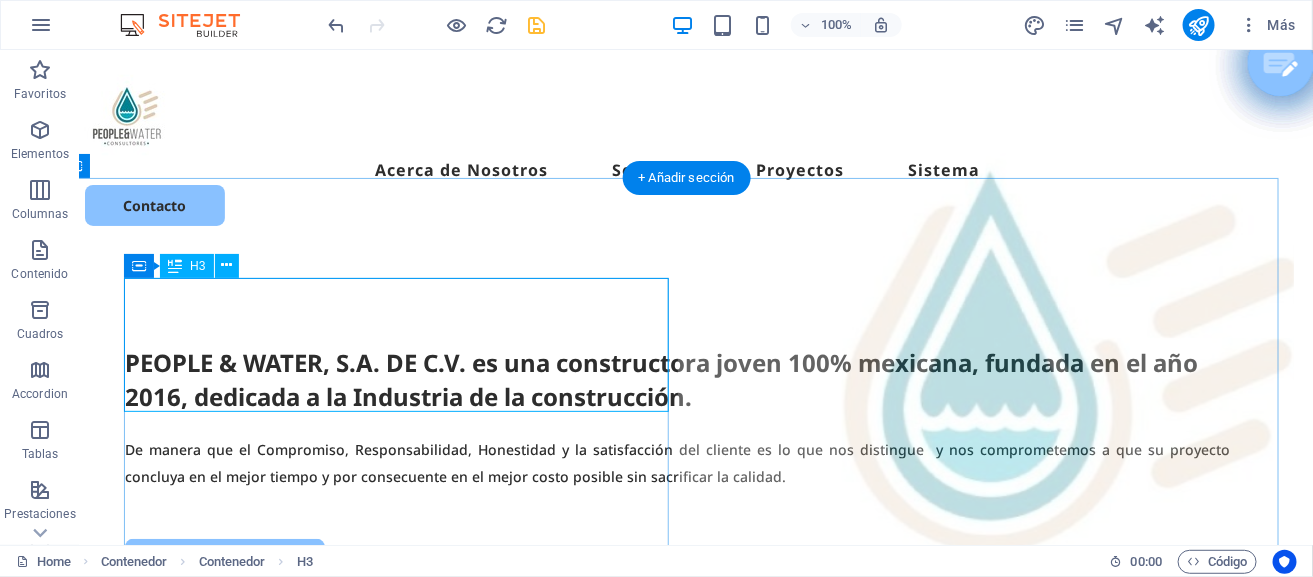 click on "PEOPLE & WATER, S.A. DE C.V. es una constructora joven 100% mexicana, fundada en el año 2016, dedicada a la Industria de la construcción." at bounding box center [676, 378] 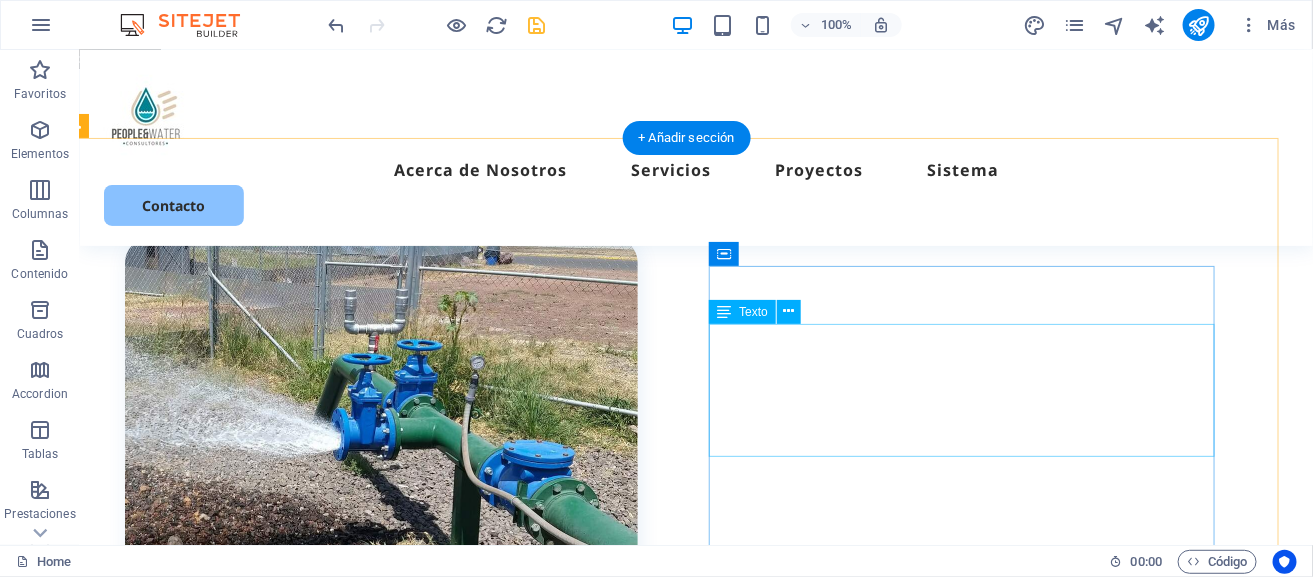 scroll, scrollTop: 899, scrollLeft: 19, axis: both 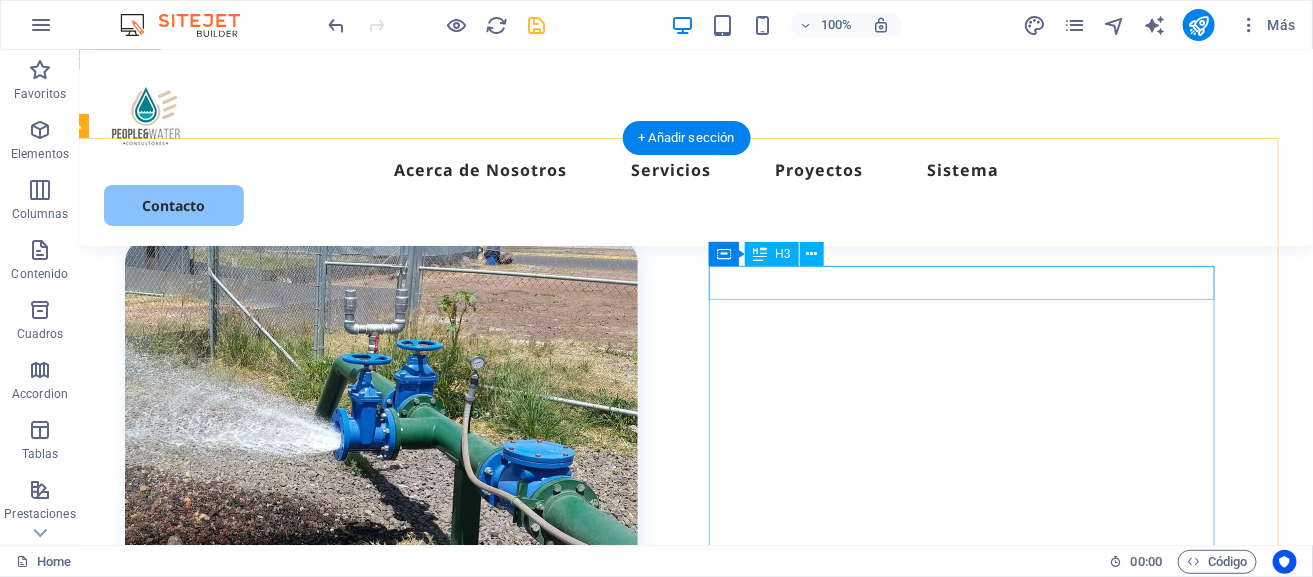 click on "Profesionales en el área." at bounding box center [380, 686] 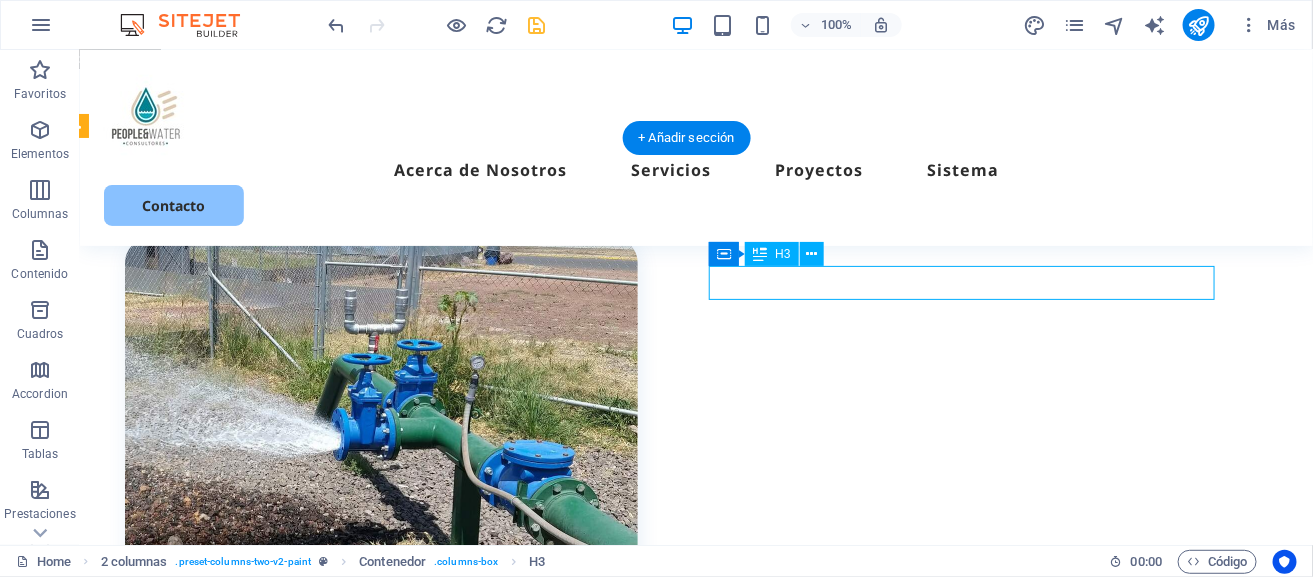 click on "Profesionales en el área." at bounding box center [380, 686] 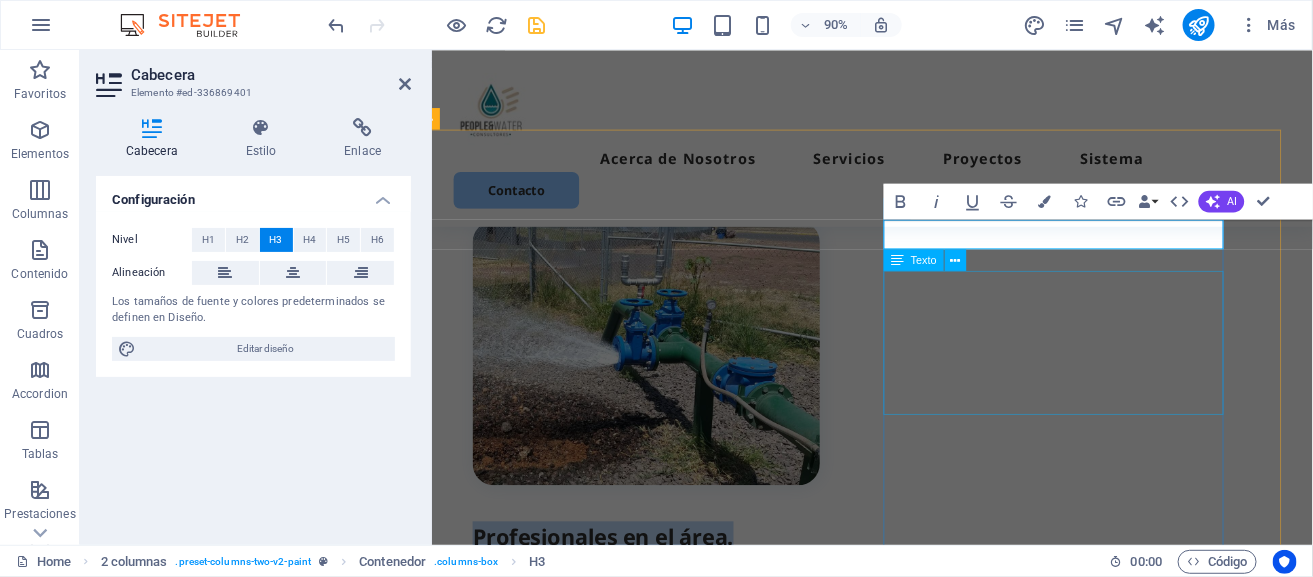 click on "Texto" at bounding box center (914, 260) 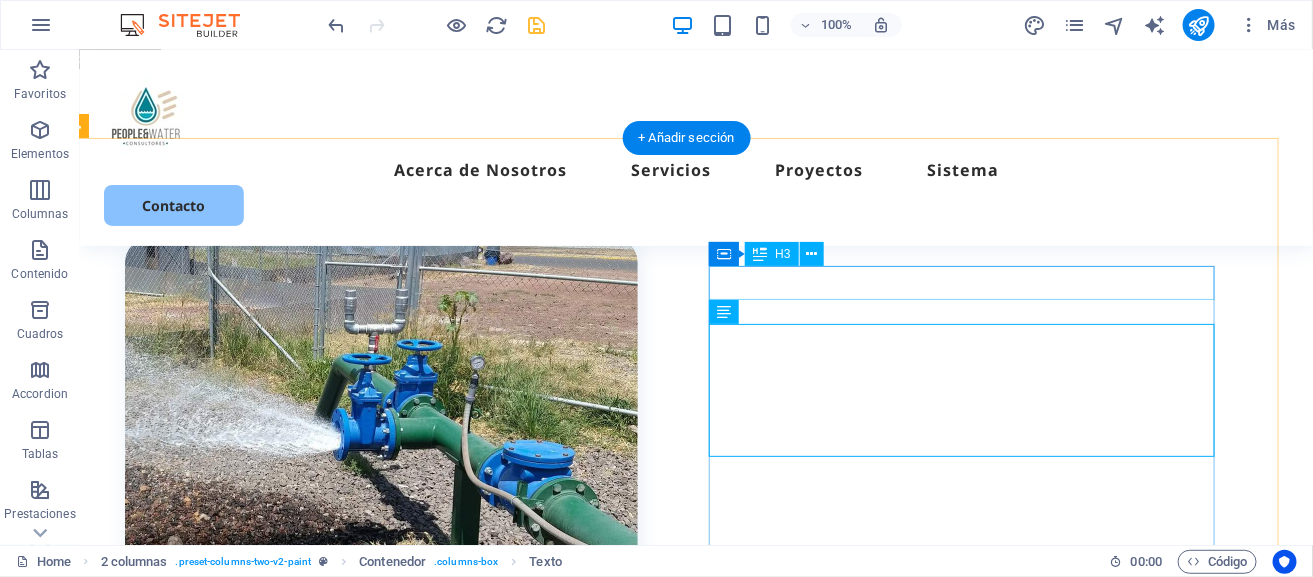 click on "Profesionales en el área." at bounding box center (380, 686) 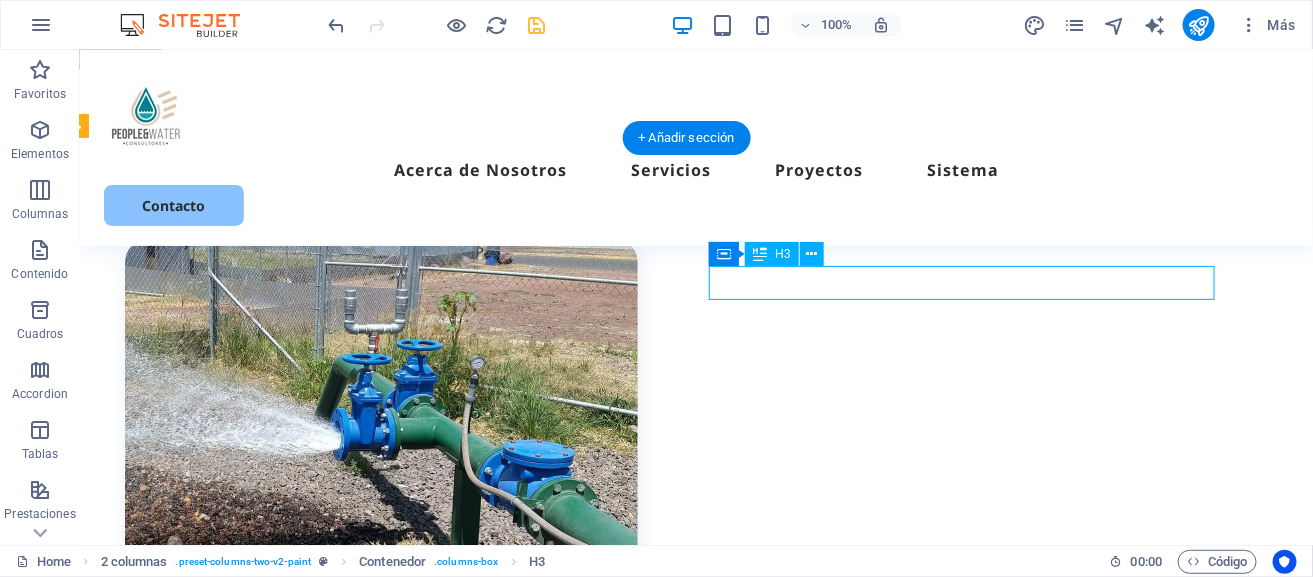 click on "Profesionales en el área." at bounding box center (380, 686) 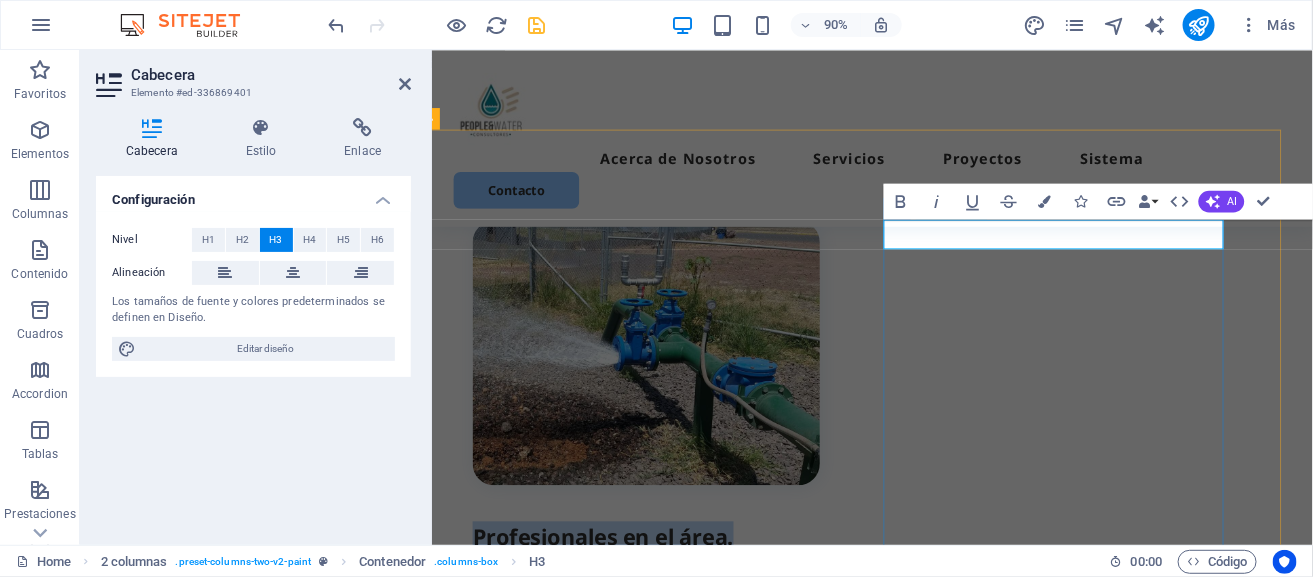 click on "Profesionales en el área." at bounding box center [669, 590] 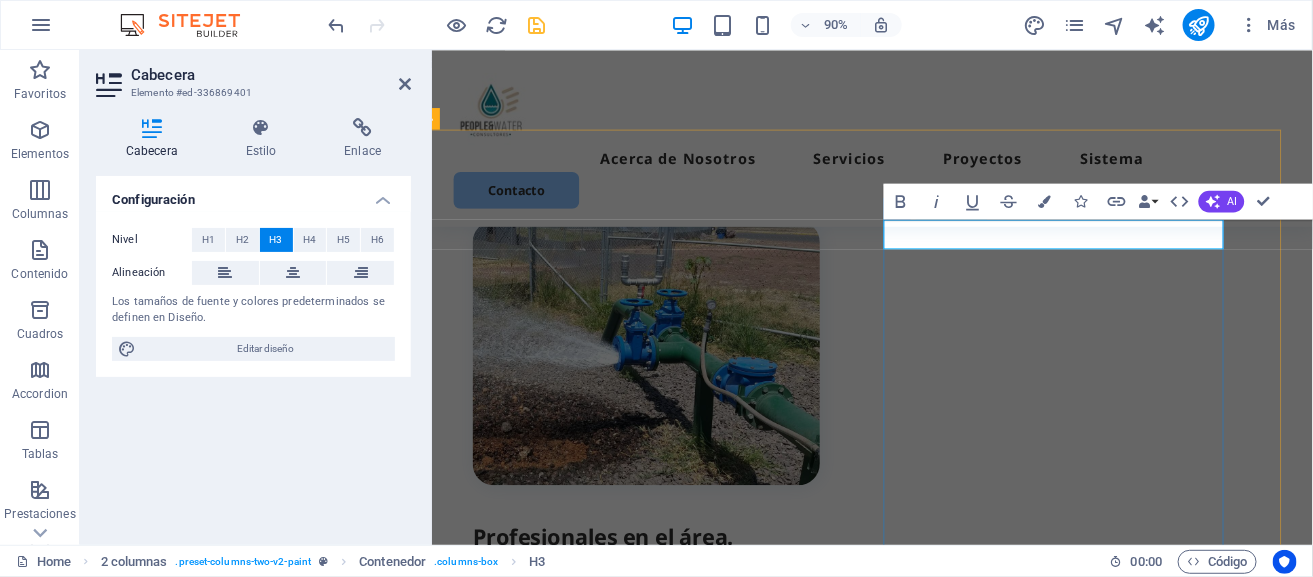 type 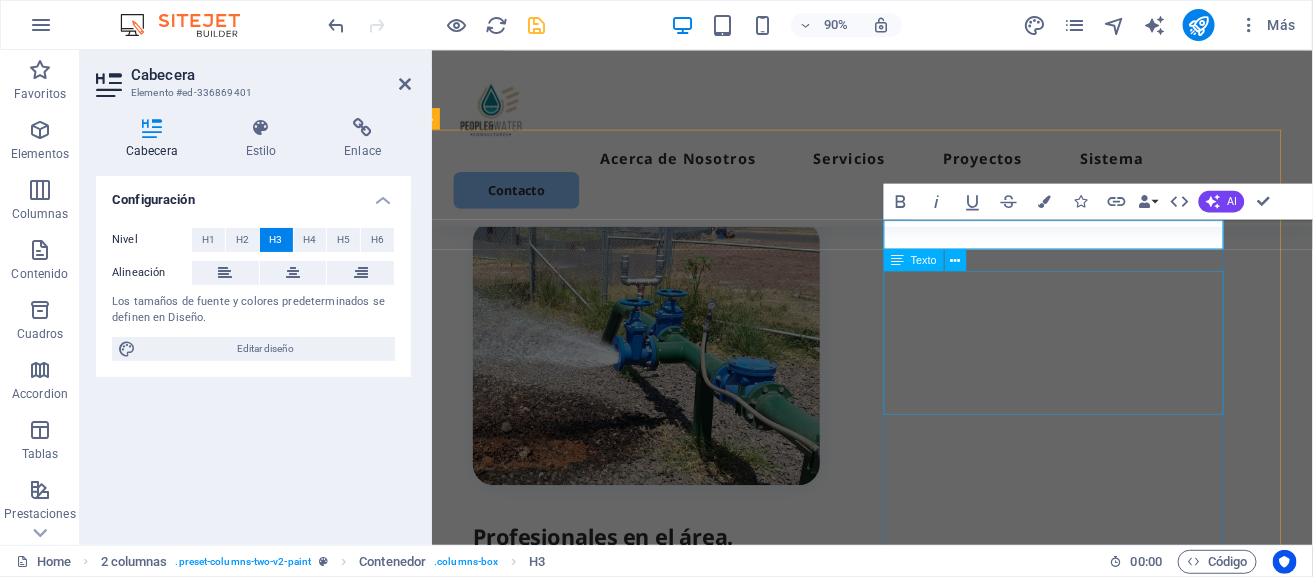 click on "Nuestra Misión:  Ser la mejor opción y dar la mayor satisfacción en nuestros servicios.Los mejores tiempos y costos del mercado, comprometidos con la calidad e inmersos en un proceso de mejora continúa." at bounding box center (669, 711) 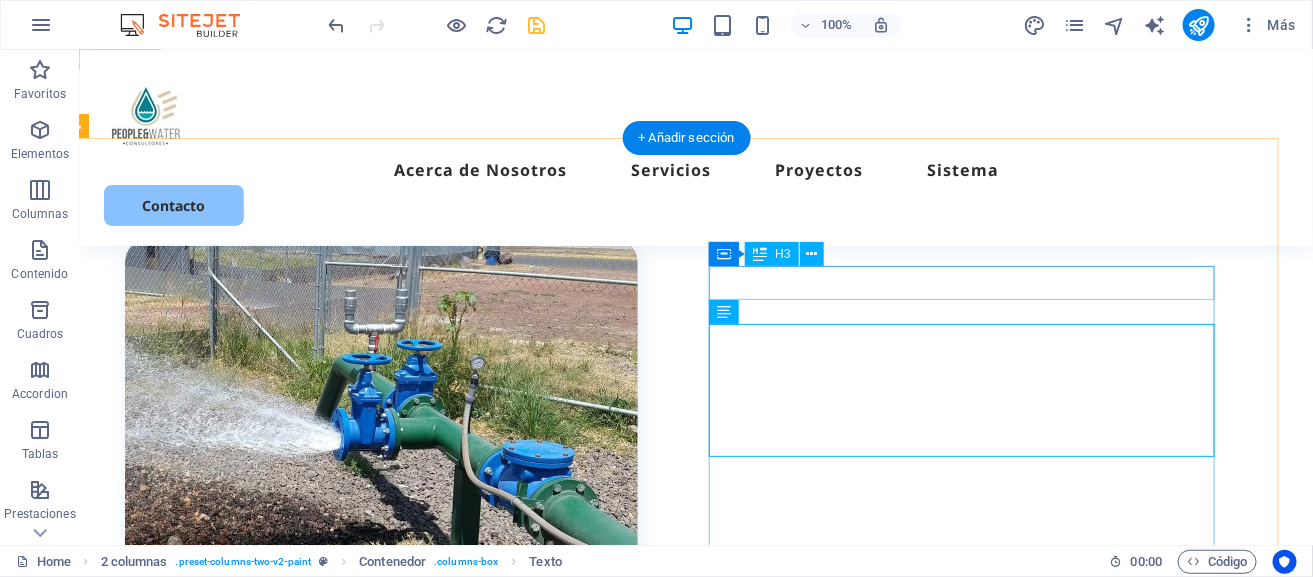 click on "Profesionales en el área." at bounding box center [380, 686] 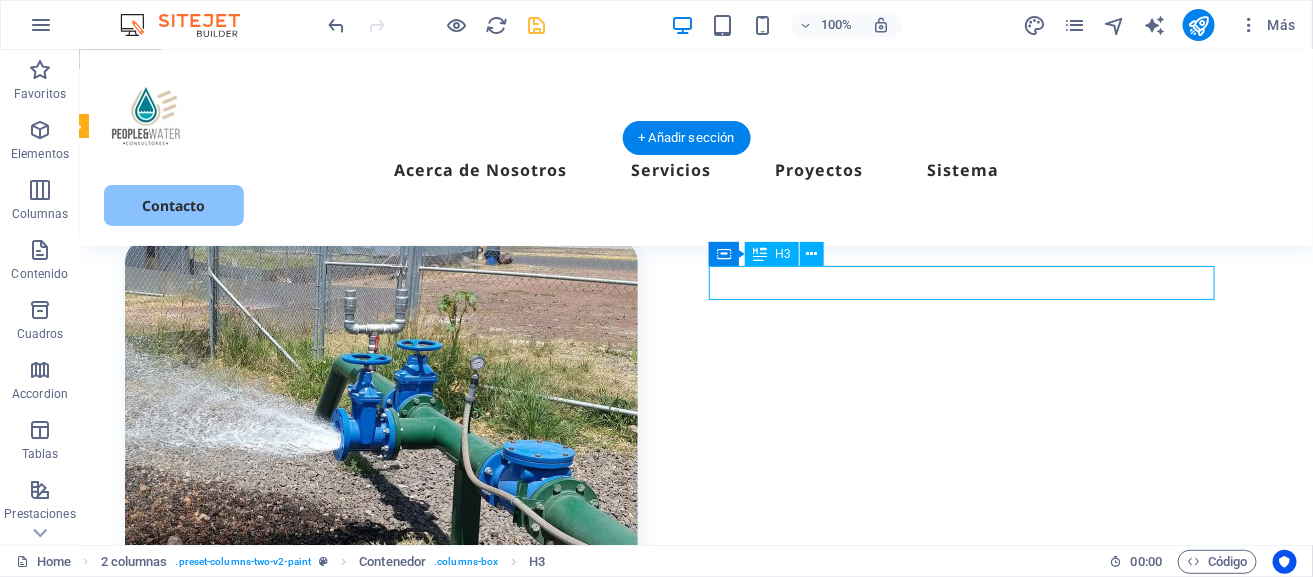 click on "Profesionales en el área." at bounding box center (380, 686) 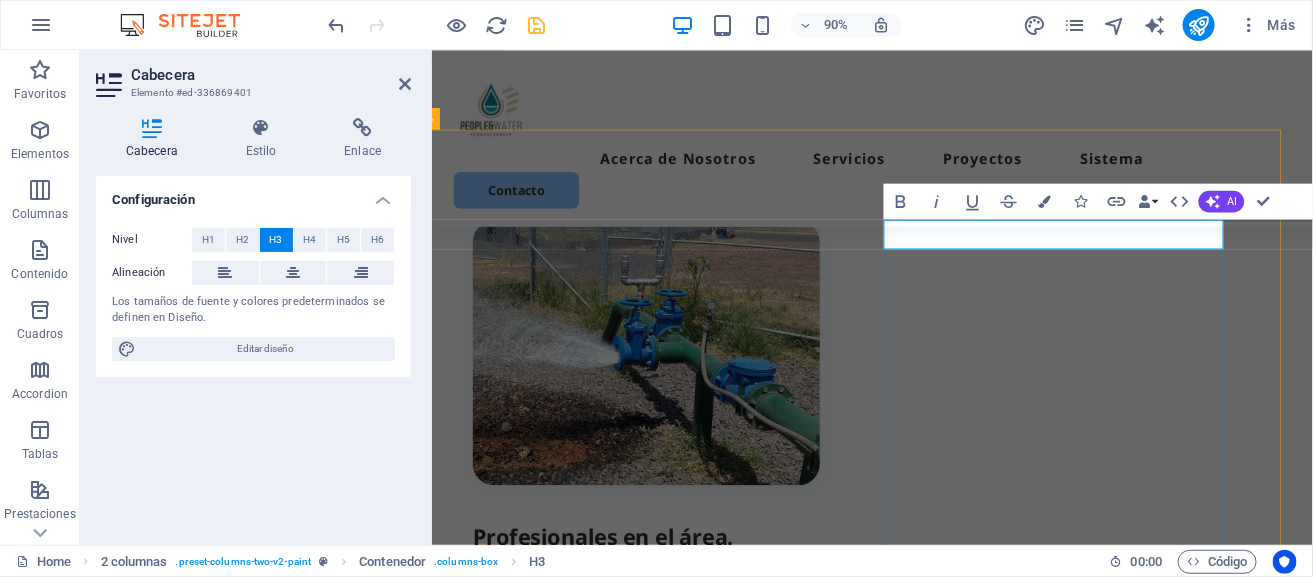 click on "Profesionales en el área." at bounding box center (669, 590) 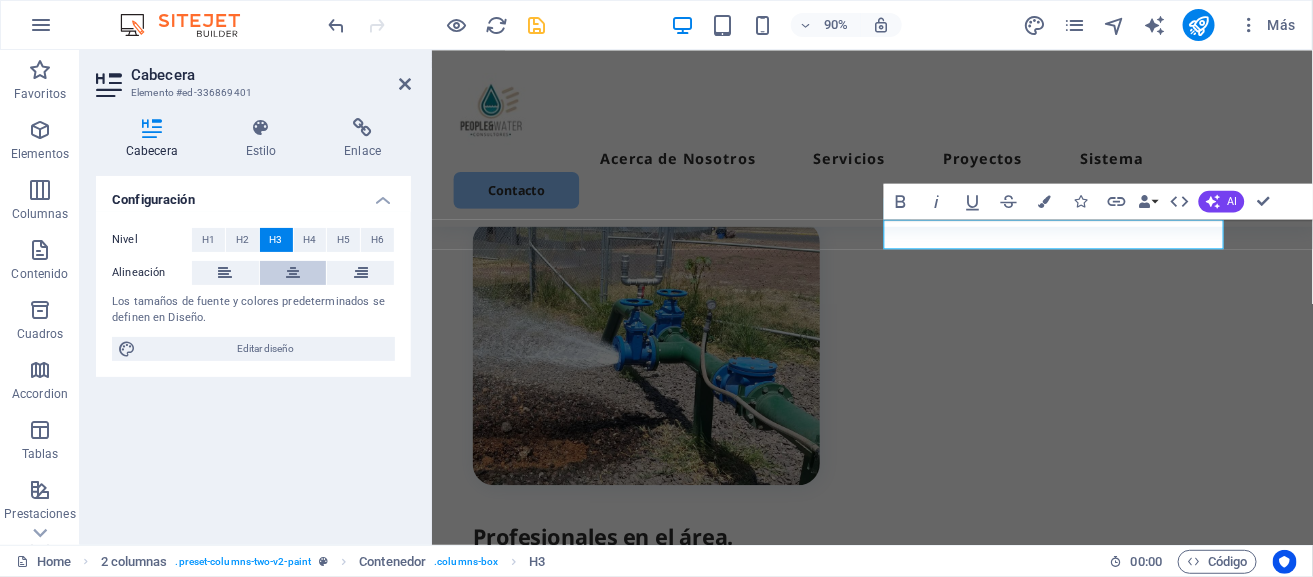 click at bounding box center [293, 273] 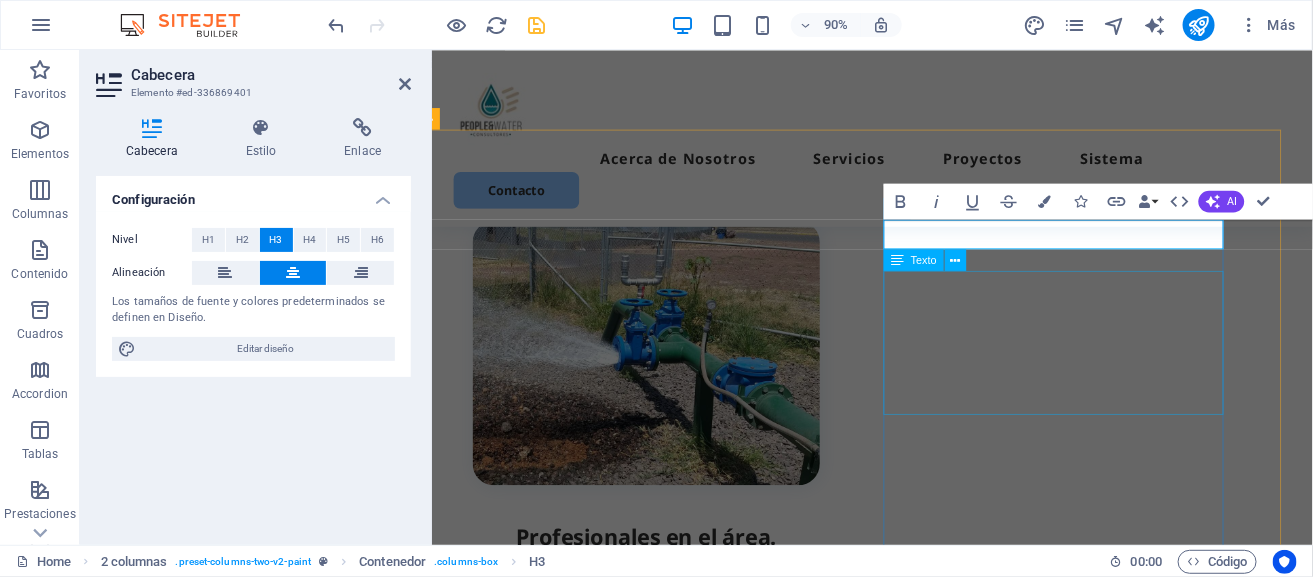 click on "Nuestra Misión:  Ser la mejor opción y dar la mayor satisfacción en nuestros servicios.Los mejores tiempos y costos del mercado, comprometidos con la calidad e inmersos en un proceso de mejora continúa." at bounding box center [669, 711] 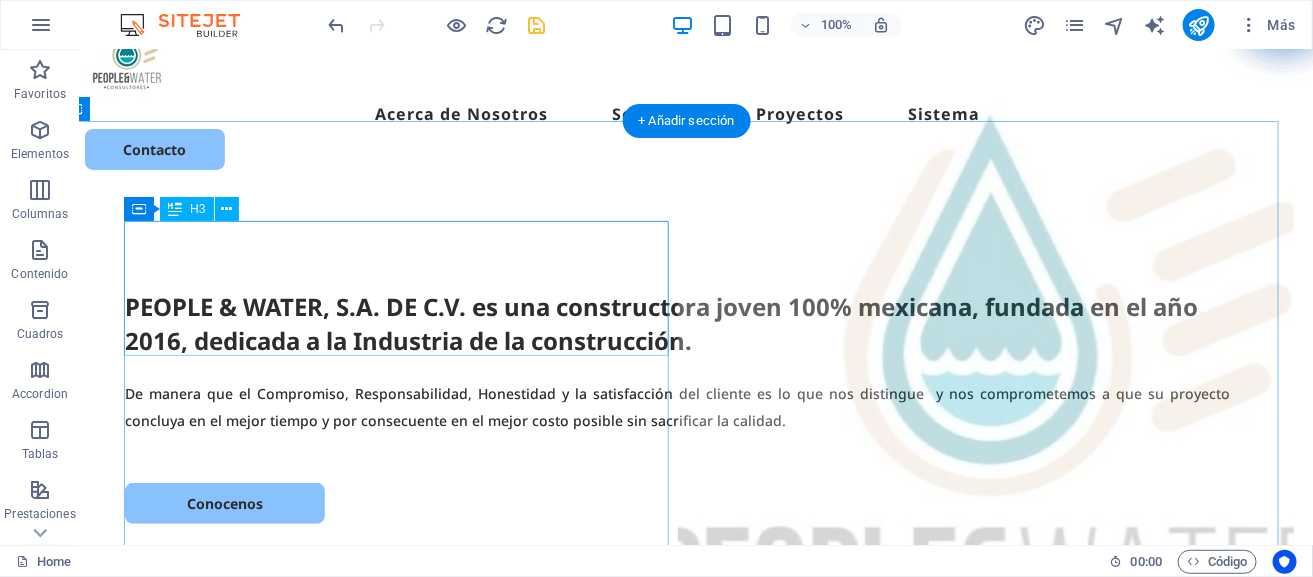 scroll, scrollTop: 47, scrollLeft: 19, axis: both 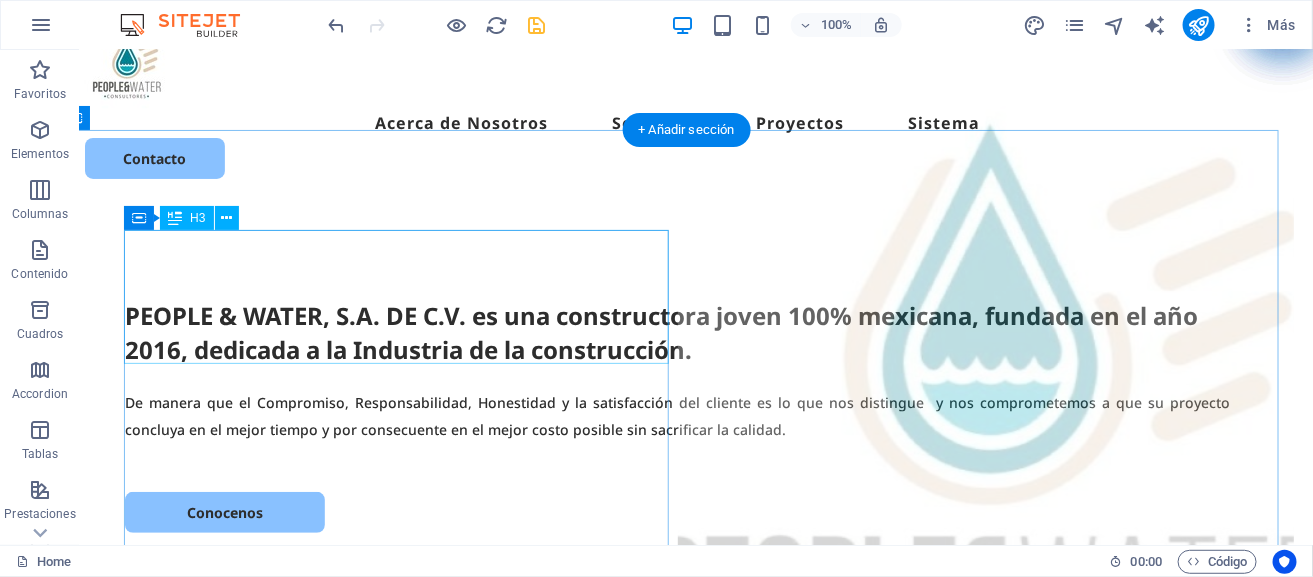 click on "PEOPLE & WATER, S.A. DE C.V. es una constructora joven 100% mexicana, fundada en el año 2016, dedicada a la Industria de la construcción." at bounding box center (676, 331) 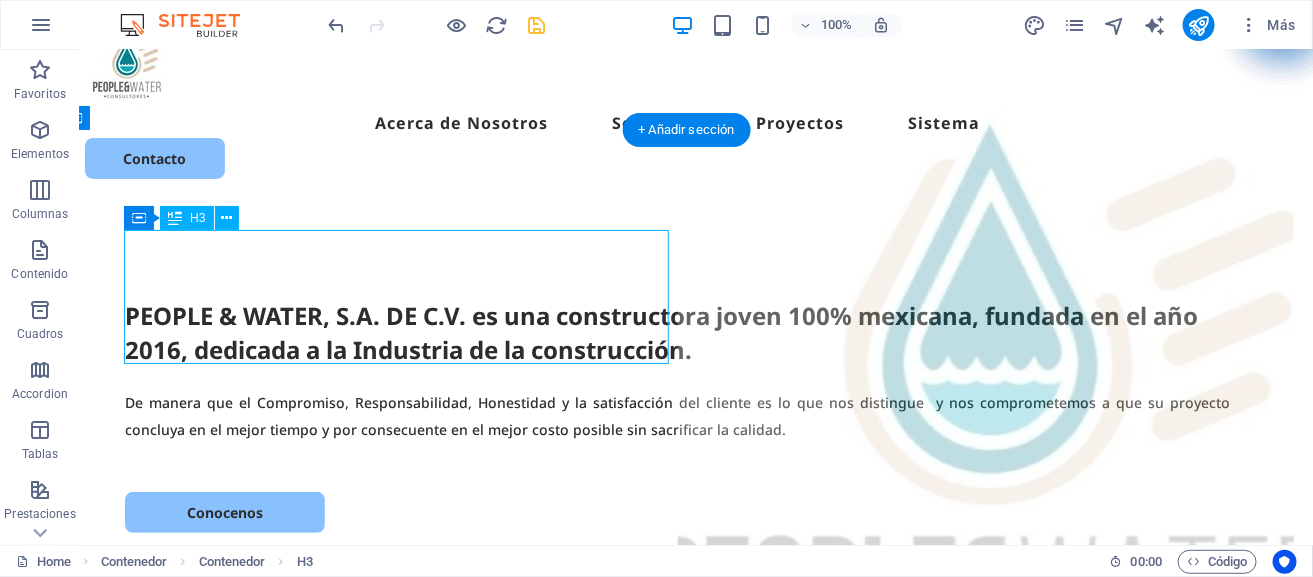 click on "PEOPLE & WATER, S.A. DE C.V. es una constructora joven 100% mexicana, fundada en el año 2016, dedicada a la Industria de la construcción." at bounding box center (676, 331) 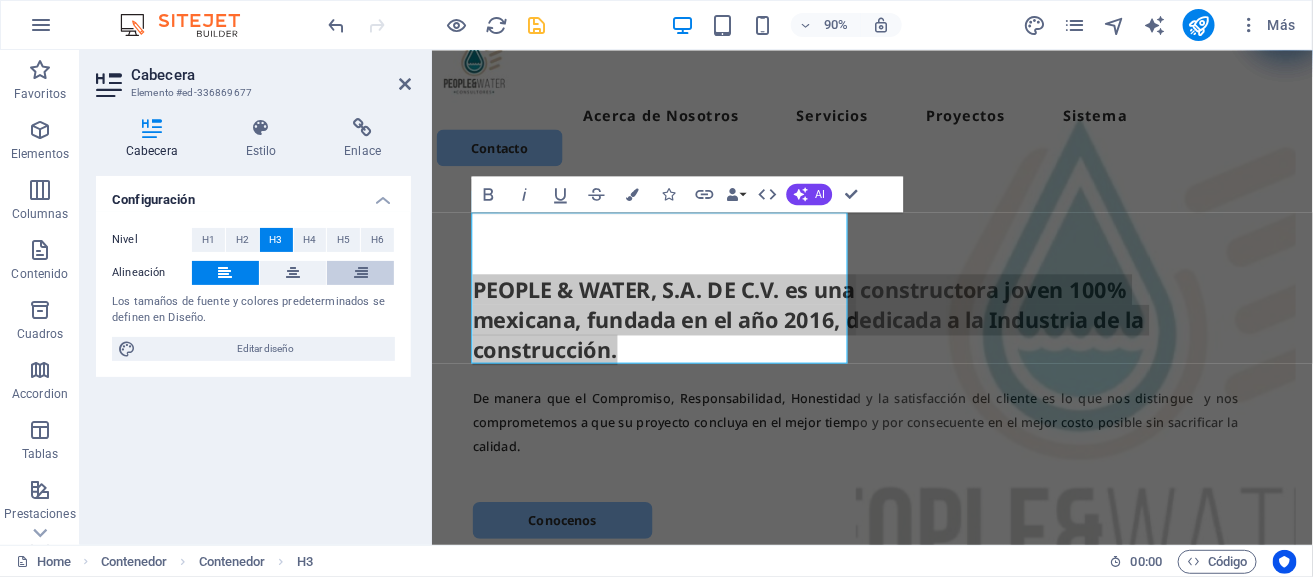 click at bounding box center [361, 273] 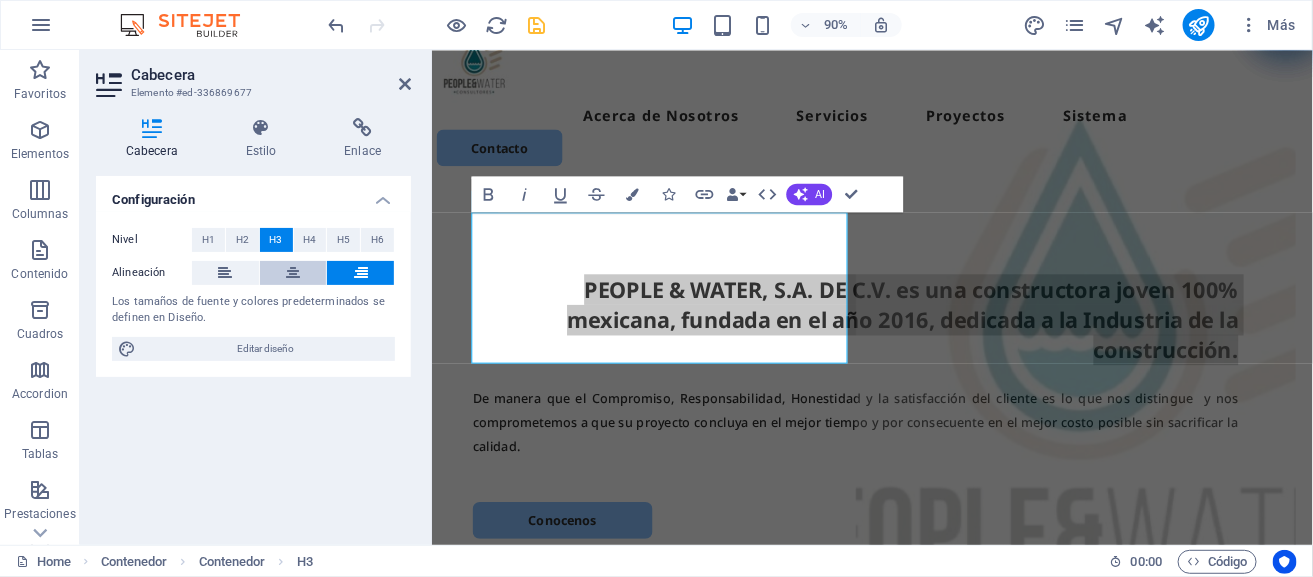 click at bounding box center (293, 273) 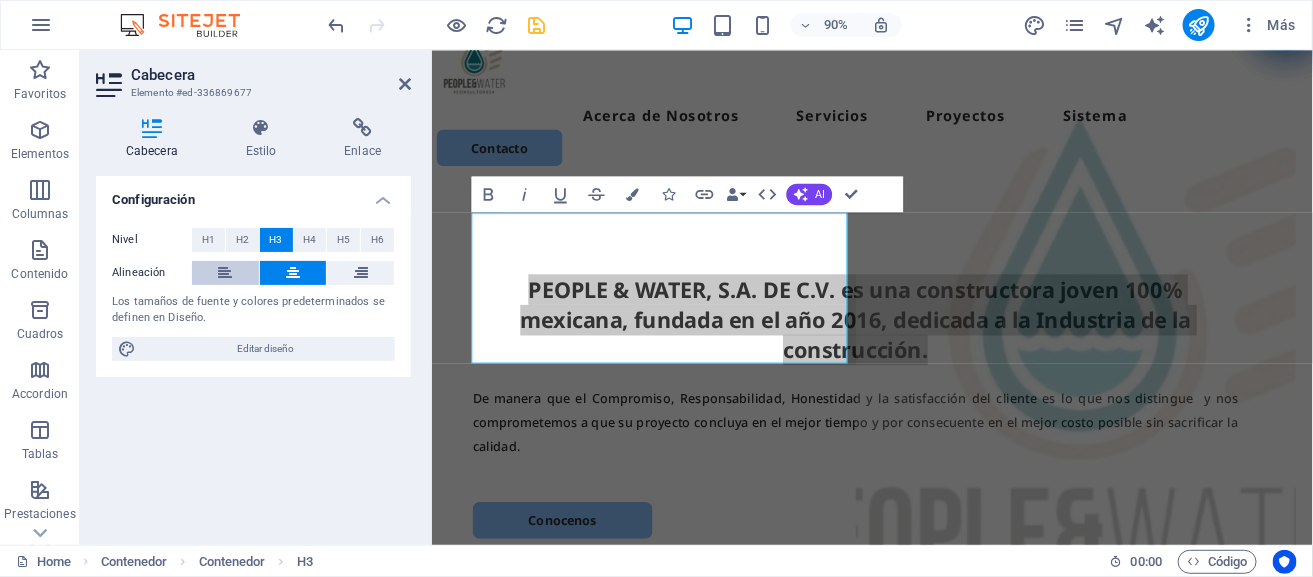 click at bounding box center [225, 273] 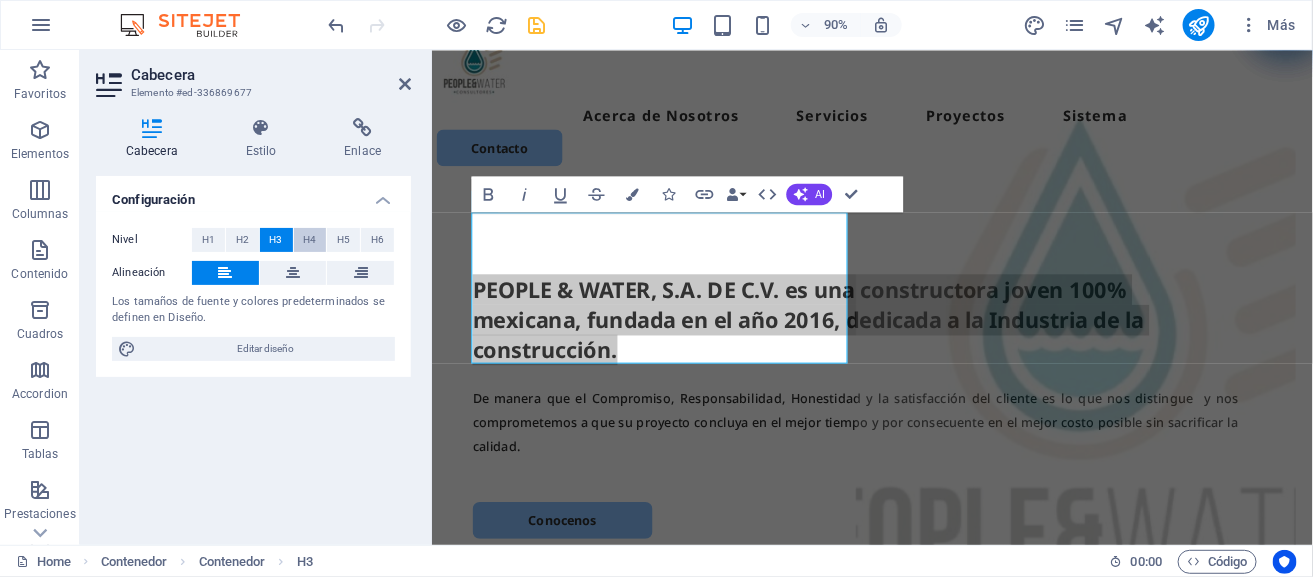click on "H4" at bounding box center (309, 240) 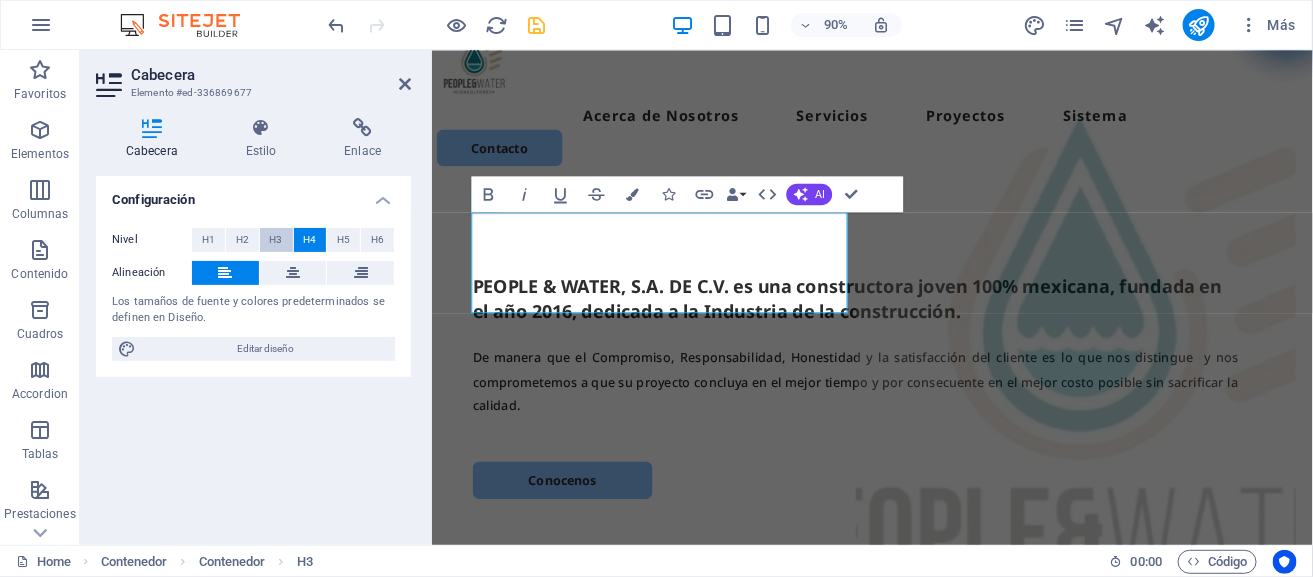 click on "H3" at bounding box center [276, 240] 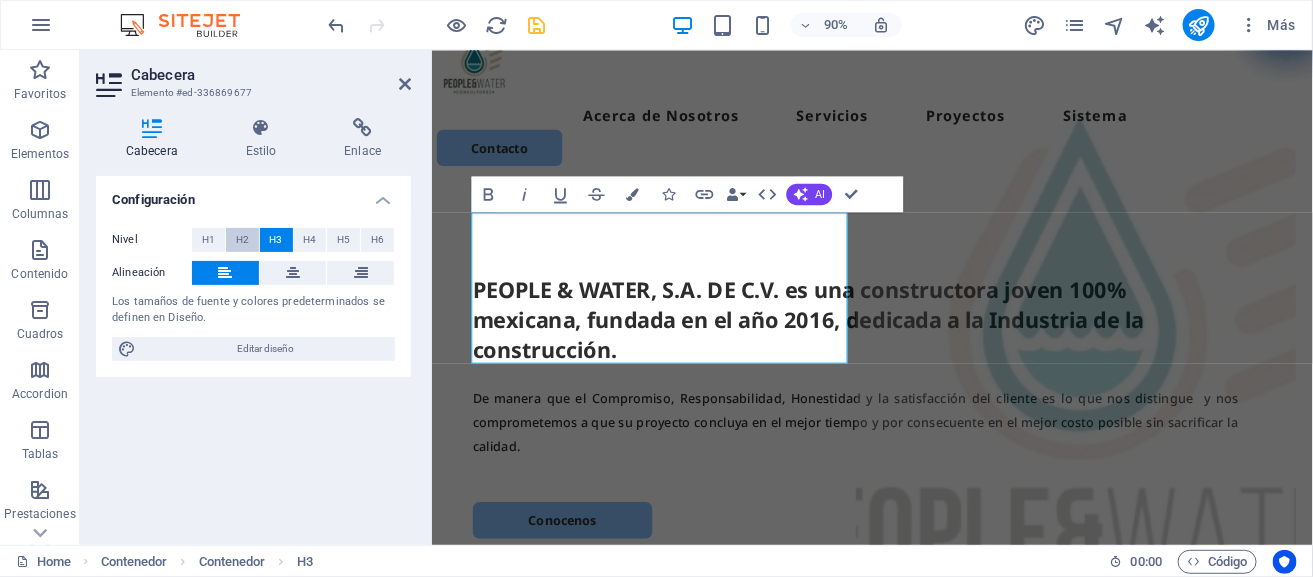 click on "H2" at bounding box center (242, 240) 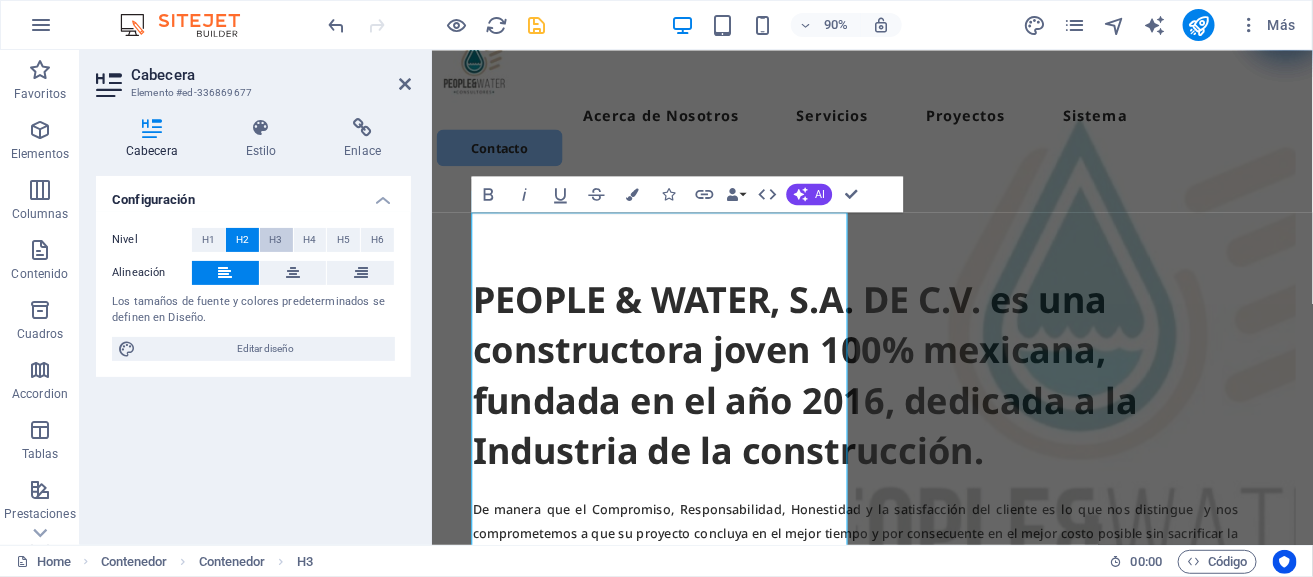 click on "H3" at bounding box center (276, 240) 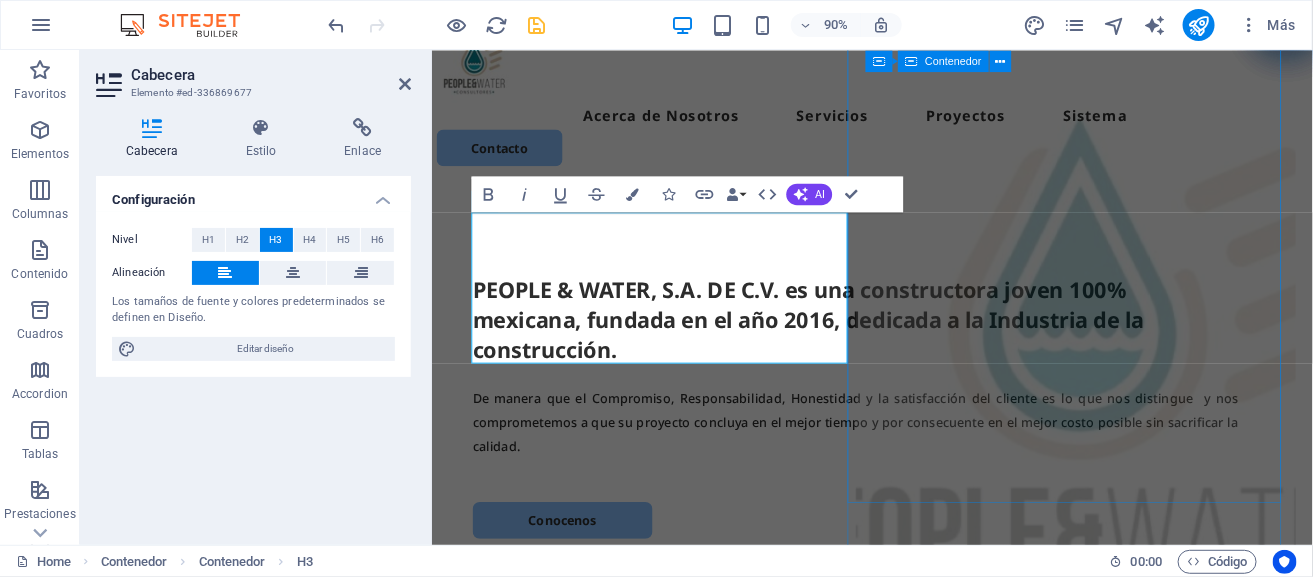 click on "Suelta el contenido aquí o  Añadir elementos  Pegar portapapeles" at bounding box center (1147, 1101) 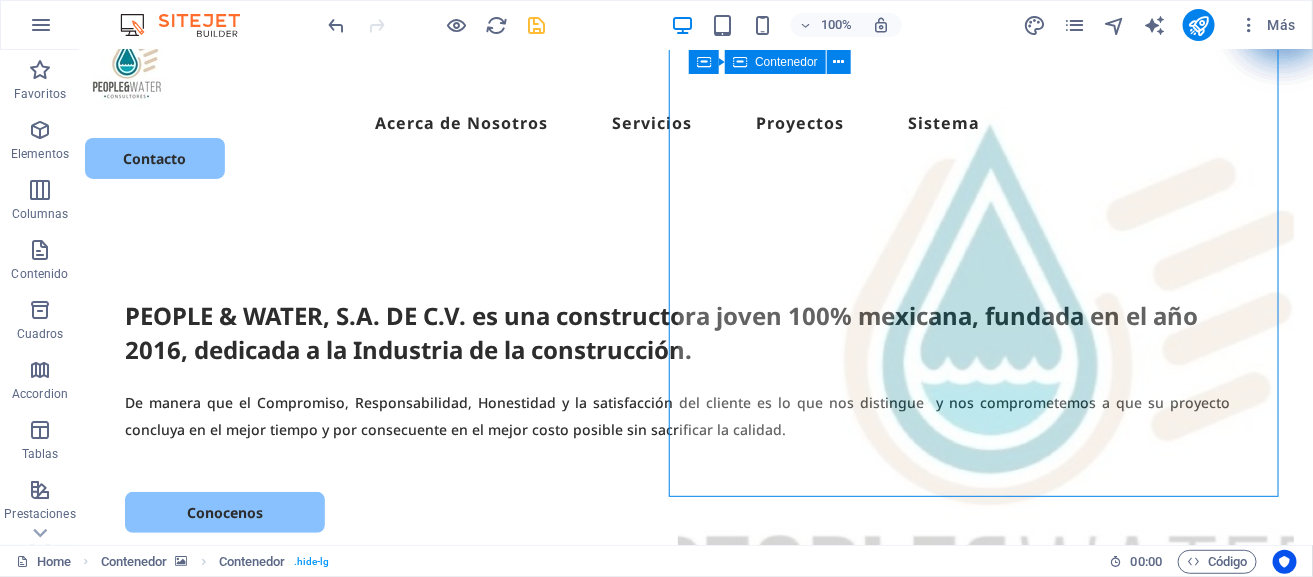 click on "Suelta el contenido aquí o  Añadir elementos  Pegar portapapeles" at bounding box center [985, 1072] 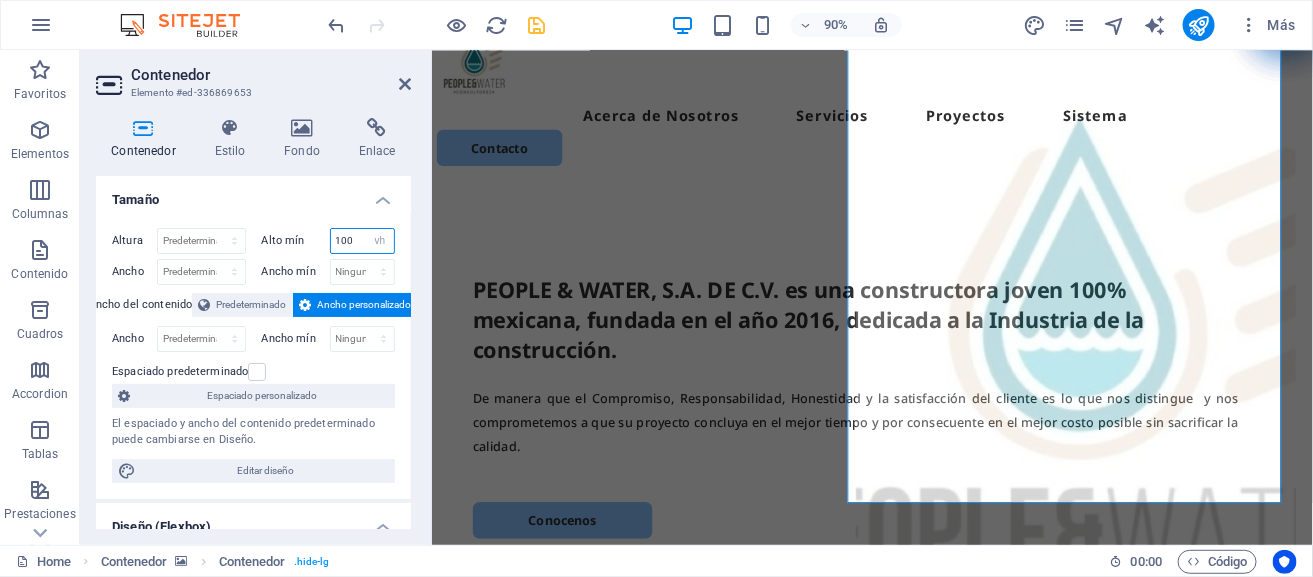 drag, startPoint x: 354, startPoint y: 239, endPoint x: 315, endPoint y: 237, distance: 39.051247 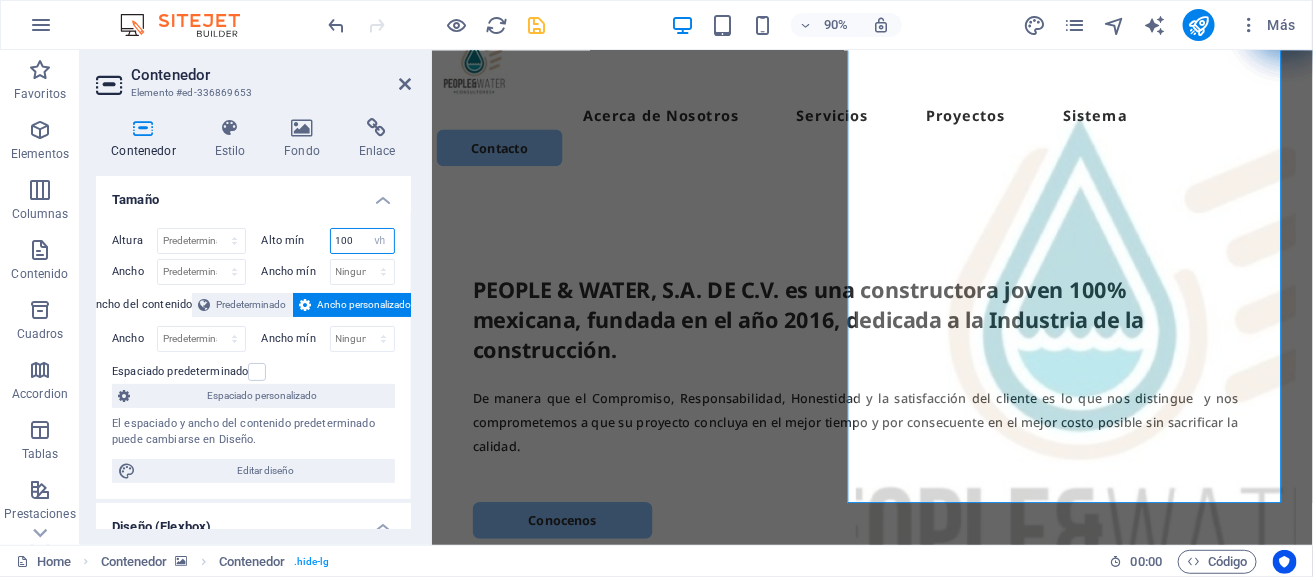 click on "Alto mín 100 Ninguno px rem % vh vw" at bounding box center [329, 241] 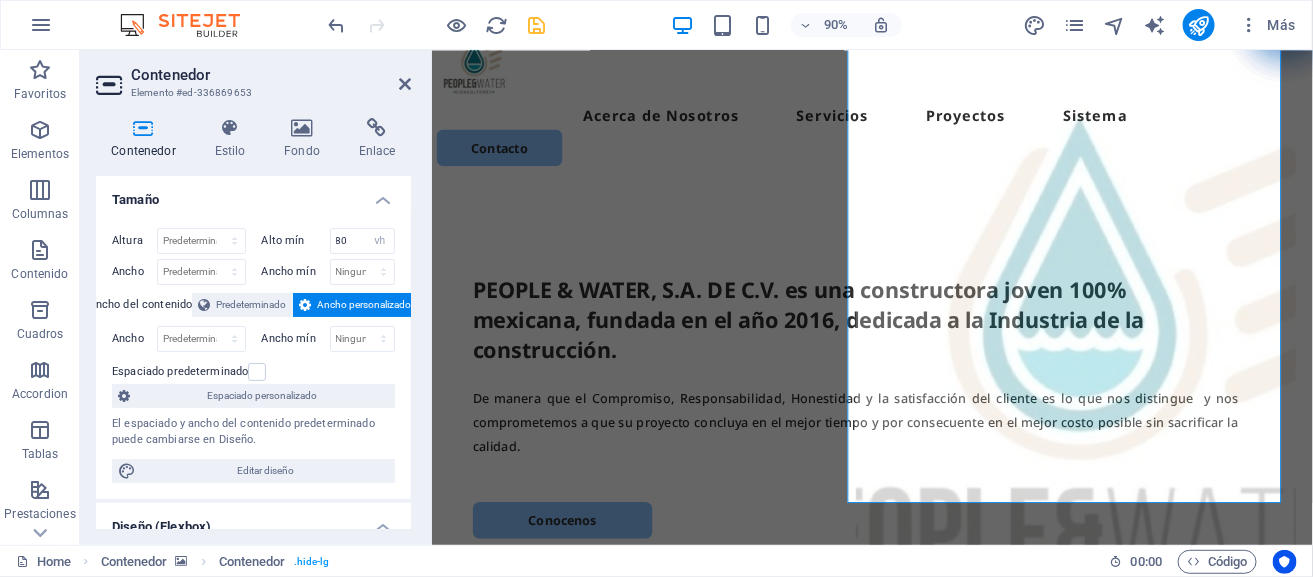 click on "Altura Predeterminado px rem % vh vw Alto mín 80 Ninguno px rem % vh vw Ancho Predeterminado px rem % em vh vw Ancho mín Ninguno px rem % vh vw Ancho del contenido Predeterminado Ancho personalizado Ancho Predeterminado px rem % em vh vw Ancho mín Ninguno px rem % vh vw Espaciado predeterminado Espaciado personalizado El espaciado y ancho del contenido predeterminado puede cambiarse en Diseño. Editar diseño" at bounding box center [253, 355] 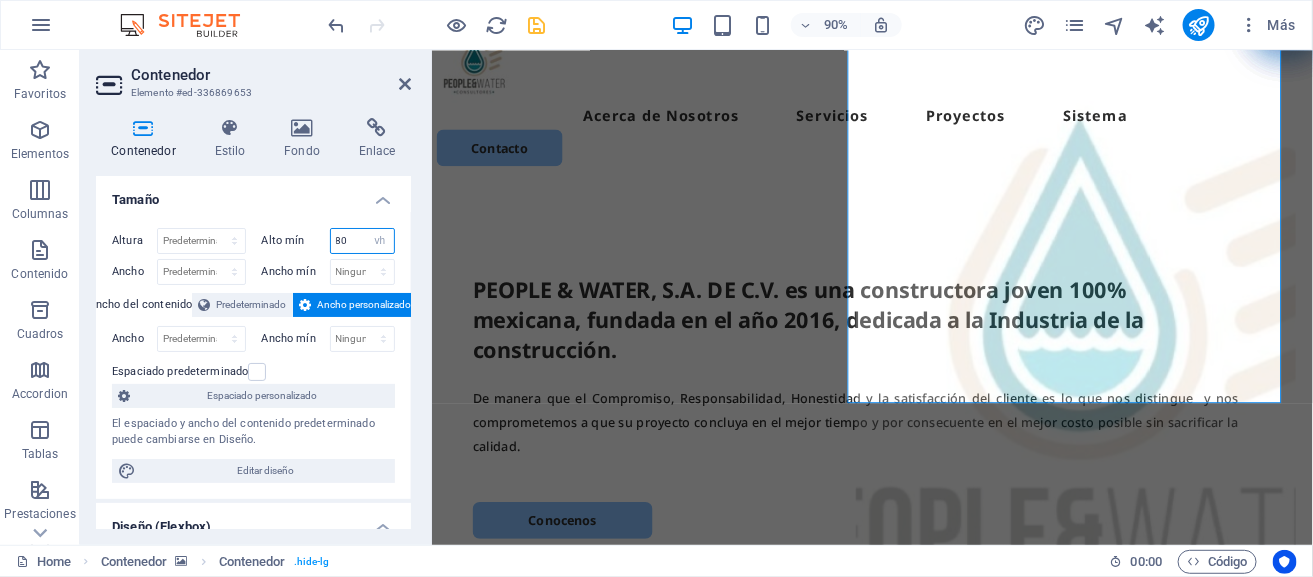 drag, startPoint x: 352, startPoint y: 237, endPoint x: 252, endPoint y: 220, distance: 101.43471 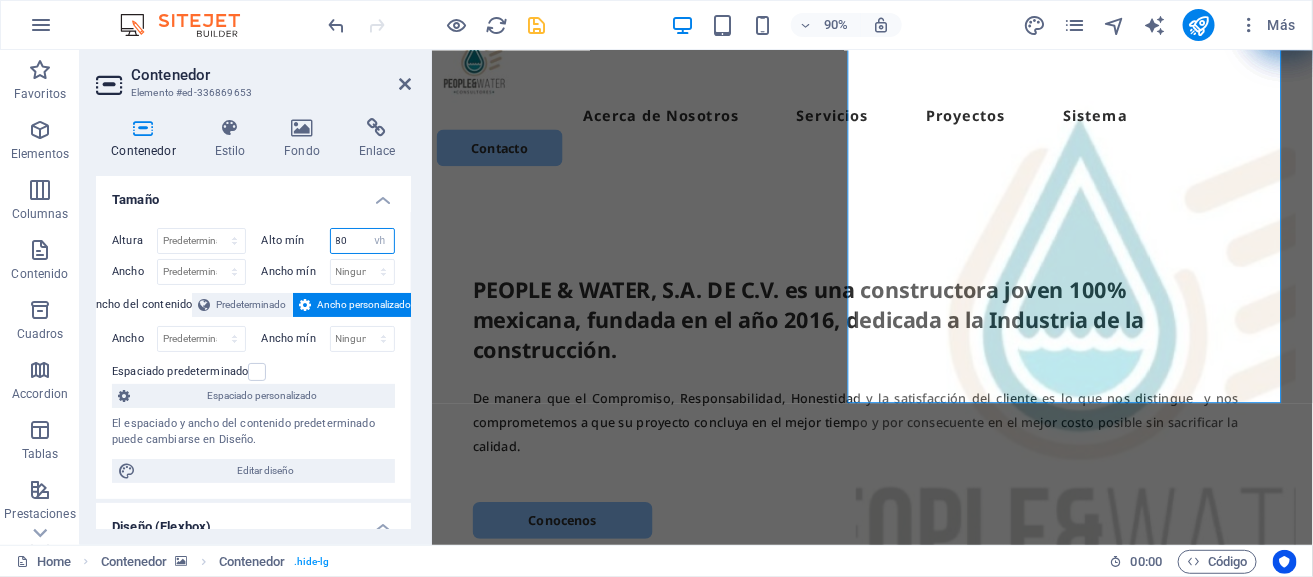 click on "Altura Predeterminado px rem % vh vw Alto mín 80 Ninguno px rem % vh vw Ancho Predeterminado px rem % em vh vw Ancho mín Ninguno px rem % vh vw Ancho del contenido Predeterminado Ancho personalizado Ancho Predeterminado px rem % em vh vw Ancho mín Ninguno px rem % vh vw Espaciado predeterminado Espaciado personalizado El espaciado y ancho del contenido predeterminado puede cambiarse en Diseño. Editar diseño" at bounding box center [253, 355] 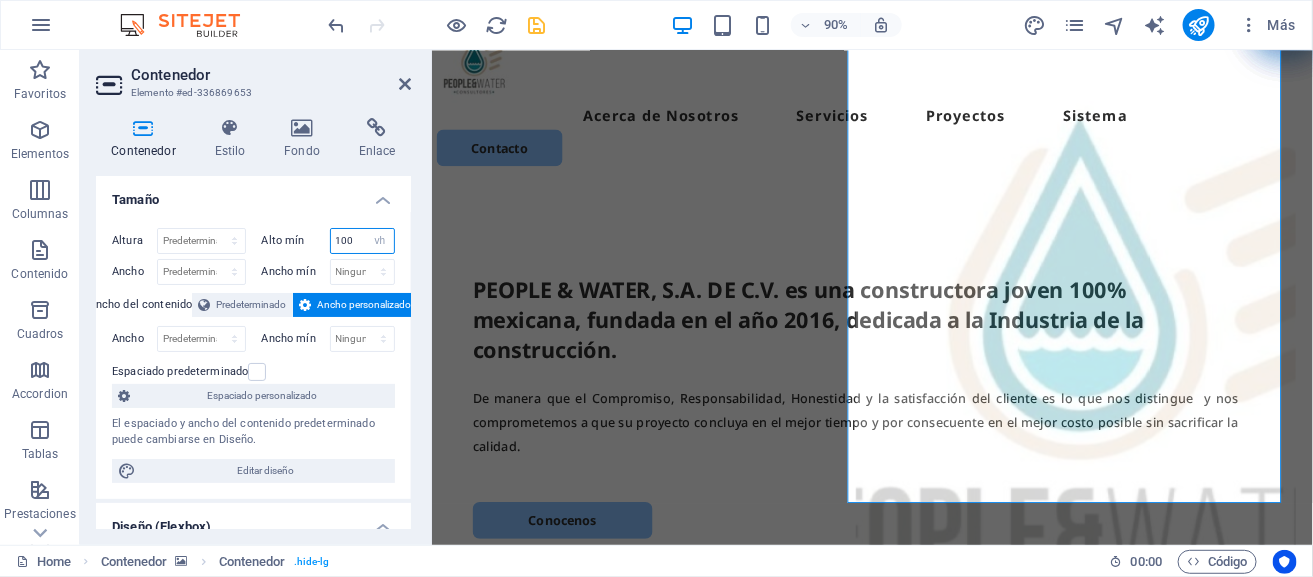 type on "100" 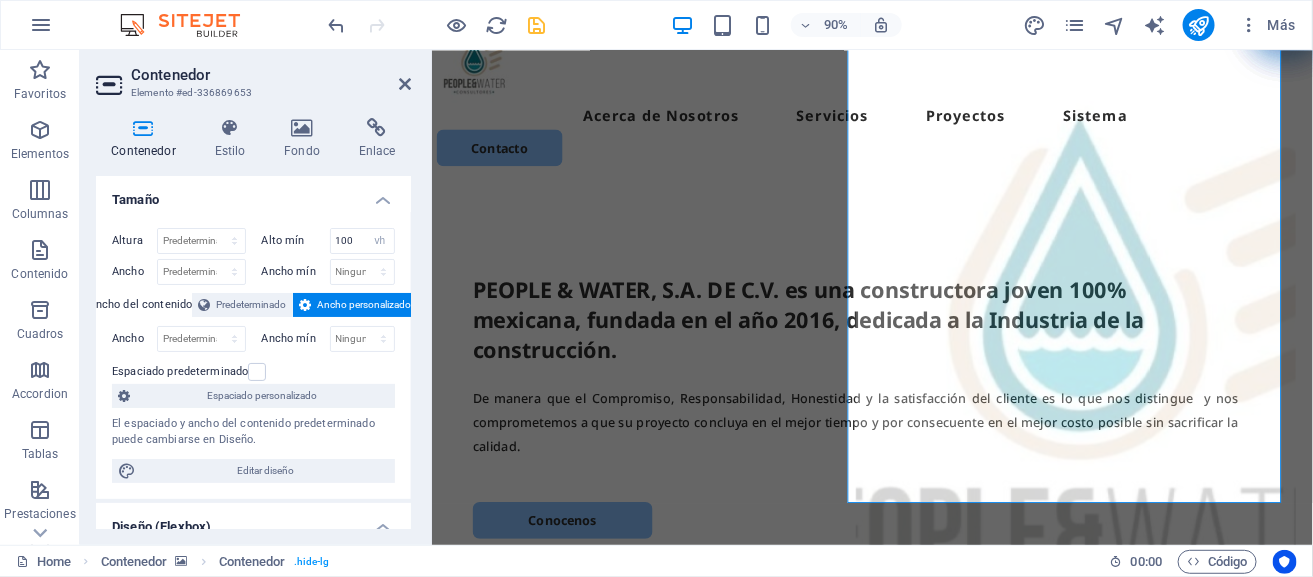 click on "Tamaño" at bounding box center [253, 194] 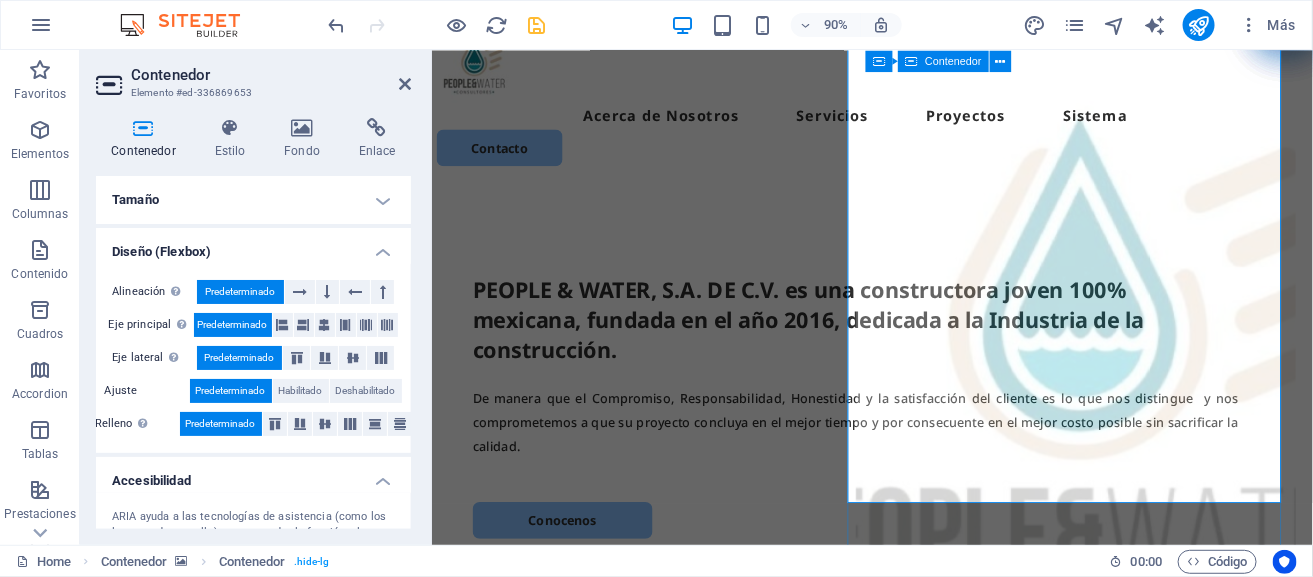 click on "Suelta el contenido aquí o  Añadir elementos  Pegar portapapeles" at bounding box center (1147, 1101) 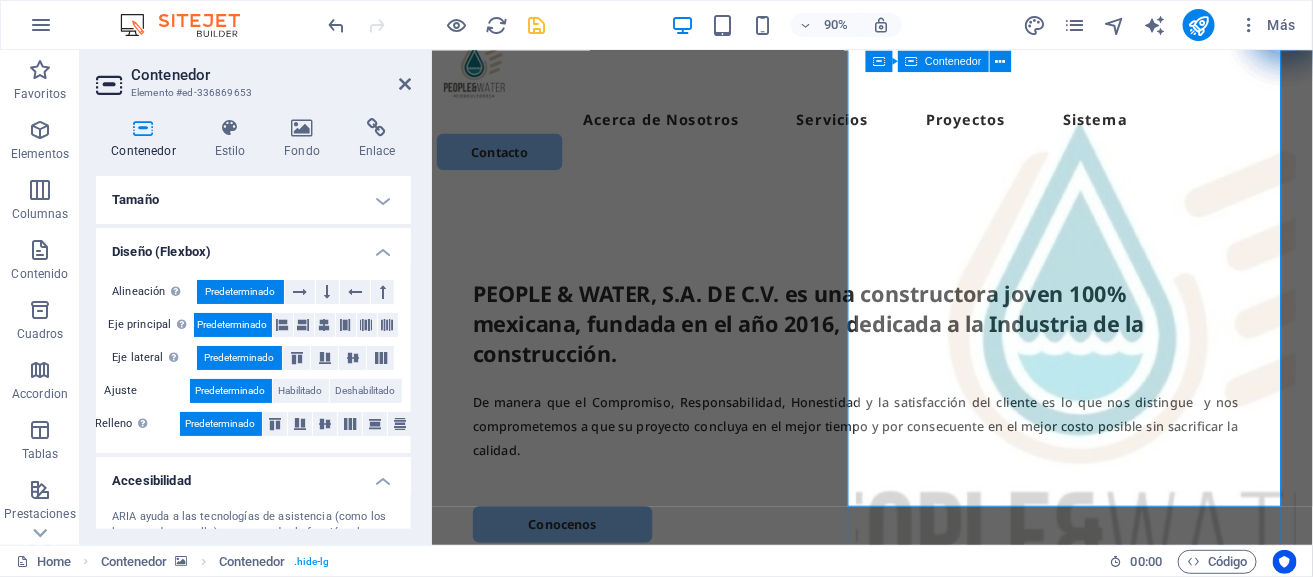 scroll, scrollTop: 0, scrollLeft: 19, axis: horizontal 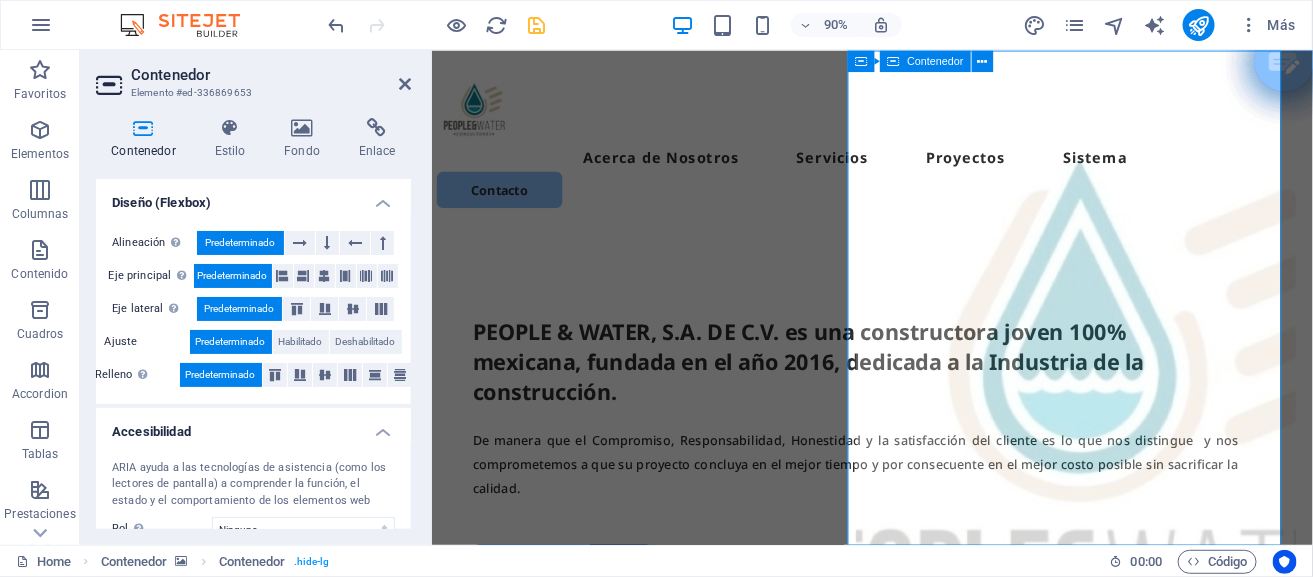 click on "Suelta el contenido aquí o  Añadir elementos  Pegar portapapeles" at bounding box center [1147, 1148] 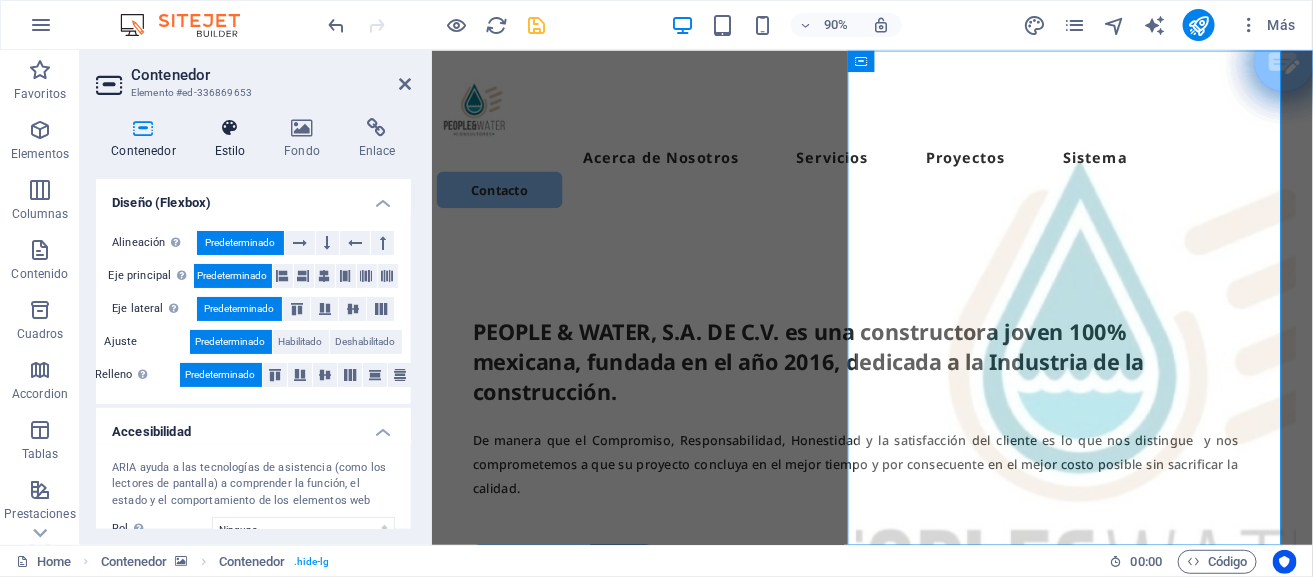 click on "Estilo" at bounding box center [234, 139] 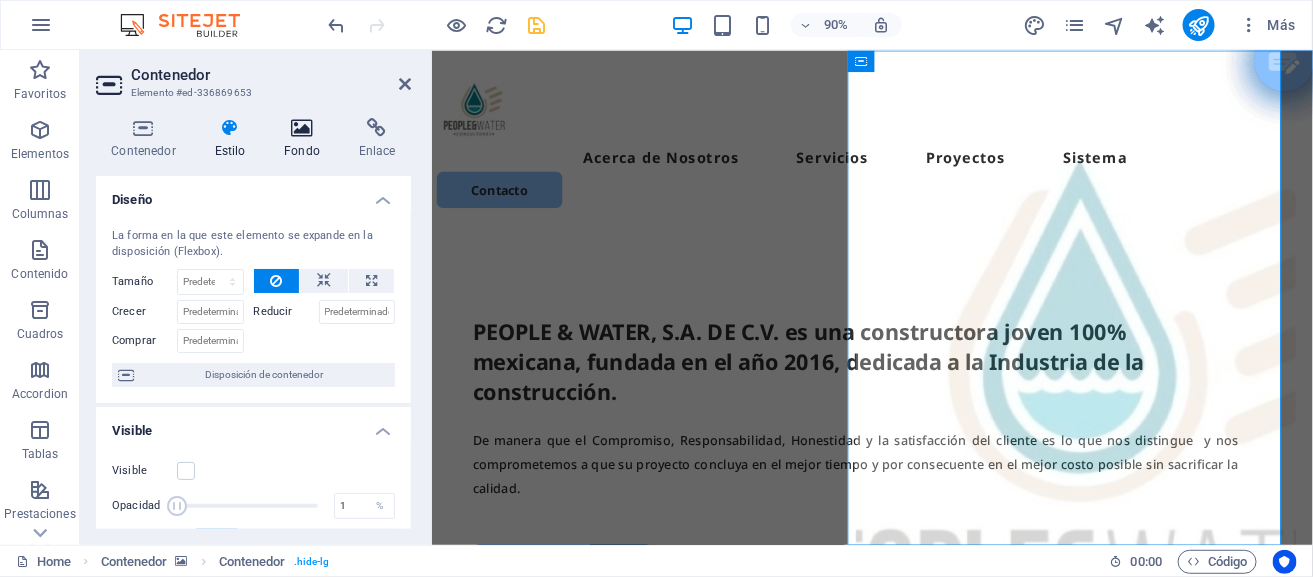 click on "Fondo" at bounding box center (306, 139) 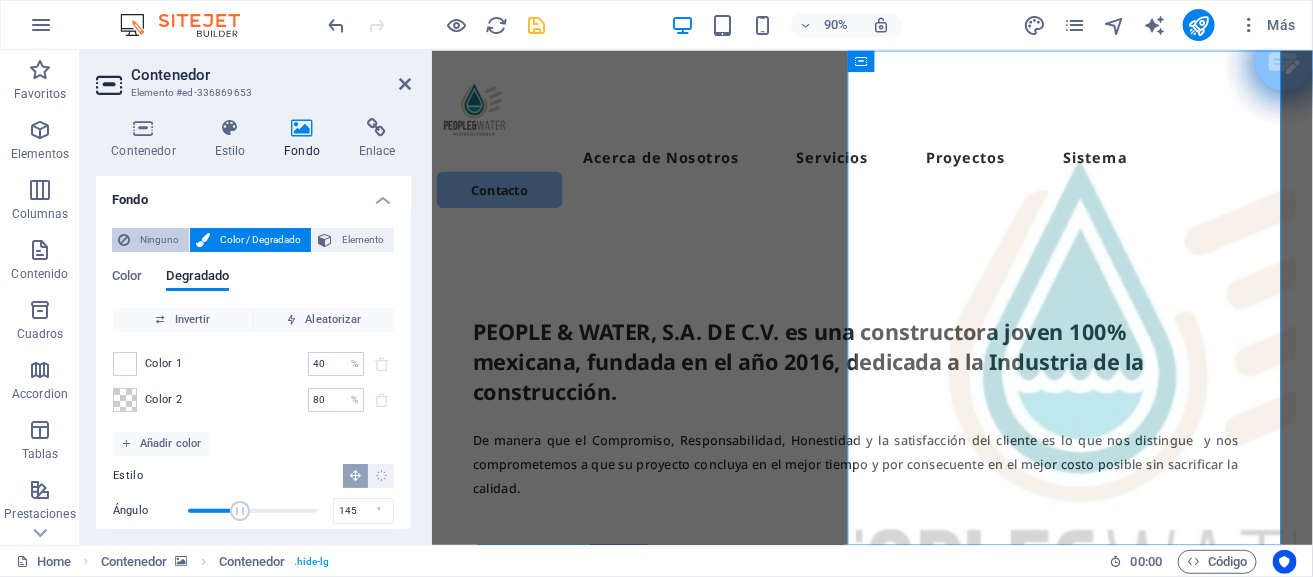 click on "Ninguno" at bounding box center (159, 240) 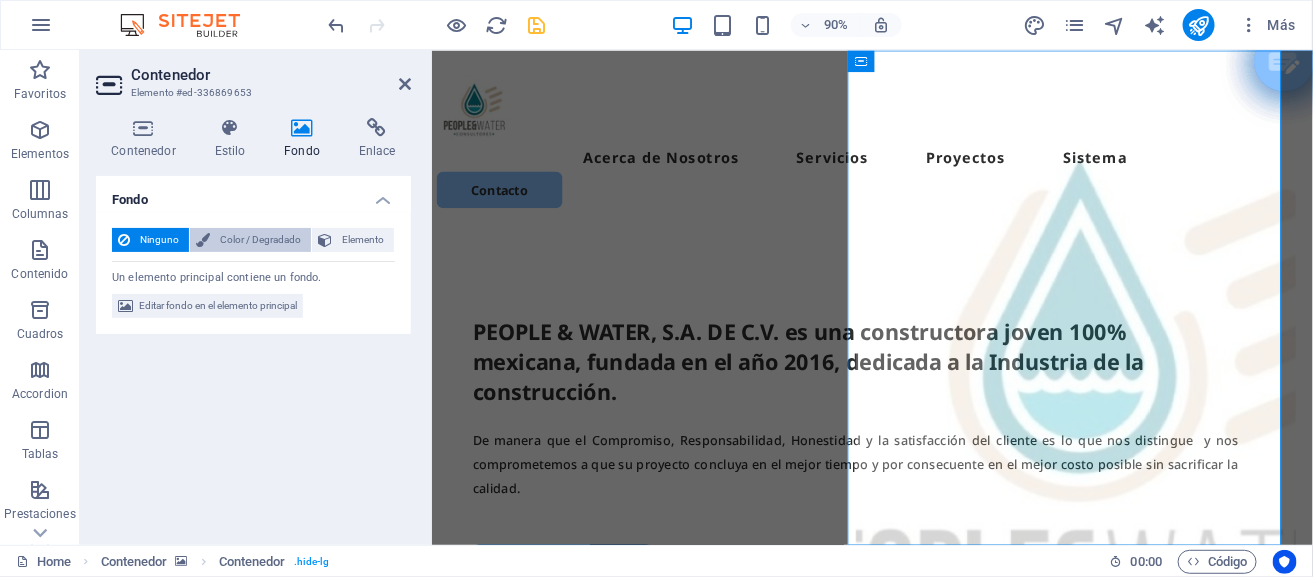 click on "Color / Degradado" at bounding box center (260, 240) 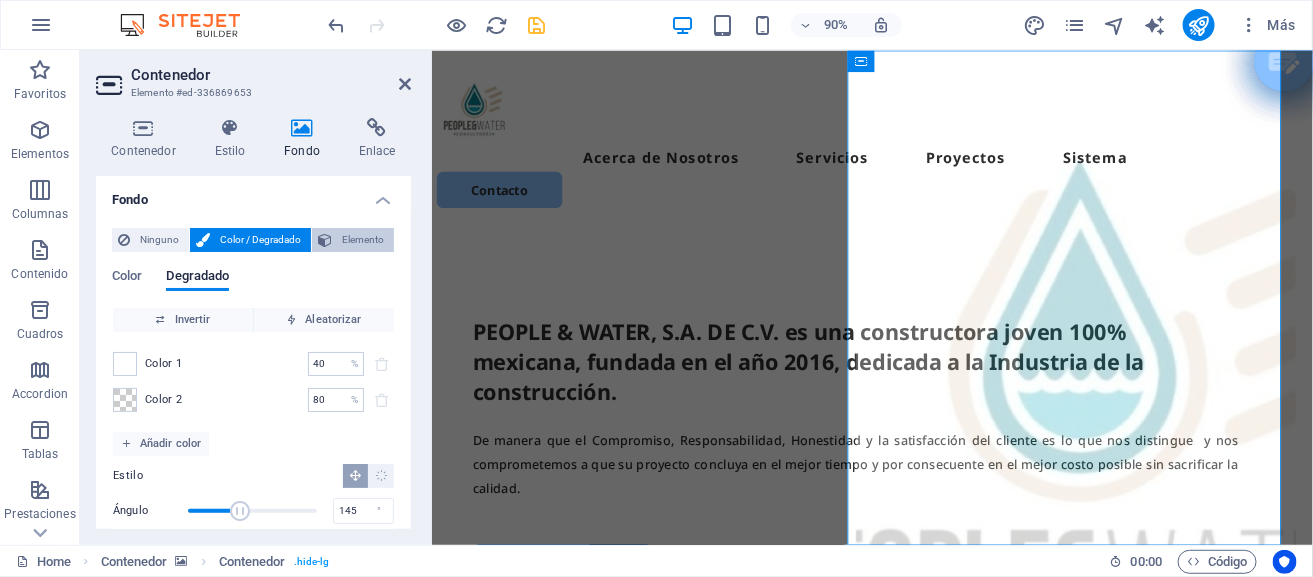 click on "Elemento" at bounding box center (363, 240) 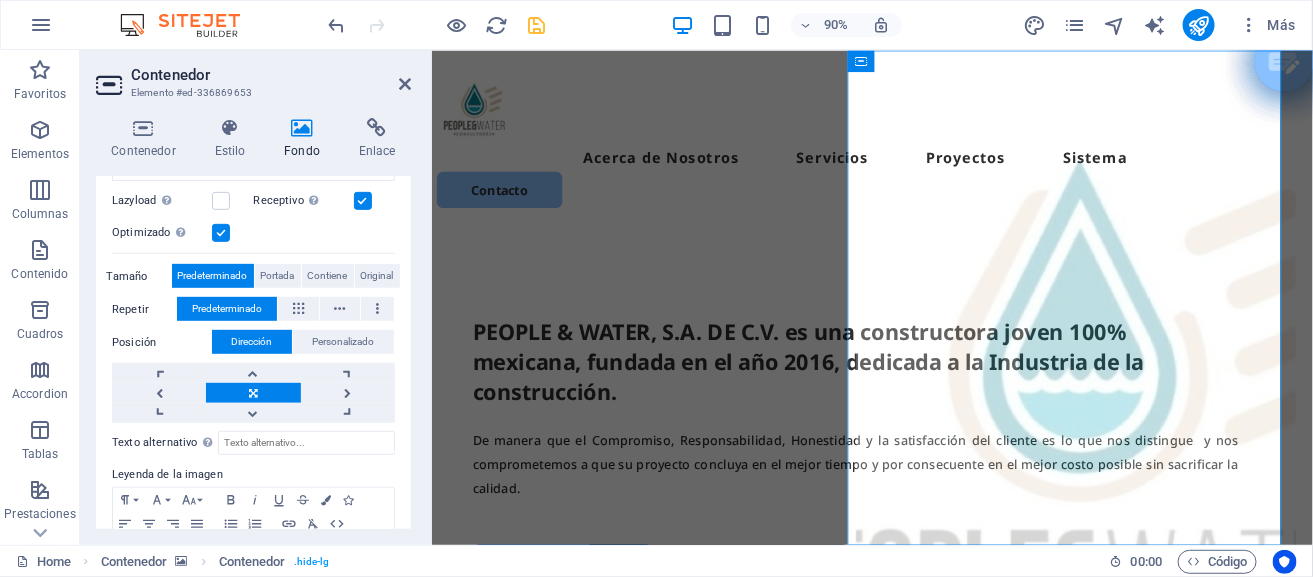 scroll, scrollTop: 361, scrollLeft: 0, axis: vertical 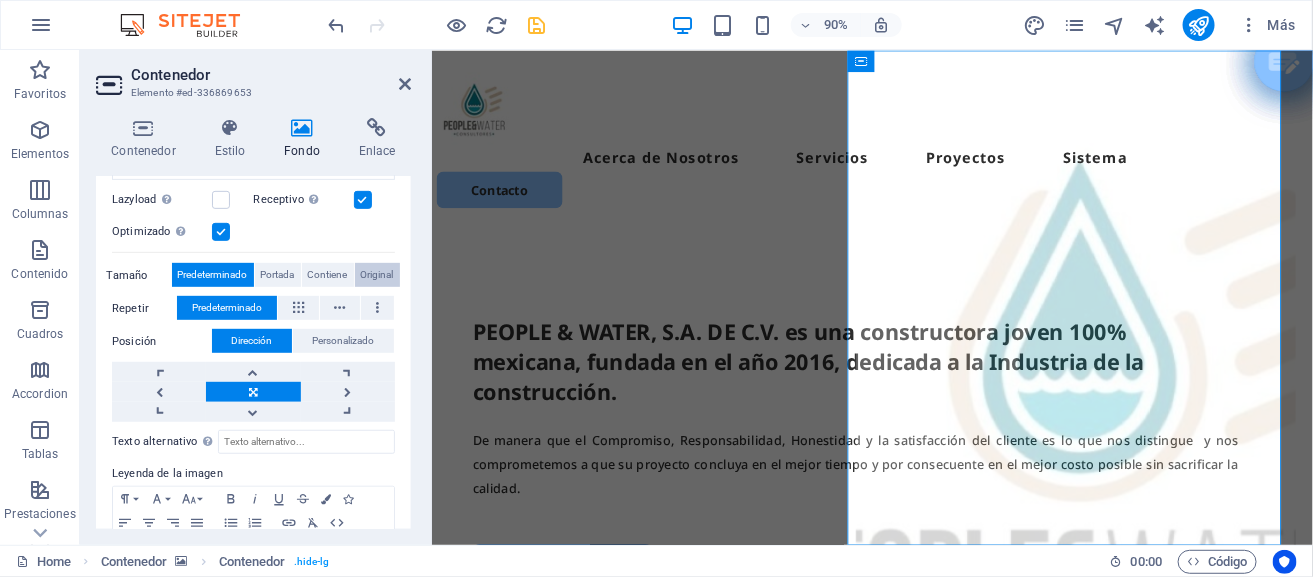 click on "Original" at bounding box center (377, 275) 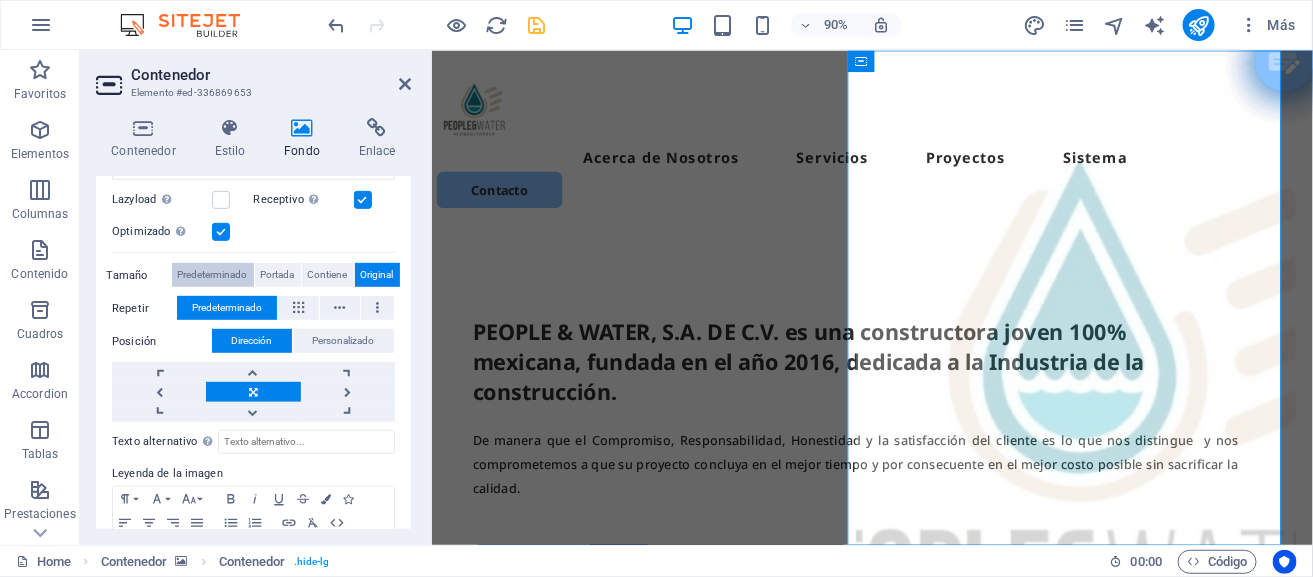 click on "Predeterminado" at bounding box center [213, 275] 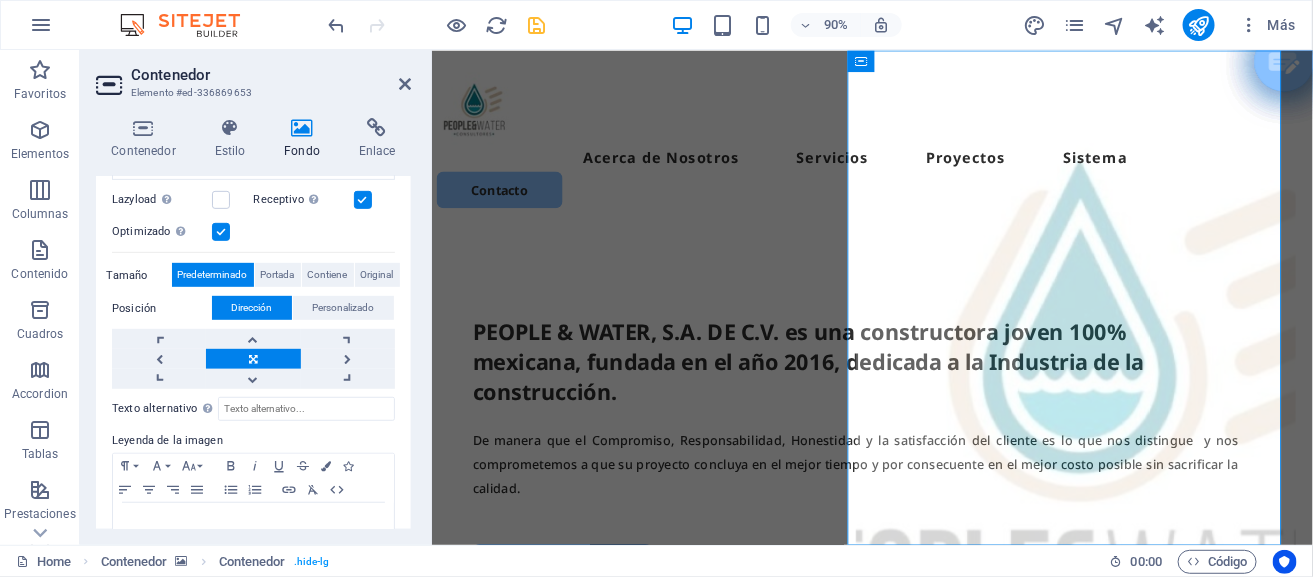click at bounding box center [253, 359] 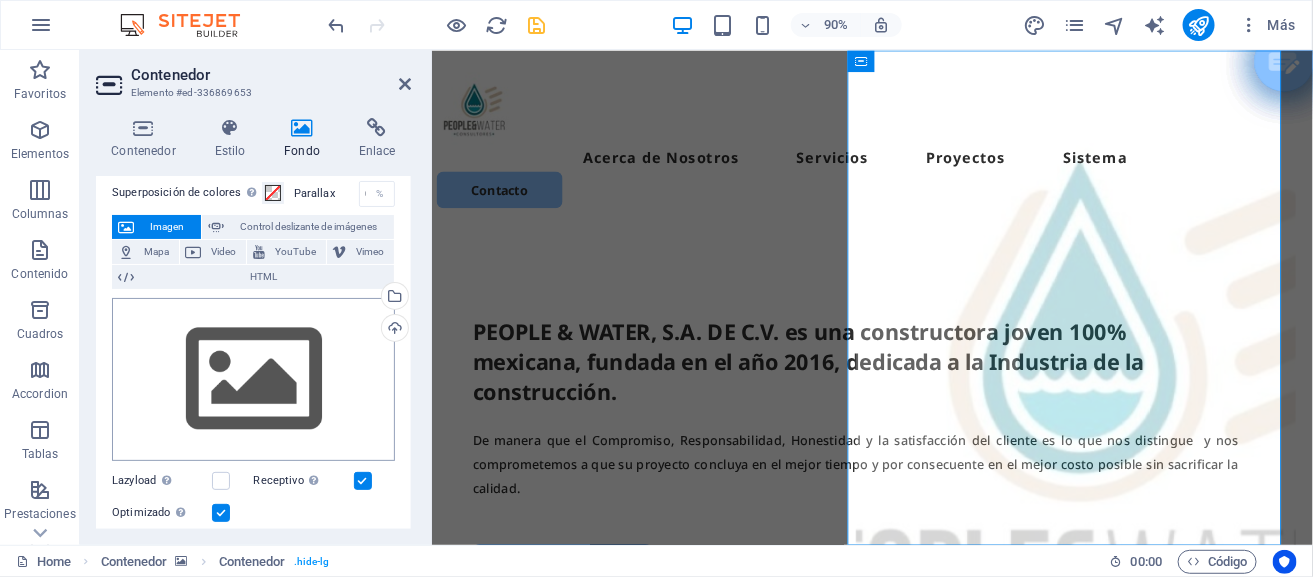 scroll, scrollTop: 32, scrollLeft: 0, axis: vertical 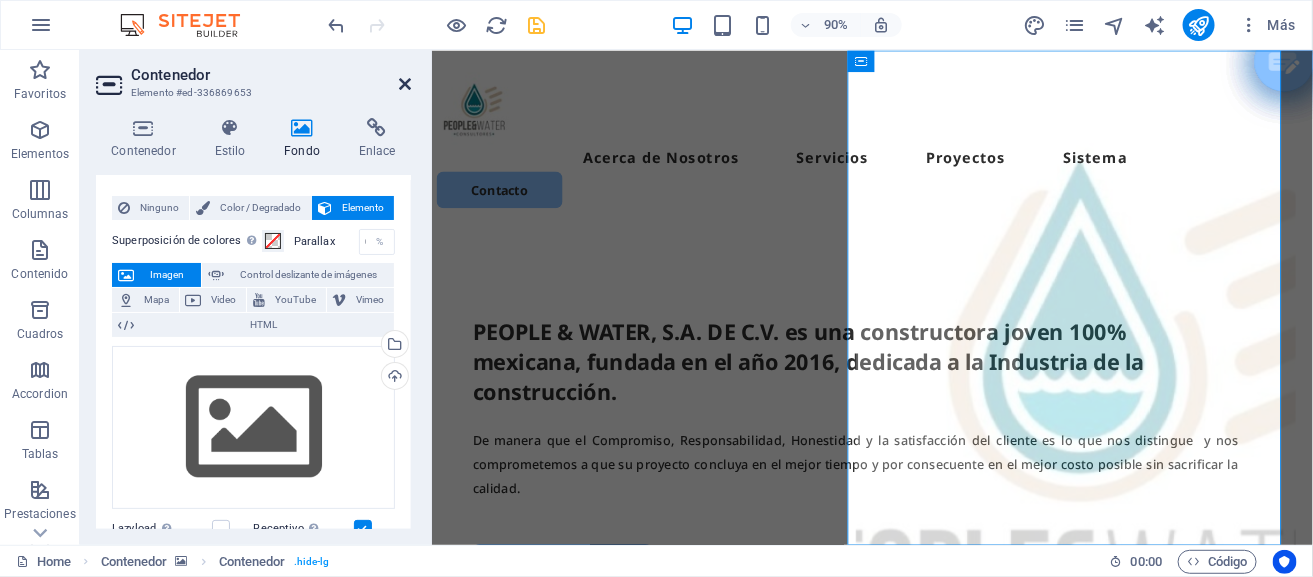 click at bounding box center [405, 84] 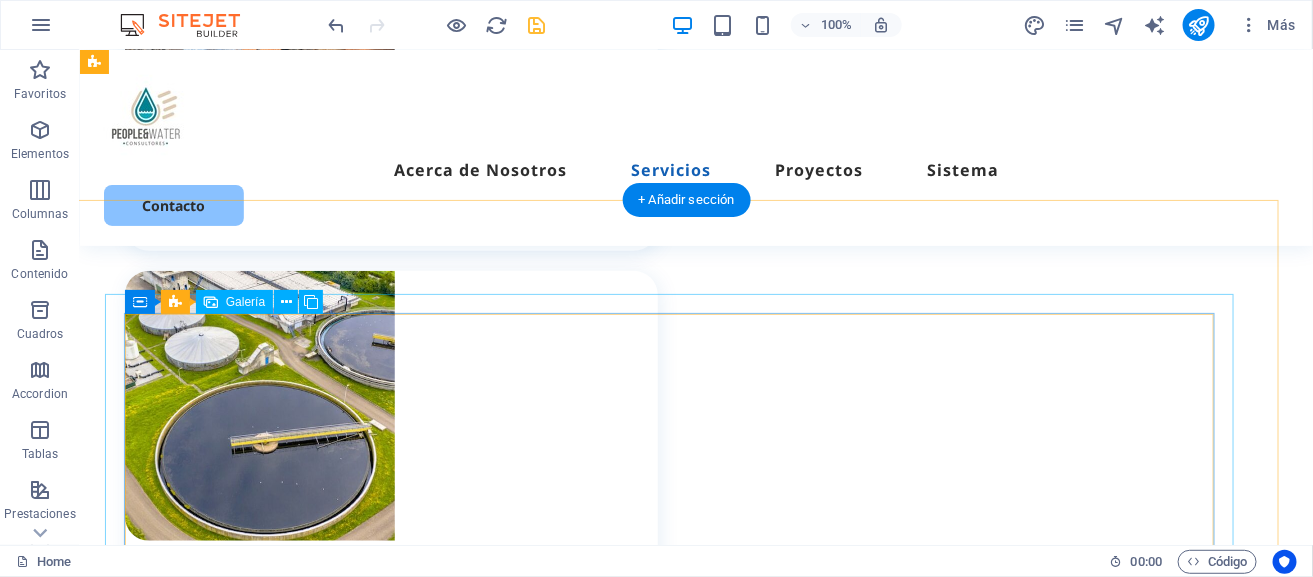 scroll, scrollTop: 2873, scrollLeft: 19, axis: both 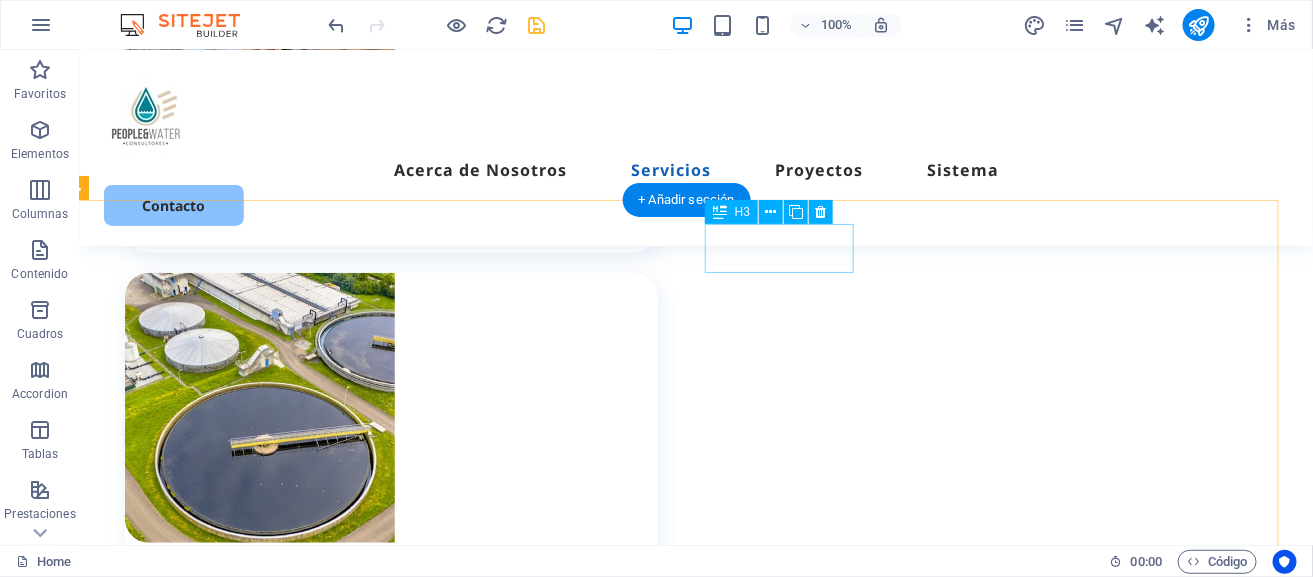 click on "Equipamiento" at bounding box center (386, 2524) 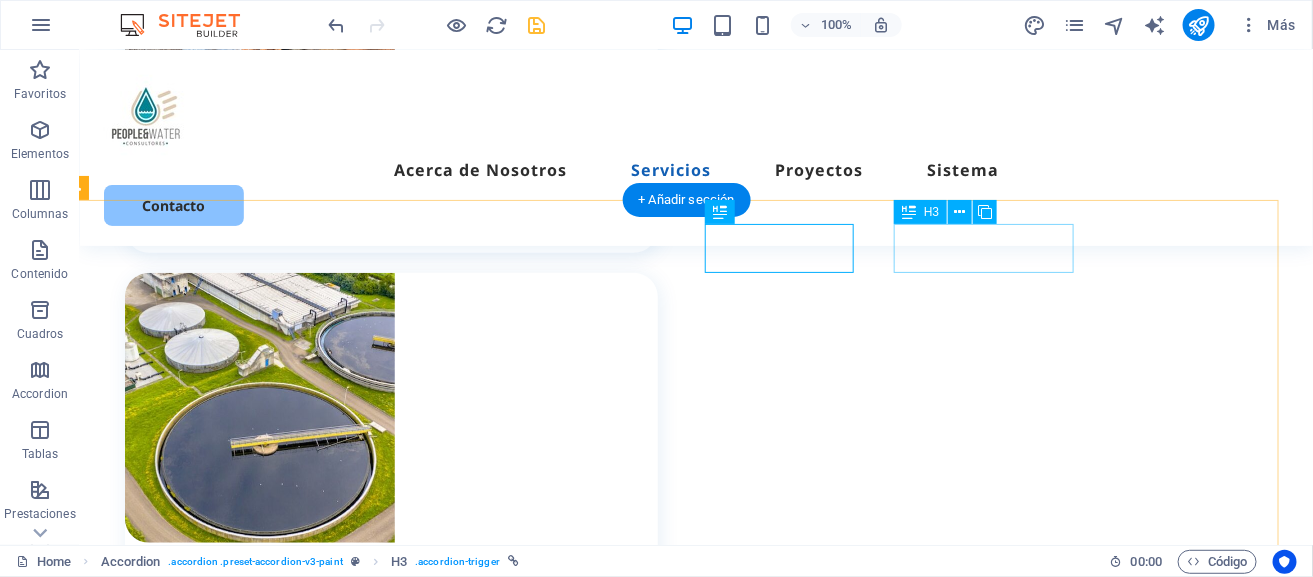click on "Otros" at bounding box center [465, 2524] 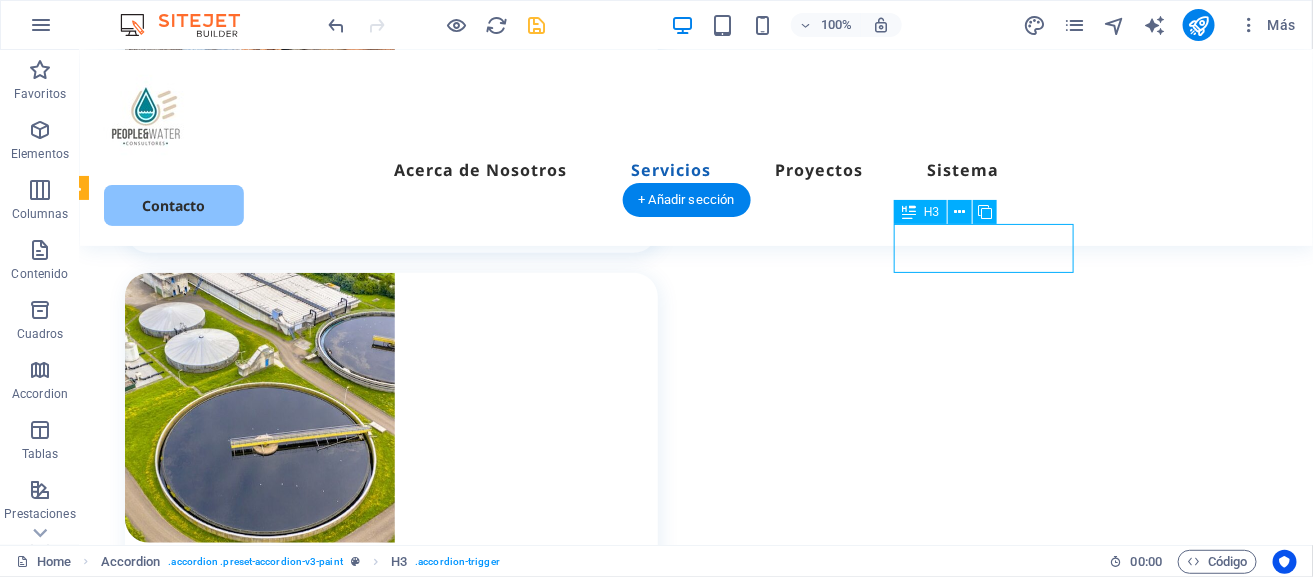 click on "Otros" at bounding box center [465, 2524] 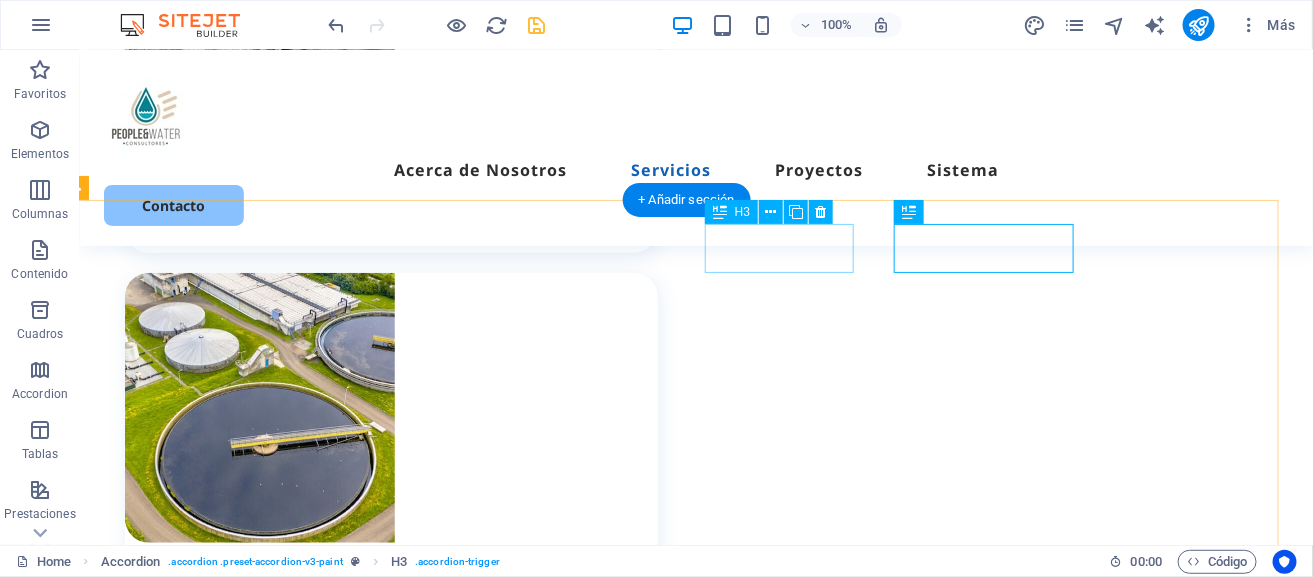 click on "Equipamiento" at bounding box center (386, 2524) 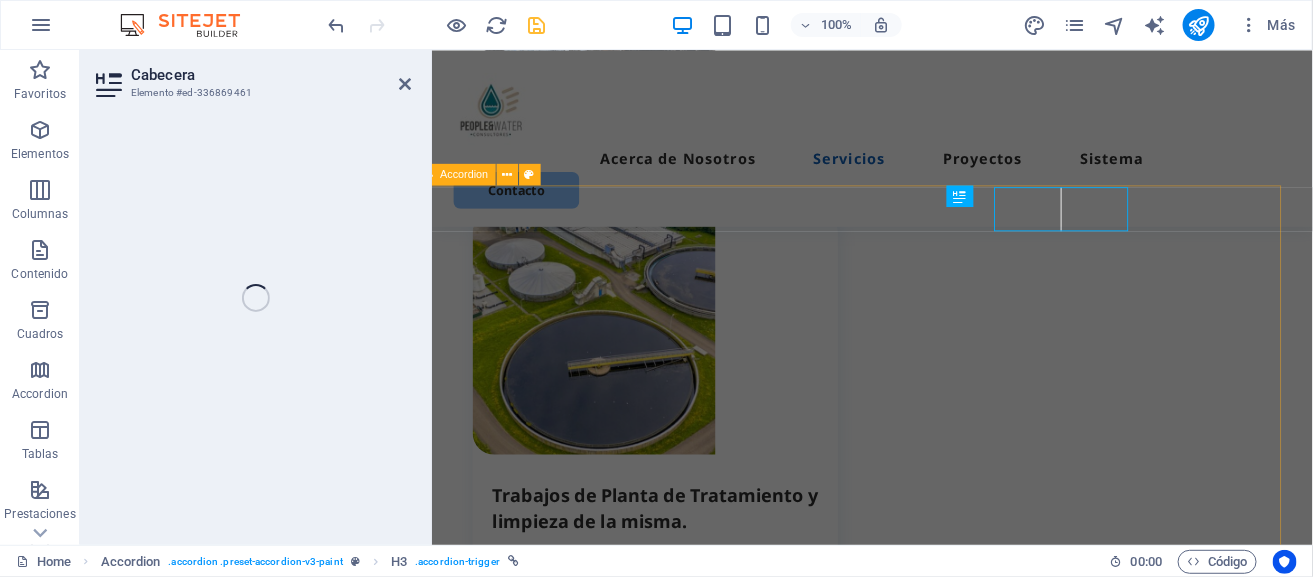 scroll, scrollTop: 2896, scrollLeft: 19, axis: both 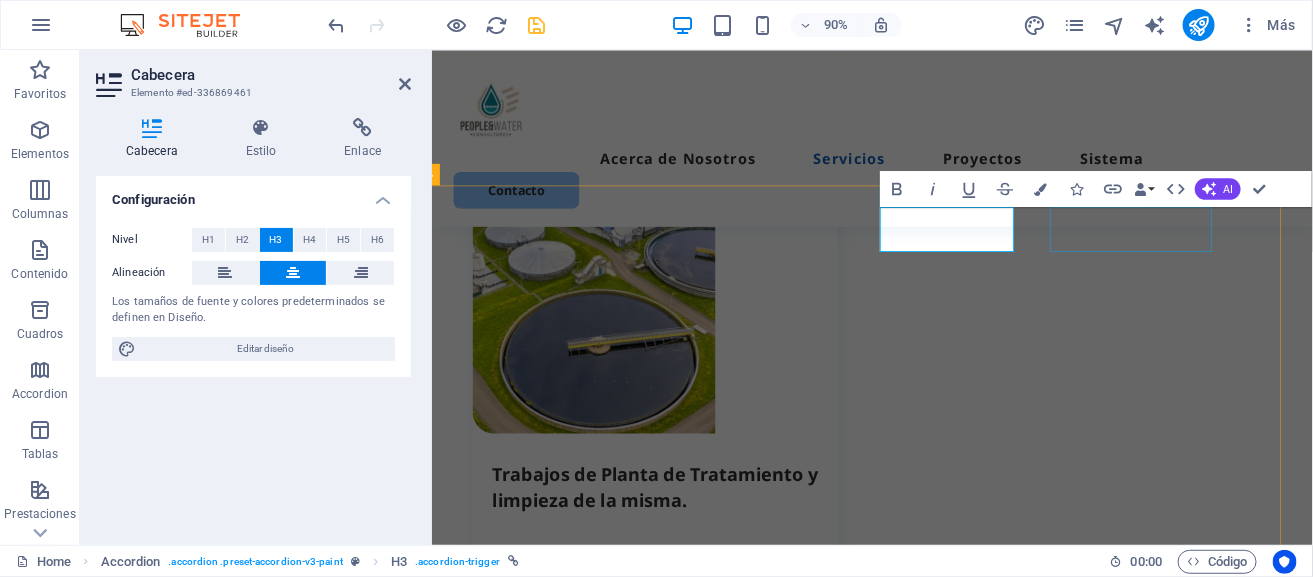 click on "Otros" at bounding box center (814, 2548) 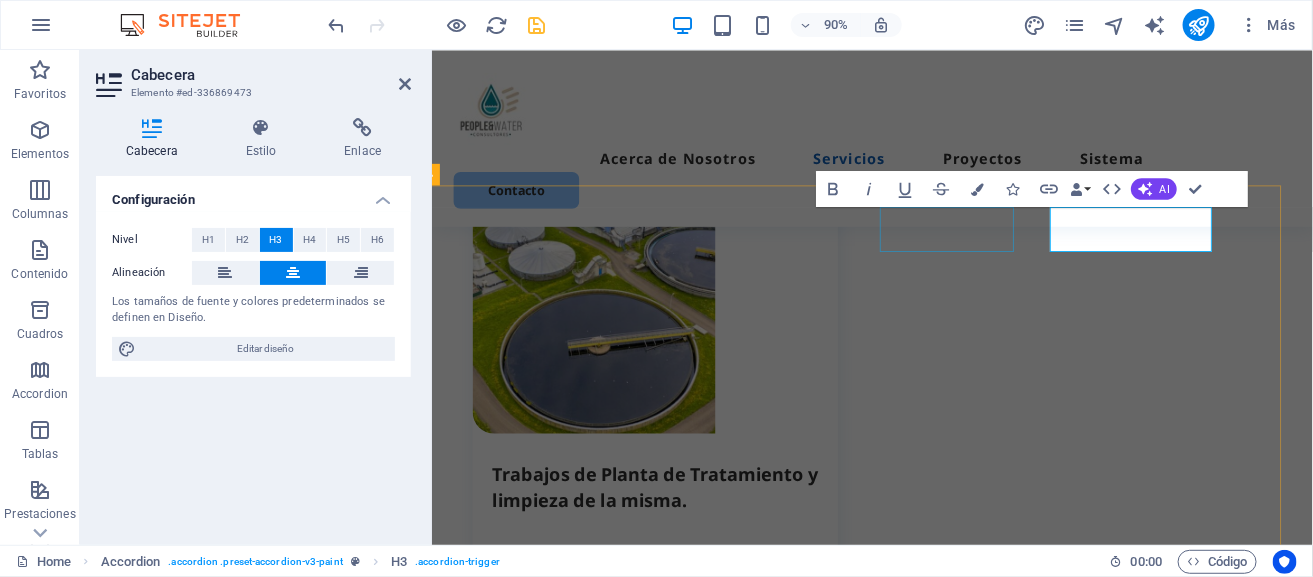 click on "Equipamiento" at bounding box center (737, 2514) 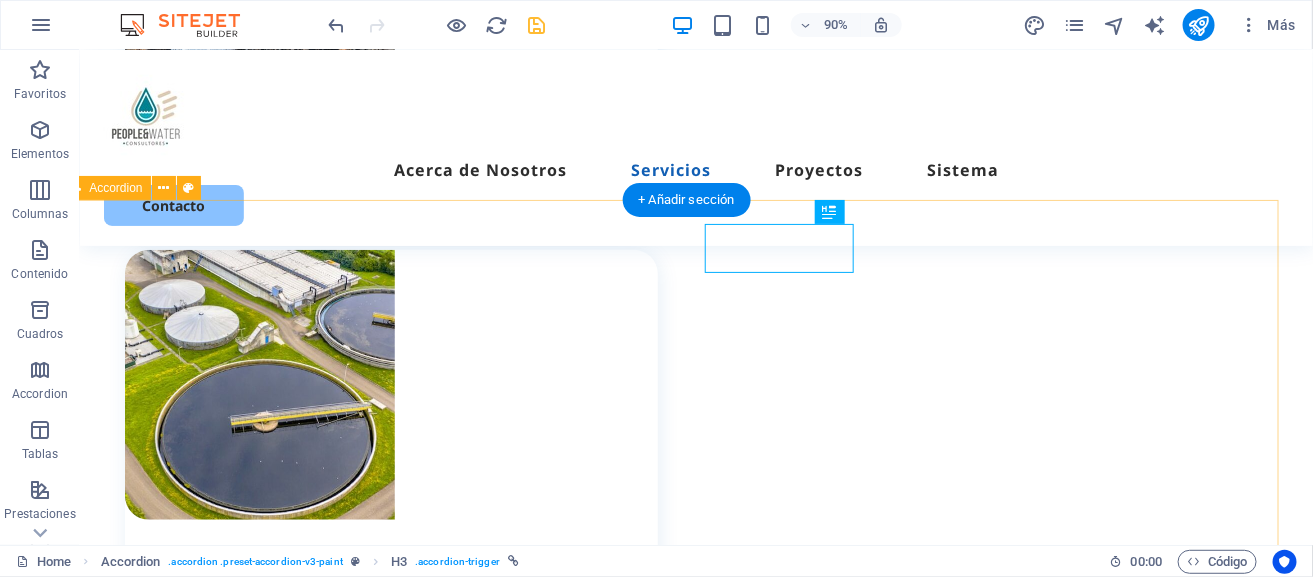 scroll, scrollTop: 2873, scrollLeft: 19, axis: both 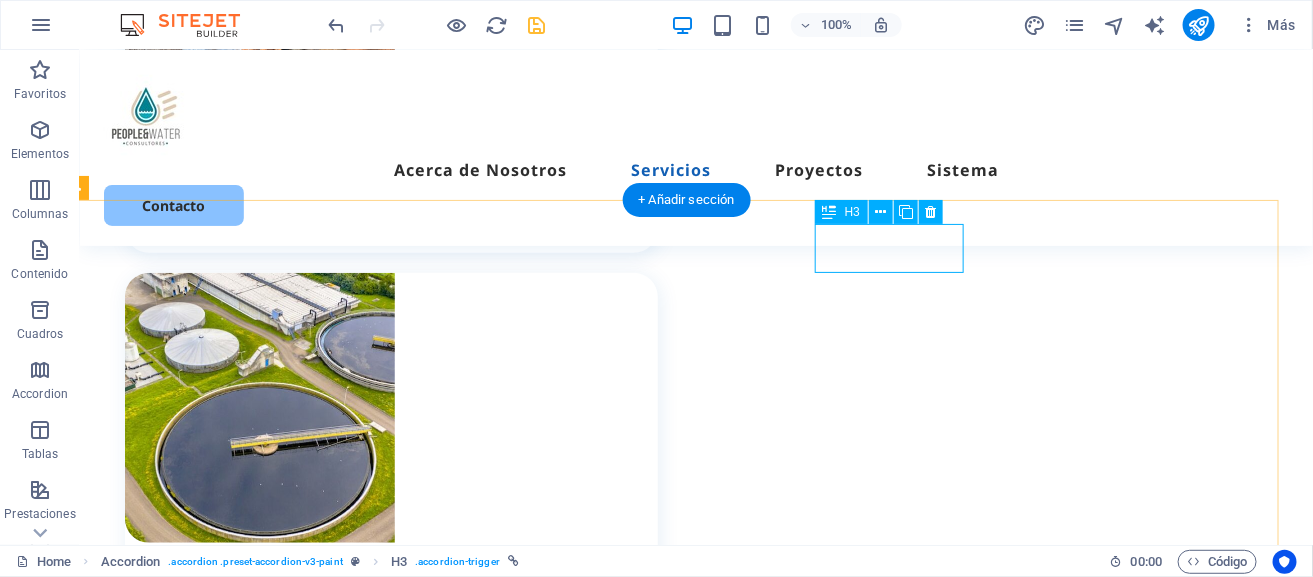 click on "Equipamiento" at bounding box center [387, 2524] 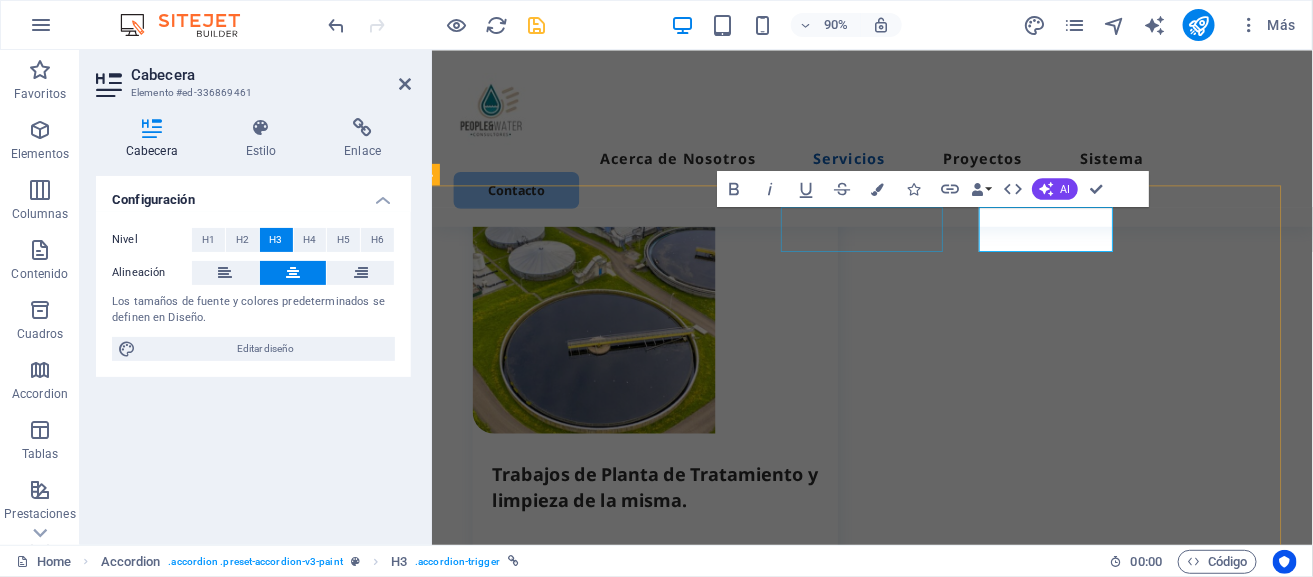 click on "Estudios" at bounding box center [643, 2548] 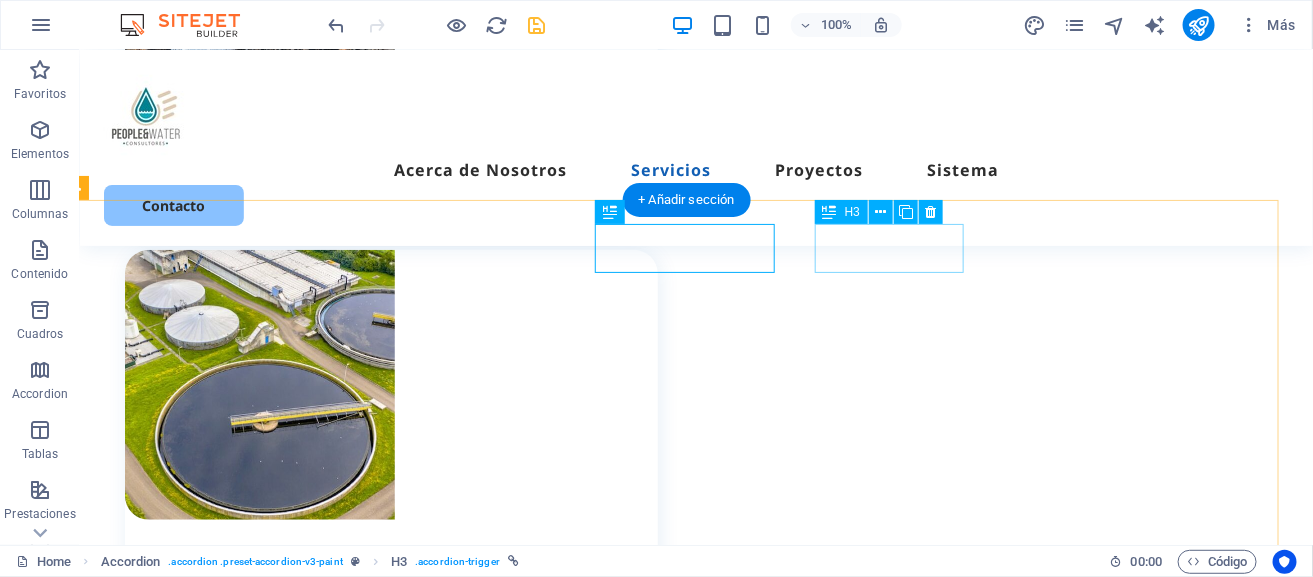 scroll, scrollTop: 2873, scrollLeft: 19, axis: both 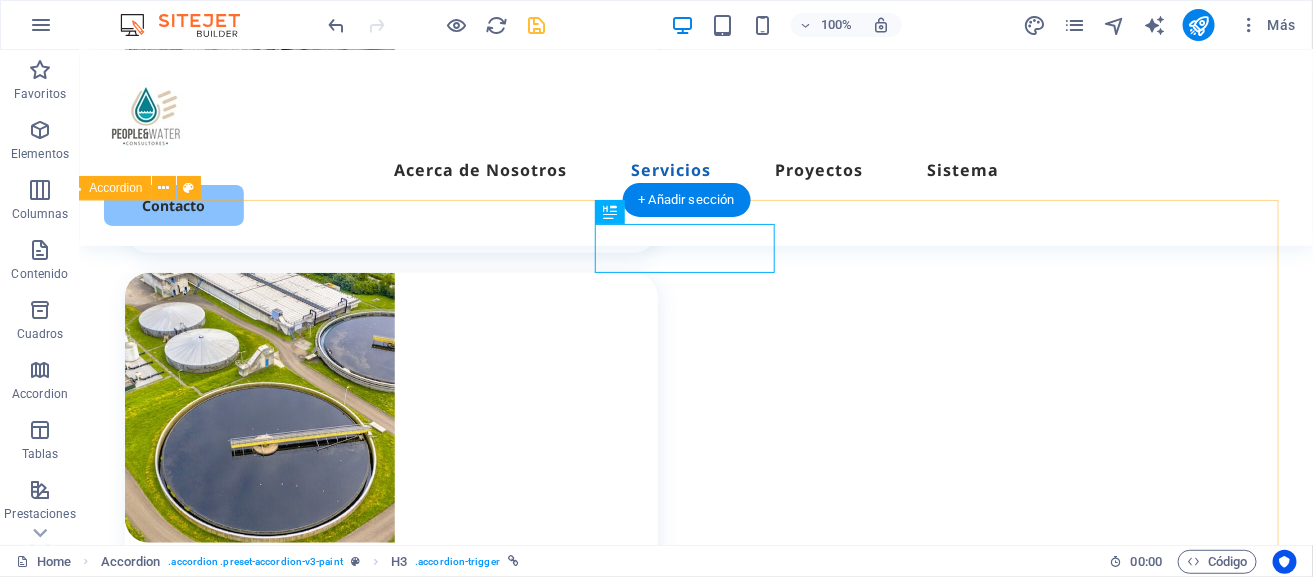 click on "Pozos Estudios Equipamiento Suelta el contenido aquí o  Añadir elementos  Pegar portapapeles" at bounding box center (676, 2552) 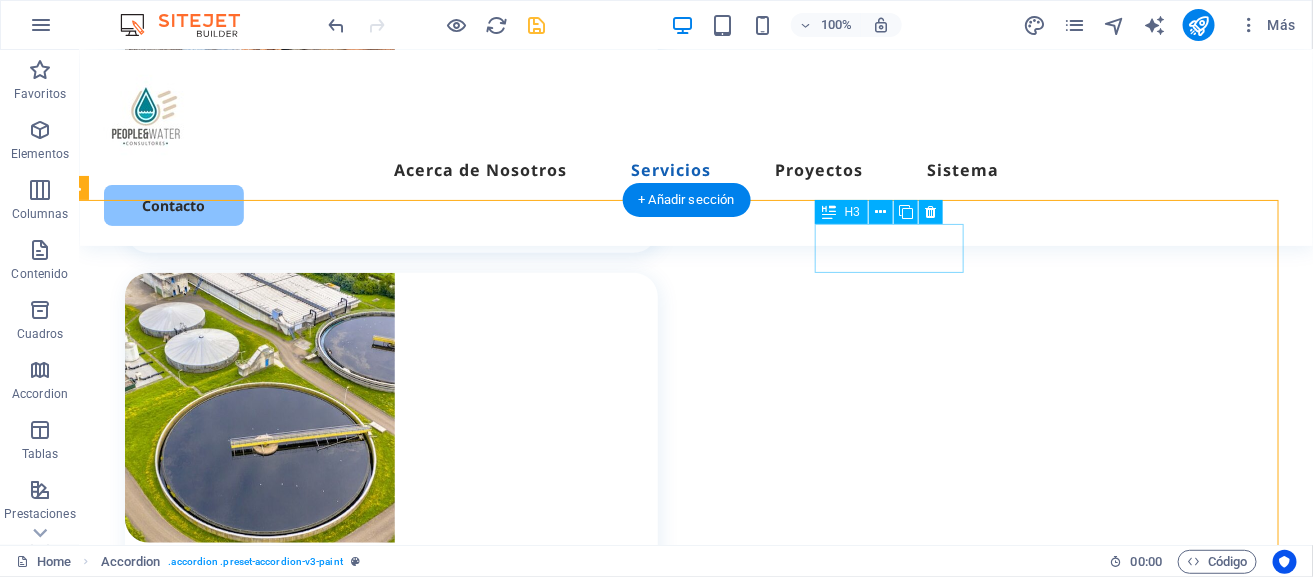 click on "Equipamiento" at bounding box center (387, 2524) 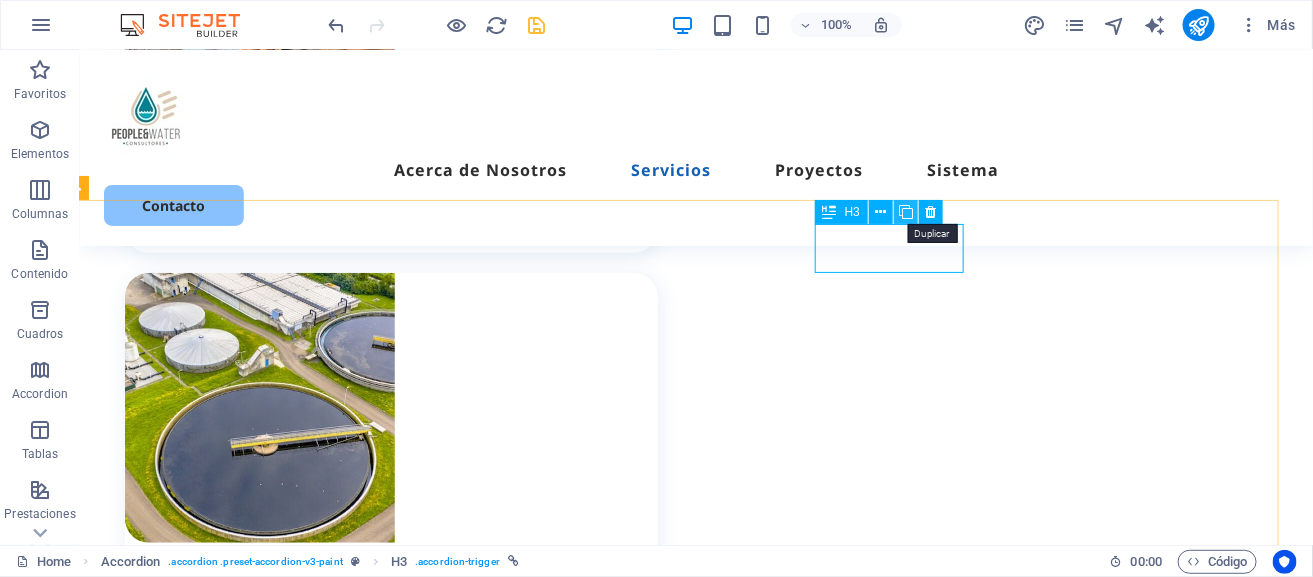 click at bounding box center (906, 212) 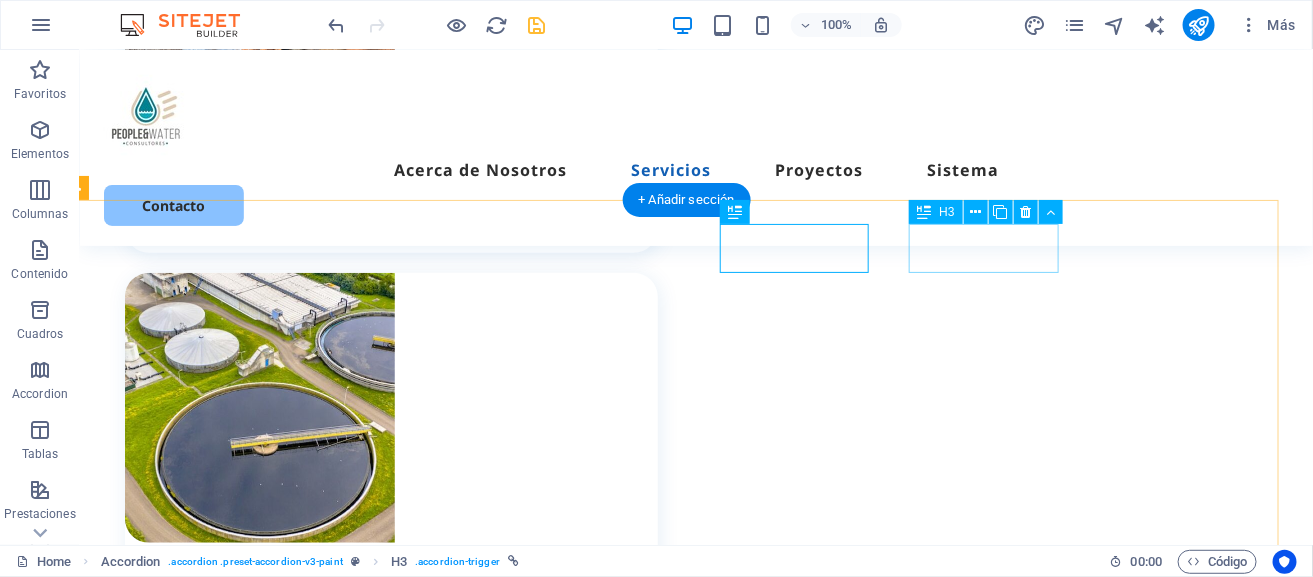 click on "Equipamiento" at bounding box center [437, 2524] 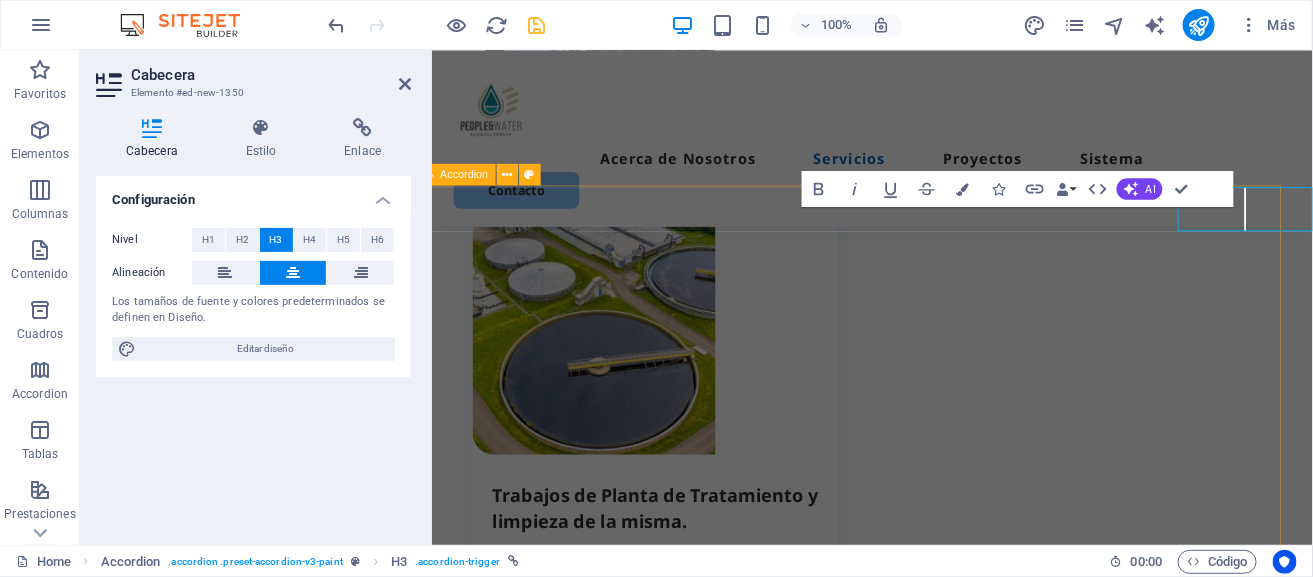 scroll, scrollTop: 2896, scrollLeft: 19, axis: both 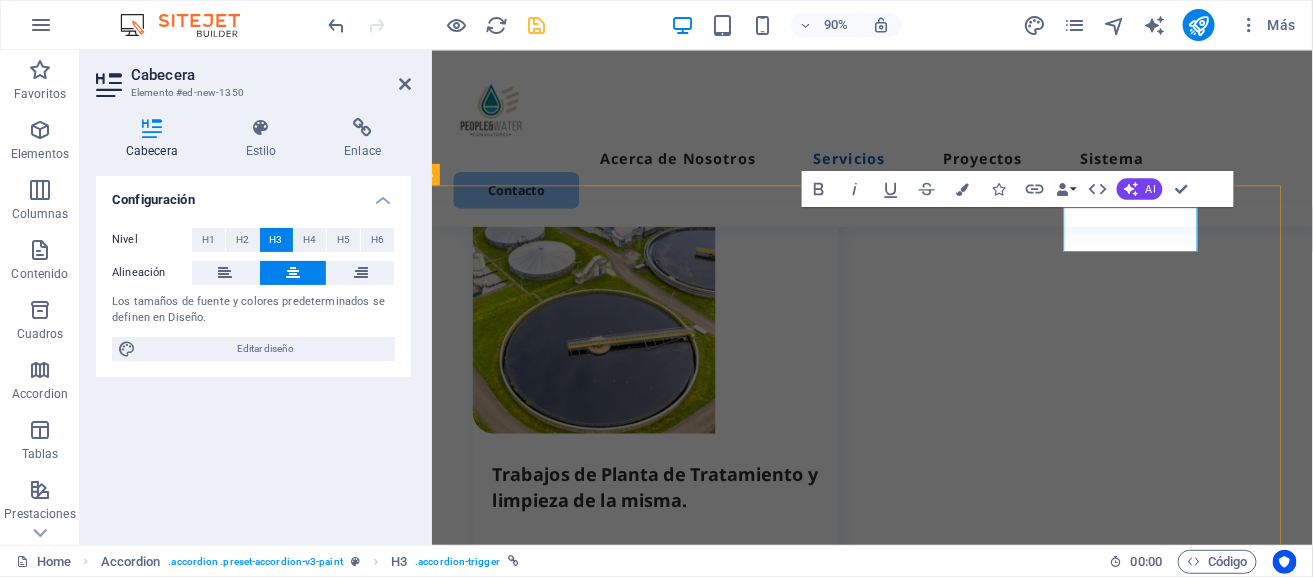 type 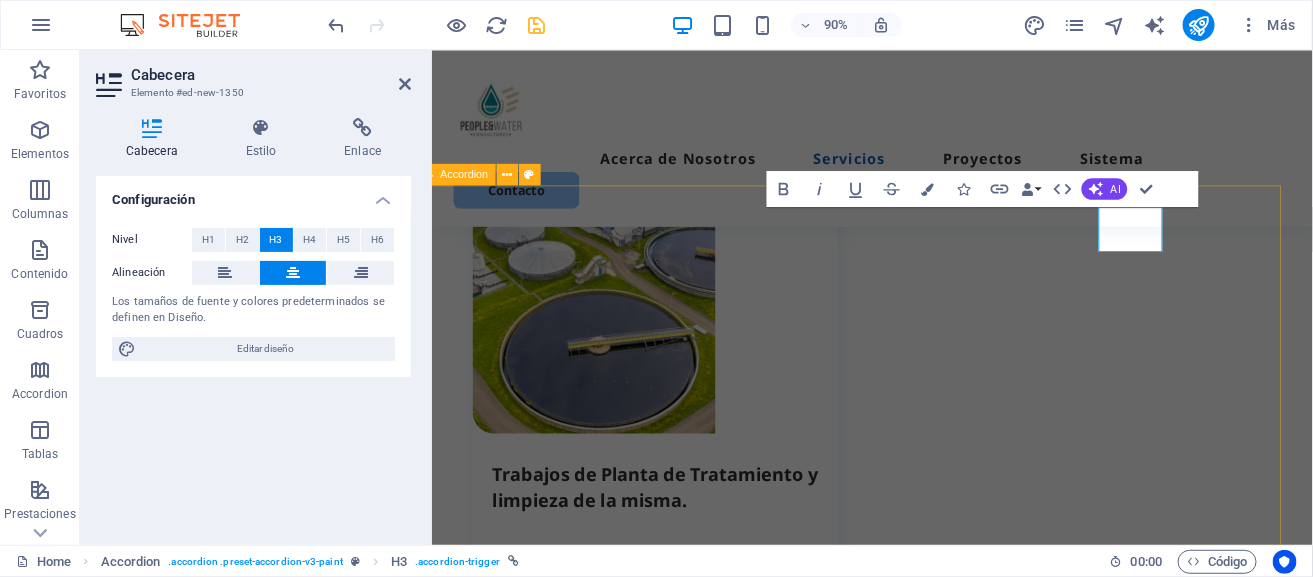 click on "Pozos Estudios Equipamiento otros Suelta el contenido aquí o  Añadir elementos  Pegar portapapeles" at bounding box center (901, 2542) 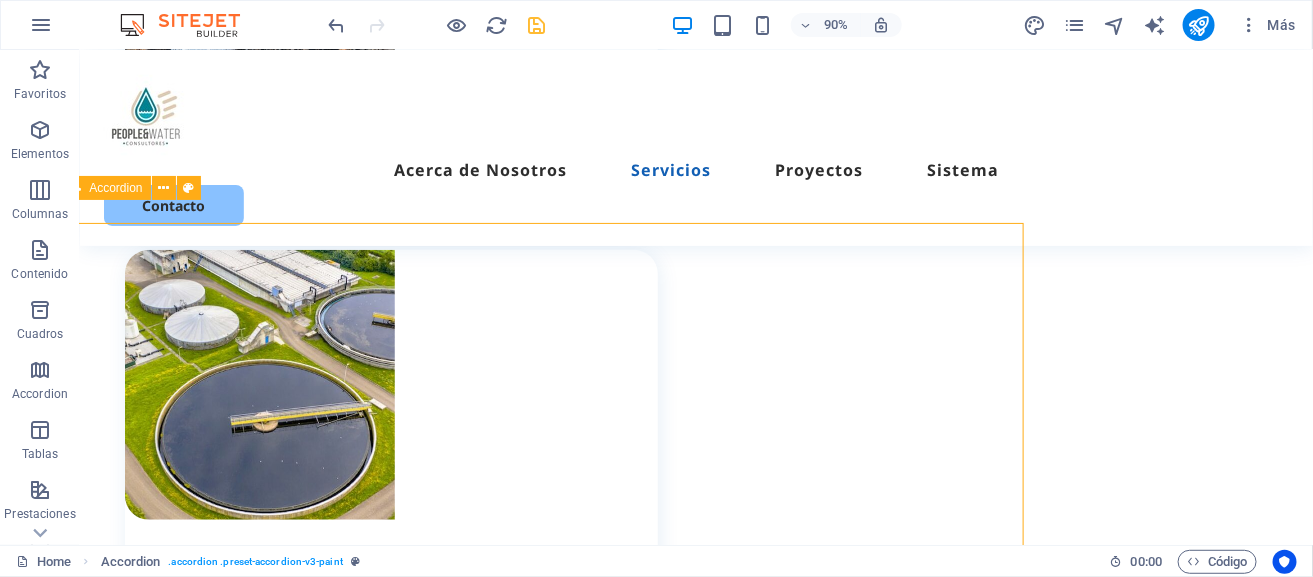 scroll, scrollTop: 2873, scrollLeft: 19, axis: both 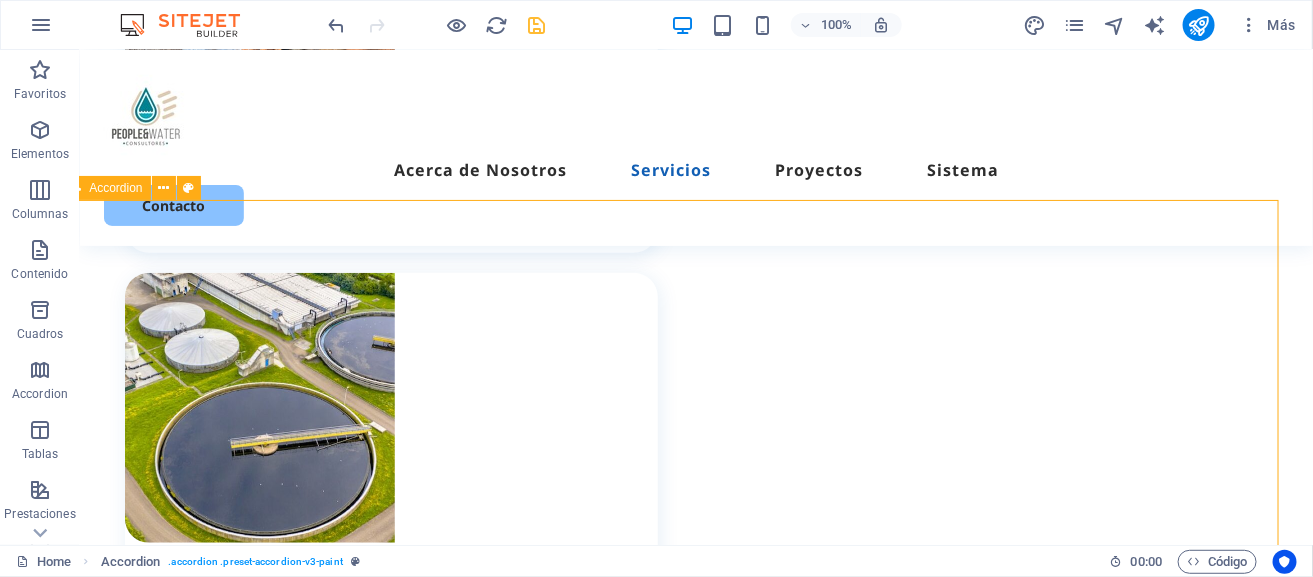 click on "Pozos Estudios Equipamiento otros Suelta el contenido aquí o  Añadir elementos  Pegar portapapeles" at bounding box center [676, 2552] 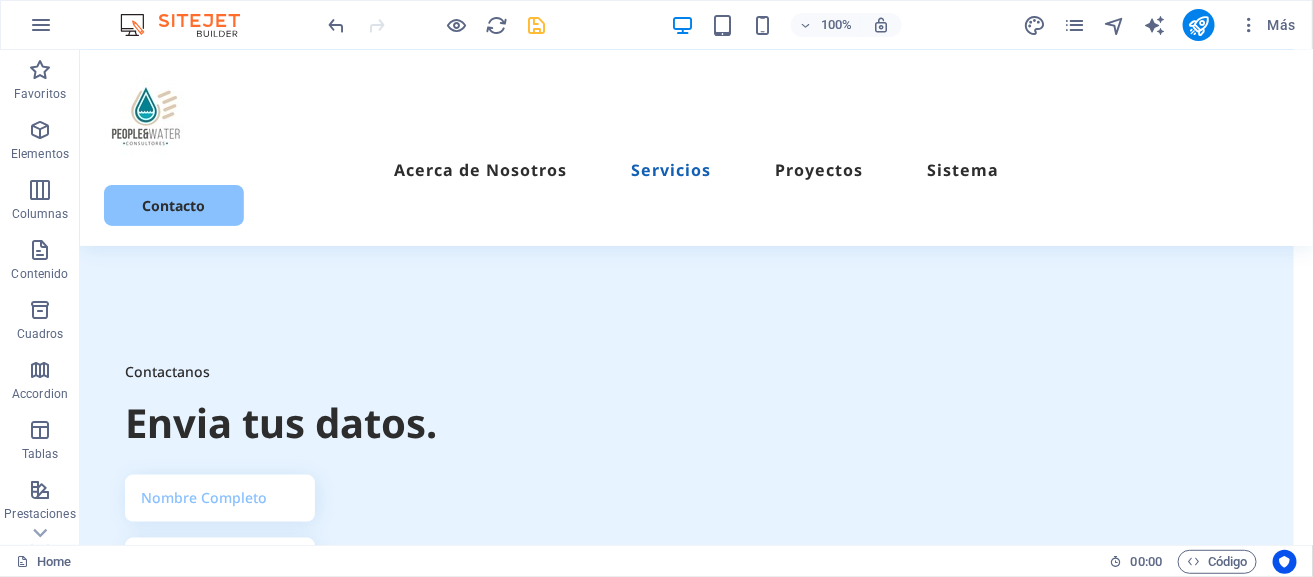 scroll, scrollTop: 5771, scrollLeft: 19, axis: both 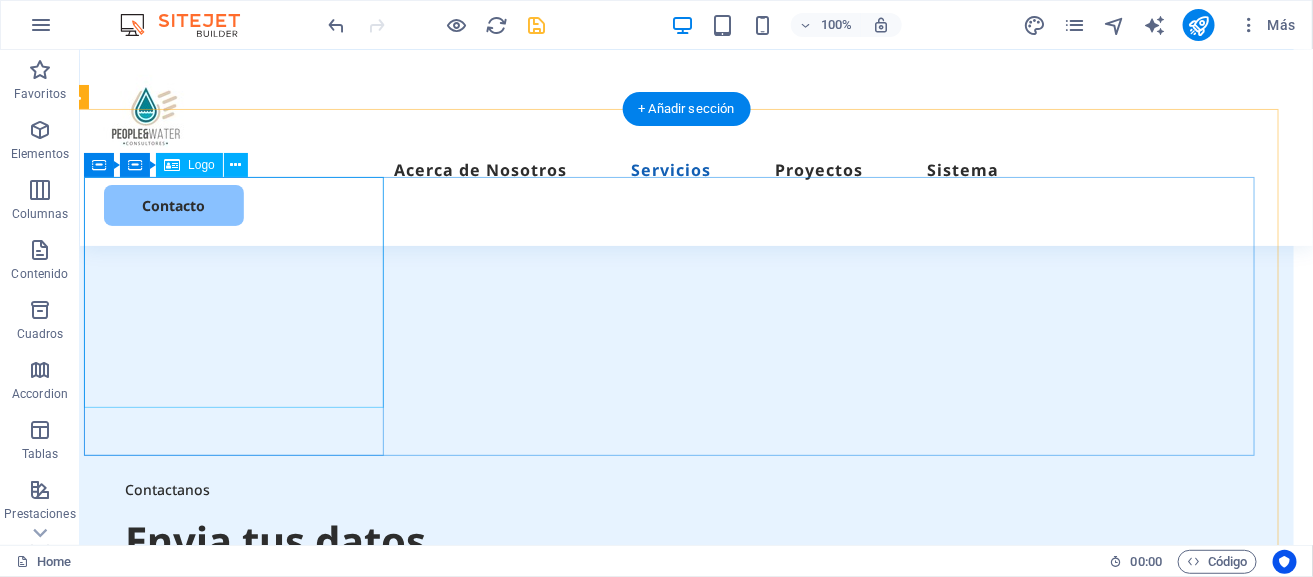 click at bounding box center [234, 1461] 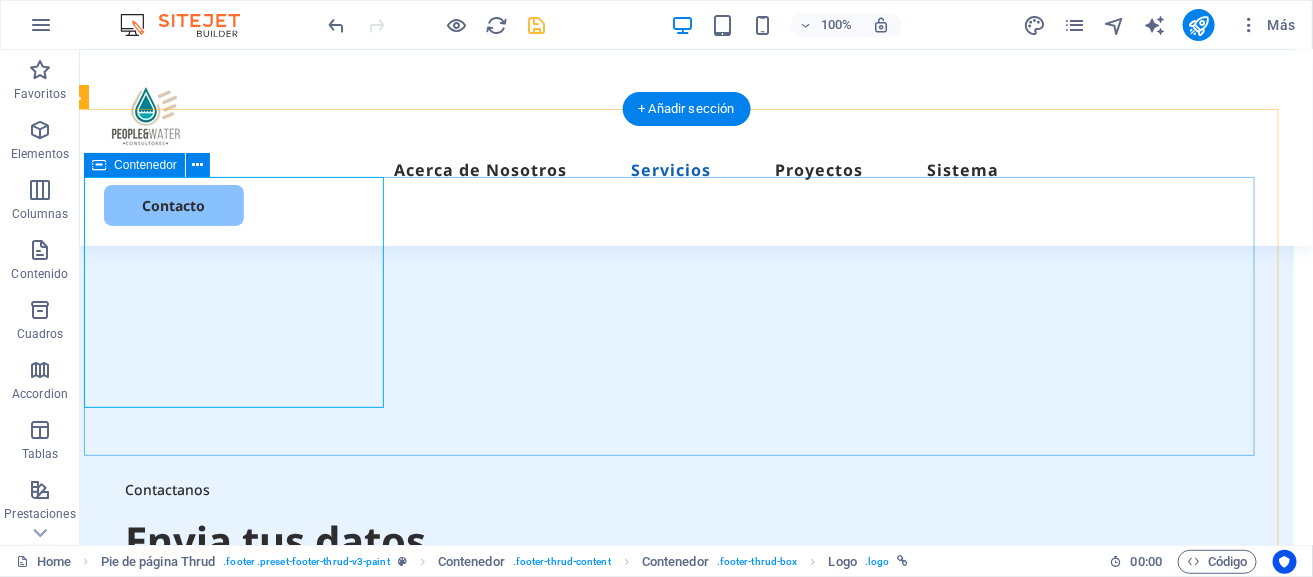 scroll, scrollTop: 5919, scrollLeft: 19, axis: both 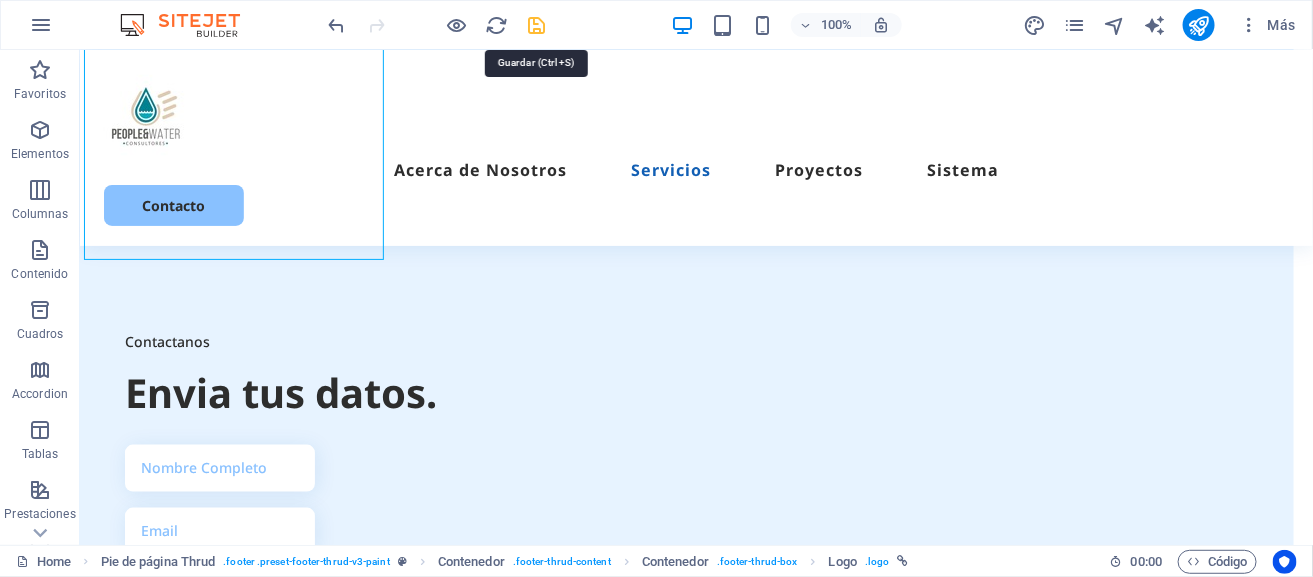 click at bounding box center [537, 25] 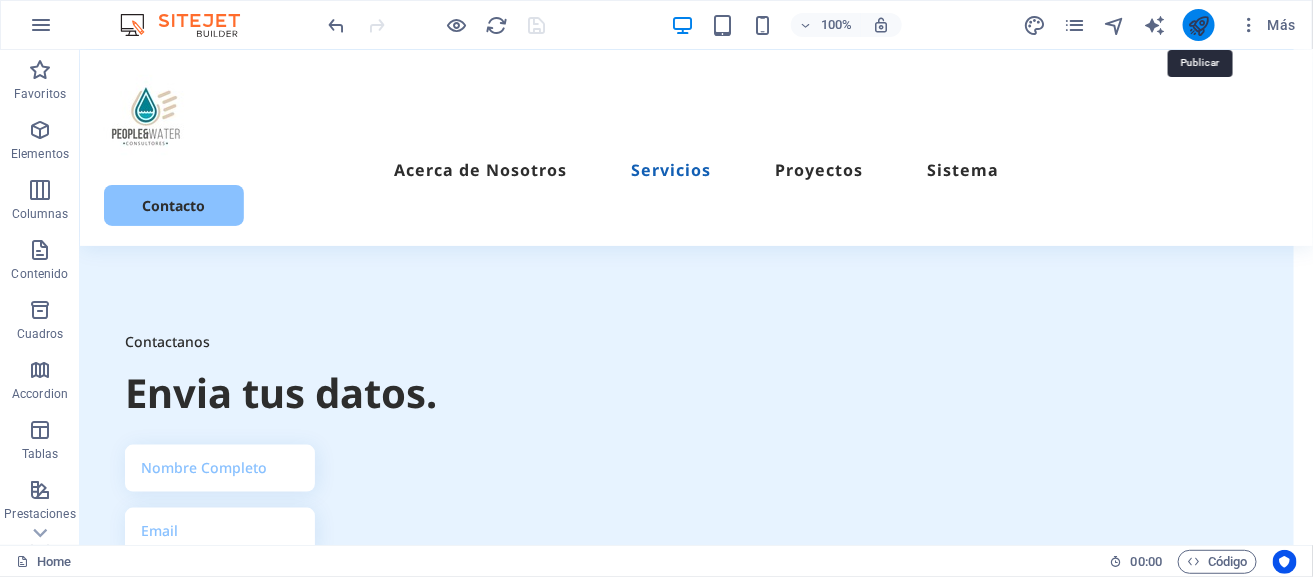 click at bounding box center [1199, 25] 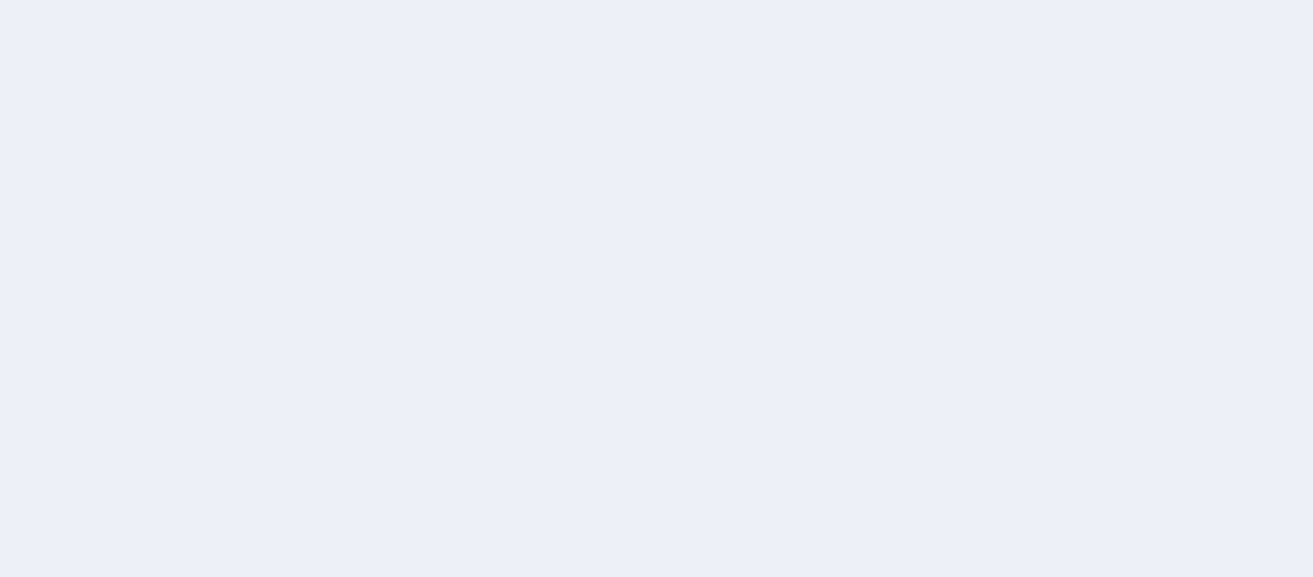 scroll, scrollTop: 0, scrollLeft: 0, axis: both 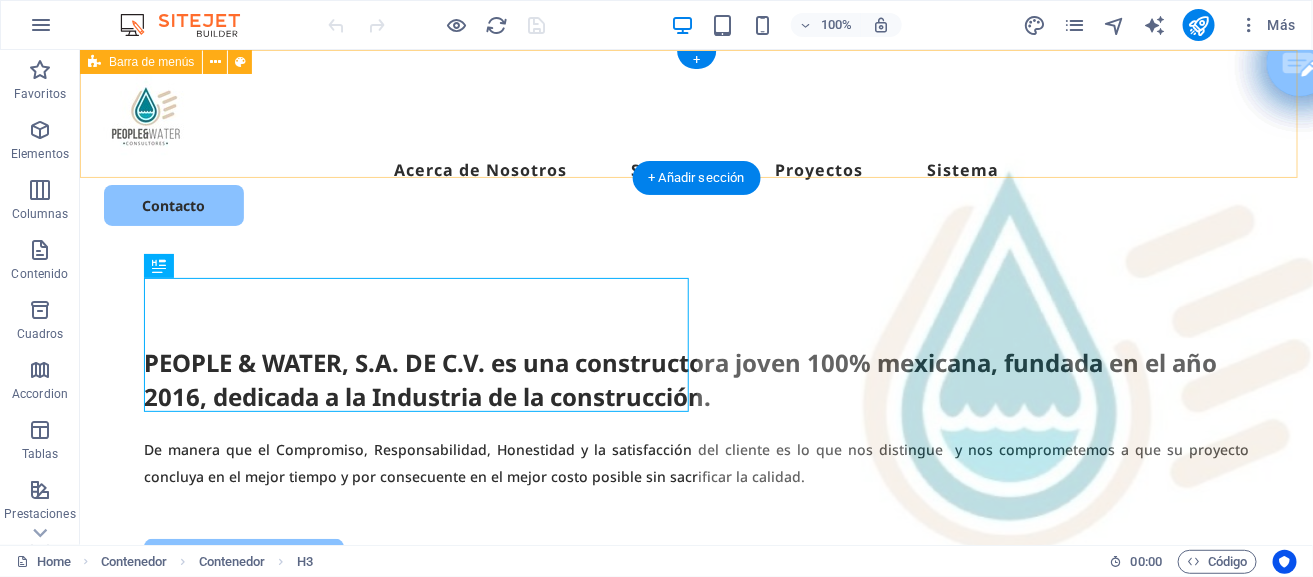 click on "Acerca de Nosotros Servicios Proyectos Sistema Contacto" at bounding box center [695, 147] 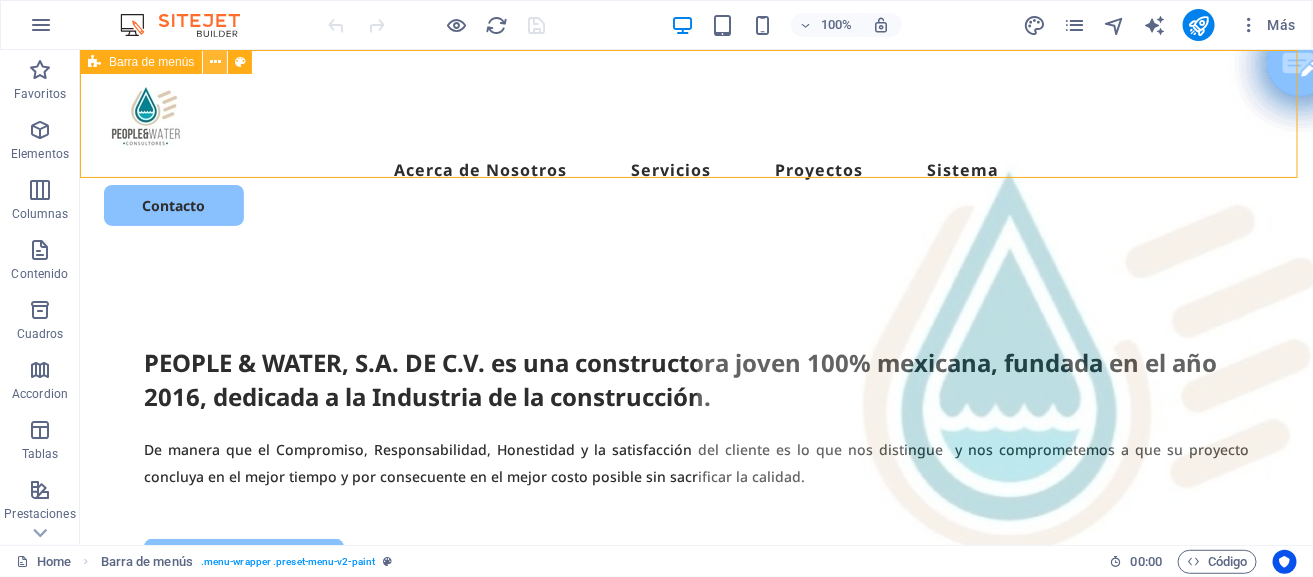 click at bounding box center [215, 62] 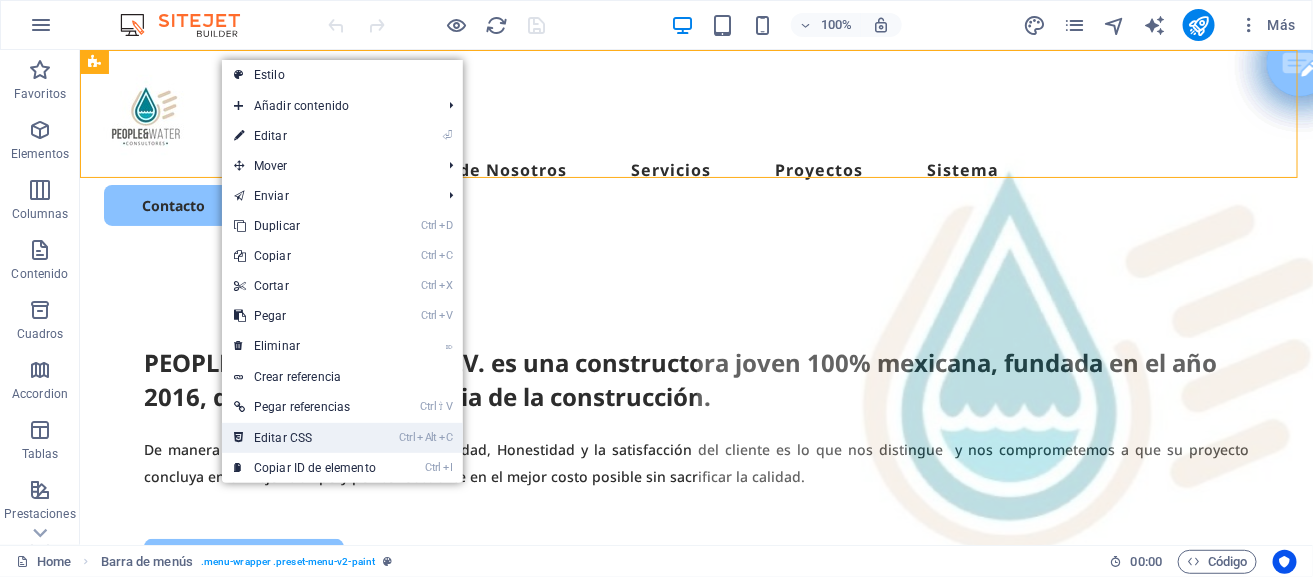 click on "Ctrl Alt C  Editar CSS" at bounding box center (305, 438) 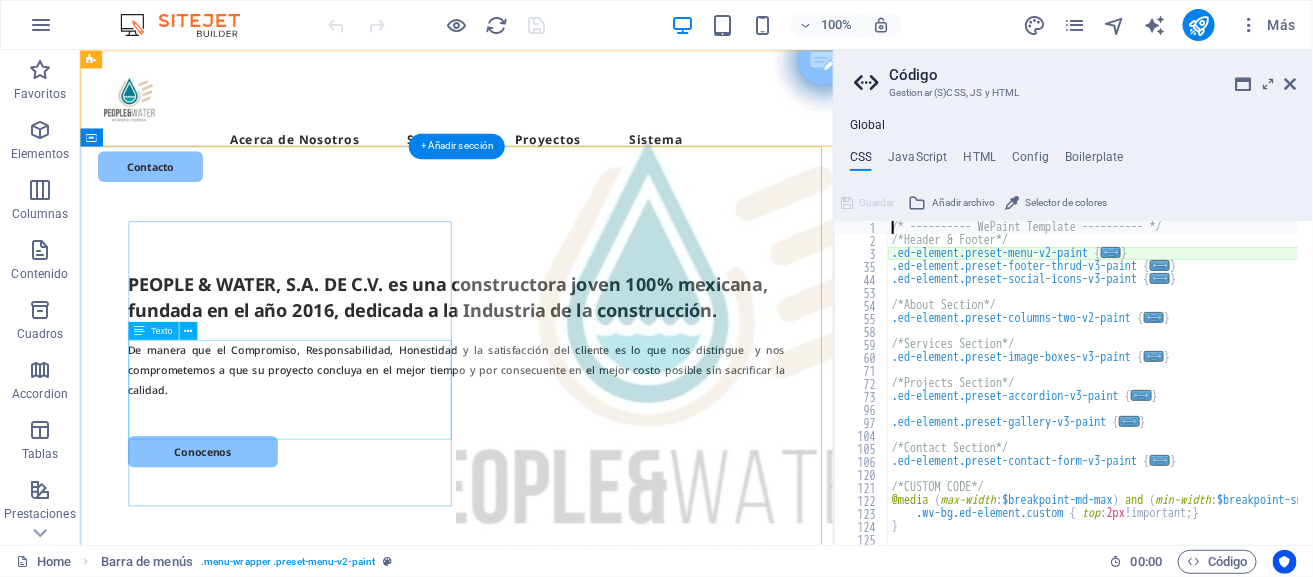 type on "@include menu-v2(" 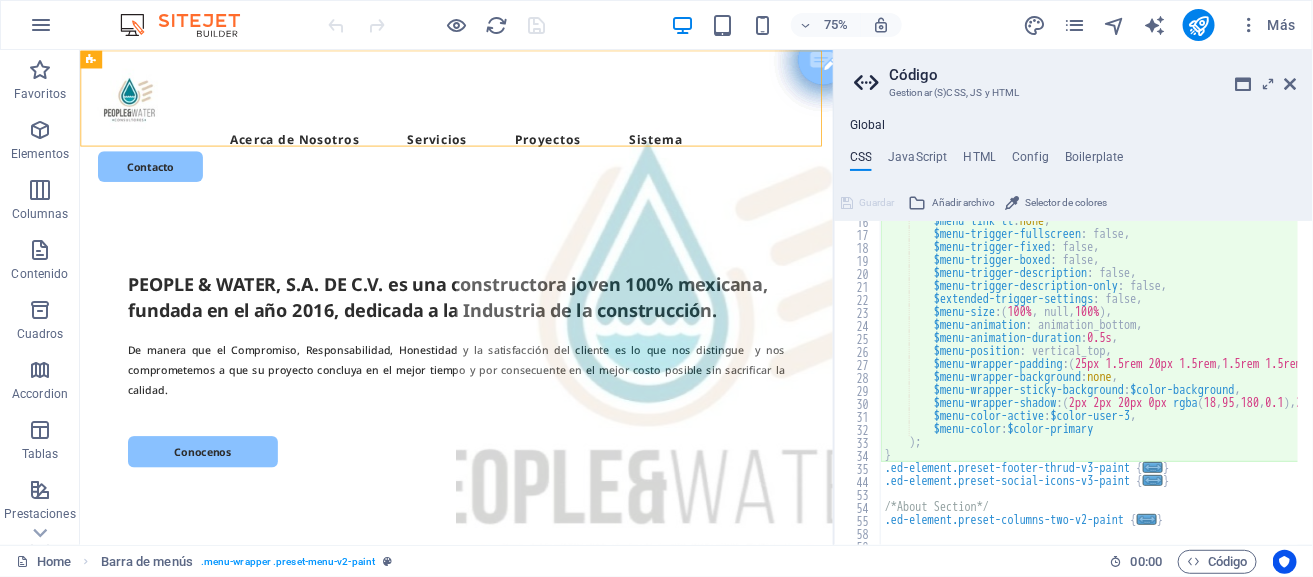 scroll, scrollTop: 201, scrollLeft: 0, axis: vertical 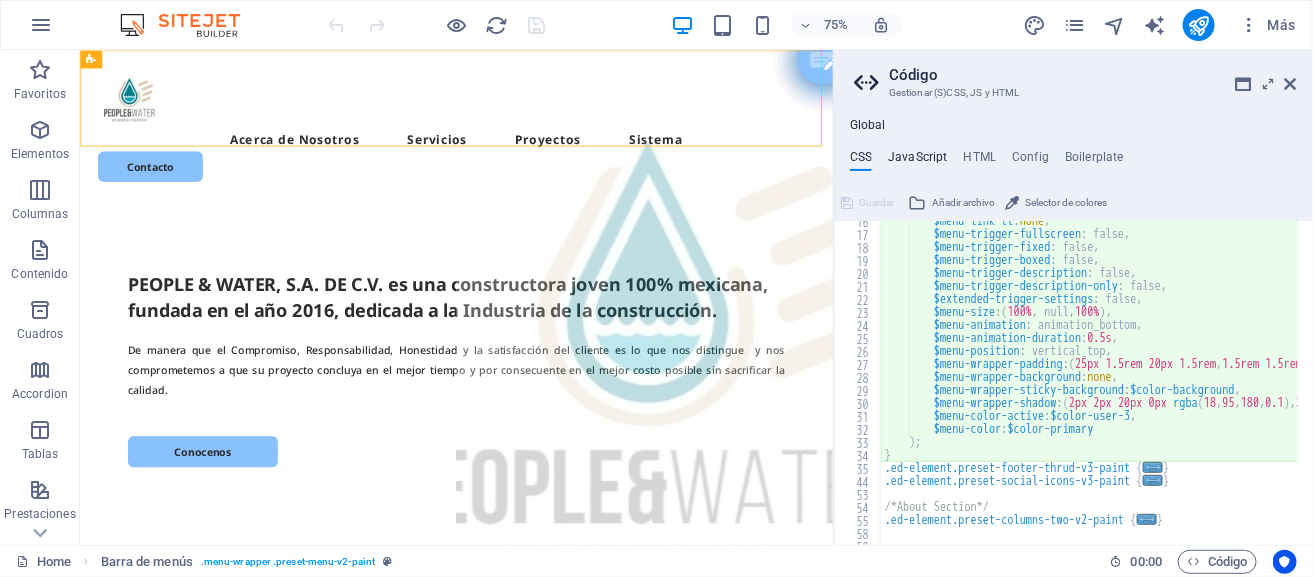 click on "JavaScript" at bounding box center (917, 161) 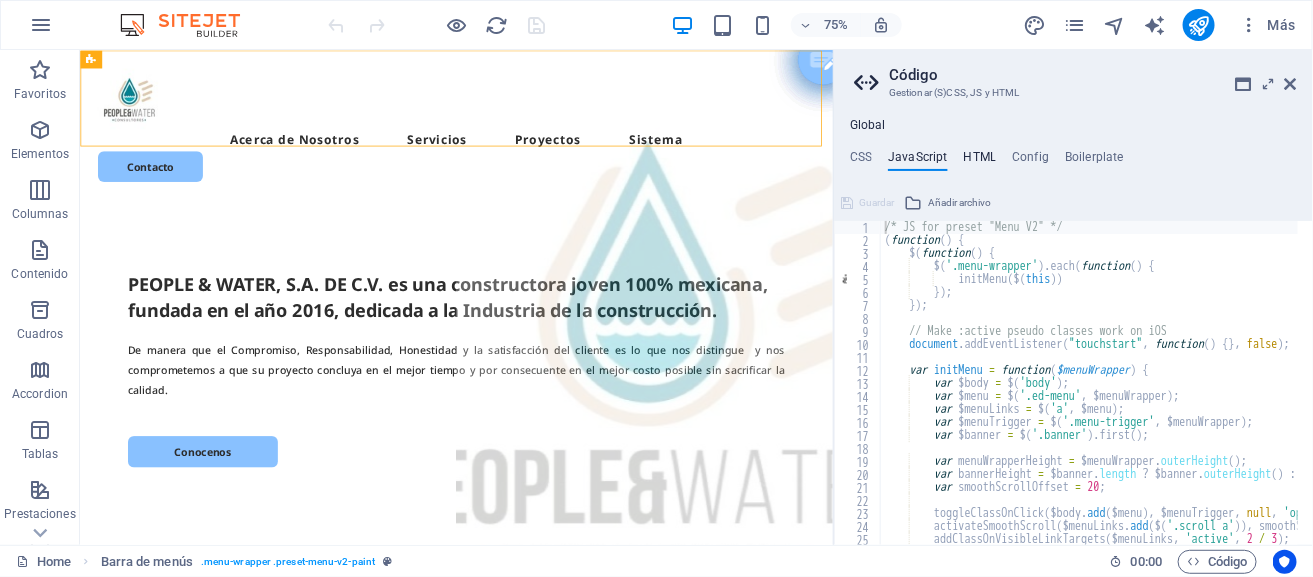click on "HTML" at bounding box center (980, 161) 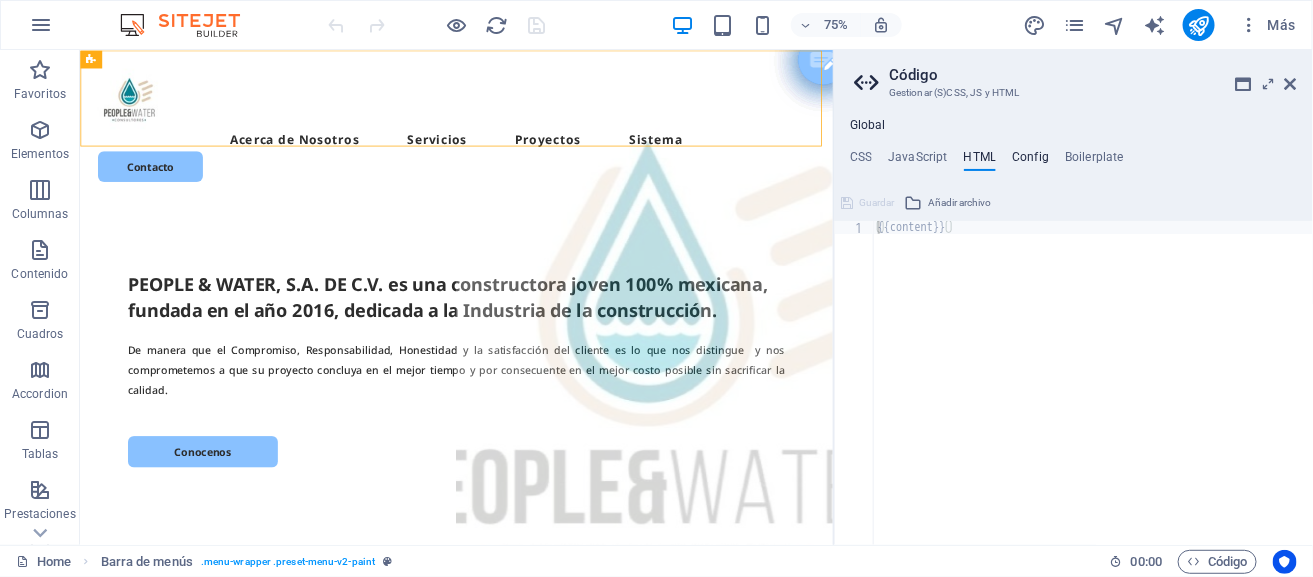 click on "Config" at bounding box center (1030, 161) 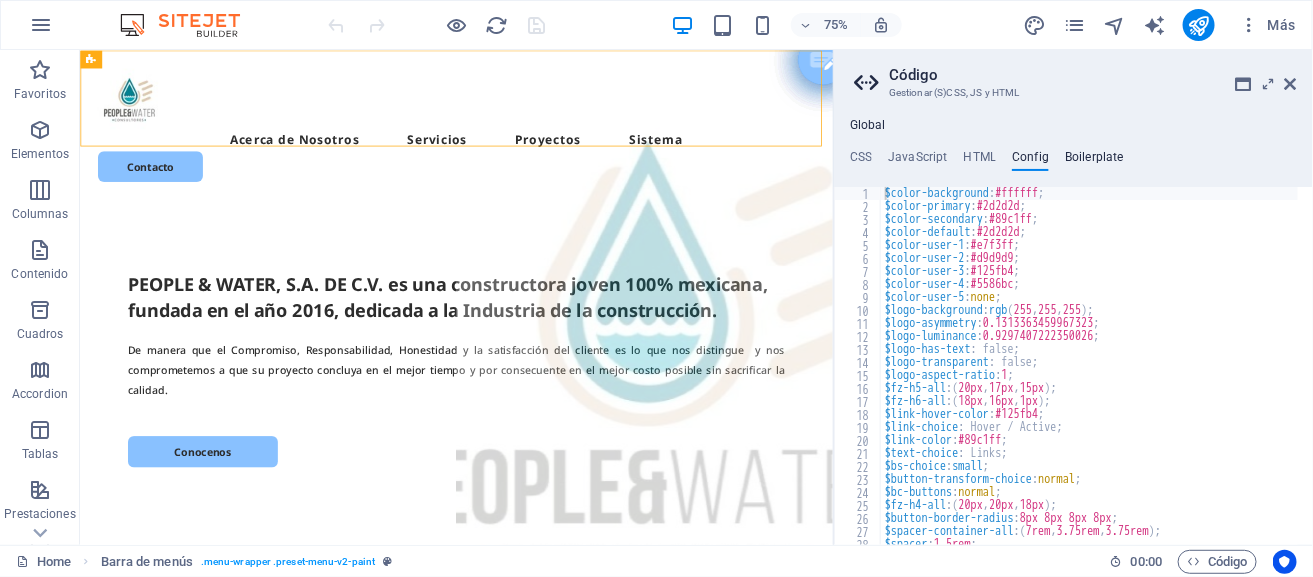 click on "Boilerplate" at bounding box center [1094, 161] 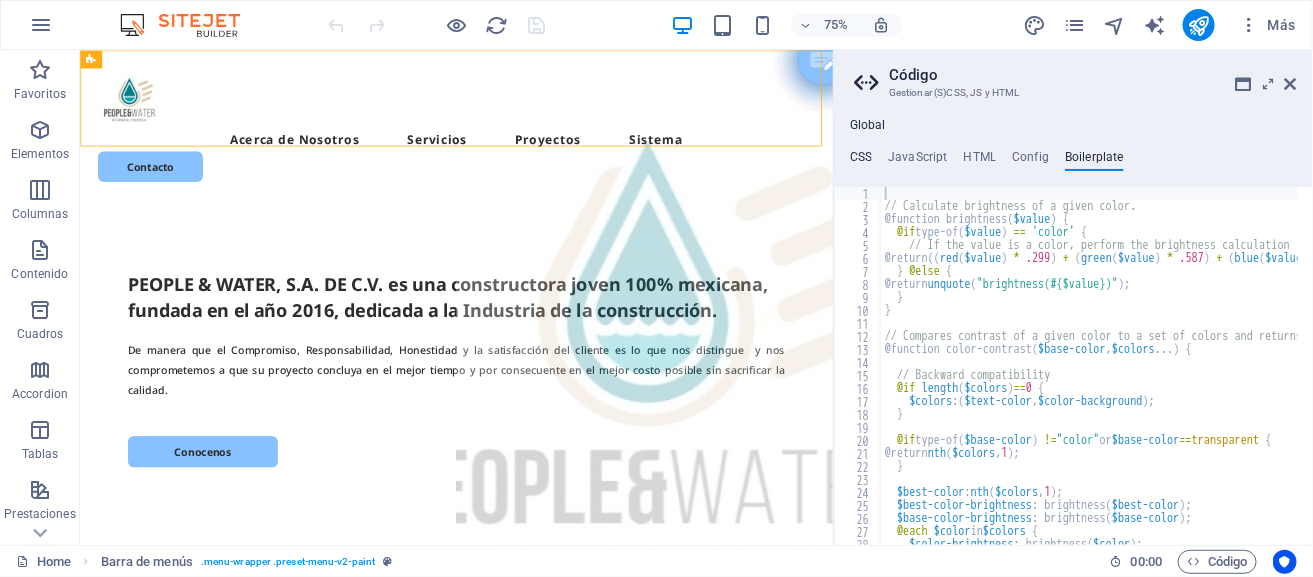 click on "CSS" at bounding box center (861, 161) 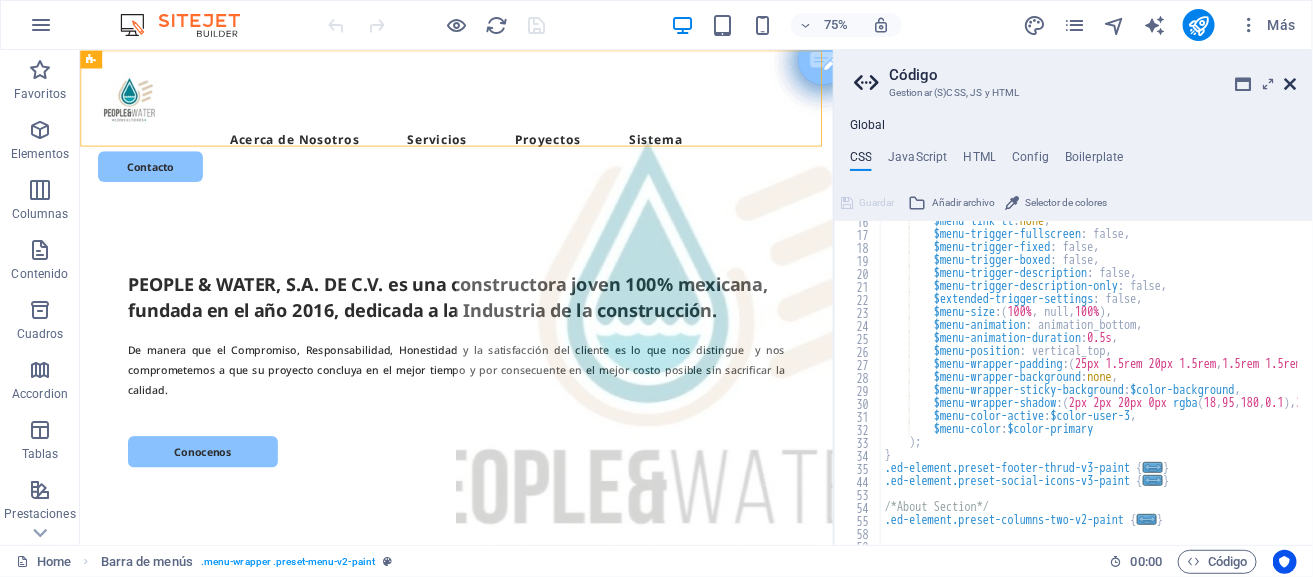 click at bounding box center (1291, 84) 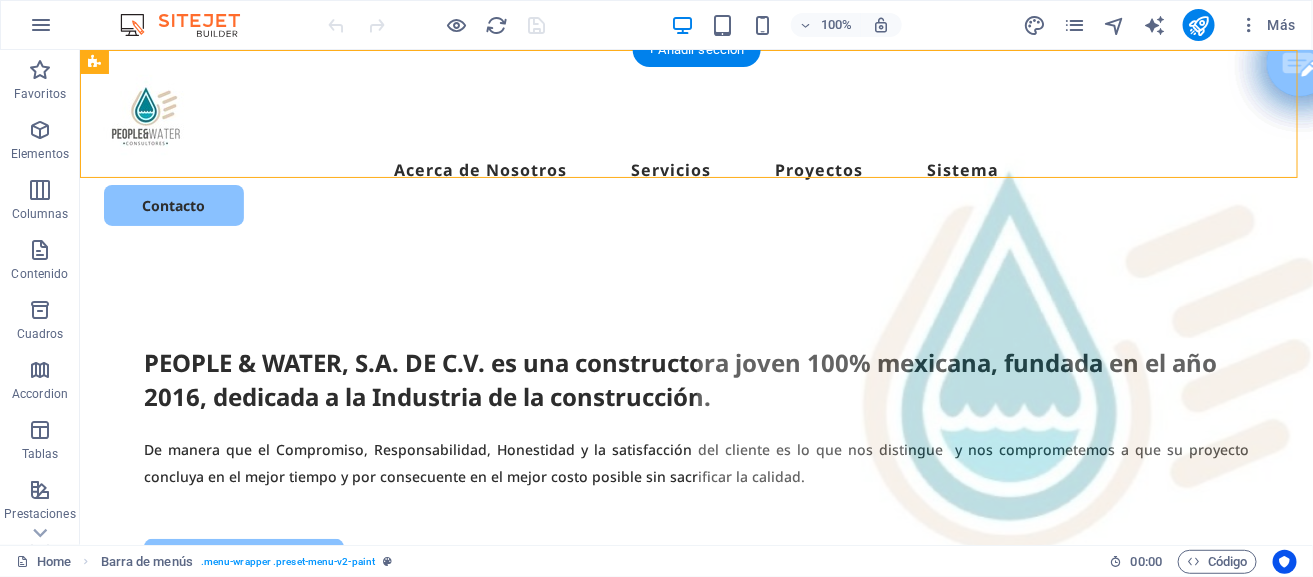 click at bounding box center [1004, 1119] 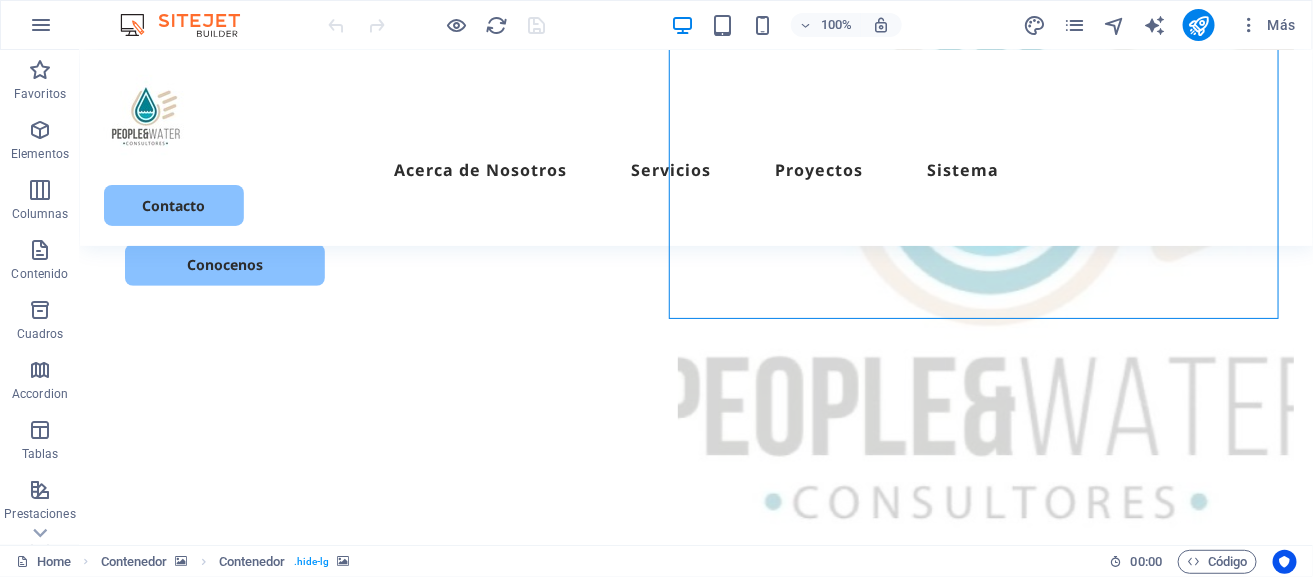 scroll, scrollTop: 224, scrollLeft: 19, axis: both 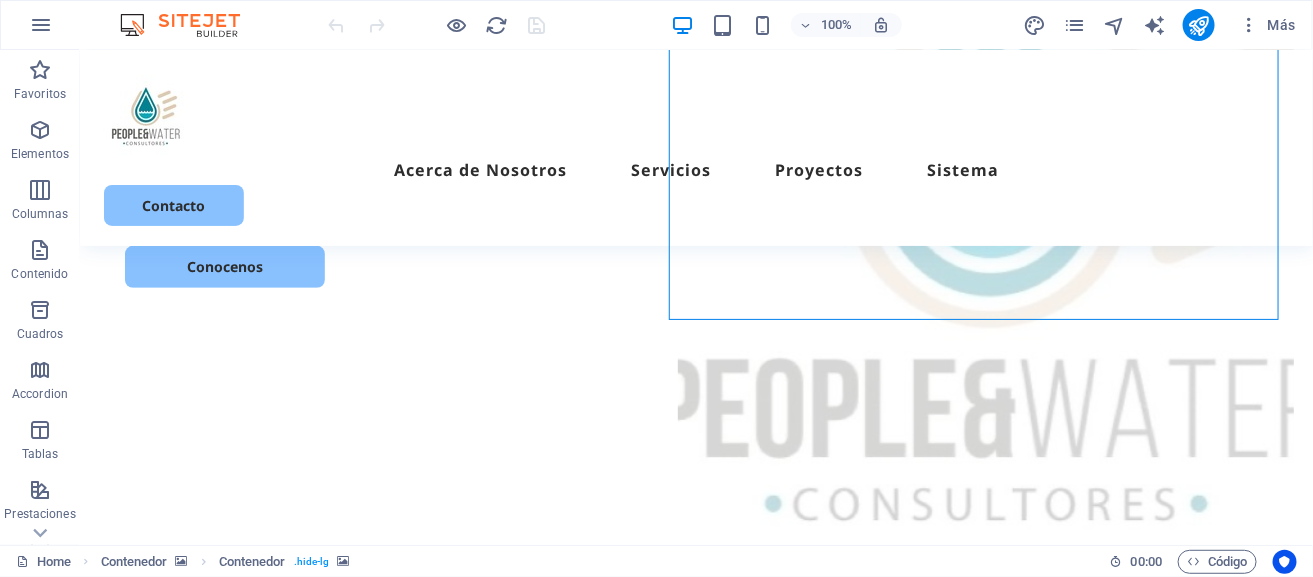 click at bounding box center (985, 895) 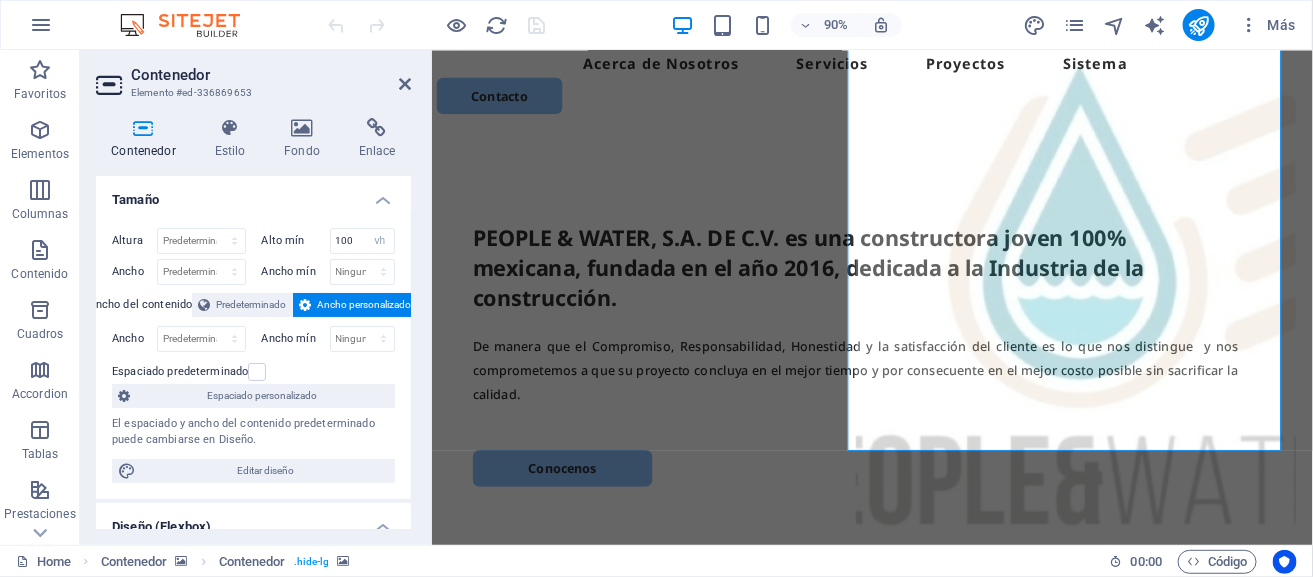 scroll, scrollTop: 0, scrollLeft: 19, axis: horizontal 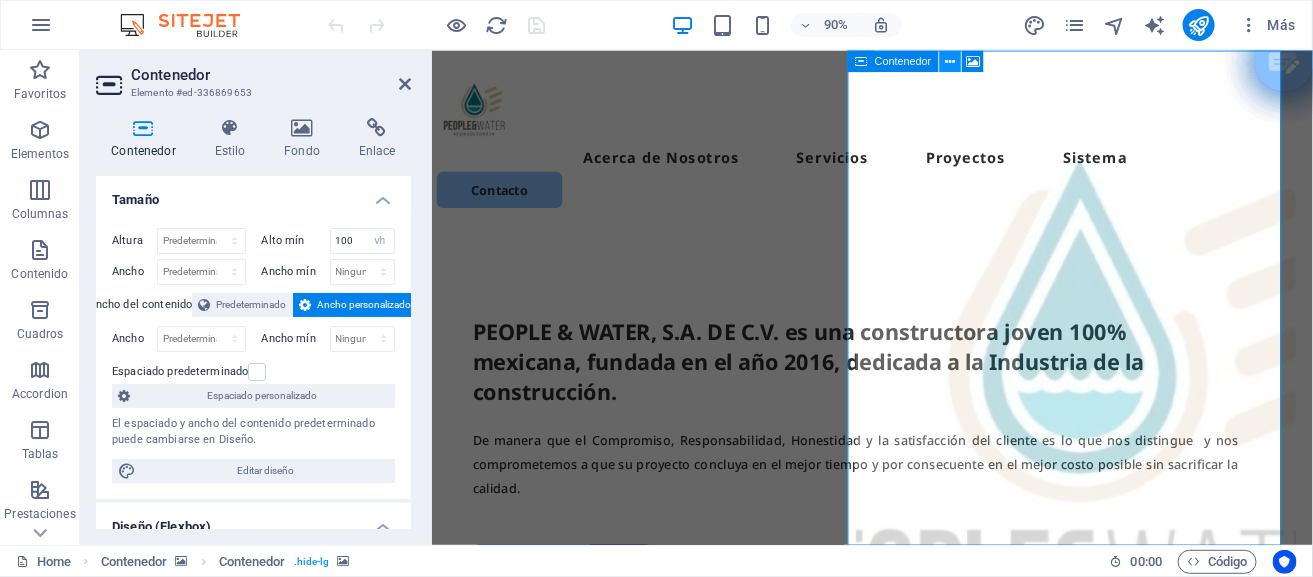 click at bounding box center (950, 60) 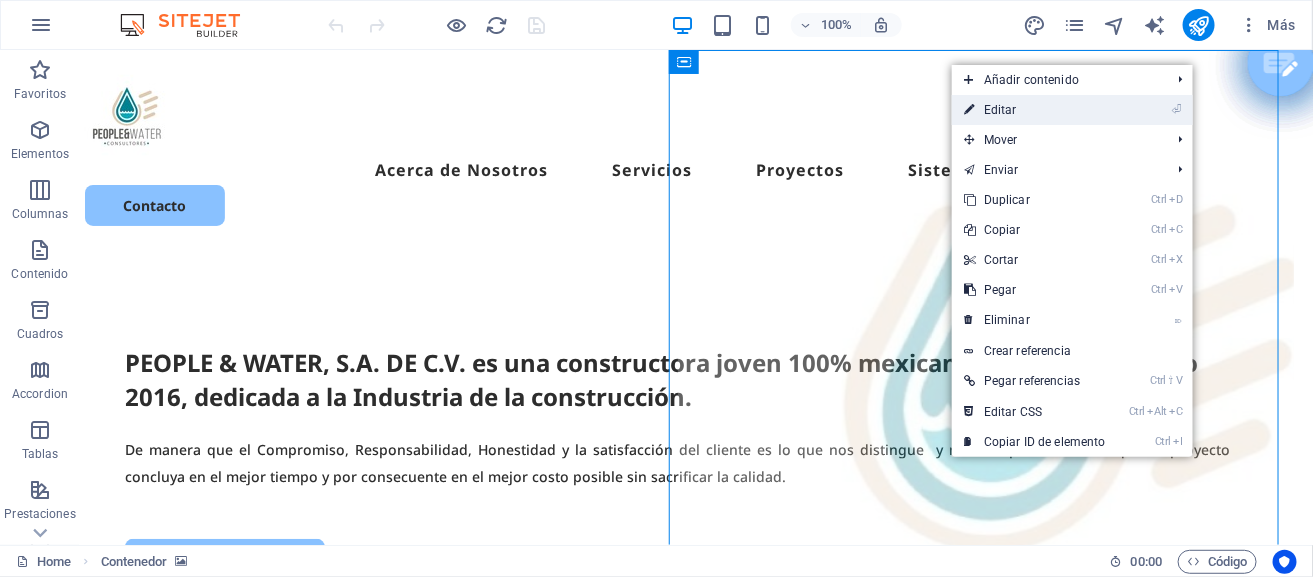 click on "⏎  Editar" at bounding box center [1035, 110] 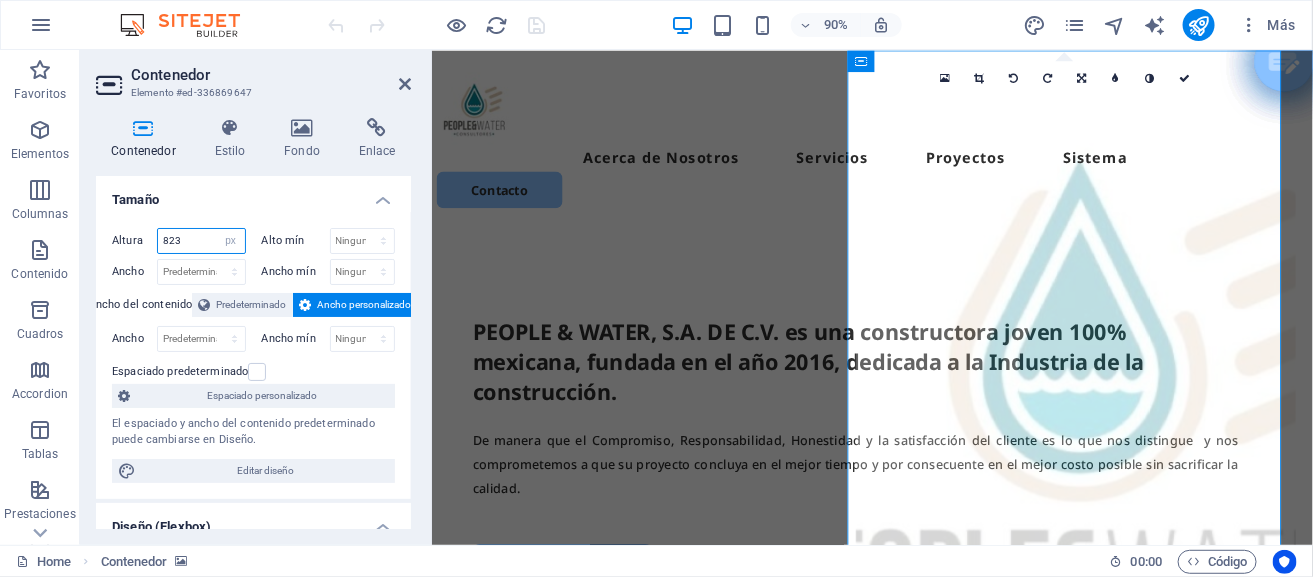 click on "823" at bounding box center [201, 241] 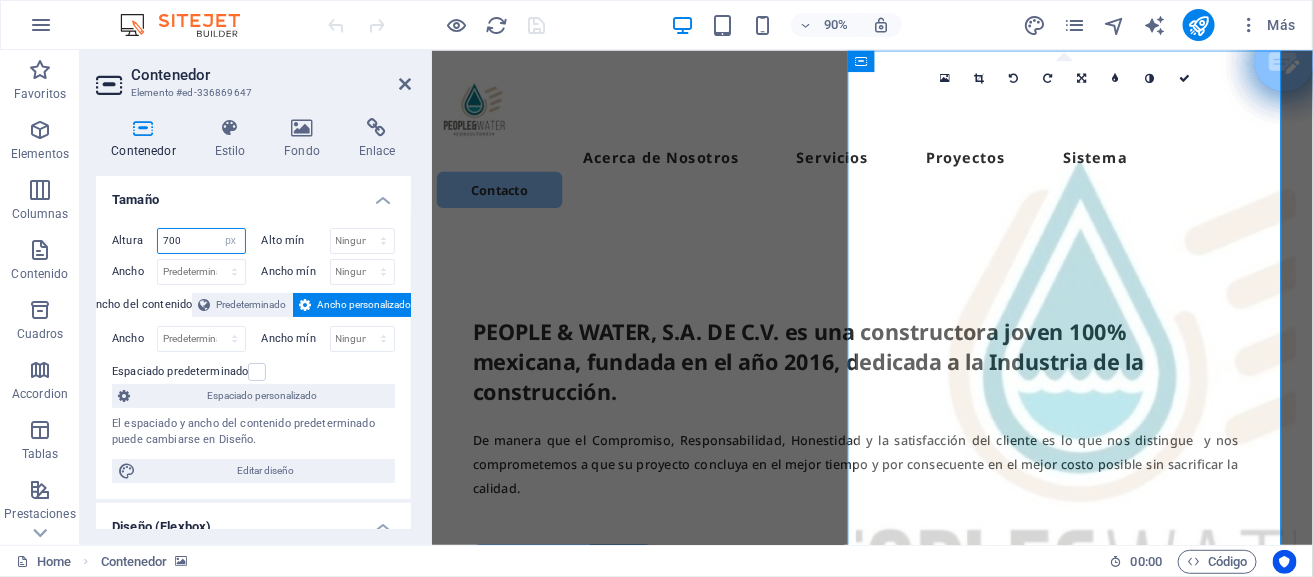 type on "700" 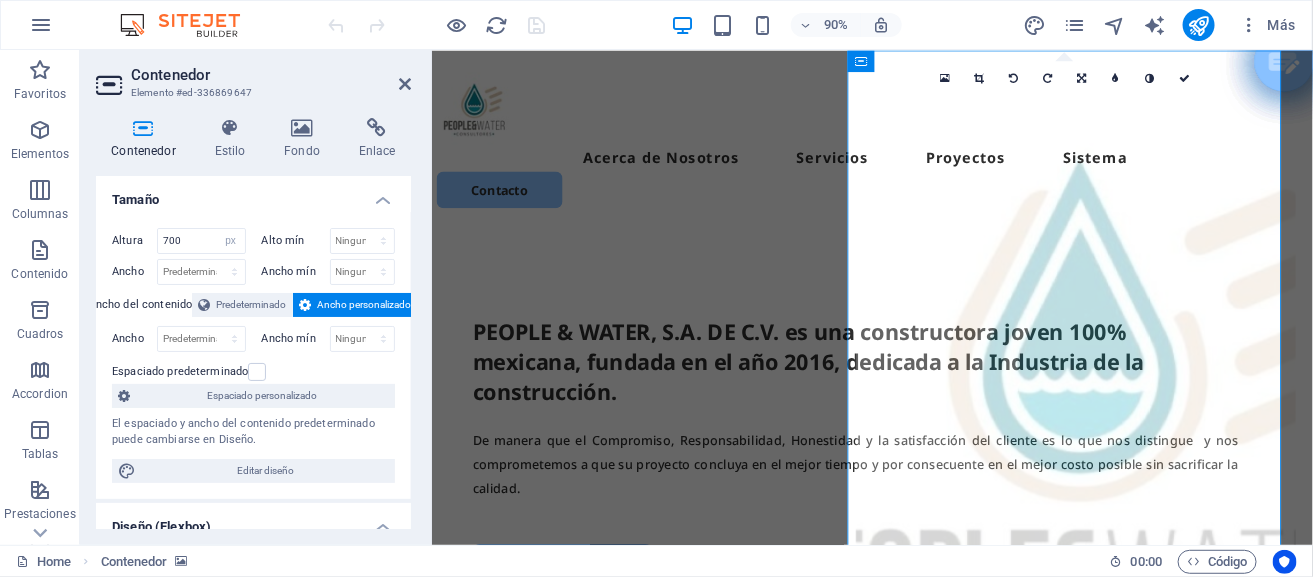 click on "Tamaño" at bounding box center (253, 194) 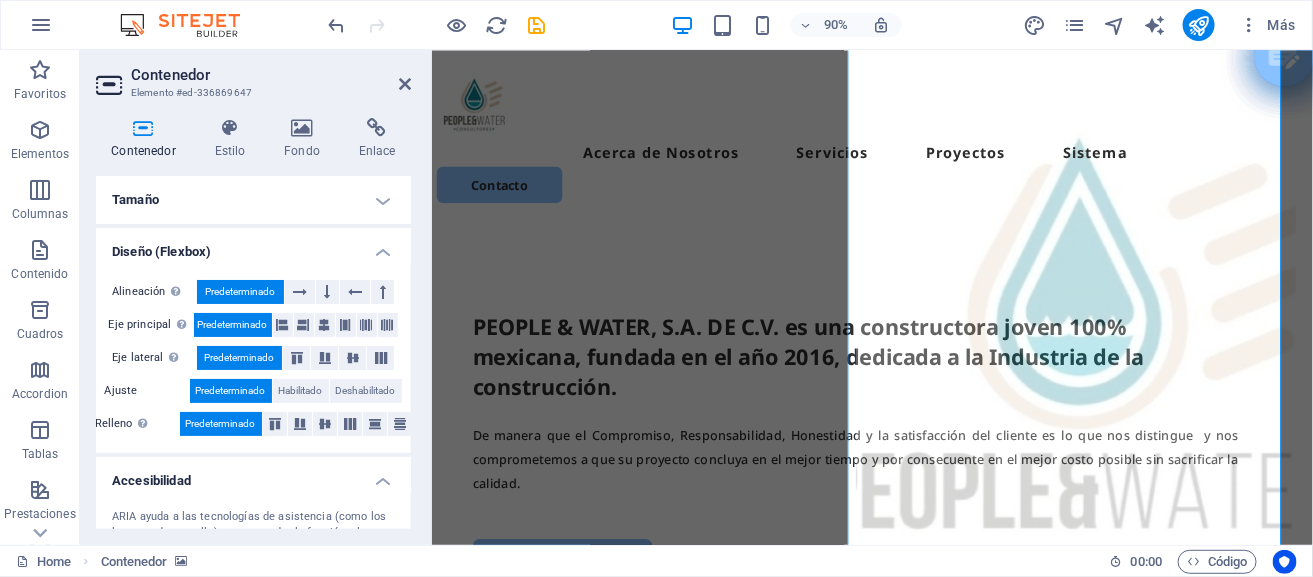 scroll, scrollTop: 0, scrollLeft: 19, axis: horizontal 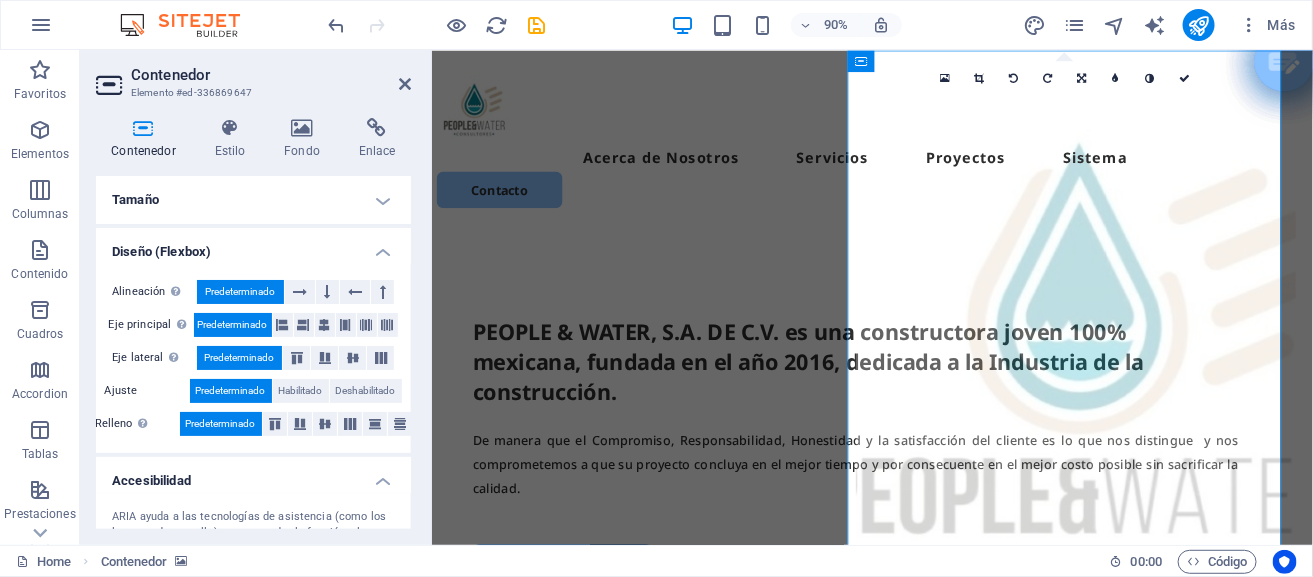 click at bounding box center [143, 128] 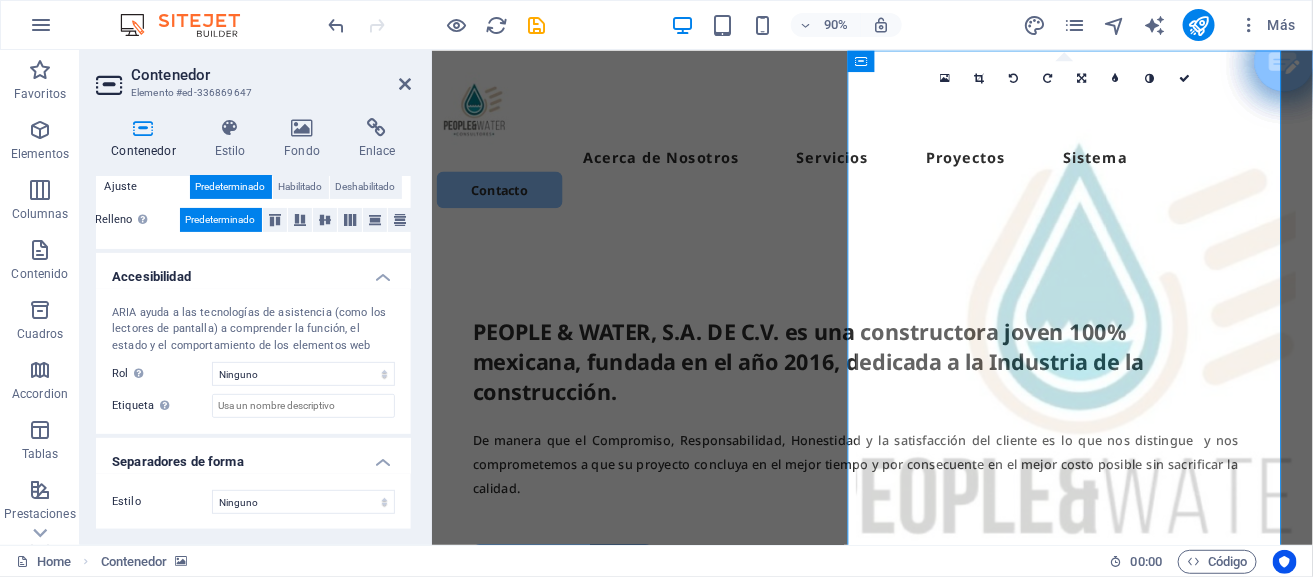 scroll, scrollTop: 0, scrollLeft: 0, axis: both 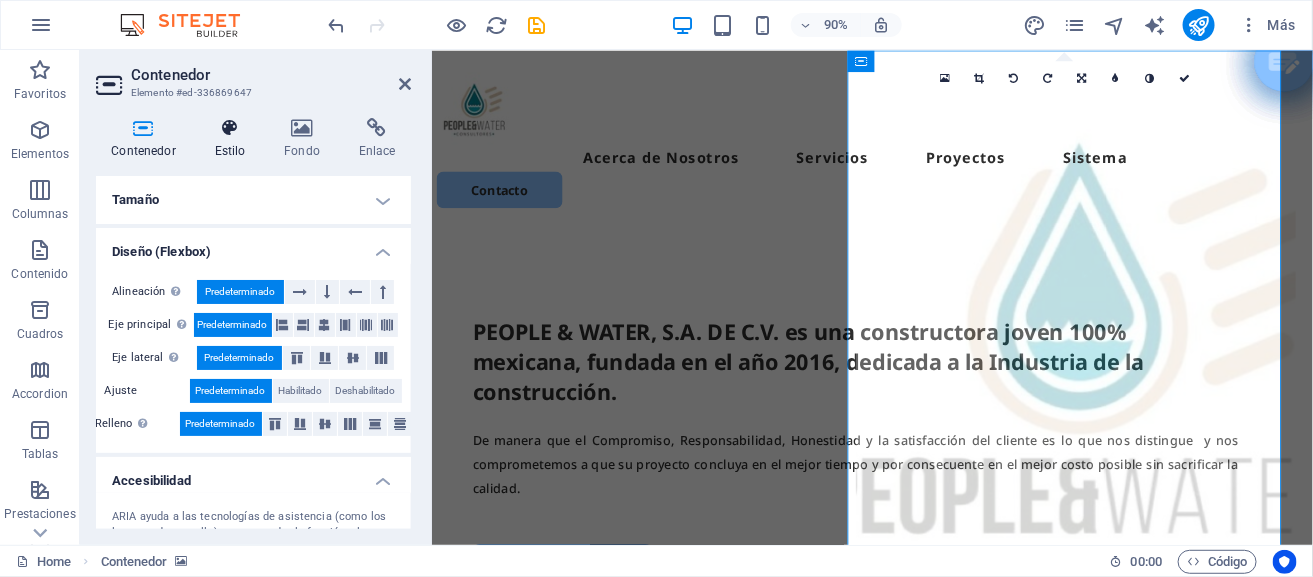 click on "Estilo" at bounding box center [234, 139] 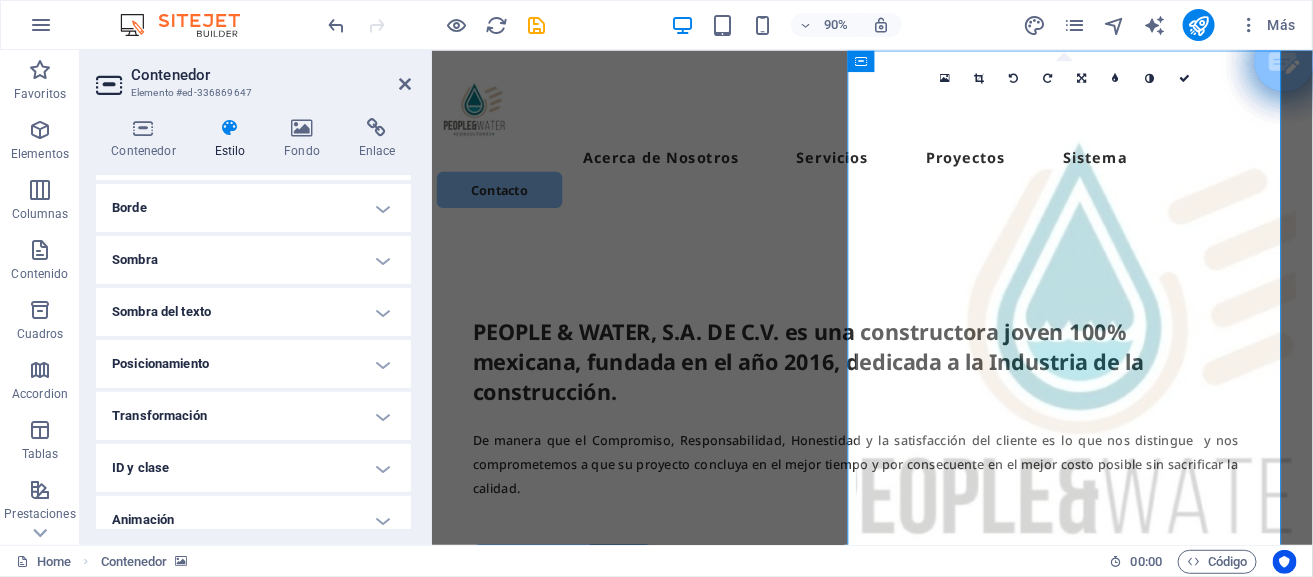 scroll, scrollTop: 276, scrollLeft: 0, axis: vertical 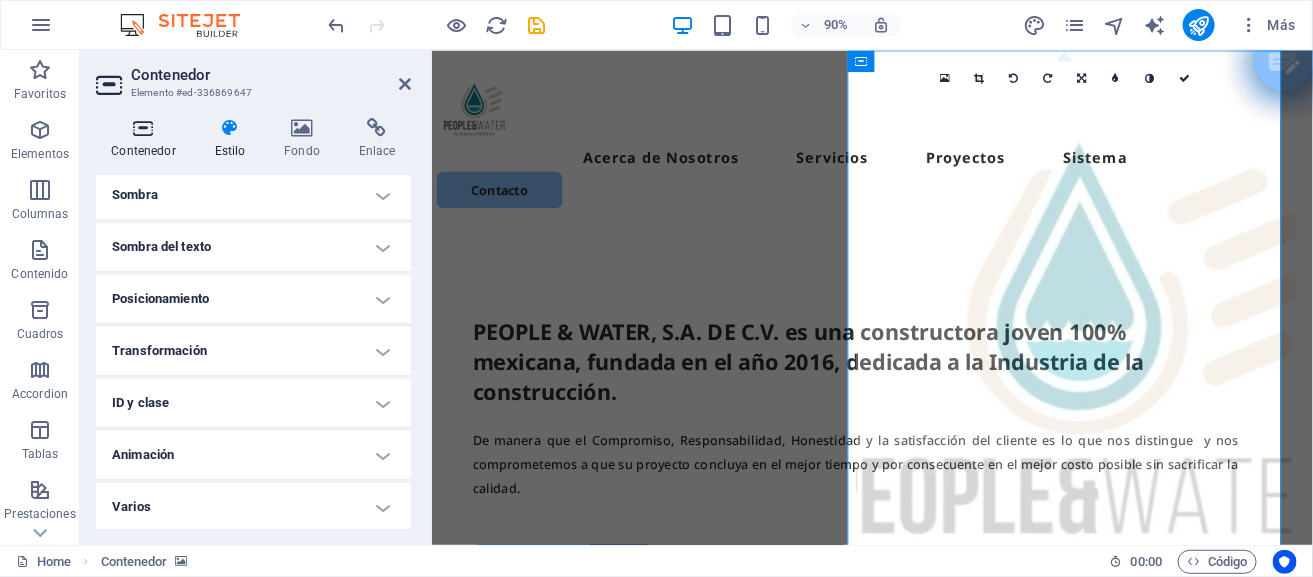 click at bounding box center (143, 128) 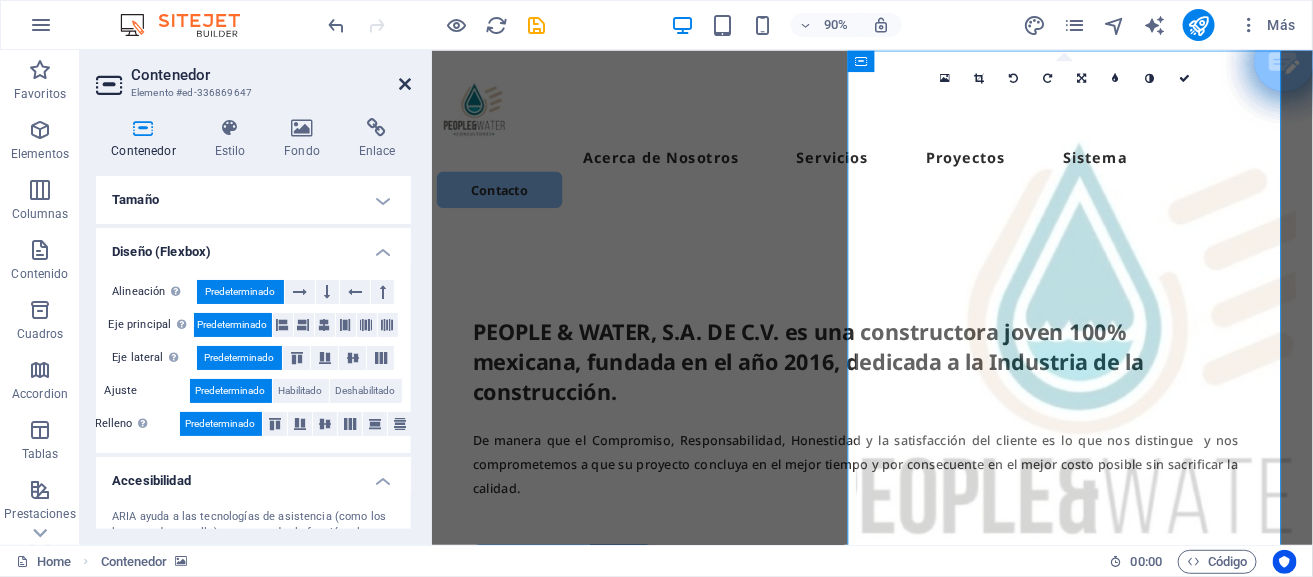 click at bounding box center [405, 84] 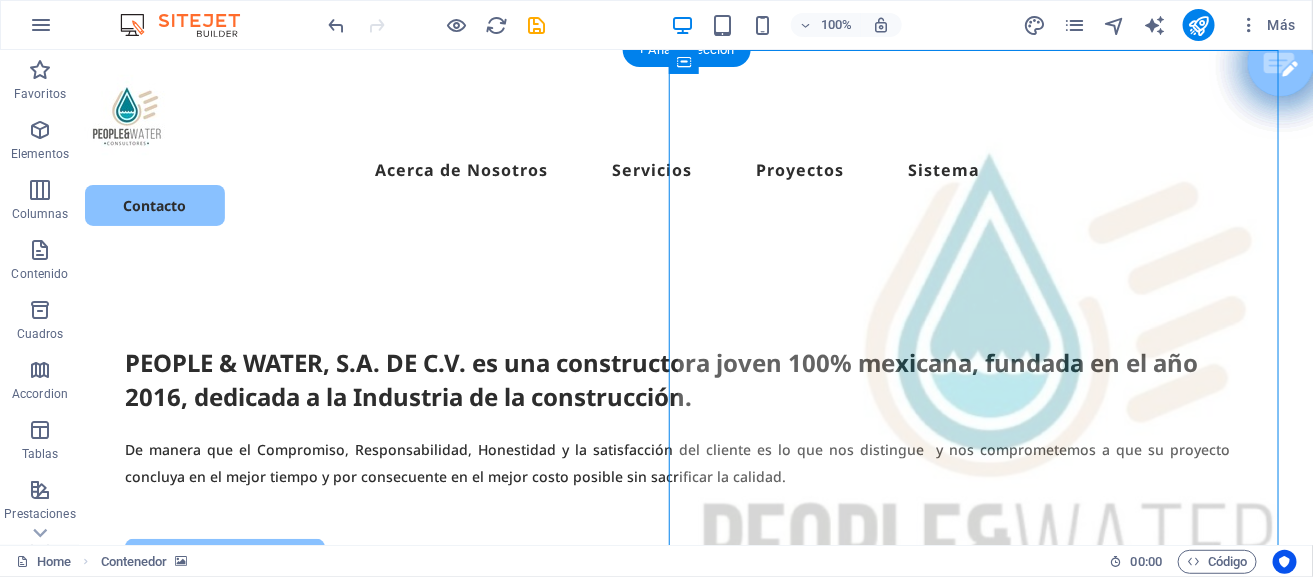 click at bounding box center [985, 1024] 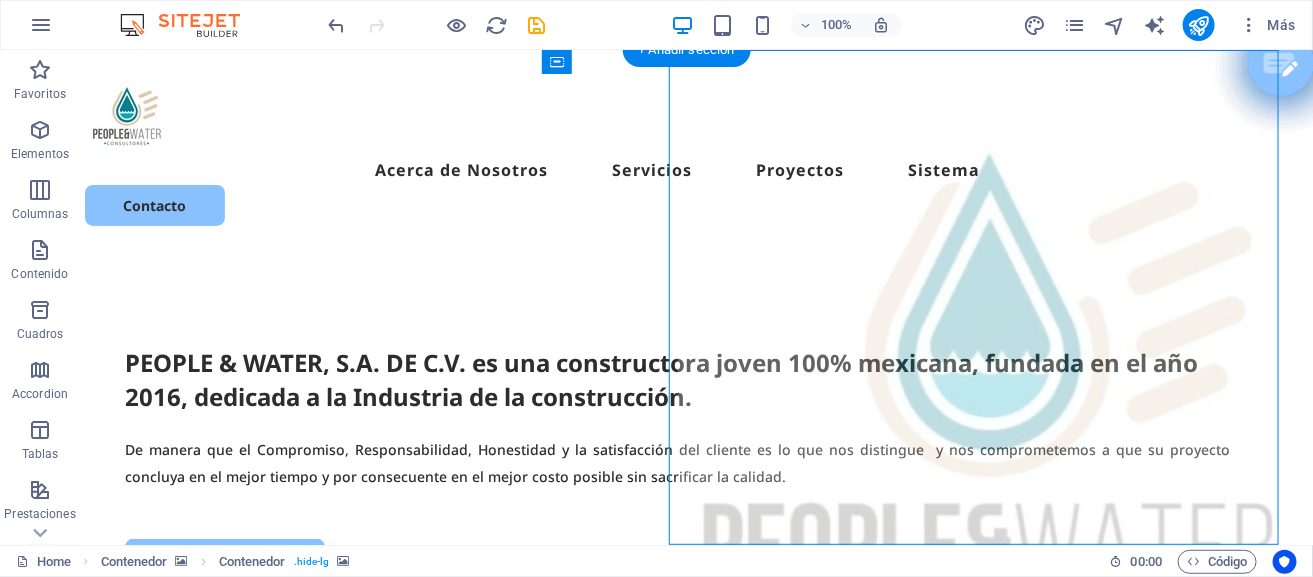 click at bounding box center (985, 1024) 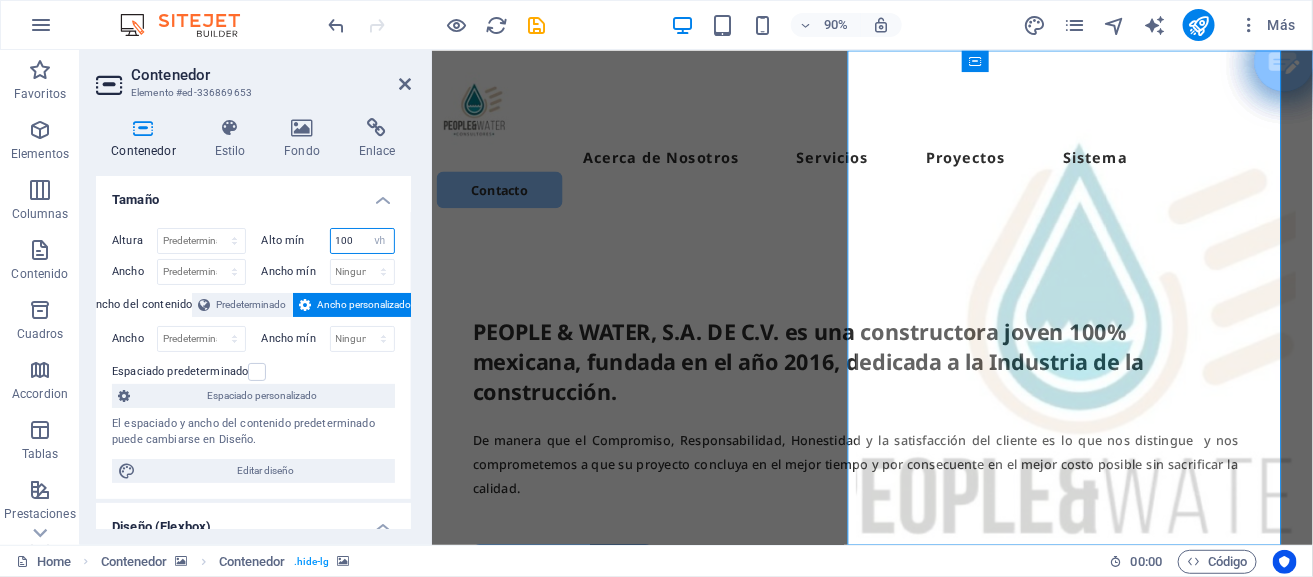 click on "100" at bounding box center (363, 241) 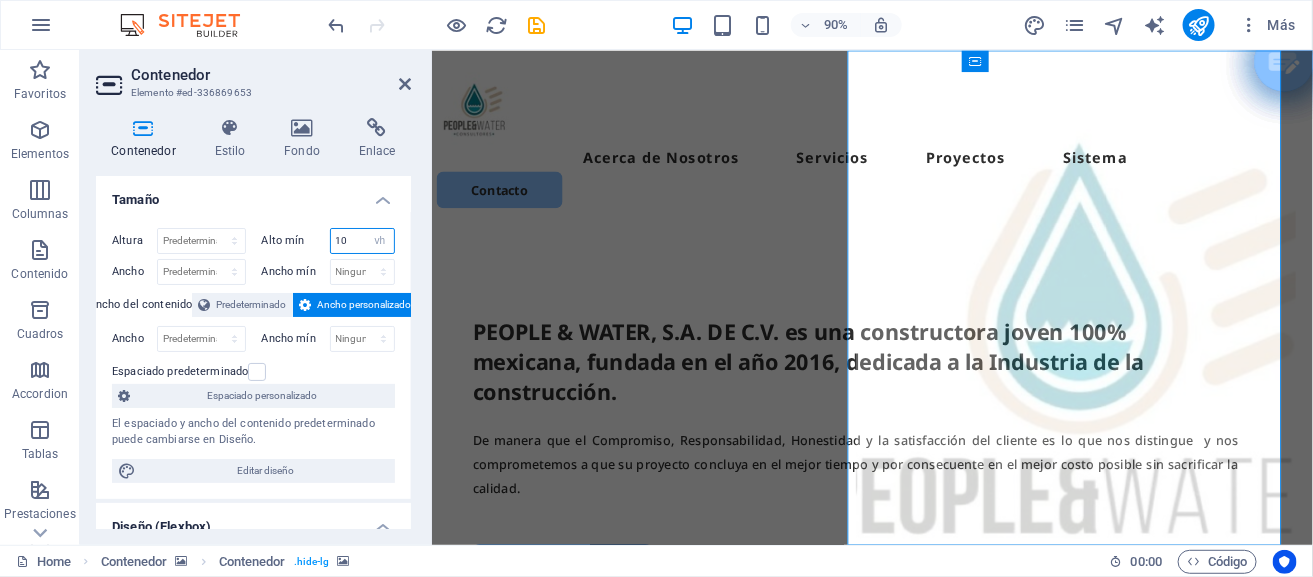 type on "1" 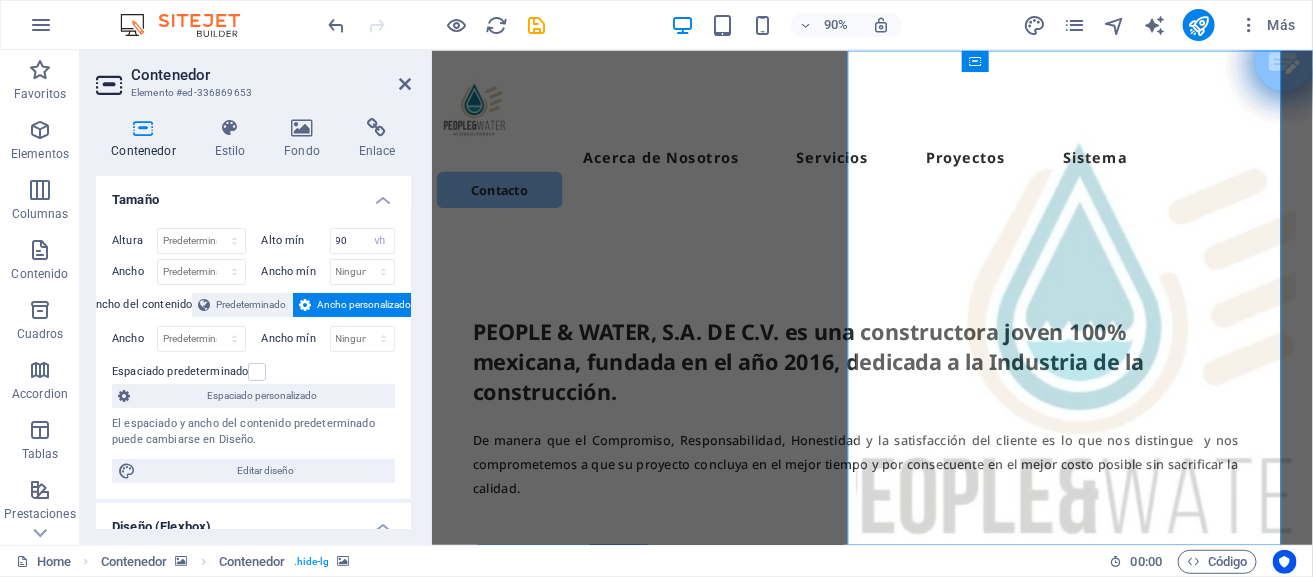 click on "Tamaño" at bounding box center (253, 194) 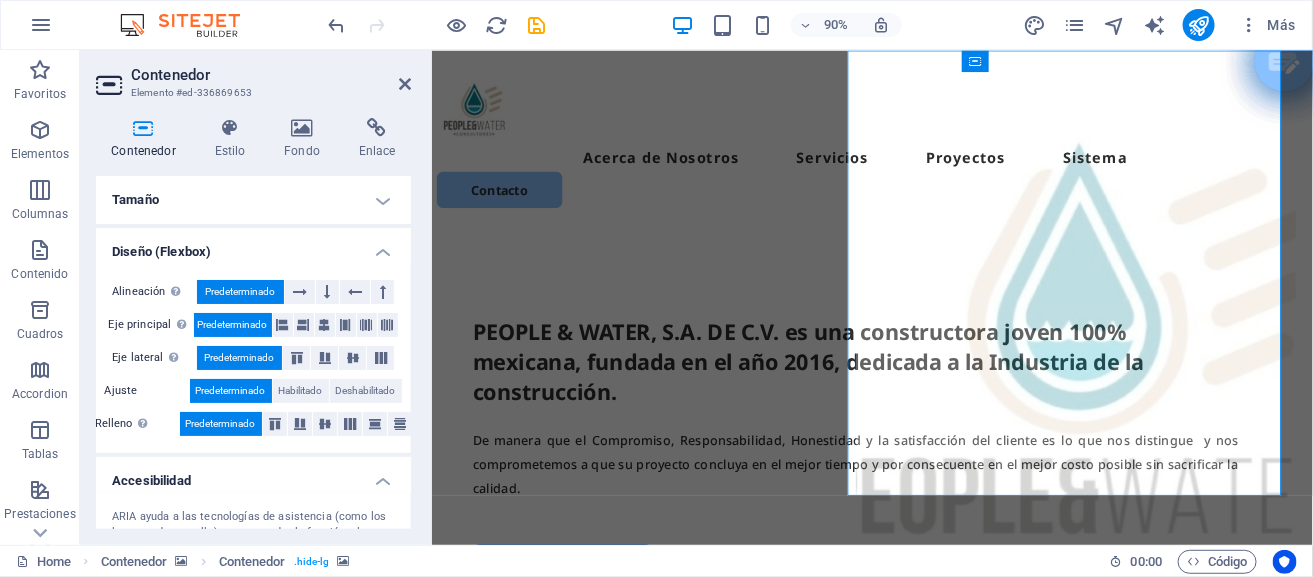 click on "Tamaño" at bounding box center [253, 200] 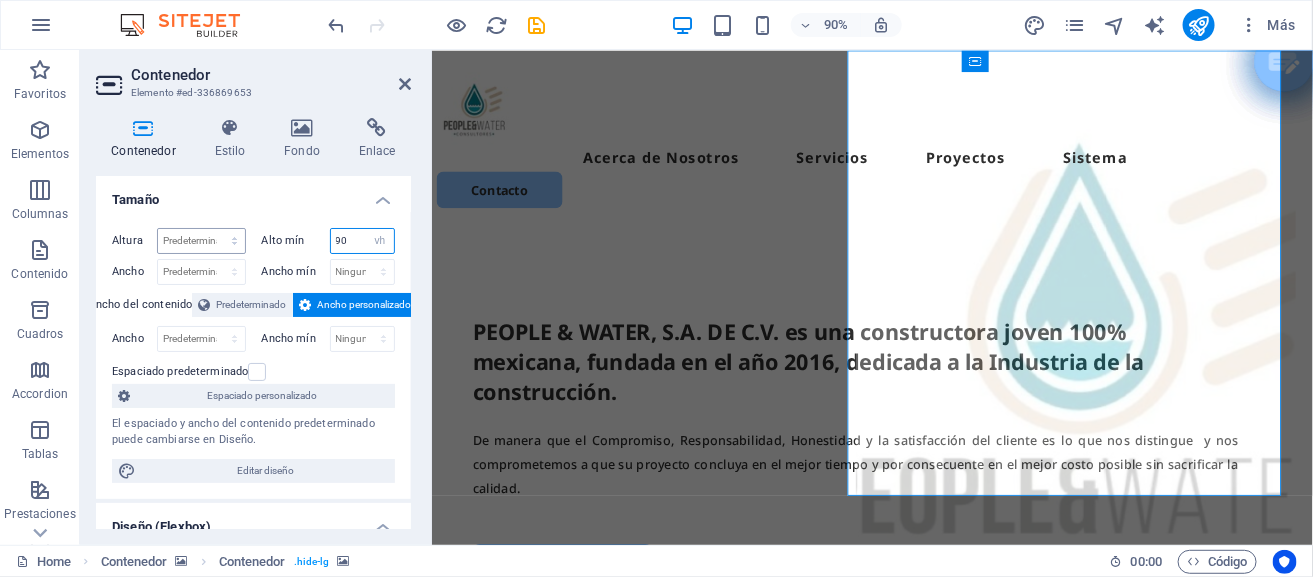drag, startPoint x: 358, startPoint y: 236, endPoint x: 226, endPoint y: 233, distance: 132.03409 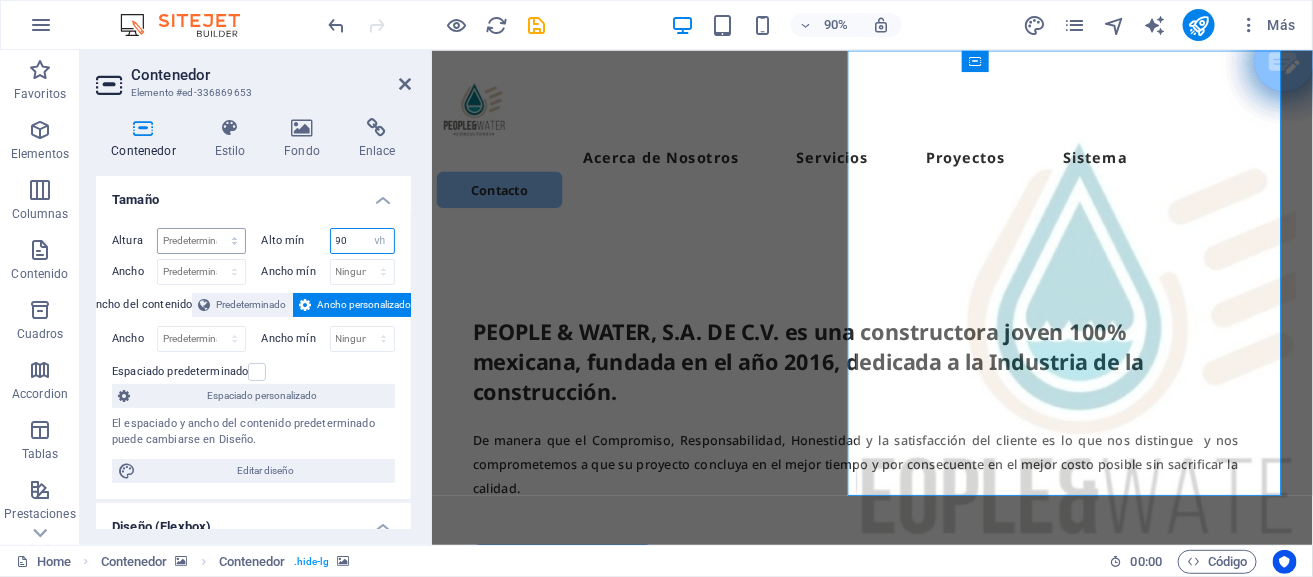 click on "Altura Predeterminado px rem % vh vw Alto mín 90 Ninguno px rem % vh vw" at bounding box center [253, 243] 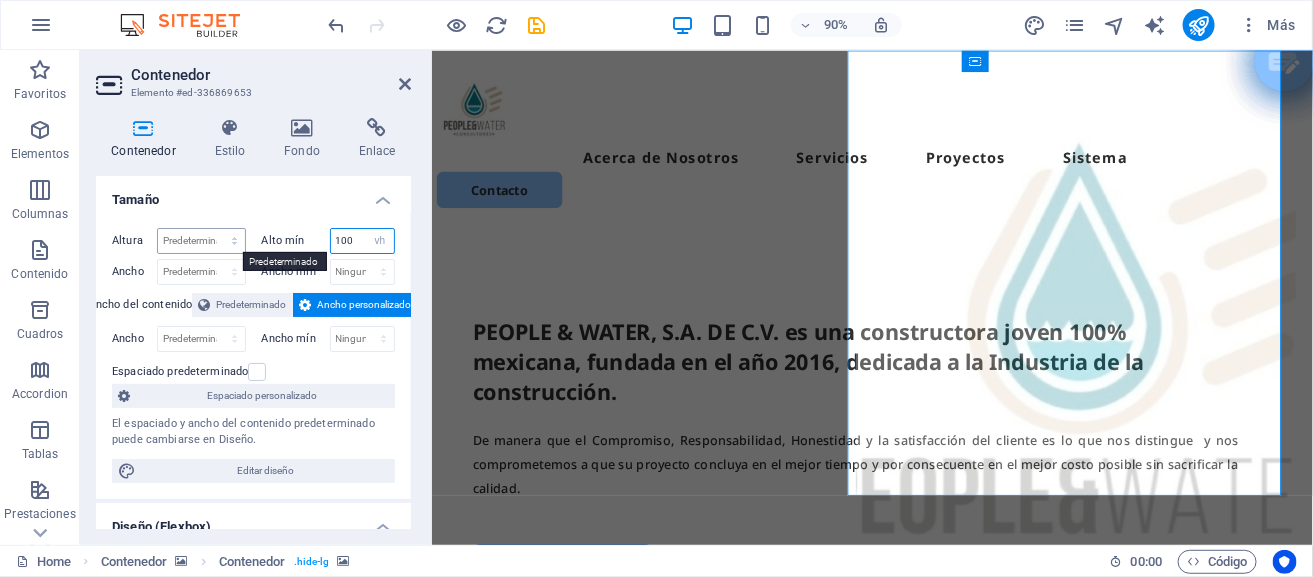 type on "100" 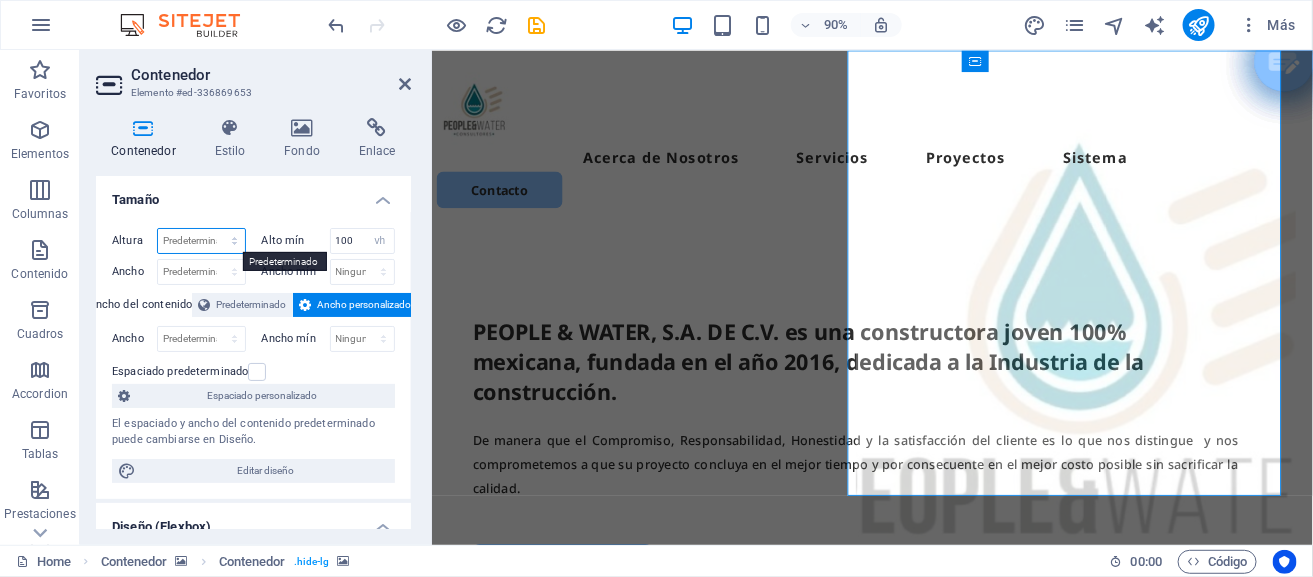 click on "Predeterminado px rem % vh vw" at bounding box center (201, 241) 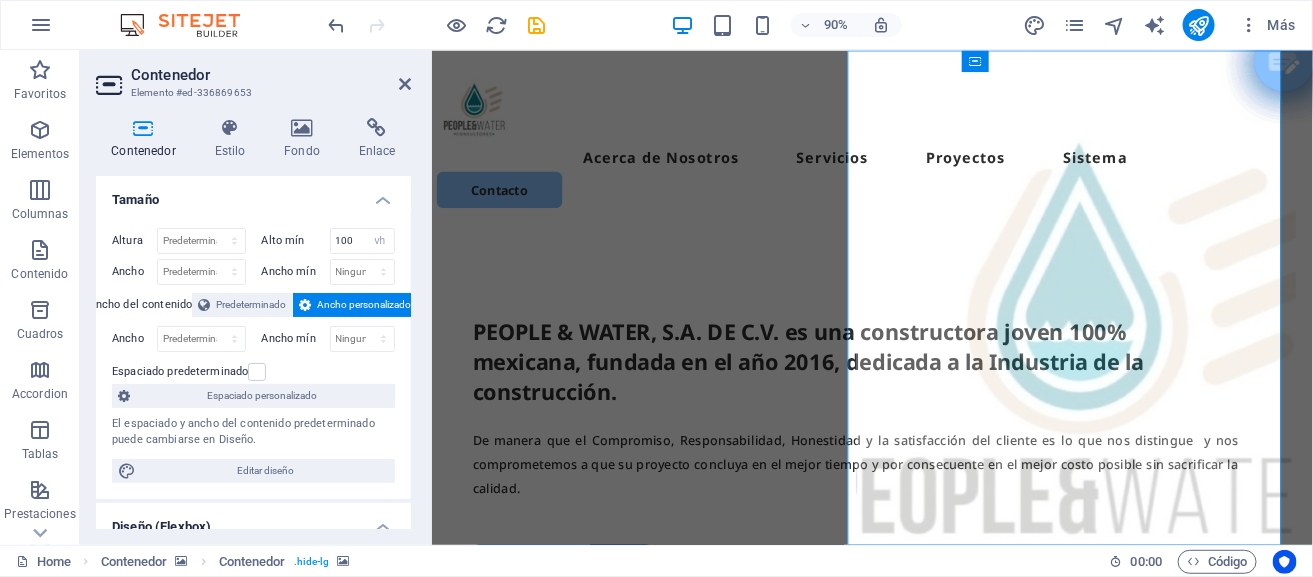 click on "Tamaño" at bounding box center [253, 194] 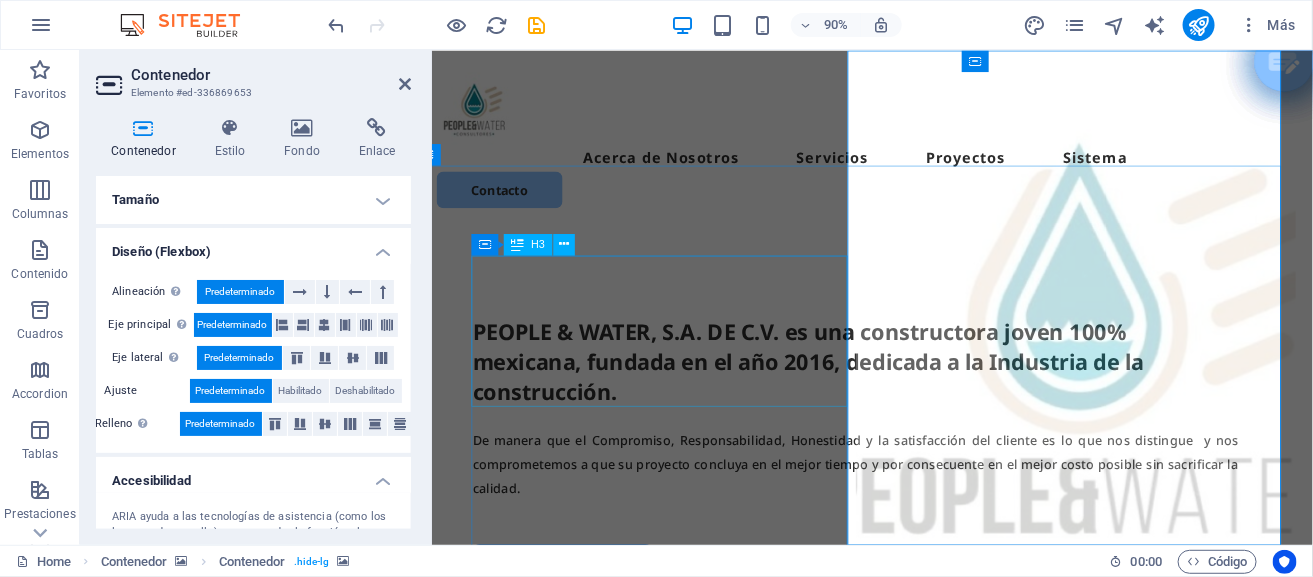 click on "PEOPLE & WATER, S.A. DE C.V. es una constructora joven 100% mexicana, fundada en el año 2016, dedicada a la Industria de la construcción." at bounding box center [901, 396] 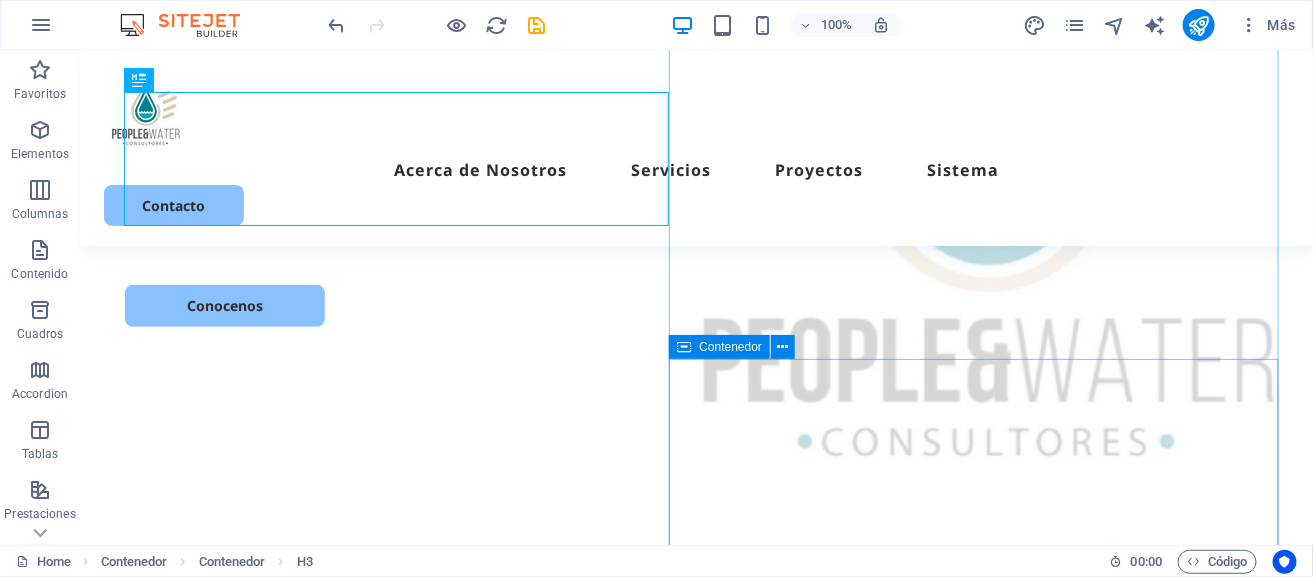 scroll, scrollTop: 257, scrollLeft: 19, axis: both 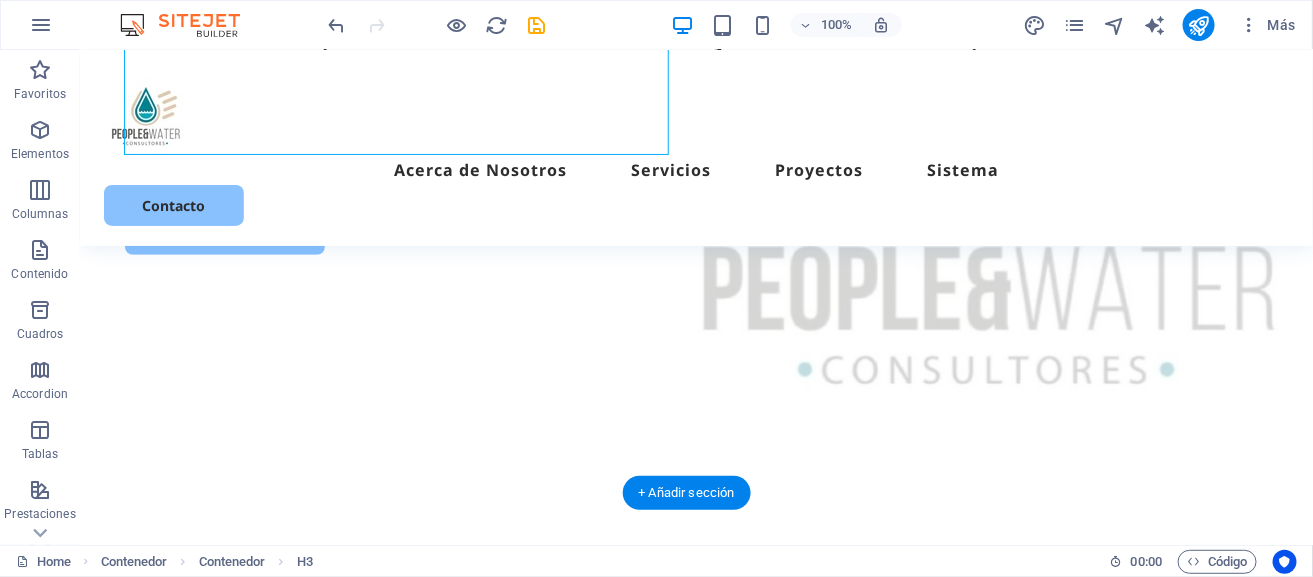 click at bounding box center (985, 739) 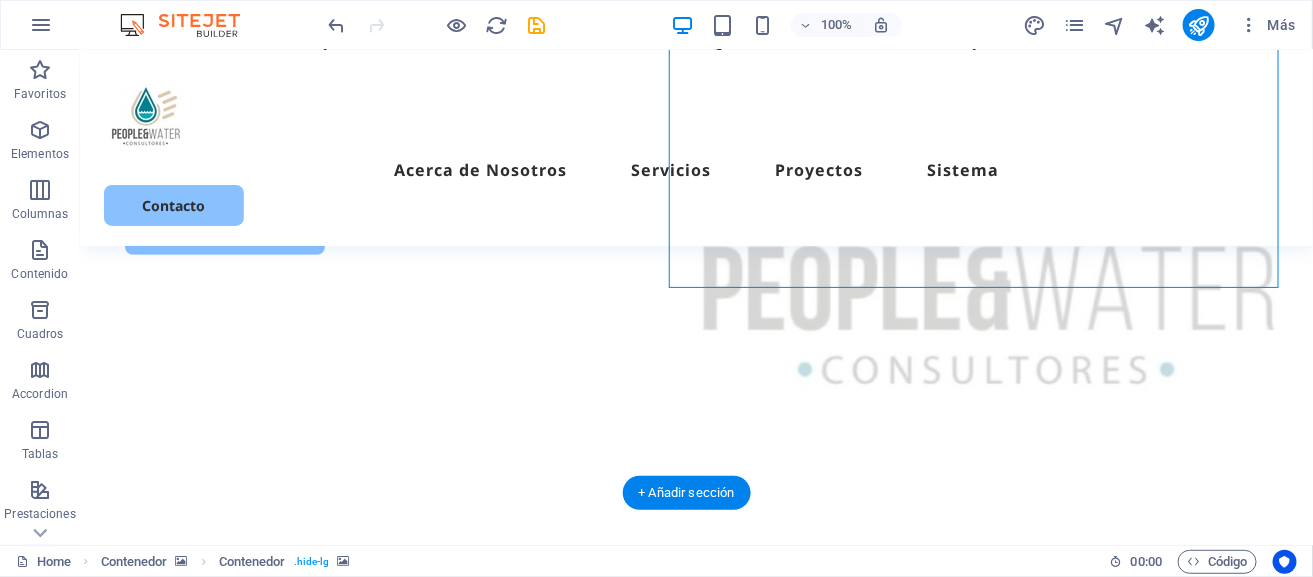 click at bounding box center (985, 739) 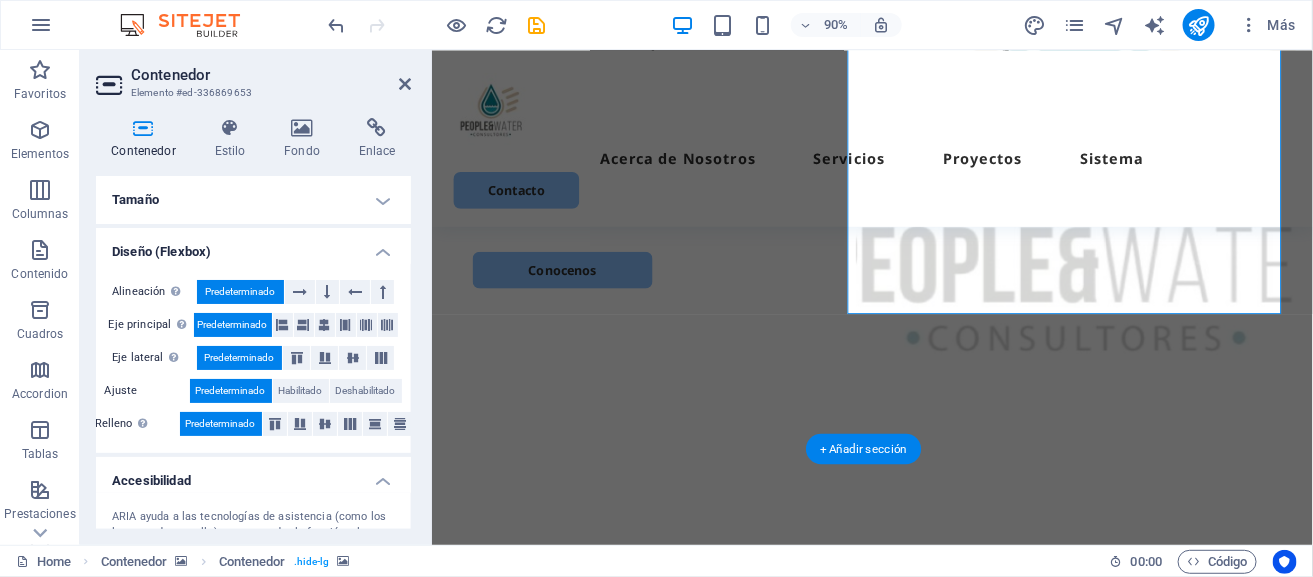 click at bounding box center (1147, 740) 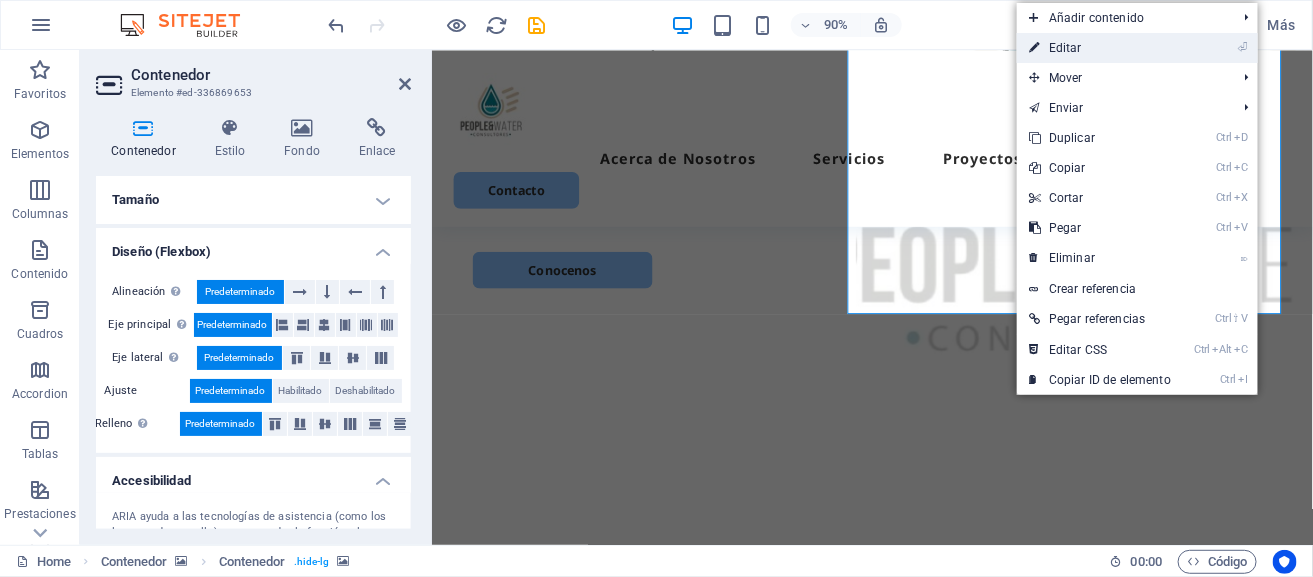 click on "⏎  Editar" at bounding box center (1100, 48) 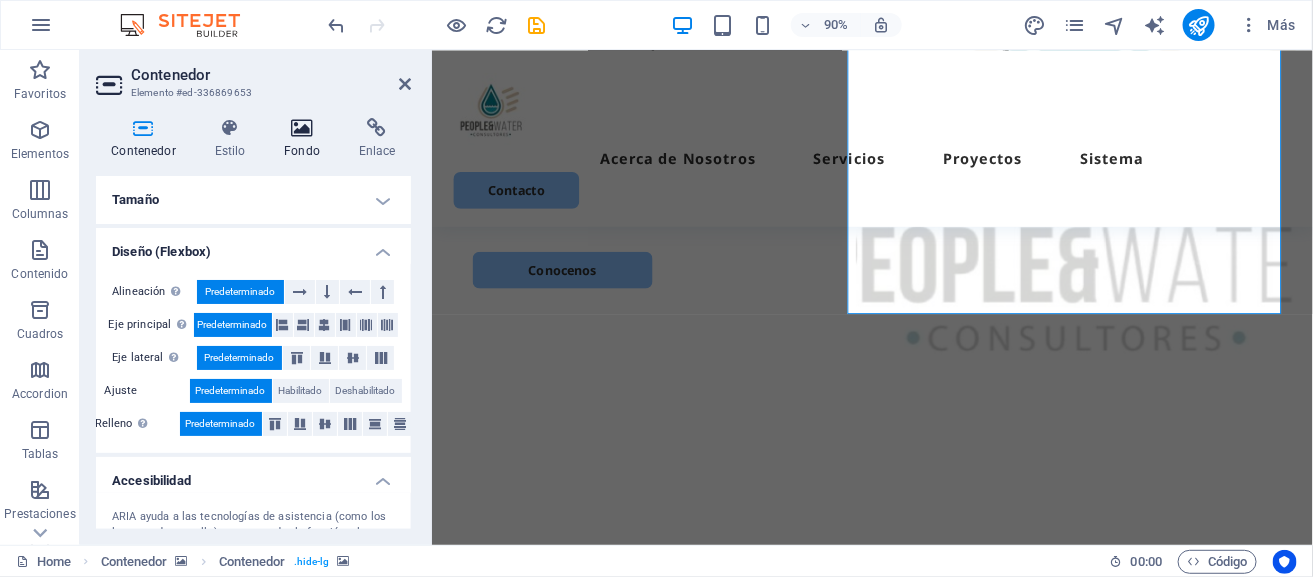 click at bounding box center (302, 128) 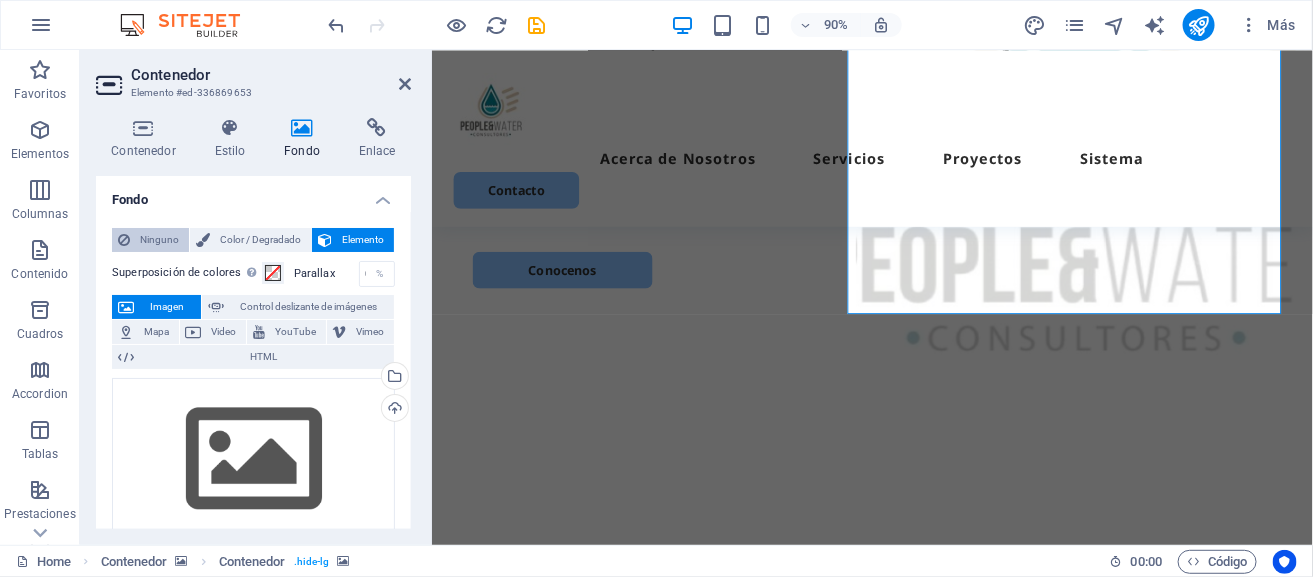 click on "Ninguno" at bounding box center (159, 240) 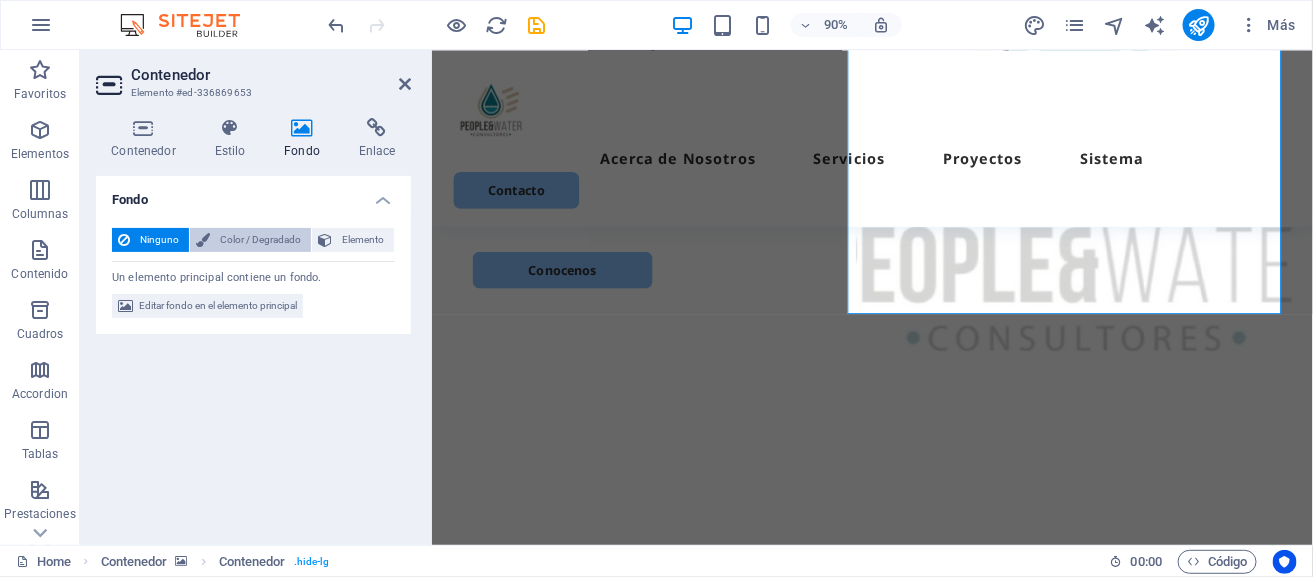 click on "Color / Degradado" at bounding box center (260, 240) 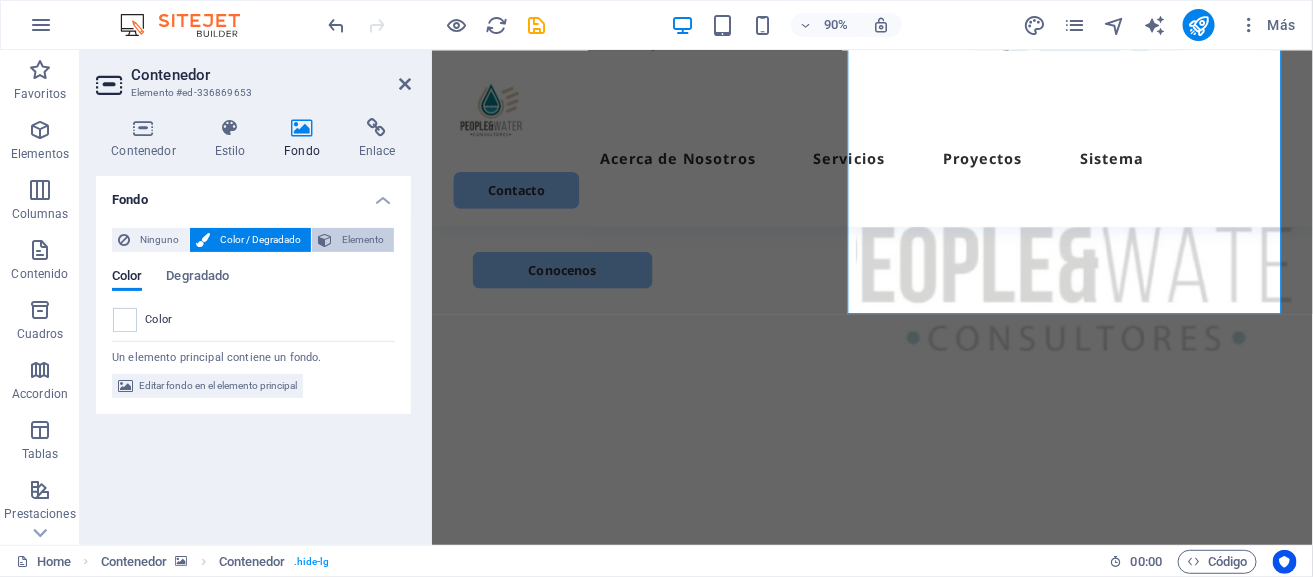 click on "Elemento" at bounding box center (363, 240) 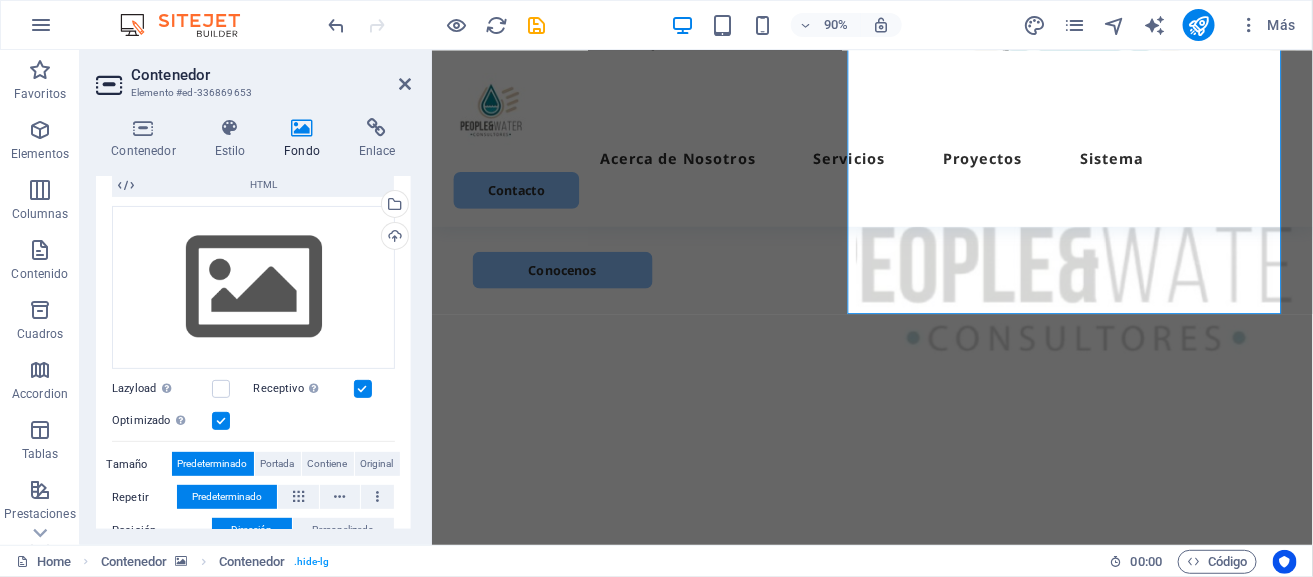scroll, scrollTop: 268, scrollLeft: 0, axis: vertical 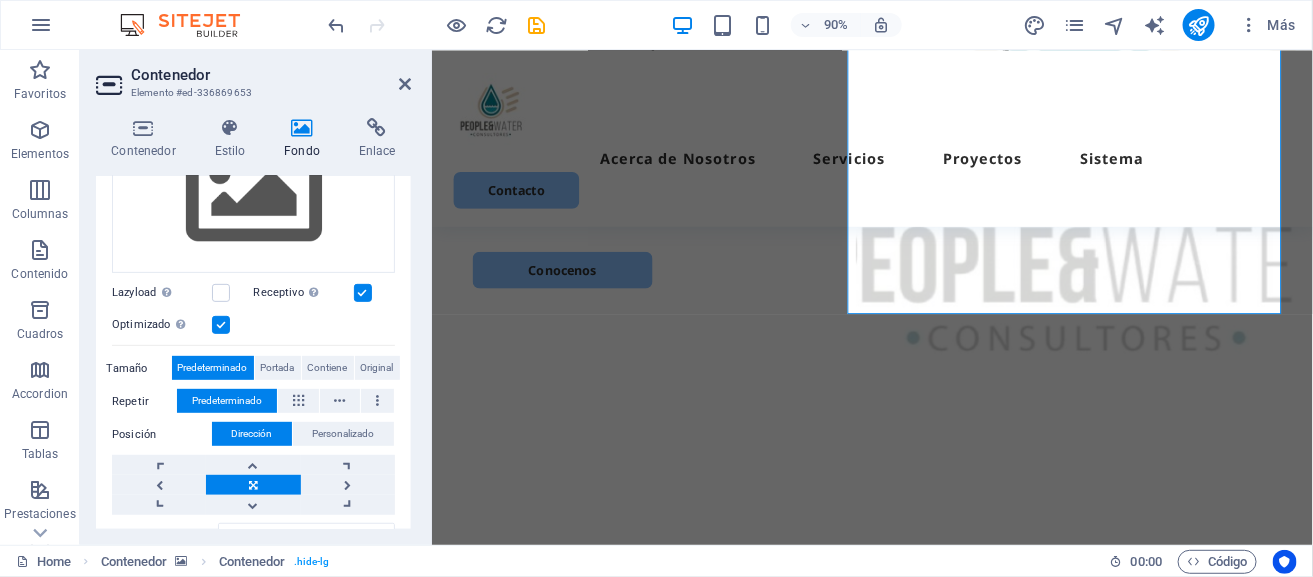 click on "Predeterminado" at bounding box center (213, 368) 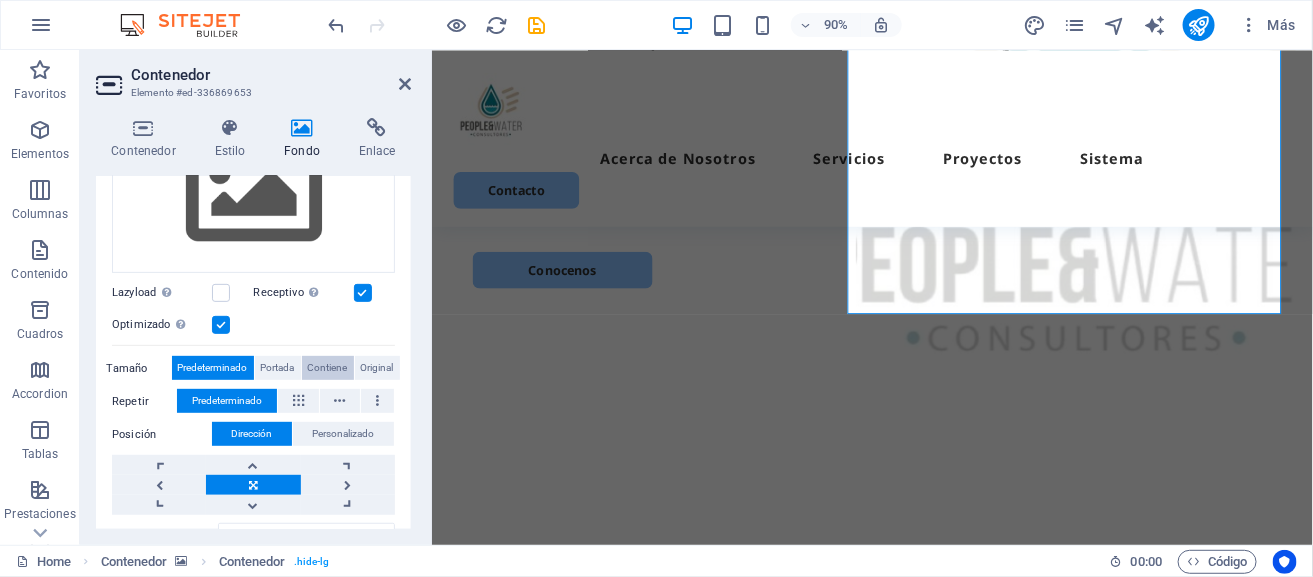click on "Contiene" at bounding box center (328, 368) 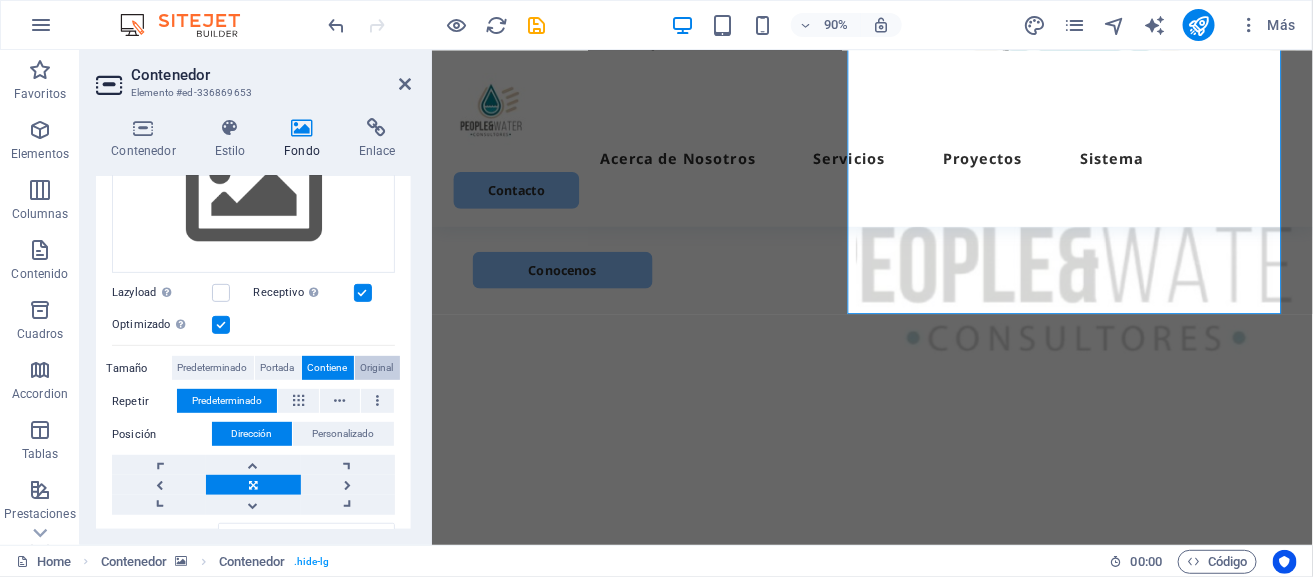 click on "Original" at bounding box center [377, 368] 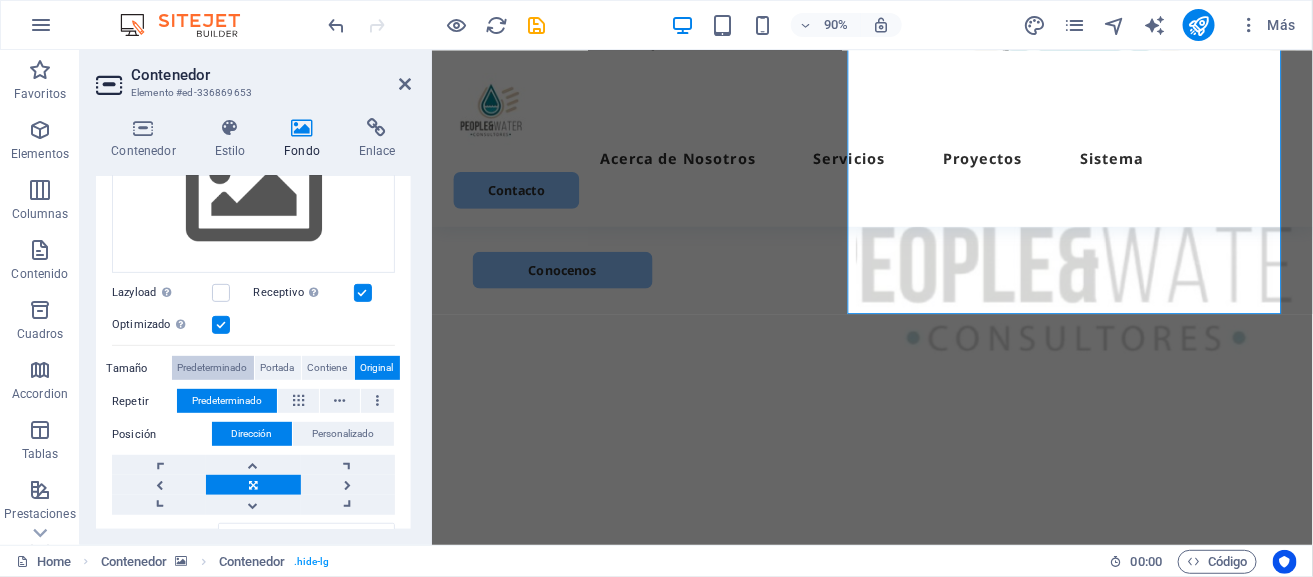 click on "Predeterminado" at bounding box center (213, 368) 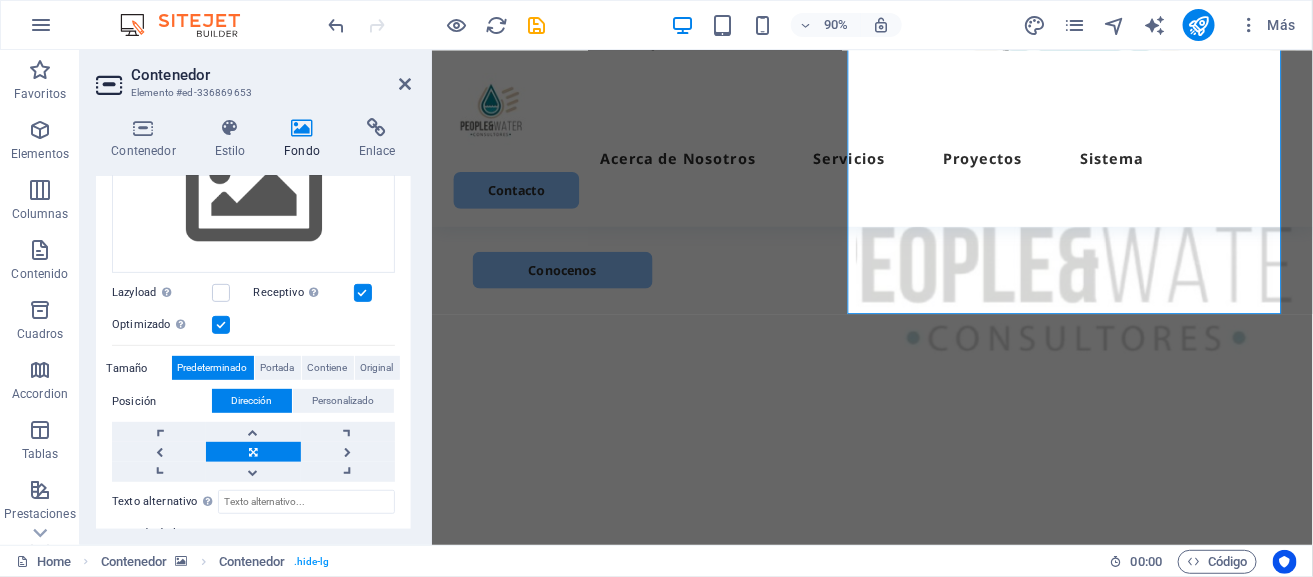 click at bounding box center [221, 325] 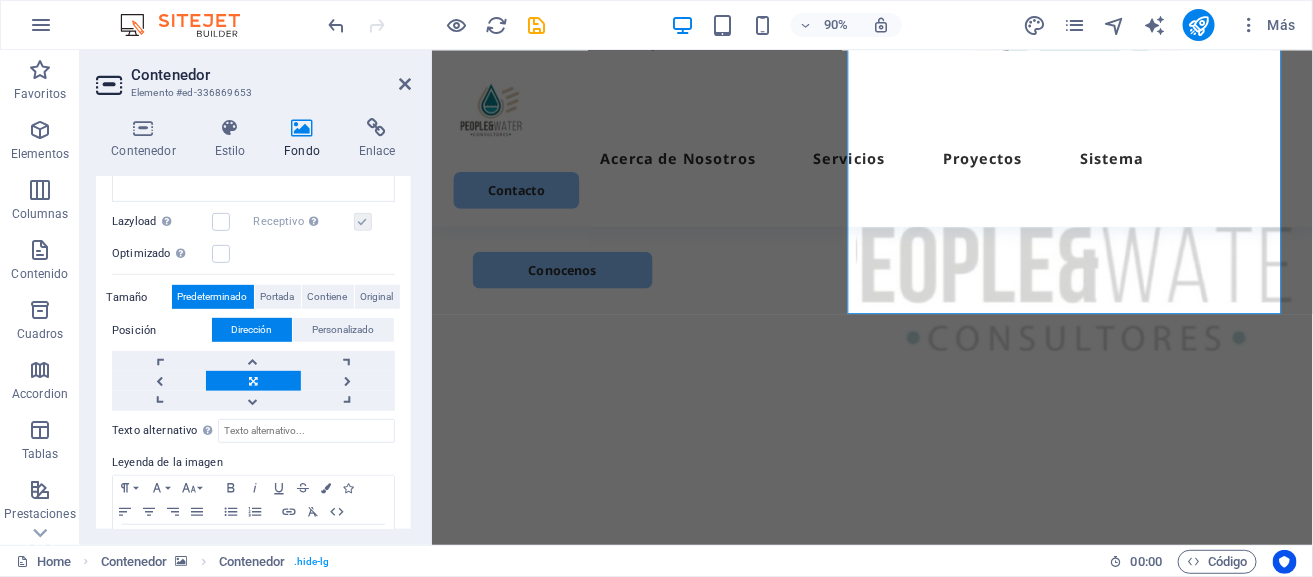 scroll, scrollTop: 345, scrollLeft: 0, axis: vertical 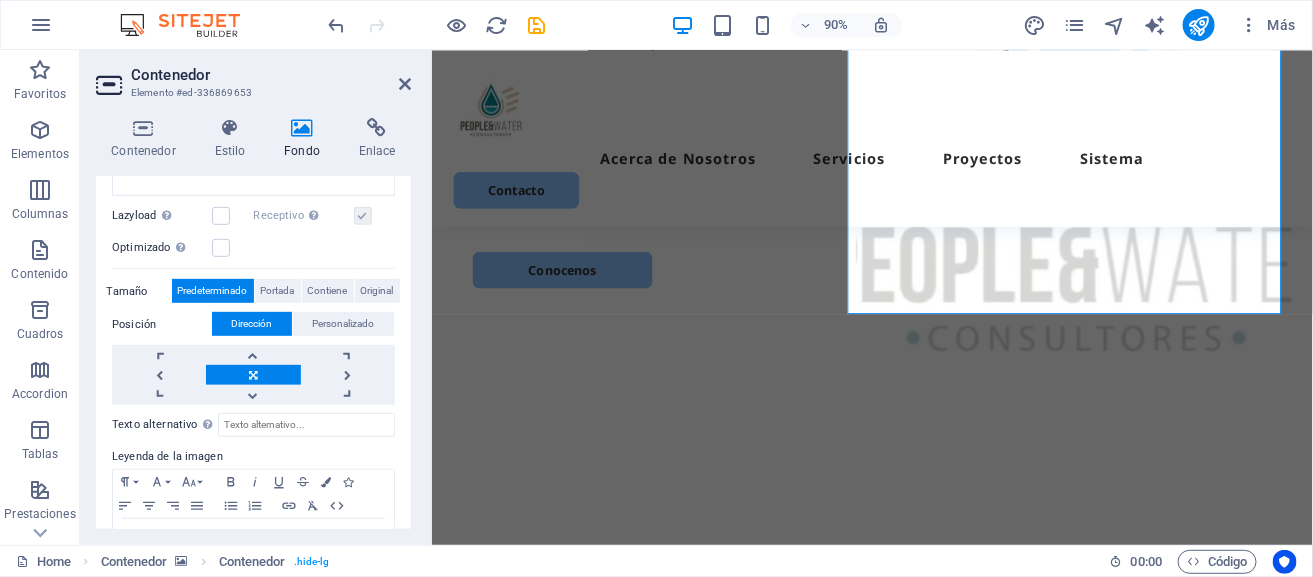 click at bounding box center (253, 375) 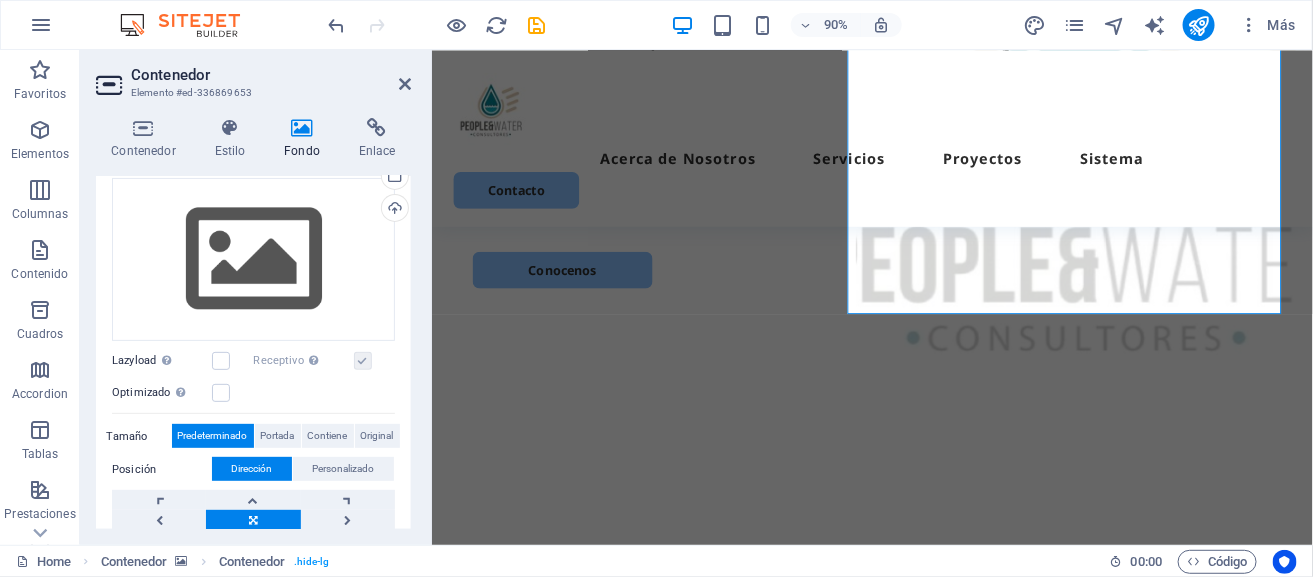 scroll, scrollTop: 0, scrollLeft: 0, axis: both 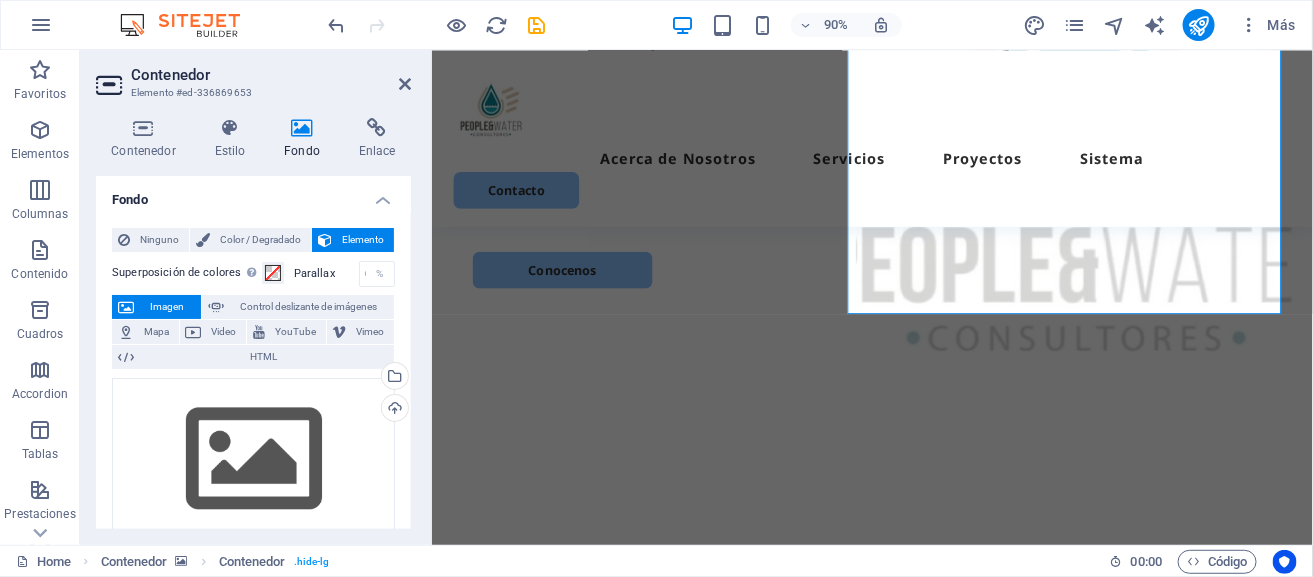click at bounding box center [1147, 768] 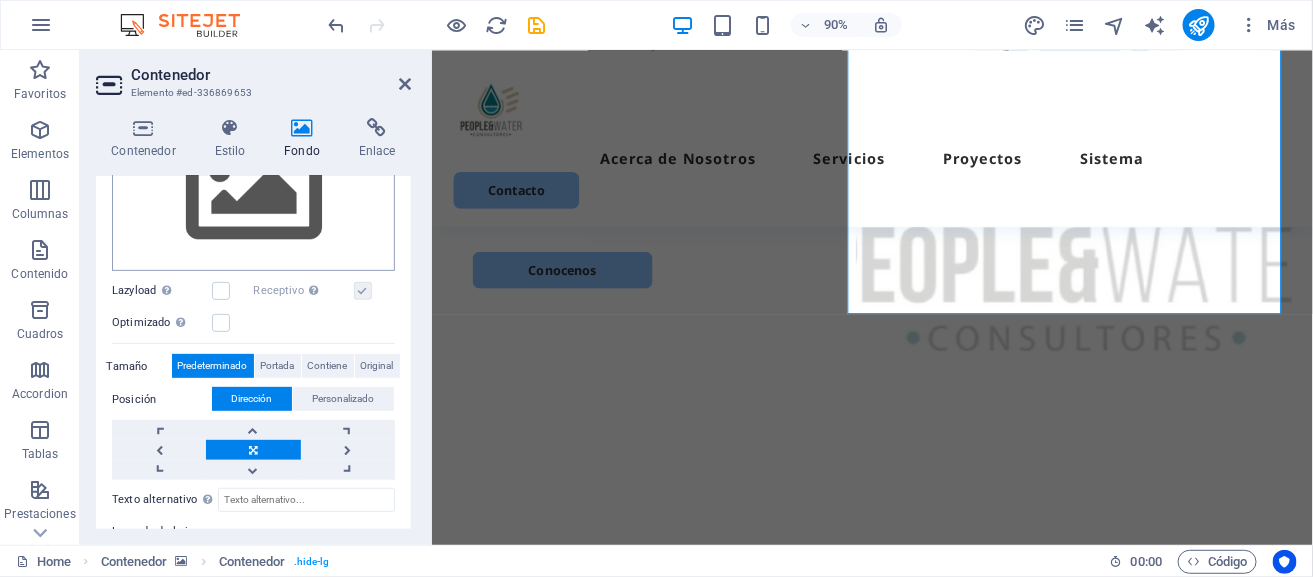 scroll, scrollTop: 270, scrollLeft: 0, axis: vertical 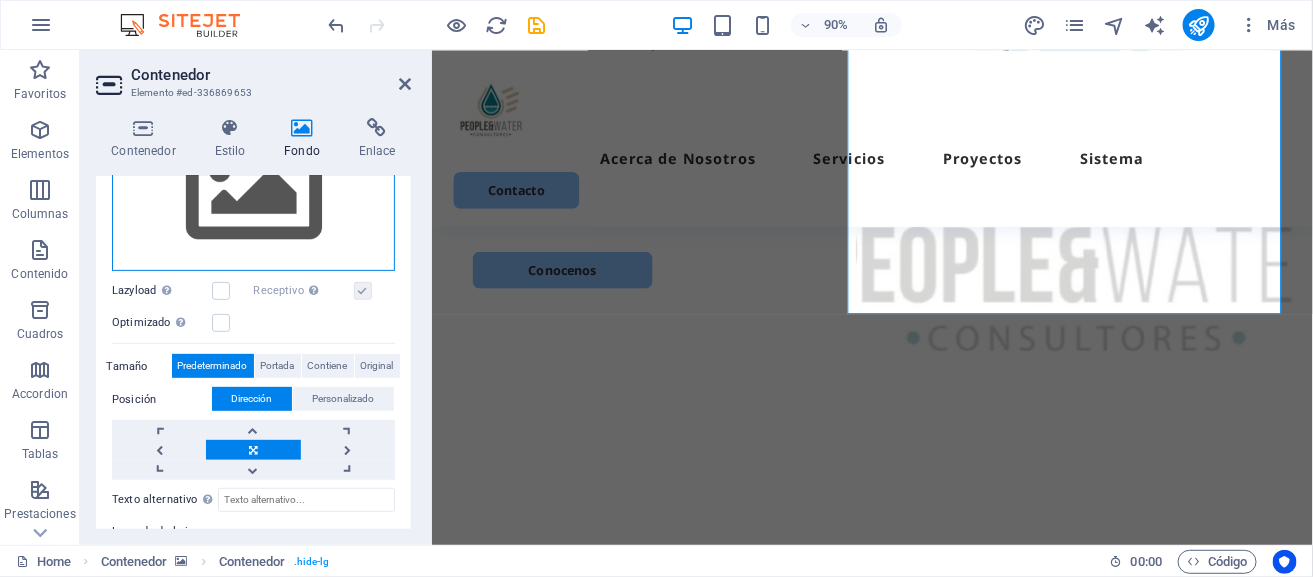 click on "Arrastra archivos aquí, haz clic para escoger archivos o  selecciona archivos de Archivos o de nuestra galería gratuita de fotos y vídeos" at bounding box center [253, 190] 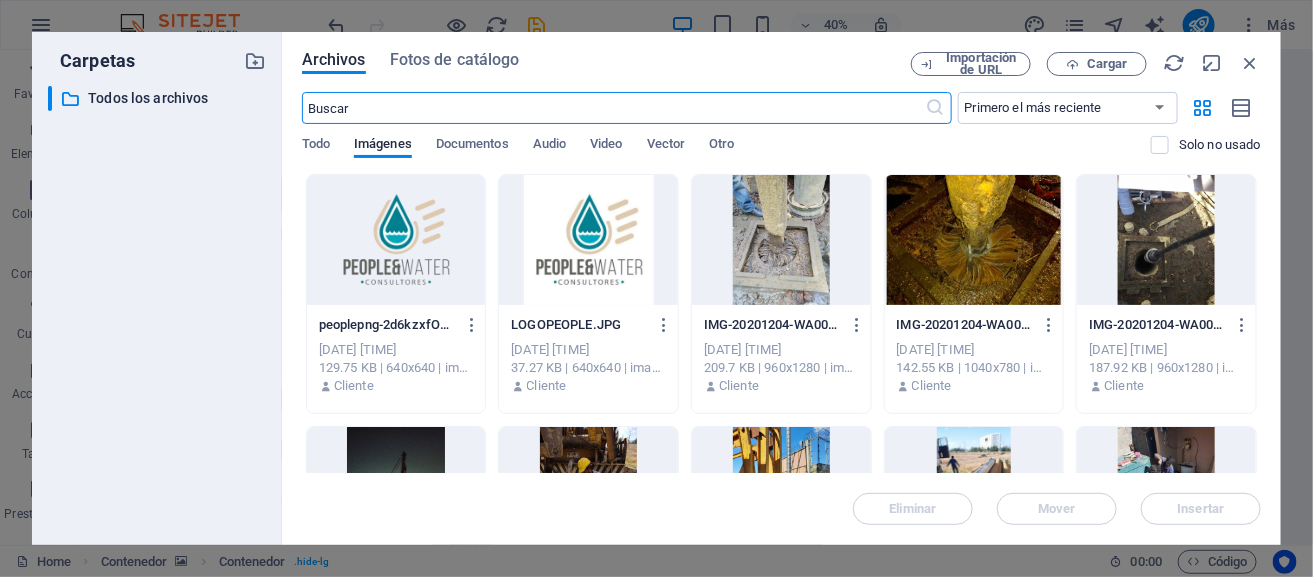 click at bounding box center (396, 240) 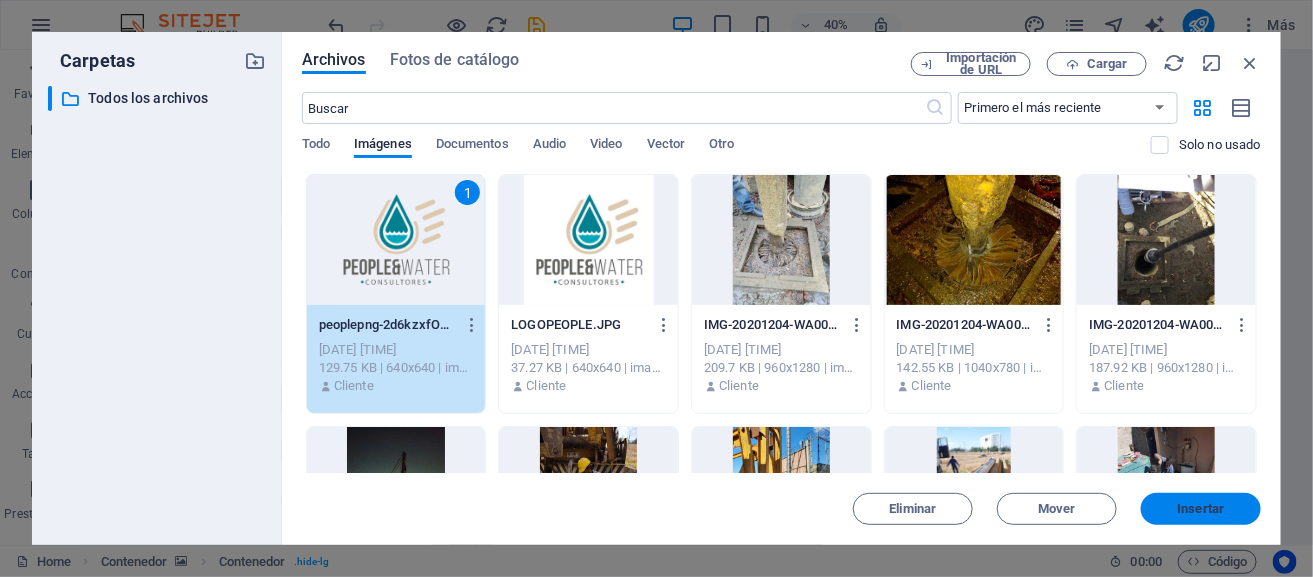 click on "Insertar" at bounding box center [1201, 509] 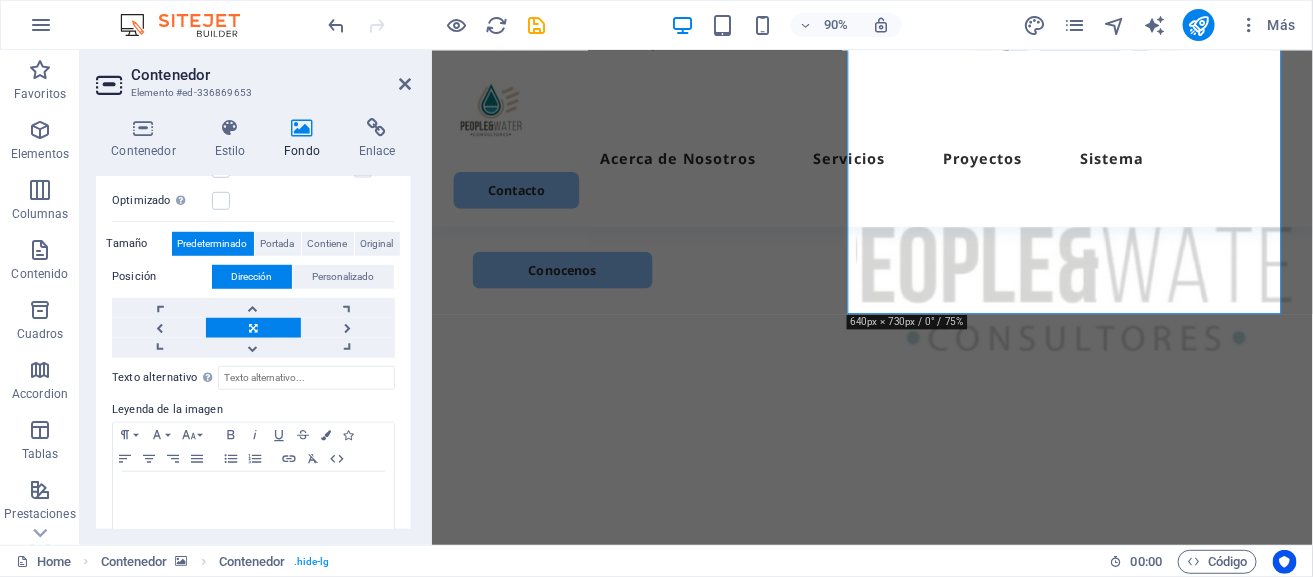 scroll, scrollTop: 514, scrollLeft: 0, axis: vertical 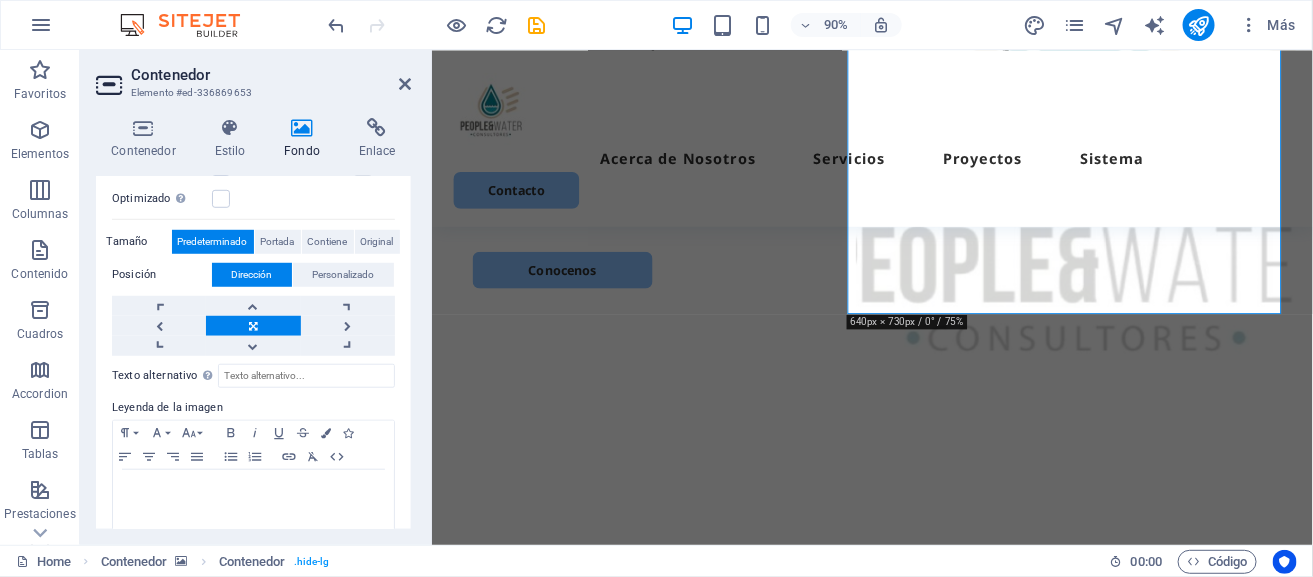 click on "Predeterminado" at bounding box center [213, 242] 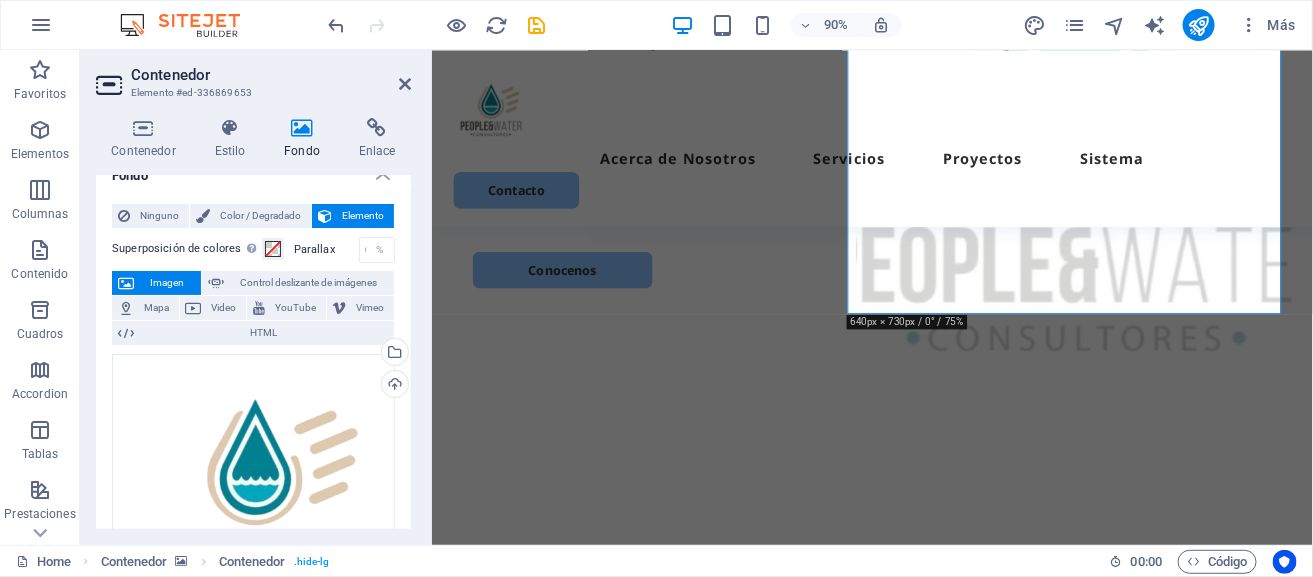 scroll, scrollTop: 0, scrollLeft: 0, axis: both 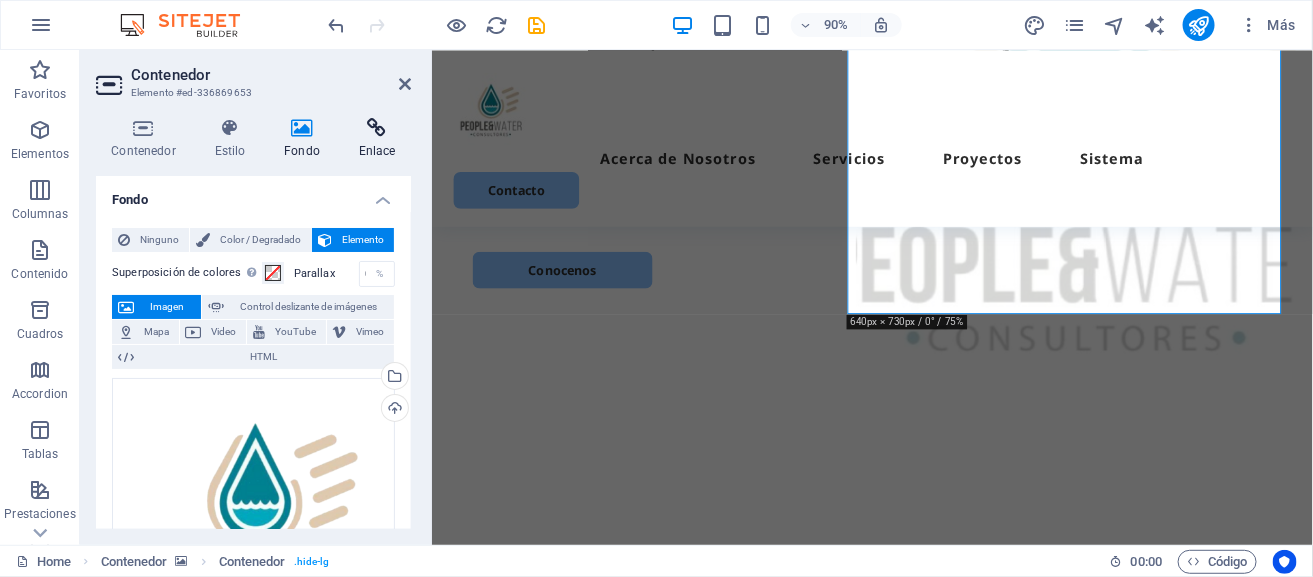 click at bounding box center (377, 128) 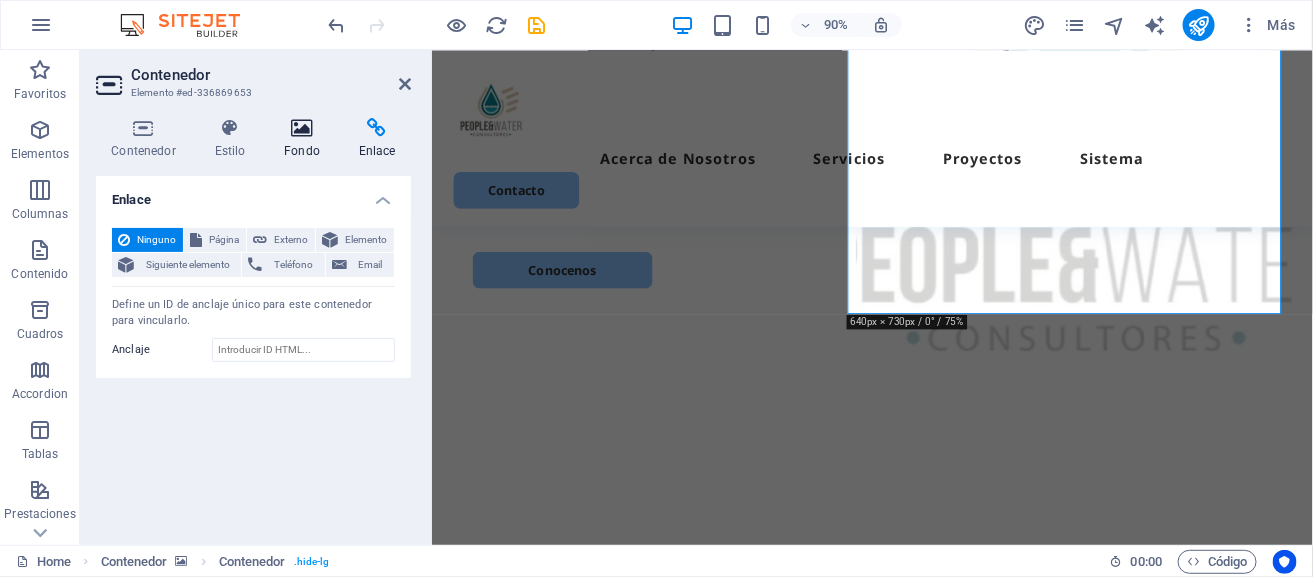 click at bounding box center (302, 128) 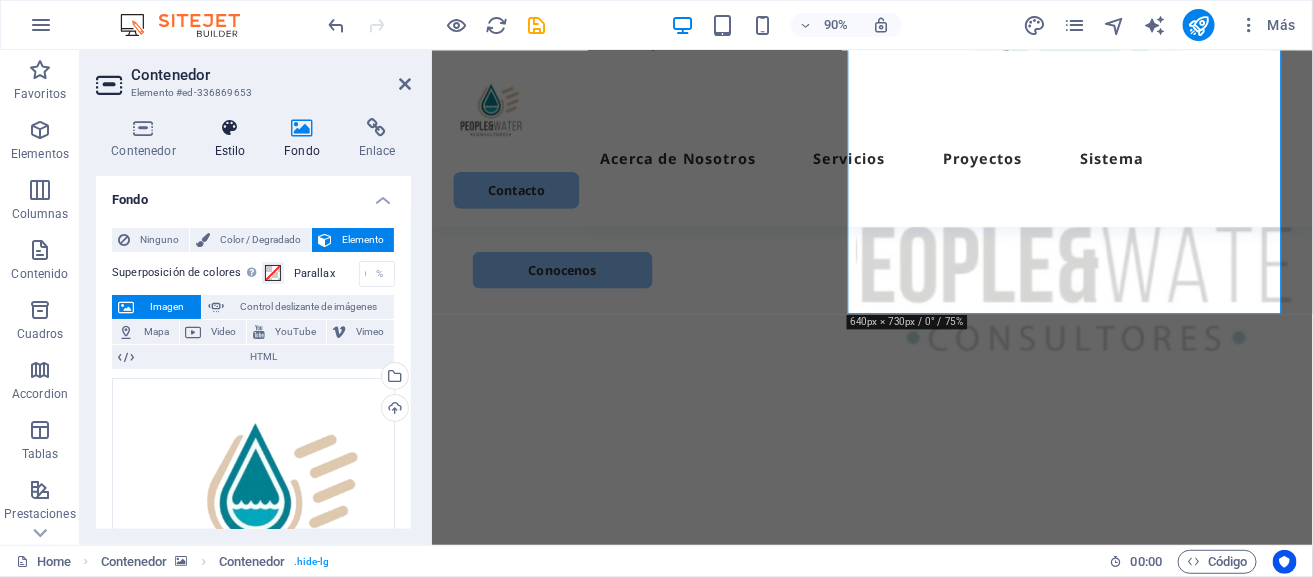 click at bounding box center [230, 128] 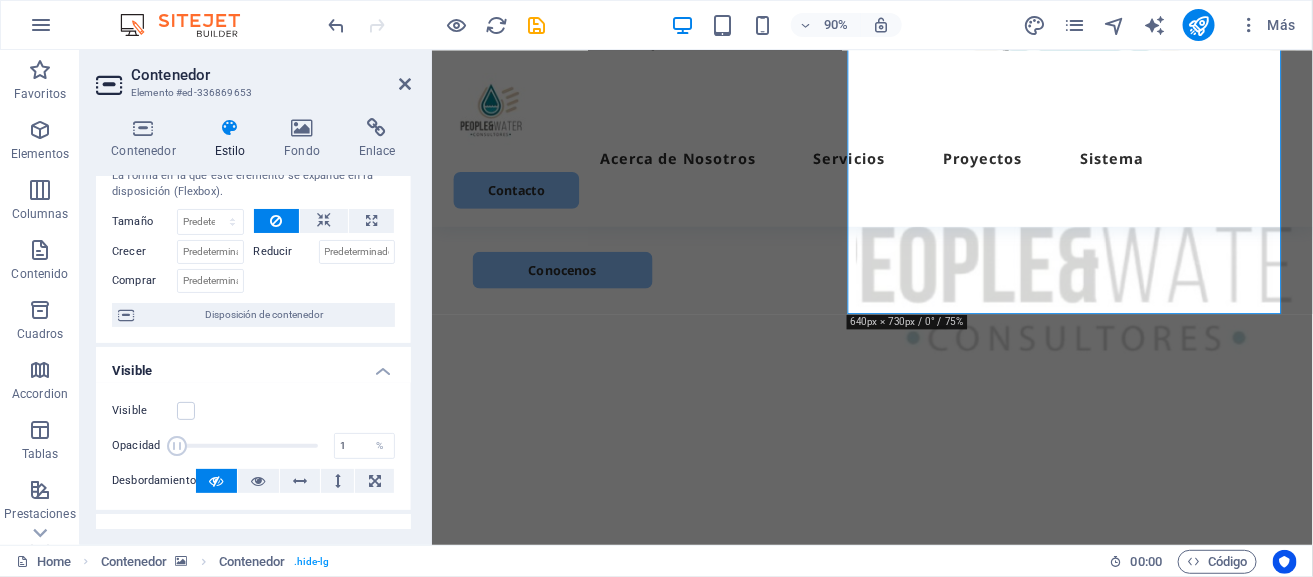 scroll, scrollTop: 0, scrollLeft: 0, axis: both 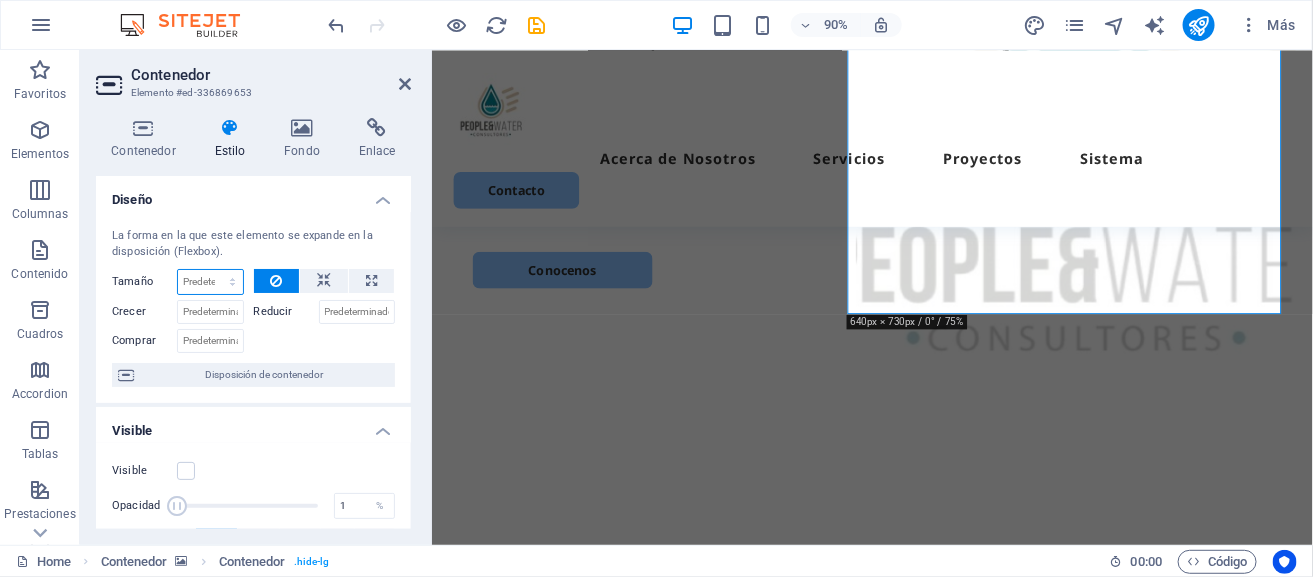 click on "Predeterminado automático px % 1/1 1/2 1/3 1/4 1/5 1/6 1/7 1/8 1/9 1/10" at bounding box center [210, 282] 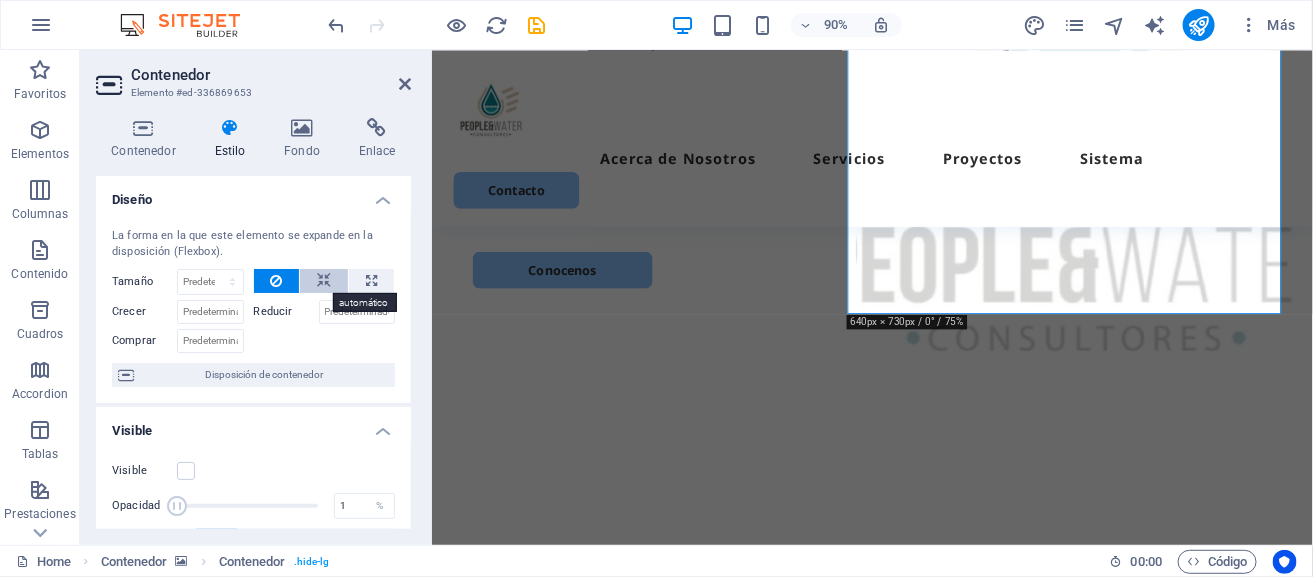 click at bounding box center (324, 281) 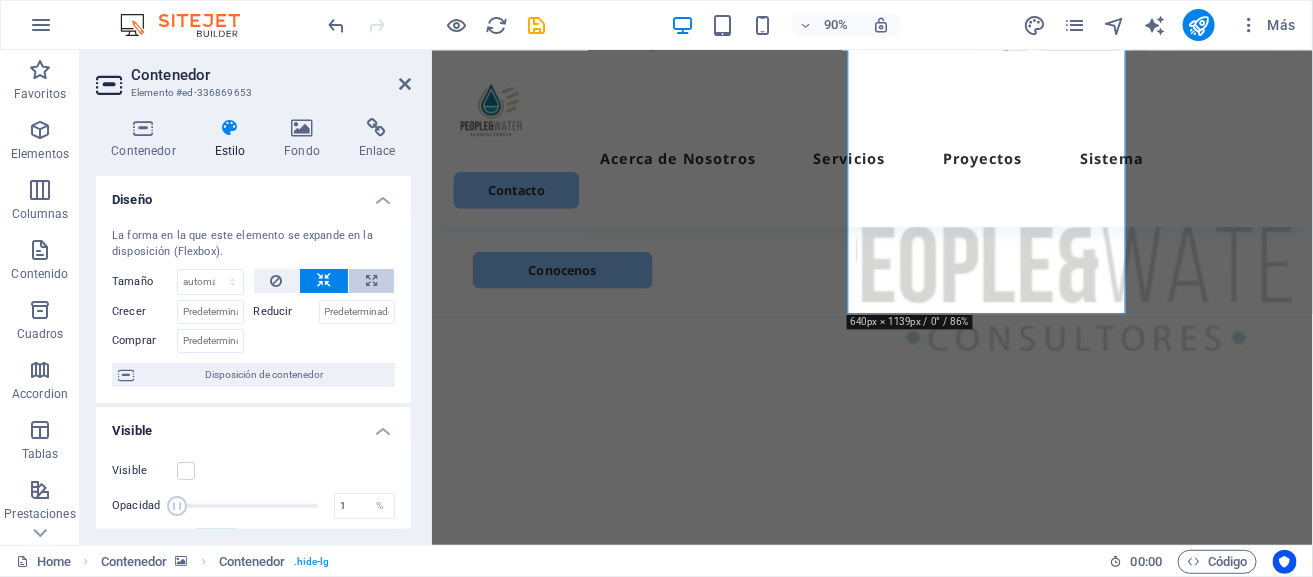 click at bounding box center (371, 281) 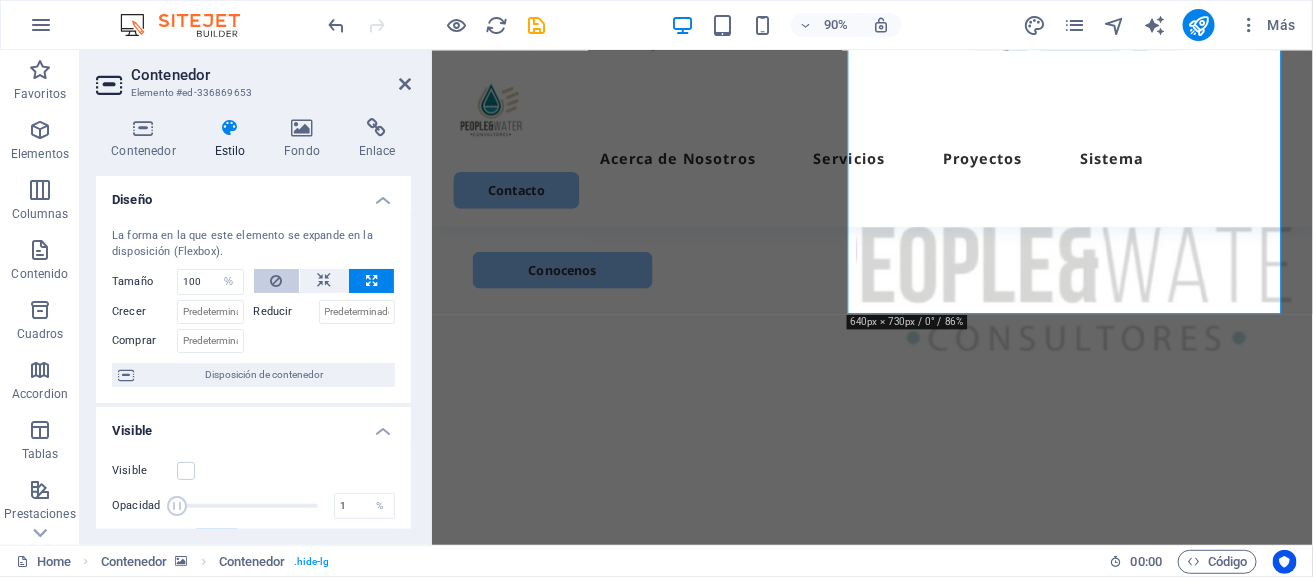 click at bounding box center (276, 281) 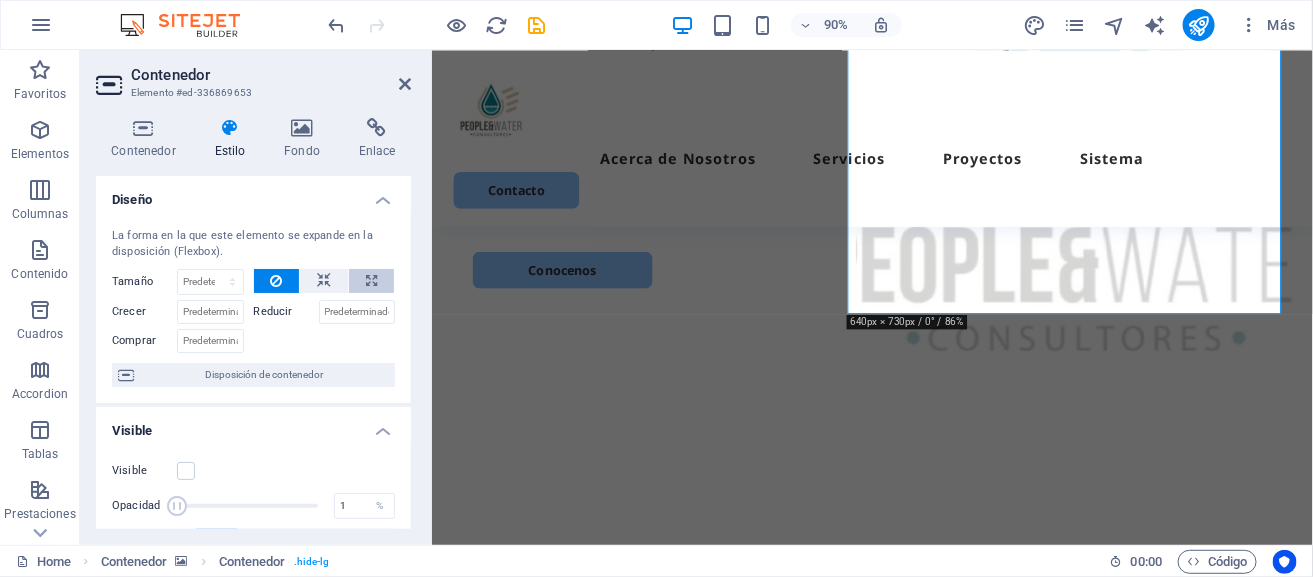 click at bounding box center [371, 281] 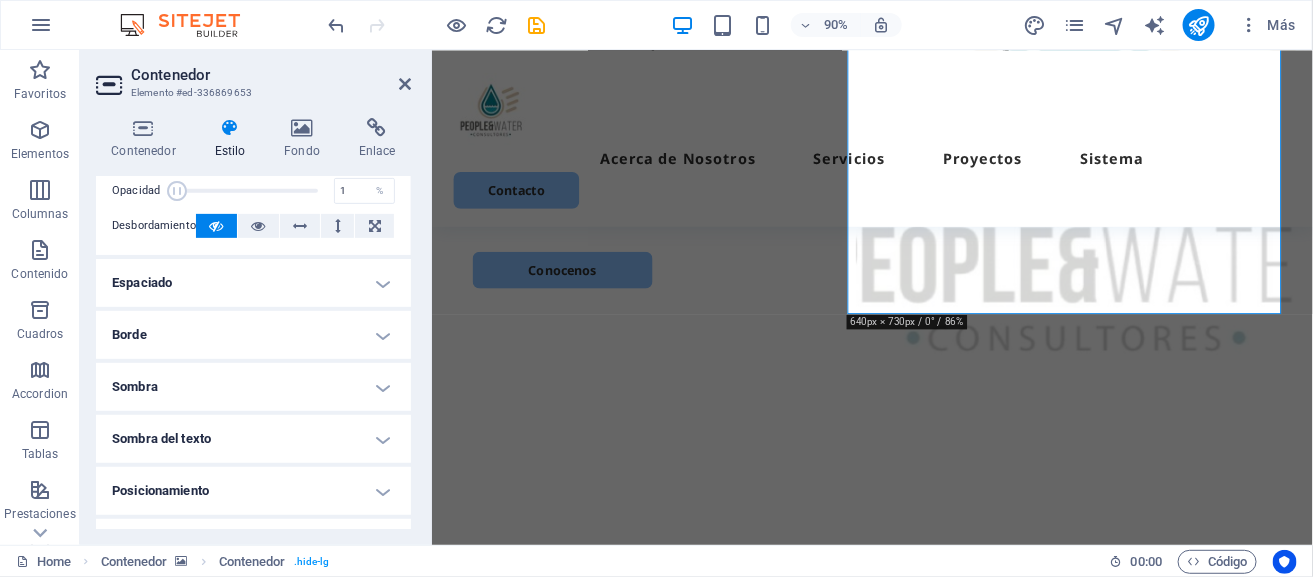 scroll, scrollTop: 317, scrollLeft: 0, axis: vertical 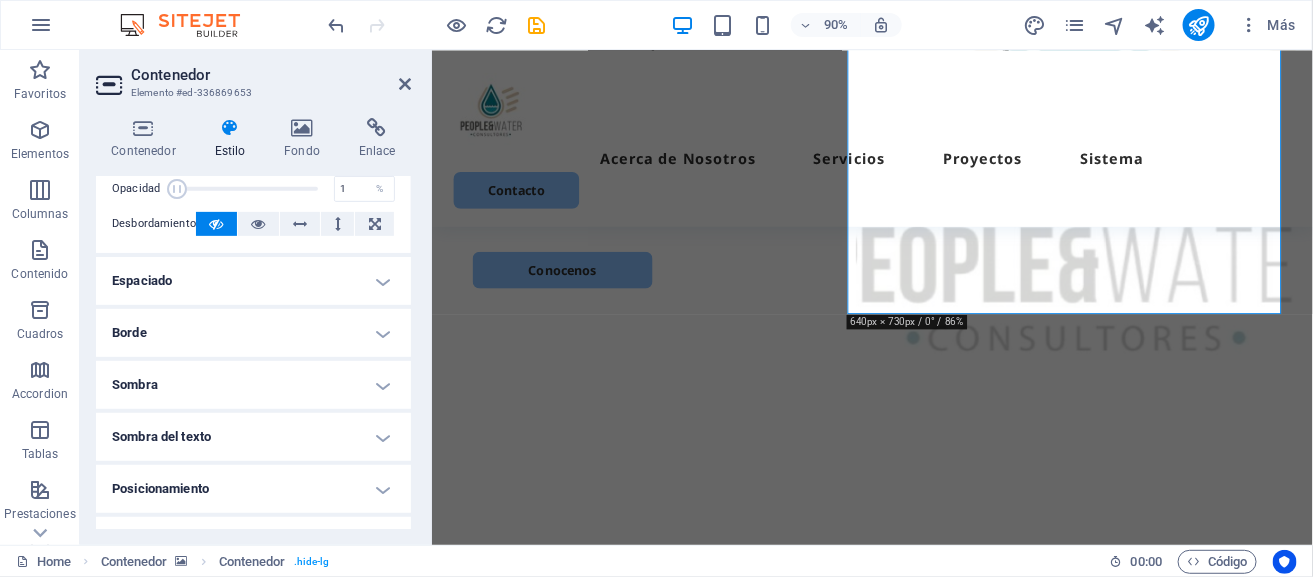 click on "Espaciado" at bounding box center (253, 281) 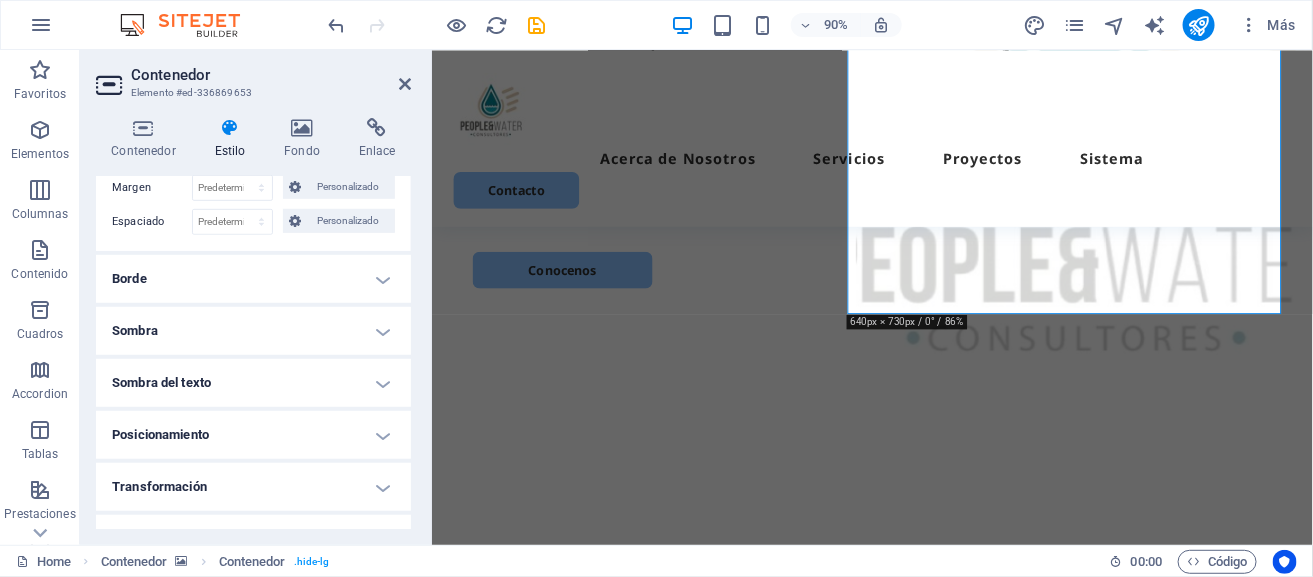 scroll, scrollTop: 454, scrollLeft: 0, axis: vertical 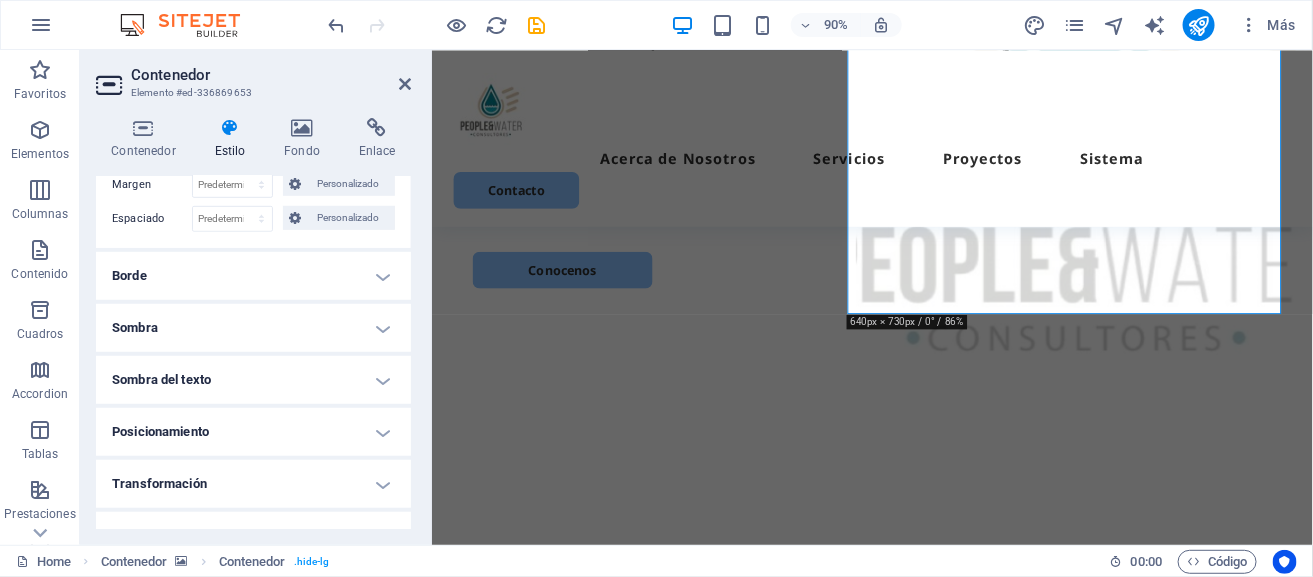 click on "Borde" at bounding box center [253, 276] 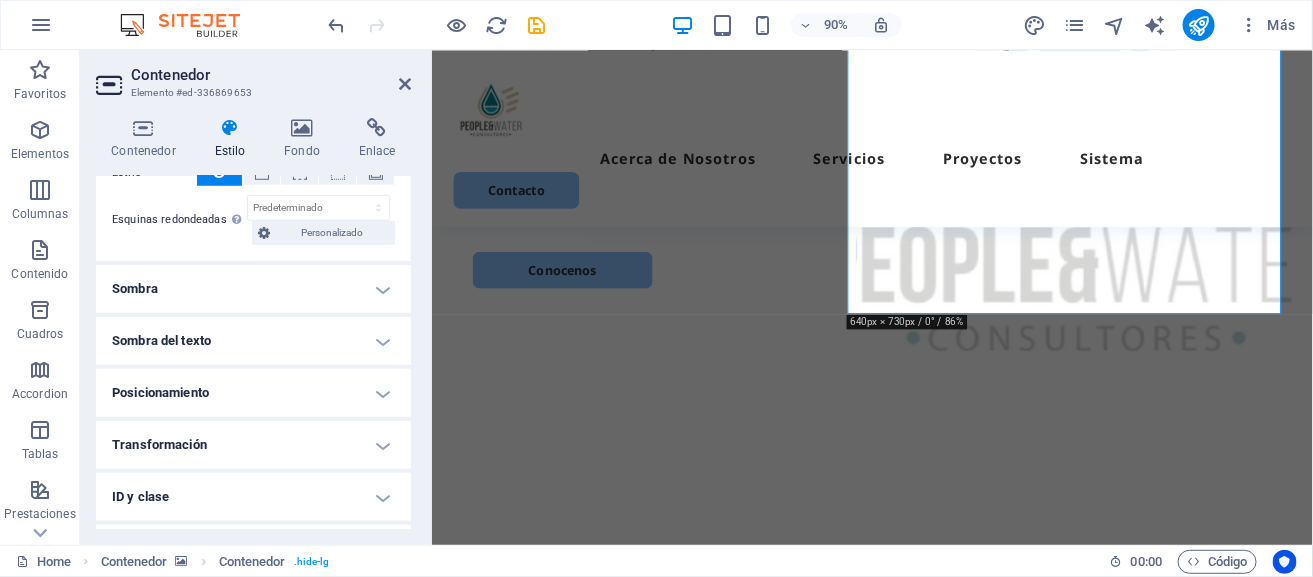 scroll, scrollTop: 690, scrollLeft: 0, axis: vertical 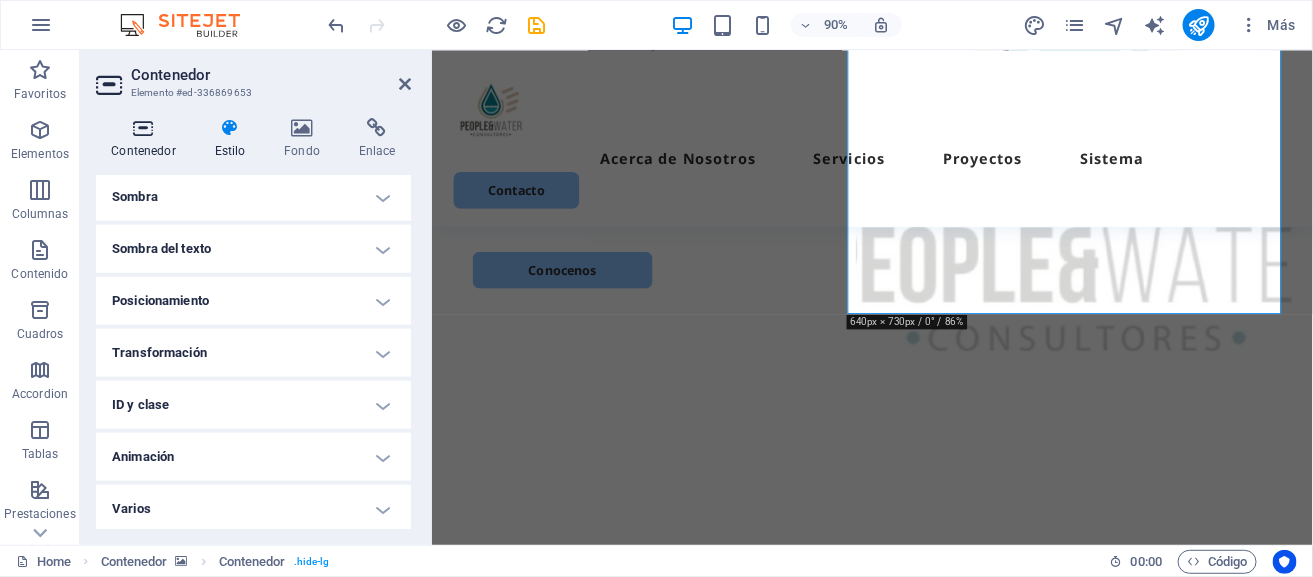 click on "Contenedor" at bounding box center (147, 139) 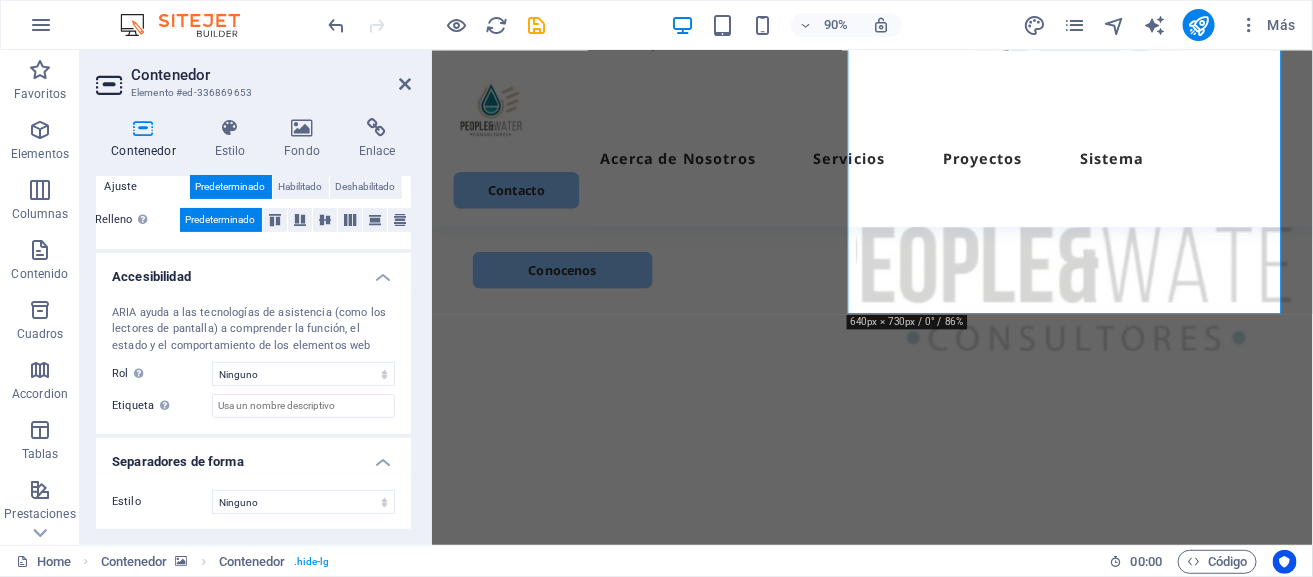 scroll, scrollTop: 0, scrollLeft: 0, axis: both 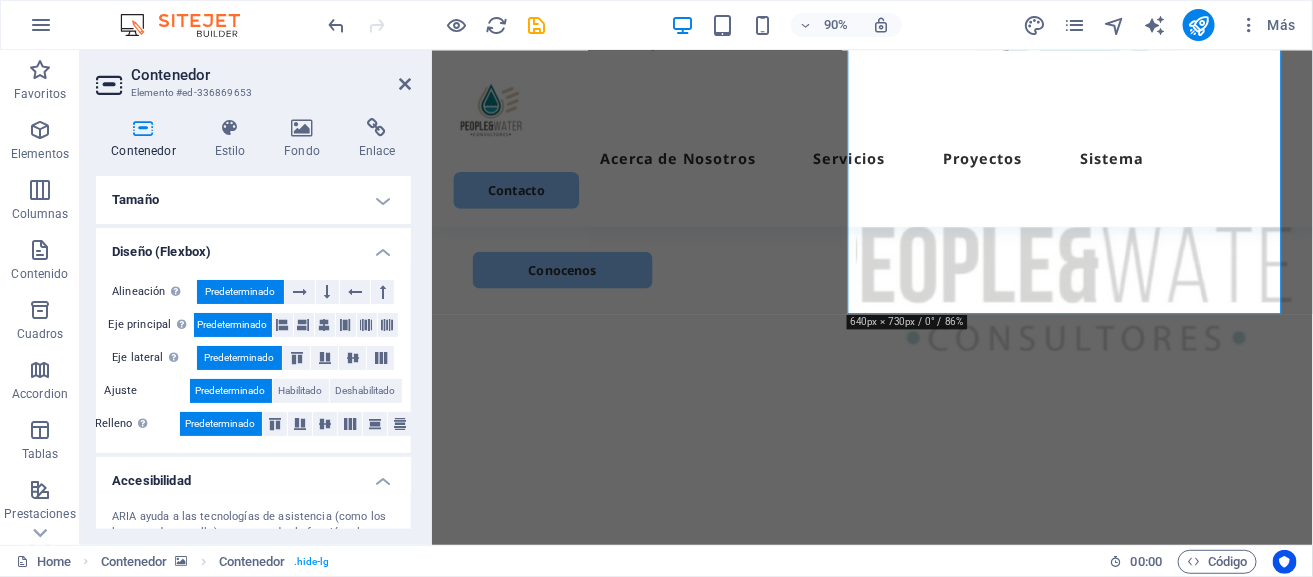 click on "Tamaño" at bounding box center [253, 200] 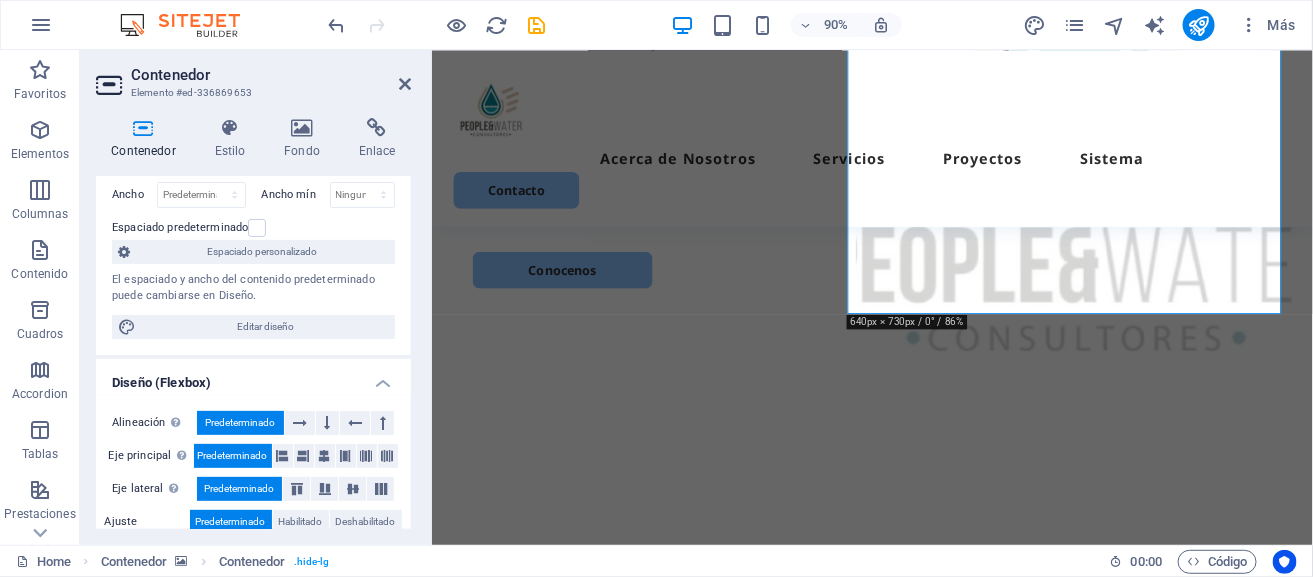 scroll, scrollTop: 0, scrollLeft: 0, axis: both 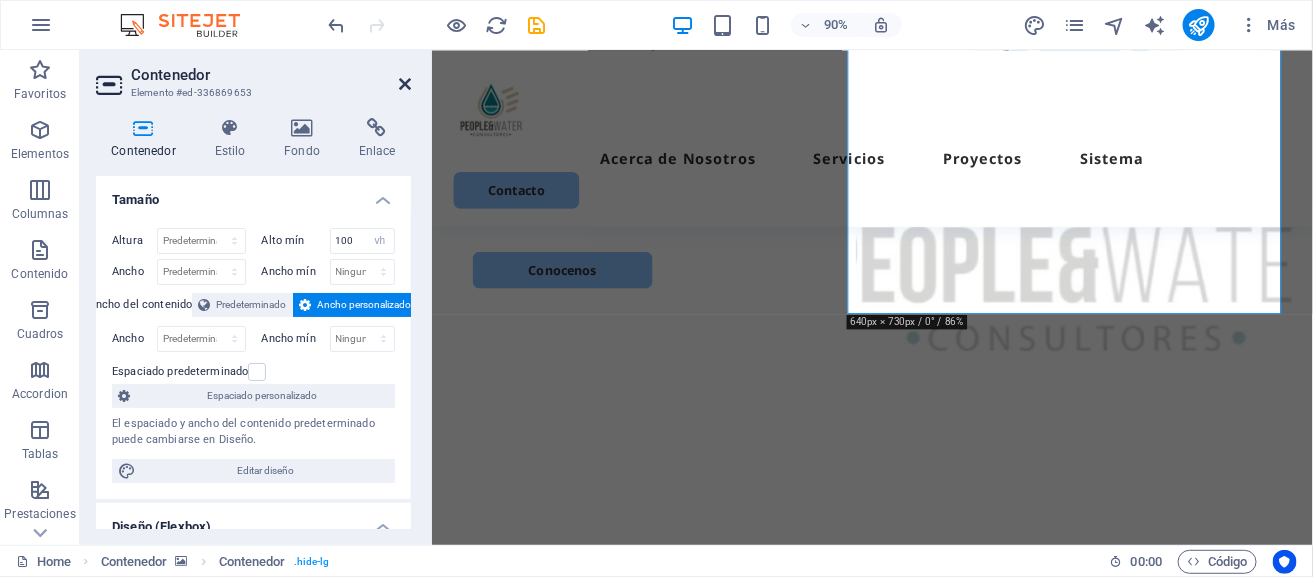 click at bounding box center (405, 84) 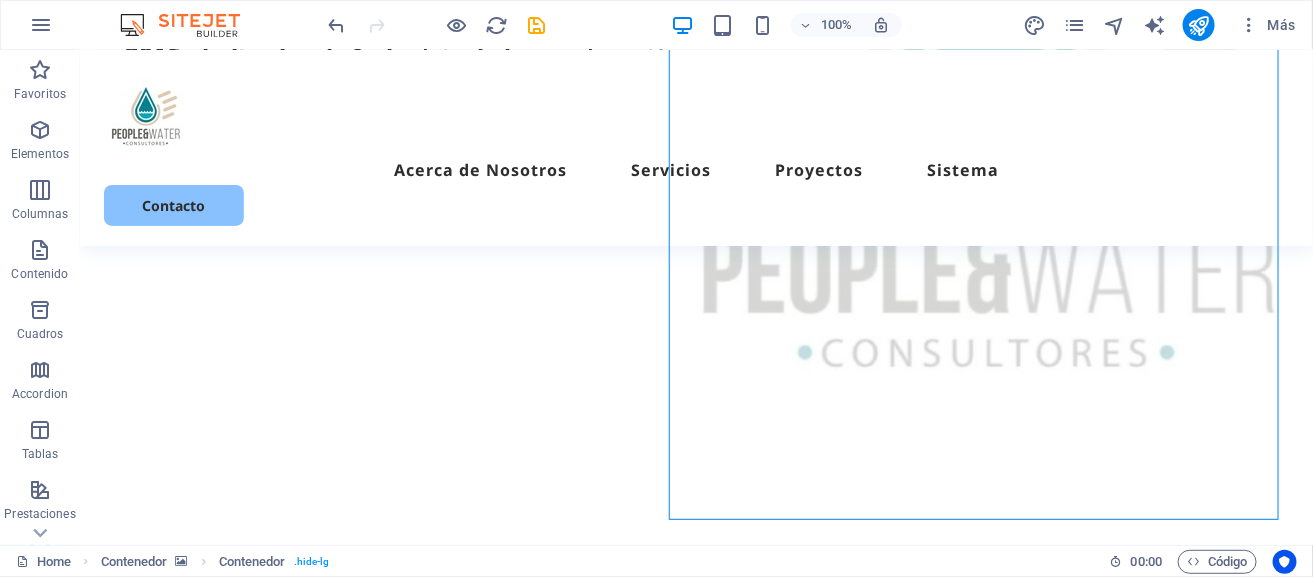 scroll, scrollTop: 0, scrollLeft: 19, axis: horizontal 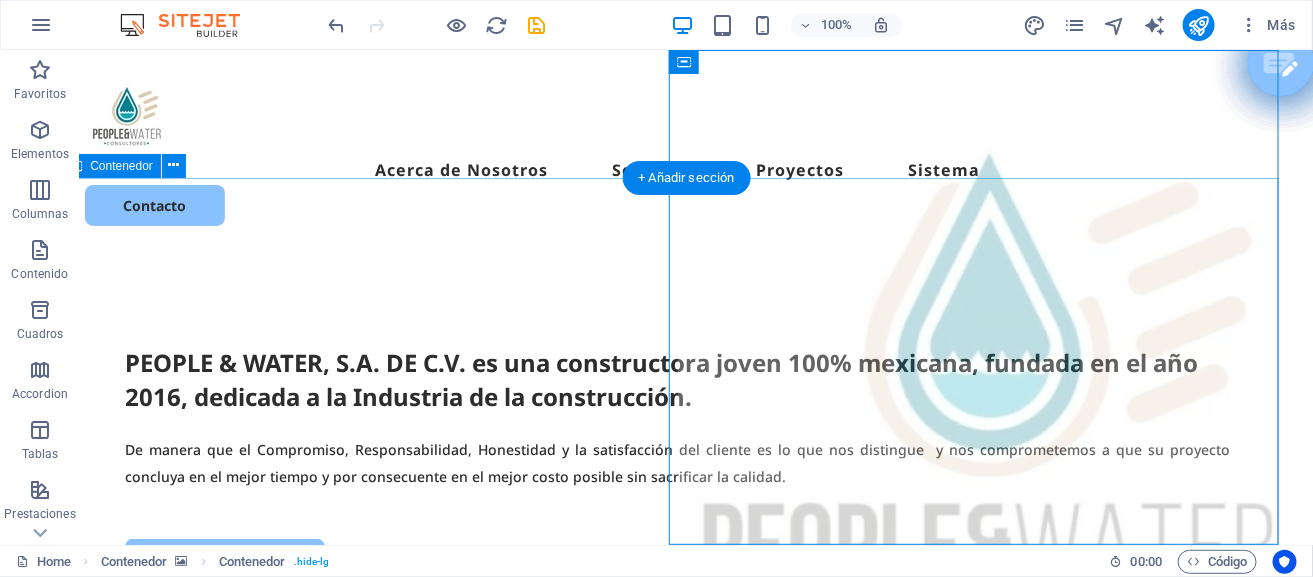 click on "PEOPLE & WATER, S.A. DE C.V. es una constructora joven 100% mexicana, fundada en el año 2016, dedicada a la Industria de la construcción. De manera que el Compromiso, Responsabilidad, Honestidad y la satisfacción del cliente es lo que nos distingue  y nos comprometemos a que su proyecto concluya en el mejor tiempo y por consecuente en el mejor costo posible sin sacrificar la calidad. Conocenos" at bounding box center (676, 630) 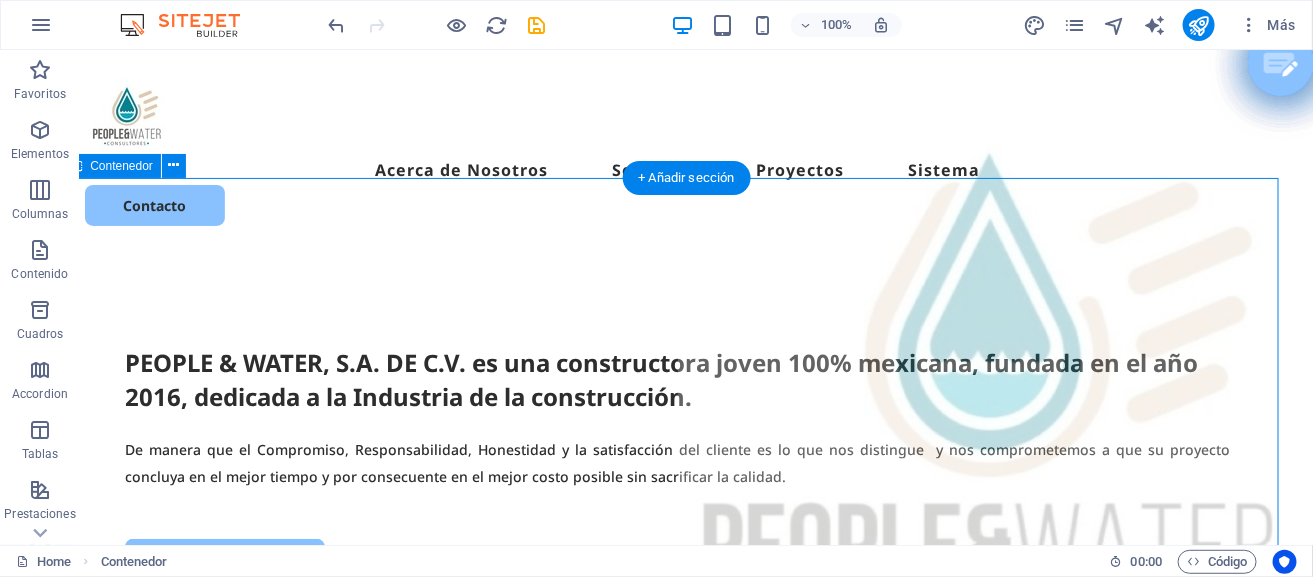 click on "PEOPLE & WATER, S.A. DE C.V. es una constructora joven 100% mexicana, fundada en el año 2016, dedicada a la Industria de la construcción." at bounding box center (676, 378) 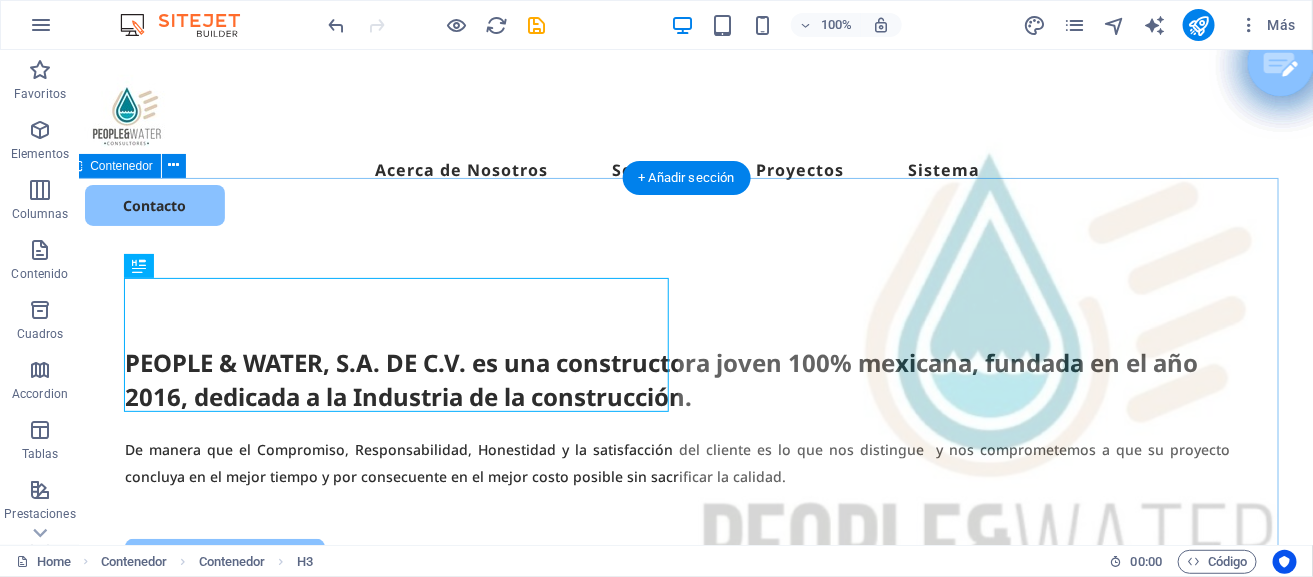 click on "PEOPLE & WATER, S.A. DE C.V. es una constructora joven 100% mexicana, fundada en el año 2016, dedicada a la Industria de la construcción. De manera que el Compromiso, Responsabilidad, Honestidad y la satisfacción del cliente es lo que nos distingue  y nos comprometemos a que su proyecto concluya en el mejor tiempo y por consecuente en el mejor costo posible sin sacrificar la calidad. Conocenos" at bounding box center (676, 630) 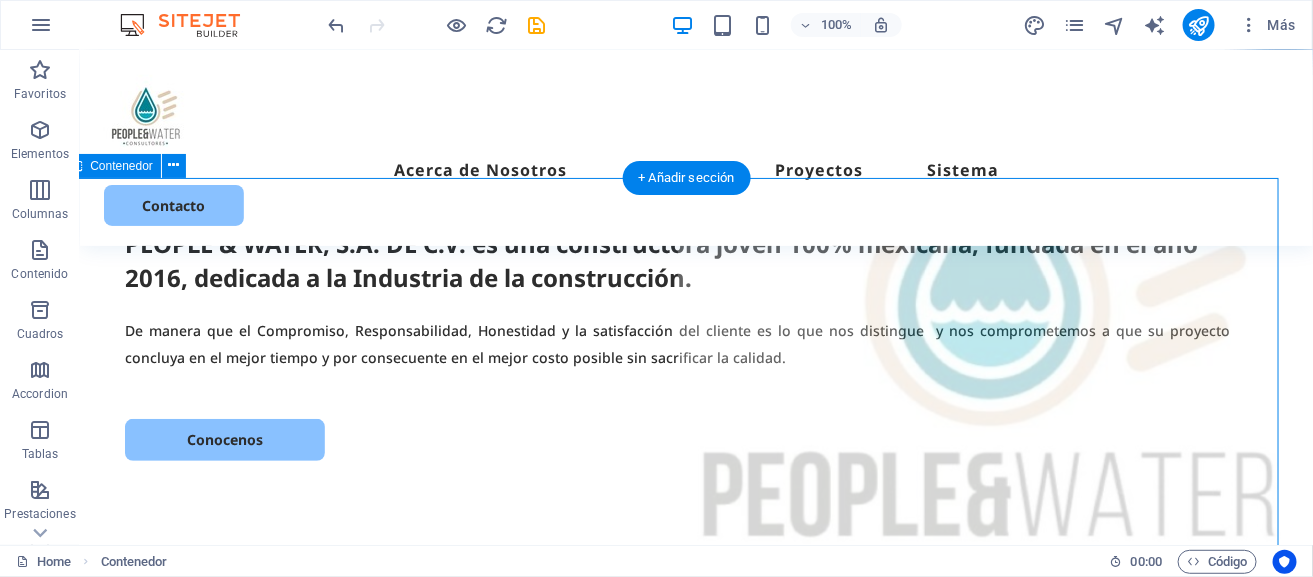 scroll, scrollTop: 0, scrollLeft: 19, axis: horizontal 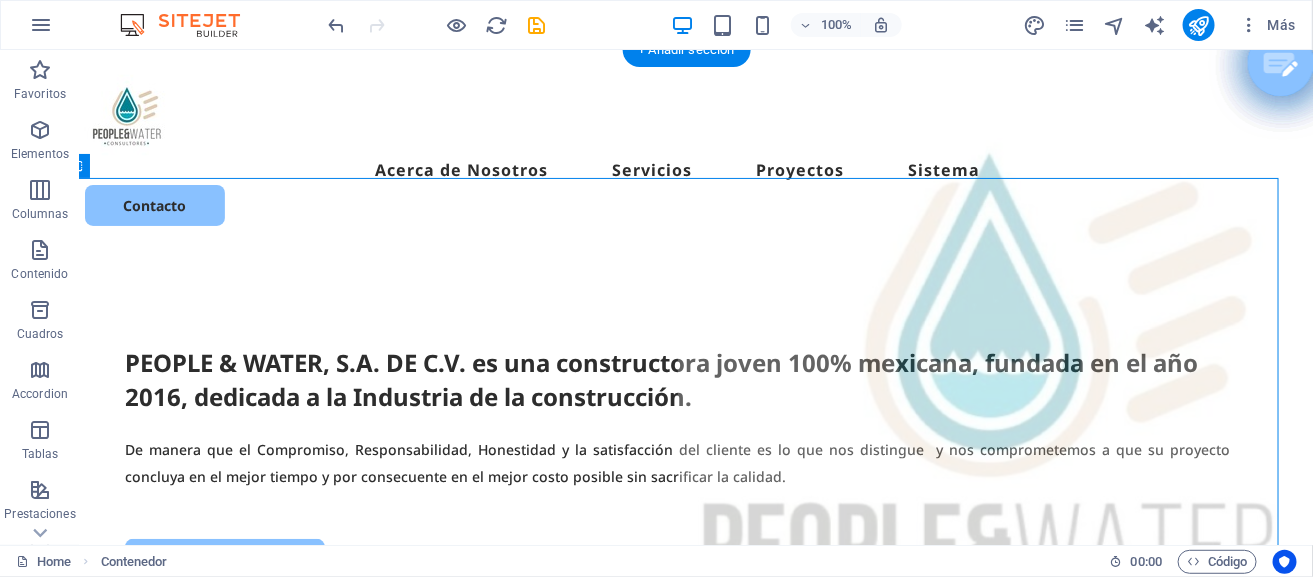 click at bounding box center [985, 996] 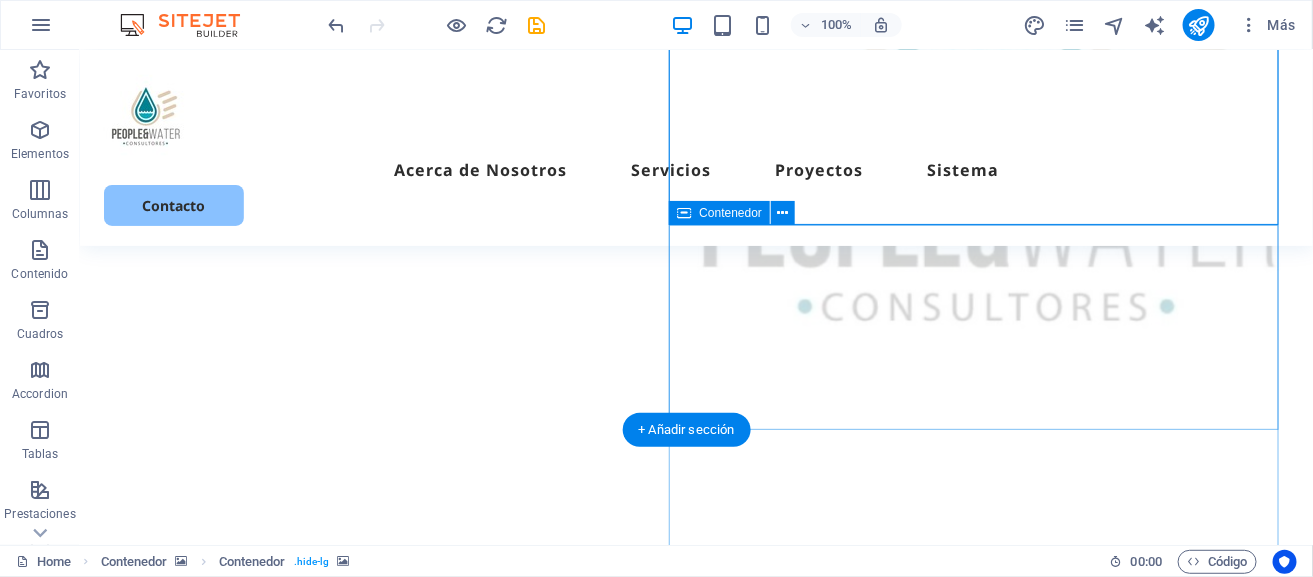 scroll, scrollTop: 322, scrollLeft: 19, axis: both 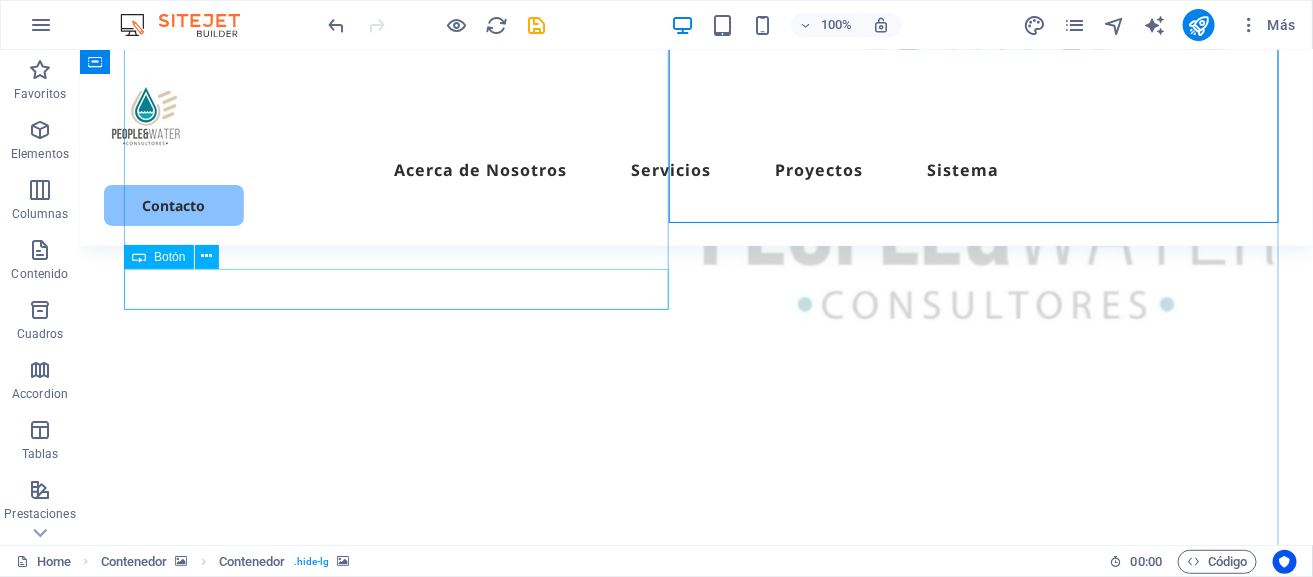 click on "Conocenos" at bounding box center (676, 168) 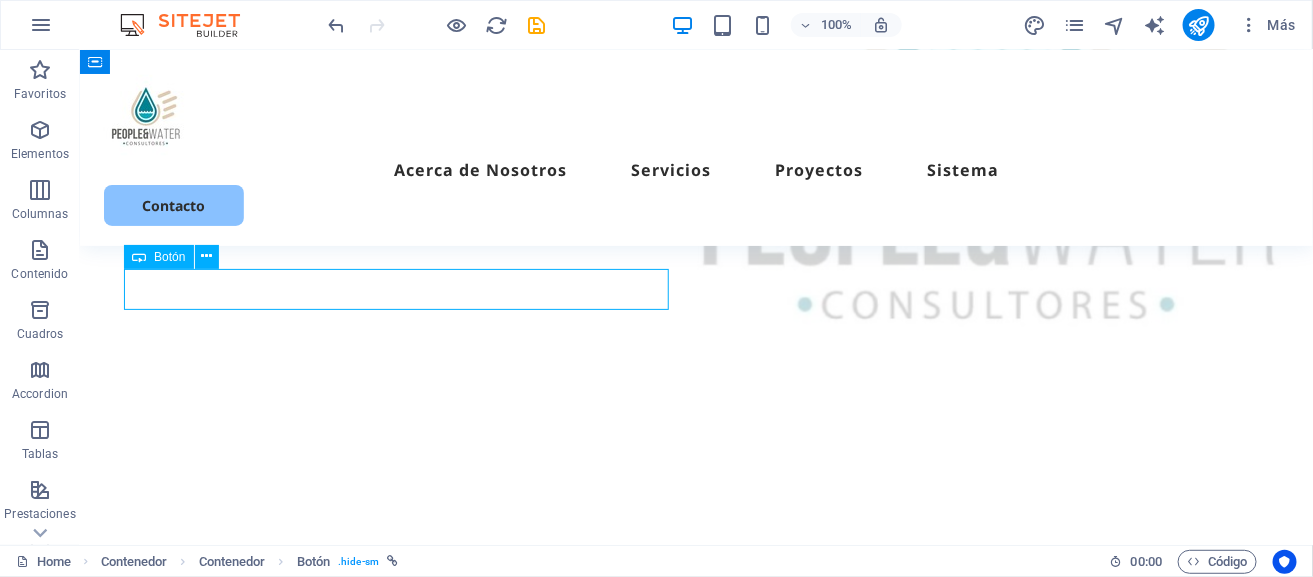 click on "Conocenos" at bounding box center [676, 168] 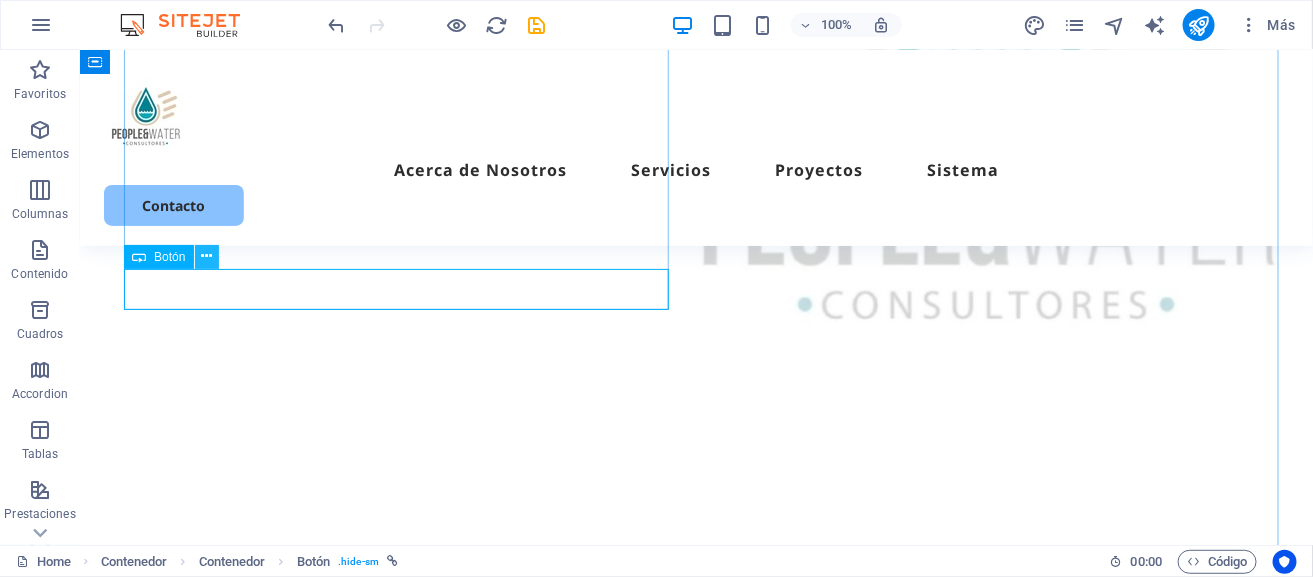 click at bounding box center [206, 256] 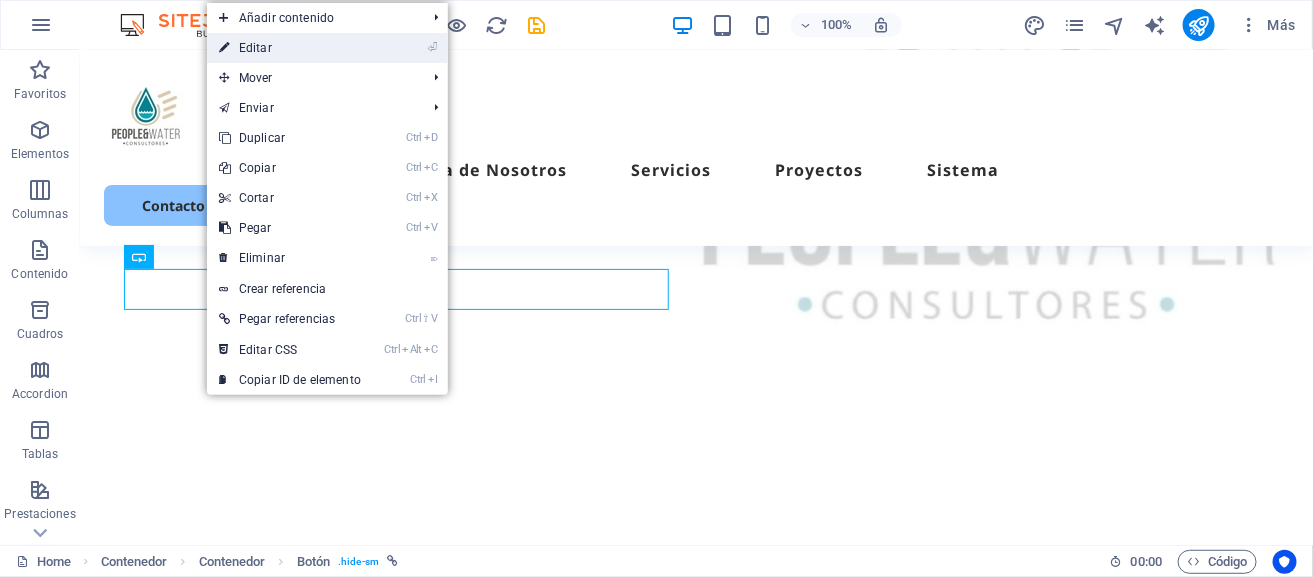 click on "⏎  Editar" at bounding box center [290, 48] 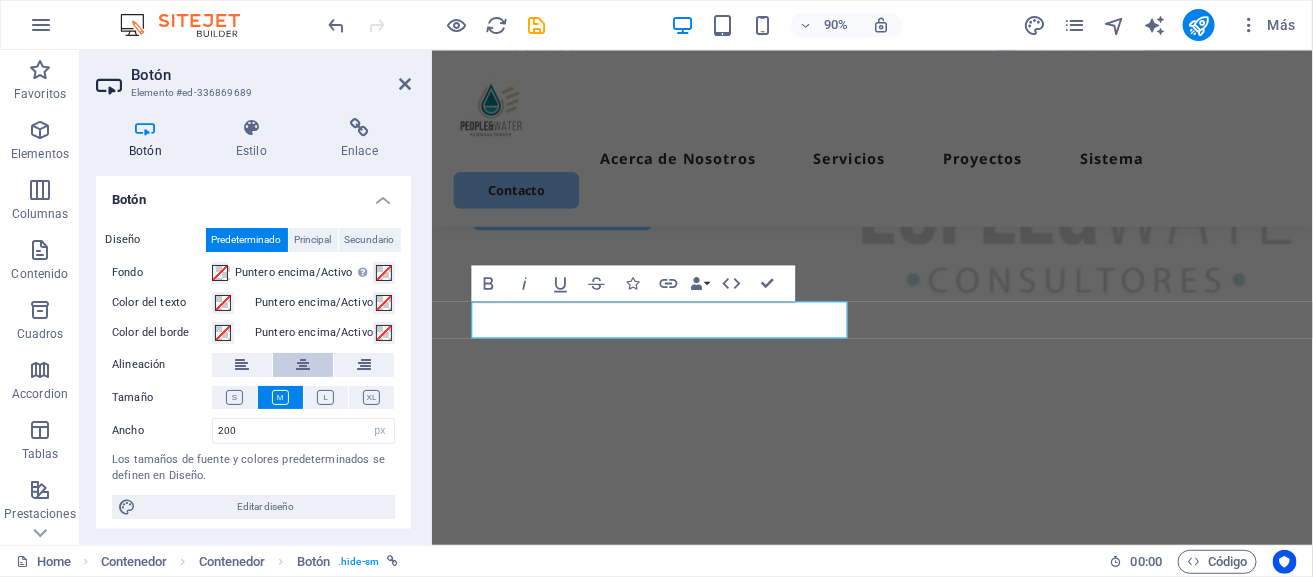 click at bounding box center [303, 365] 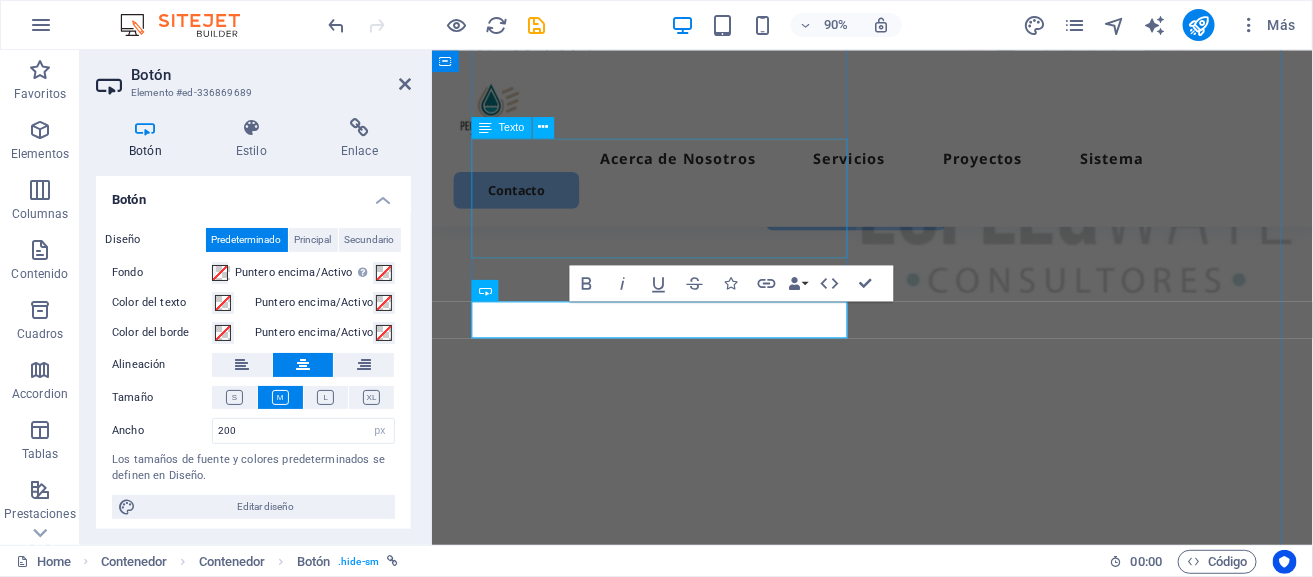 click on "De manera que el Compromiso, Responsabilidad, Honestidad y la satisfacción del cliente es lo que nos distingue  y nos comprometemos a que su proyecto concluya en el mejor tiempo y por consecuente en el mejor costo posible sin sacrificar la calidad." at bounding box center [901, 121] 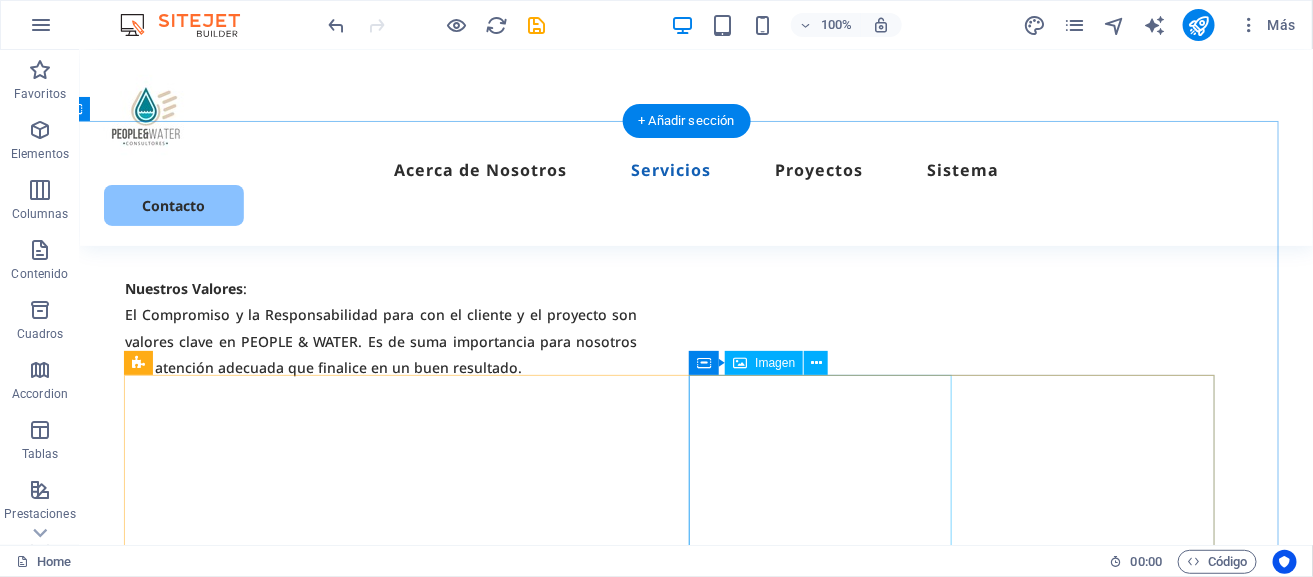scroll, scrollTop: 1502, scrollLeft: 19, axis: both 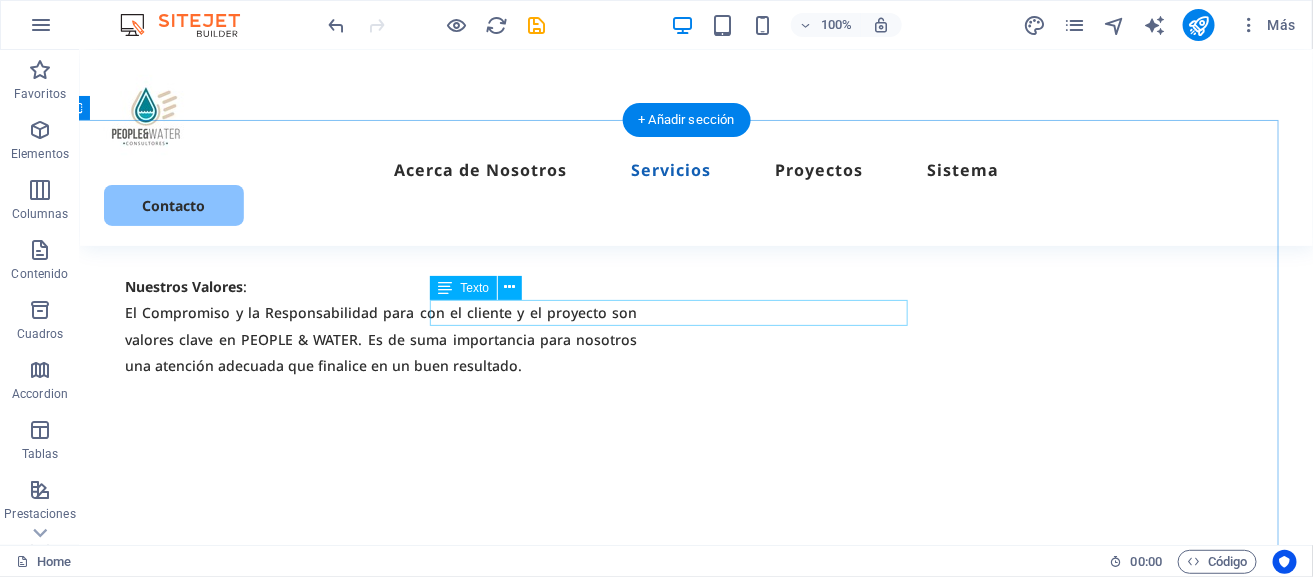 click on "Estos son algunos de los servicios que realizamos" at bounding box center [676, 688] 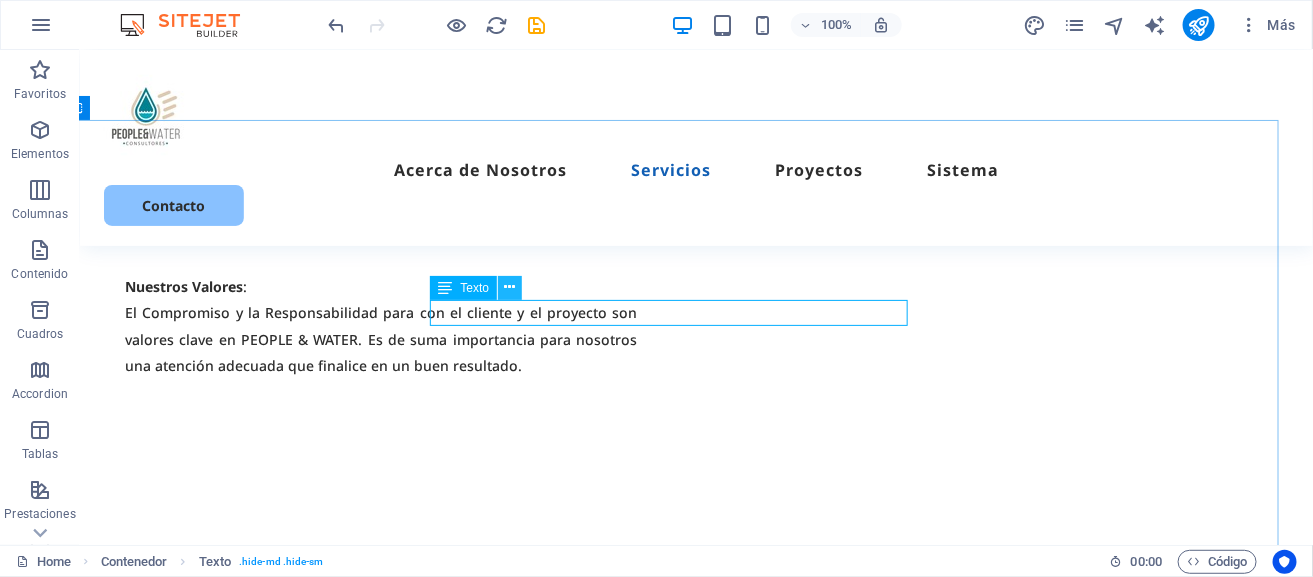 click at bounding box center (510, 288) 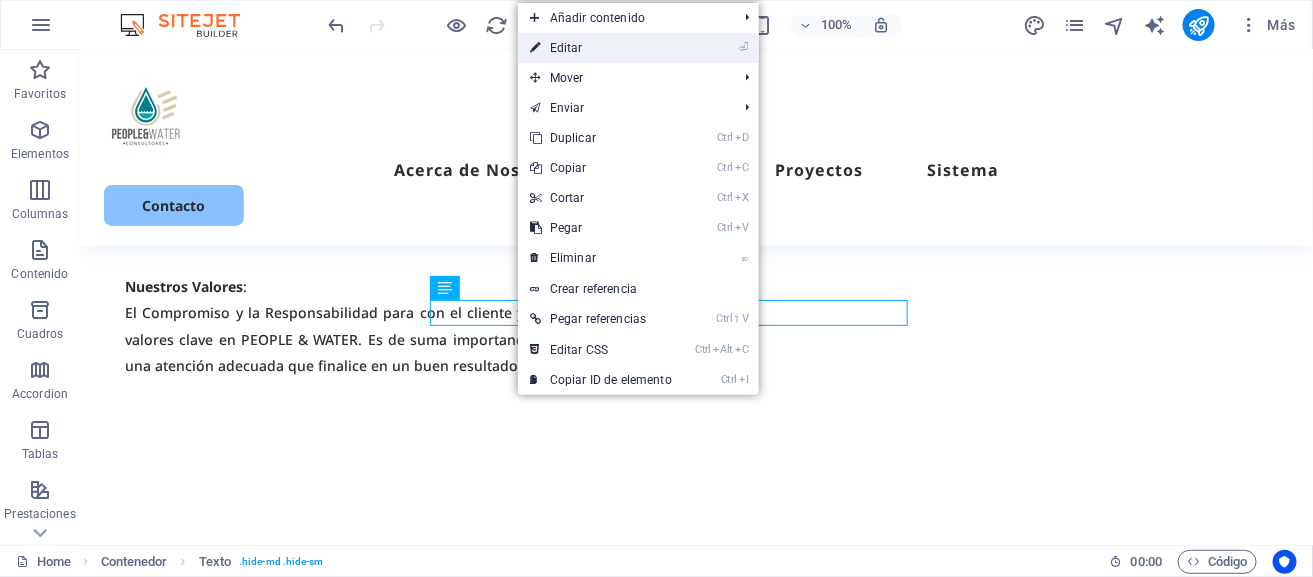 click on "⏎  Editar" at bounding box center [601, 48] 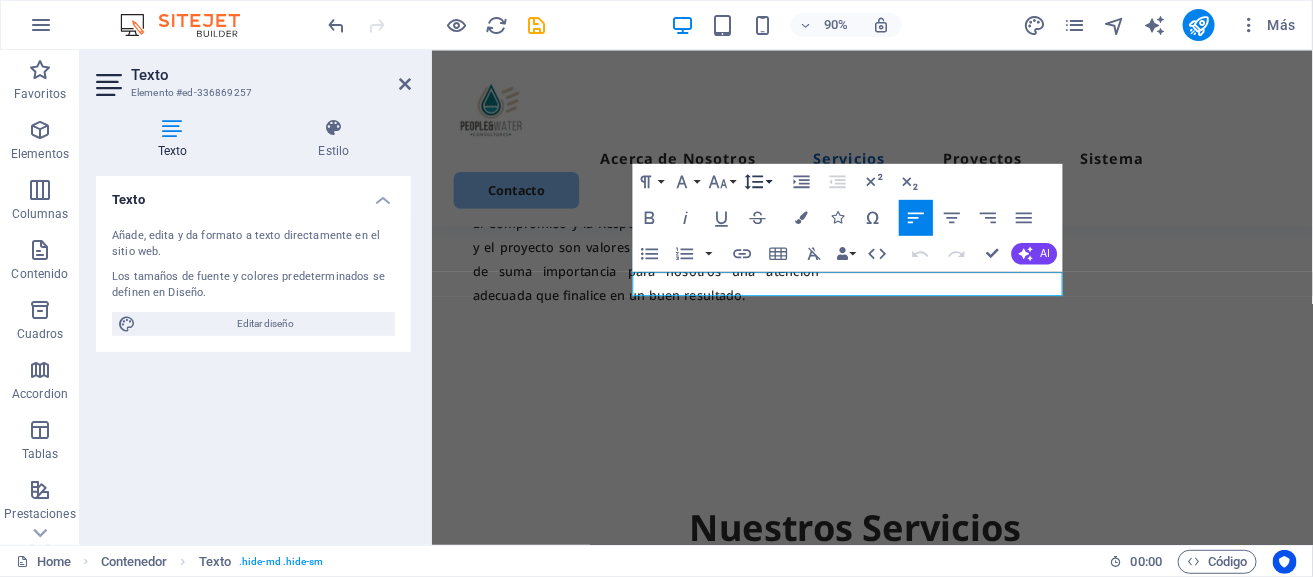 click on "Line Height" at bounding box center [758, 182] 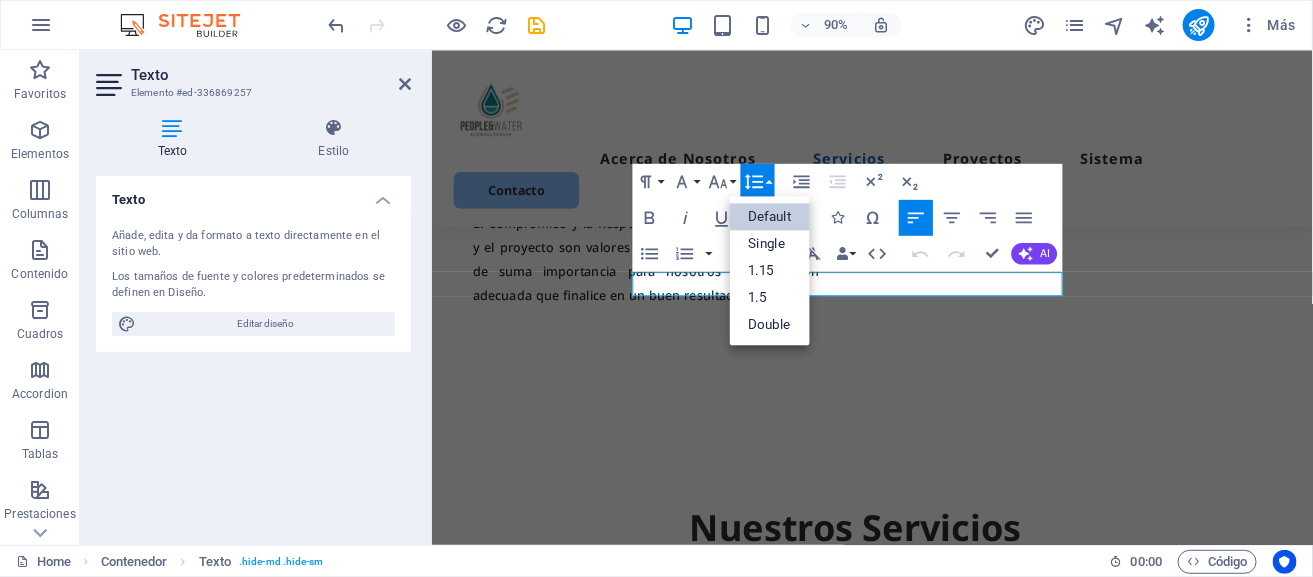 scroll, scrollTop: 0, scrollLeft: 0, axis: both 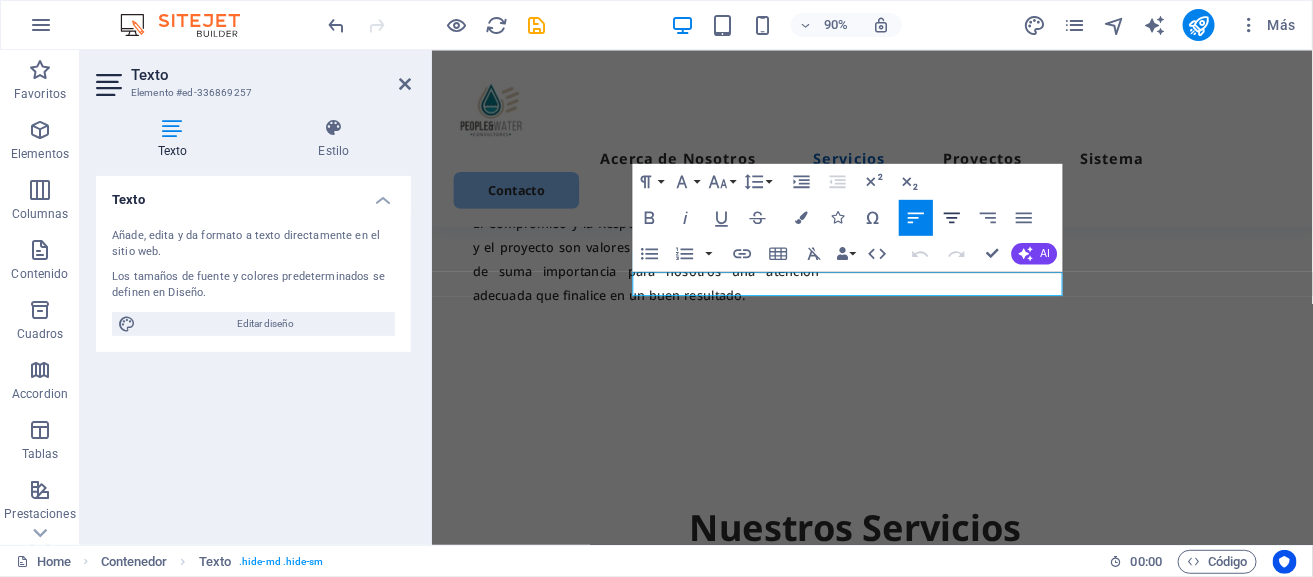 click 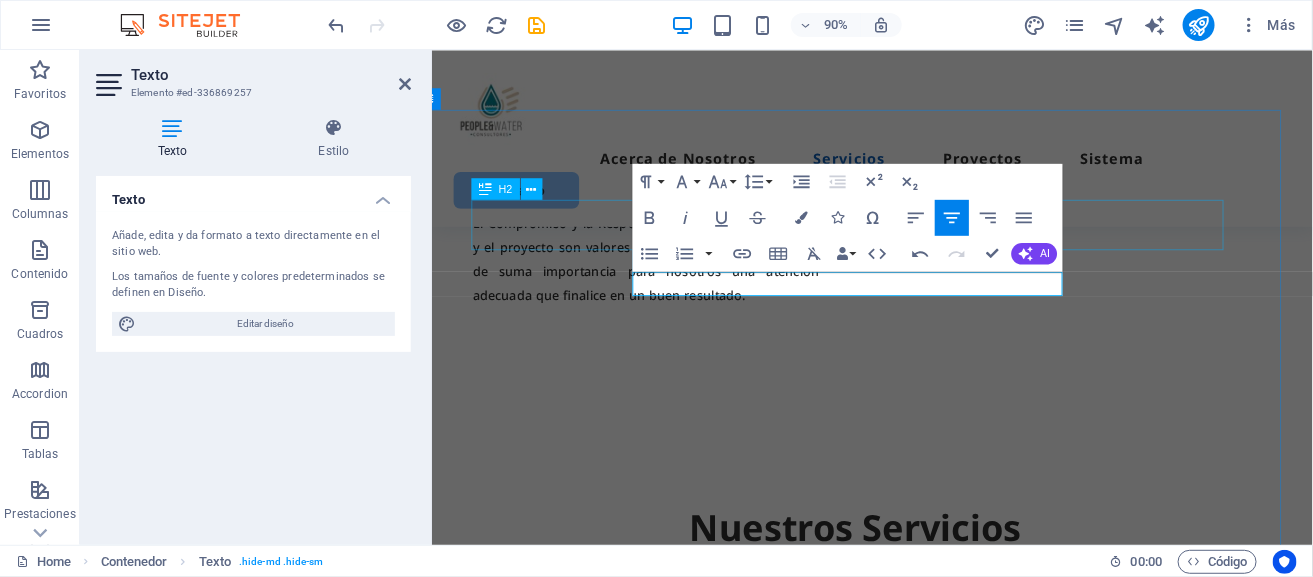 click on "Nuestros Servicios" at bounding box center (901, 580) 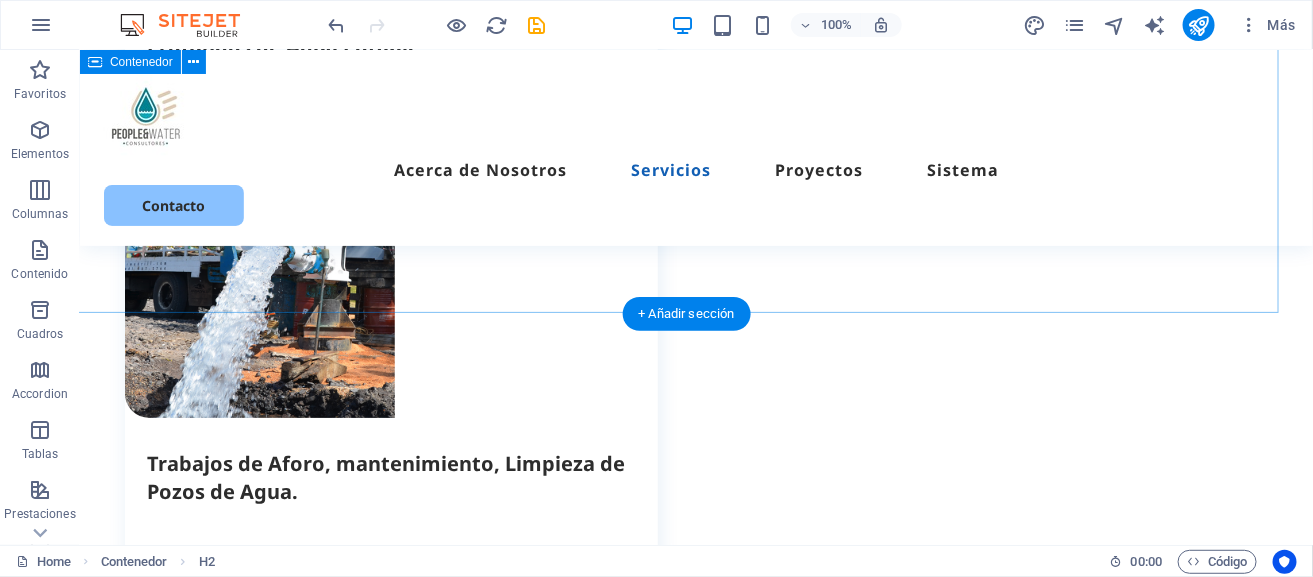 scroll, scrollTop: 2560, scrollLeft: 19, axis: both 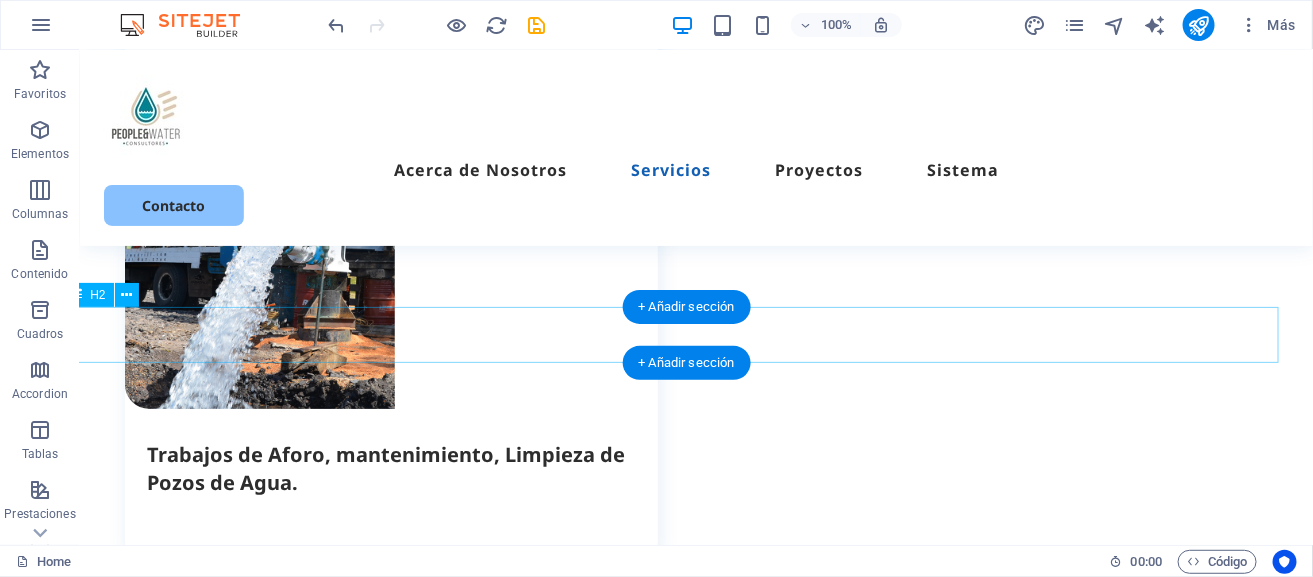click on "Nuestros Proyectos" at bounding box center [676, 2504] 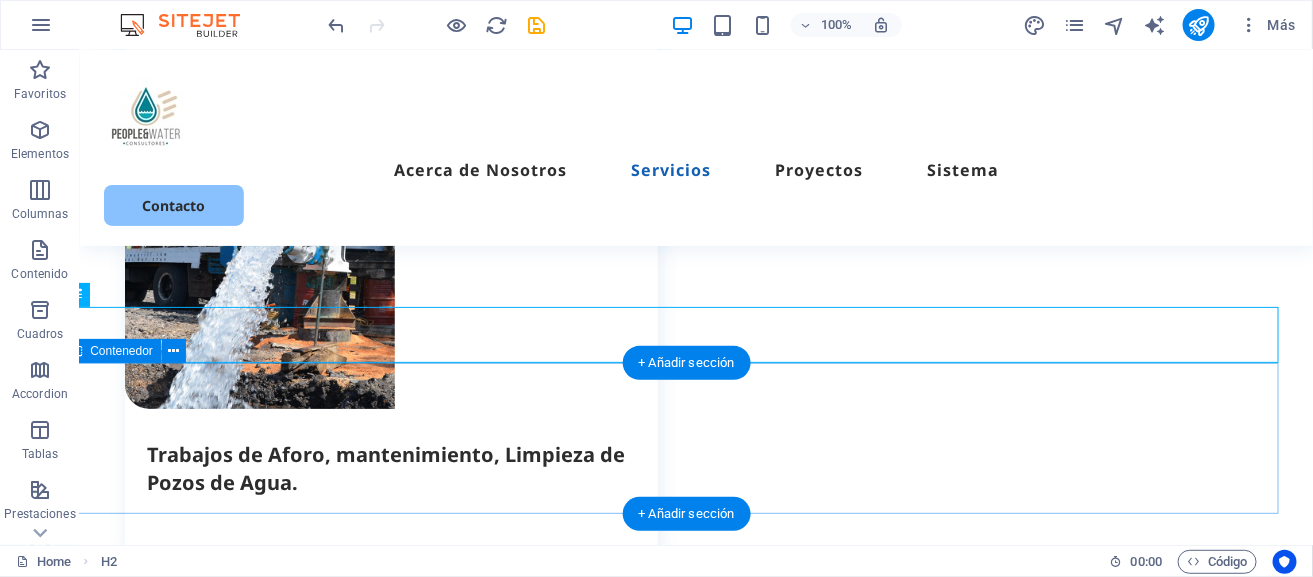 click on "Estos son algunos de los proyestos concluidos por People&Water." at bounding box center (676, 2607) 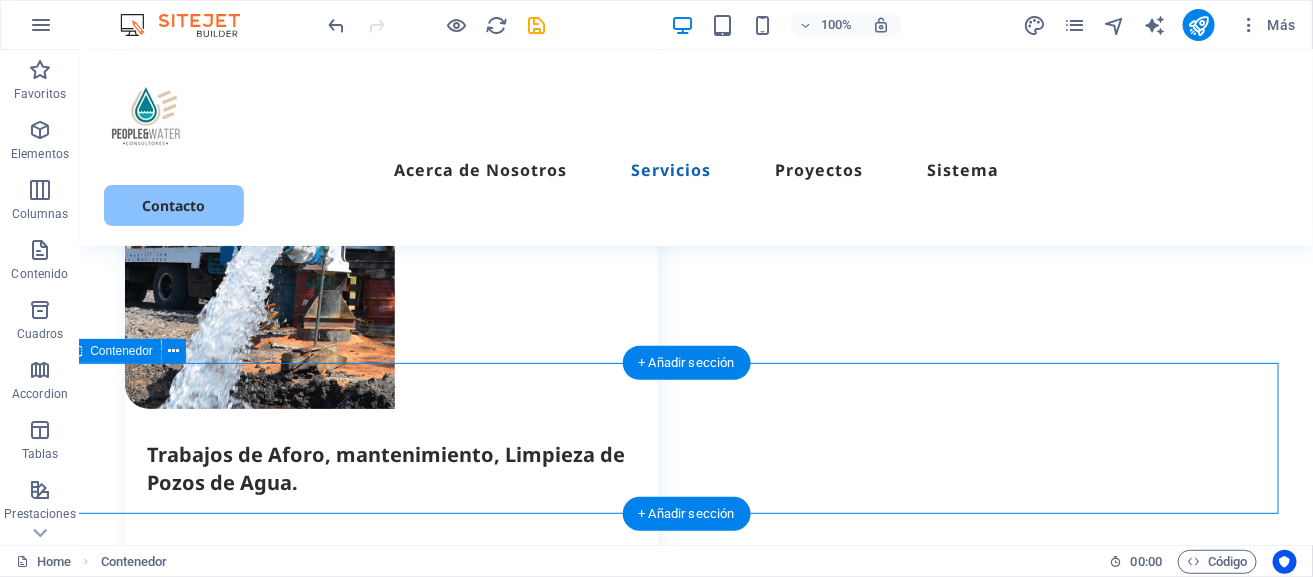 click on "Estos son algunos de los proyestos concluidos por People&Water." at bounding box center [676, 2607] 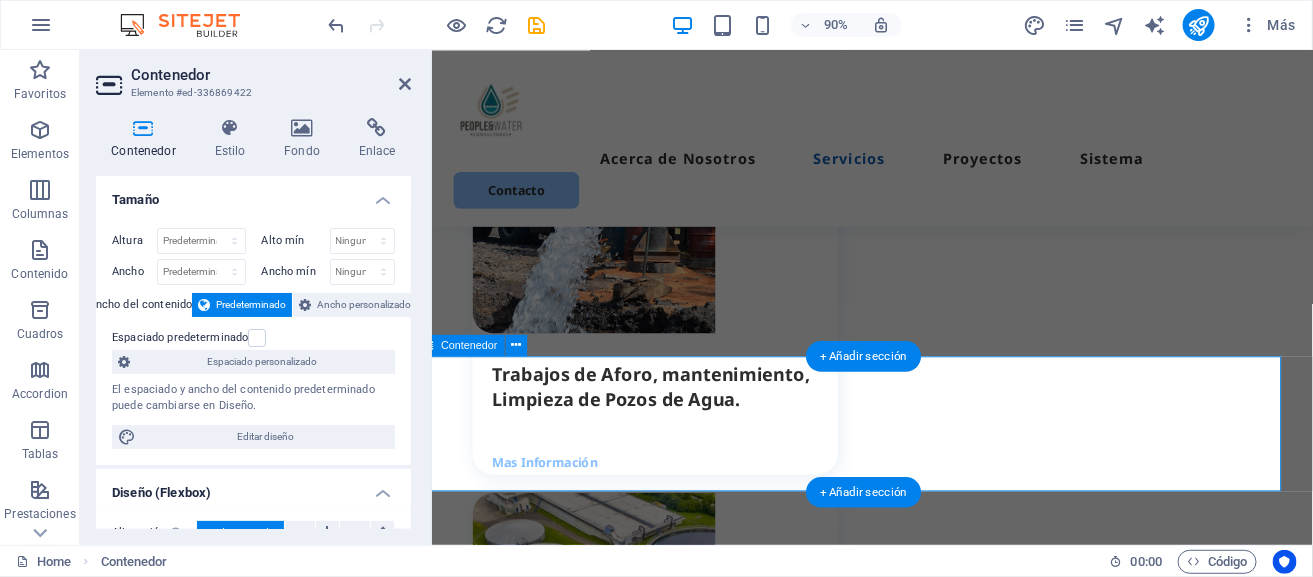 scroll, scrollTop: 2556, scrollLeft: 19, axis: both 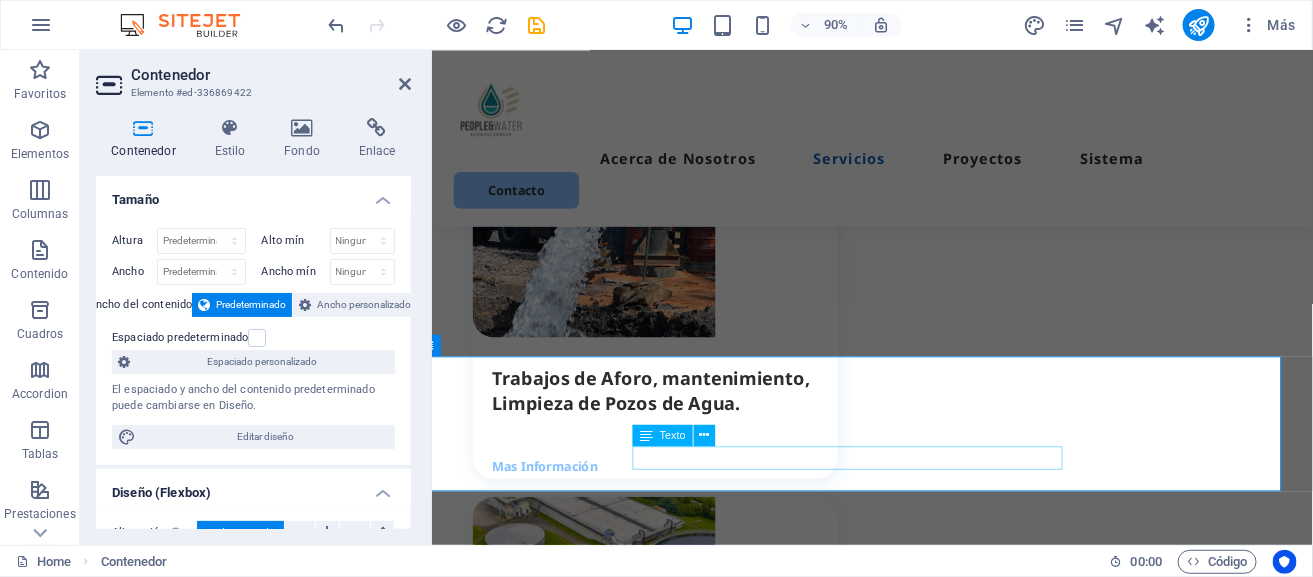 click on "Estos son algunos de los proyestos concluidos por People&Water." at bounding box center [901, 2662] 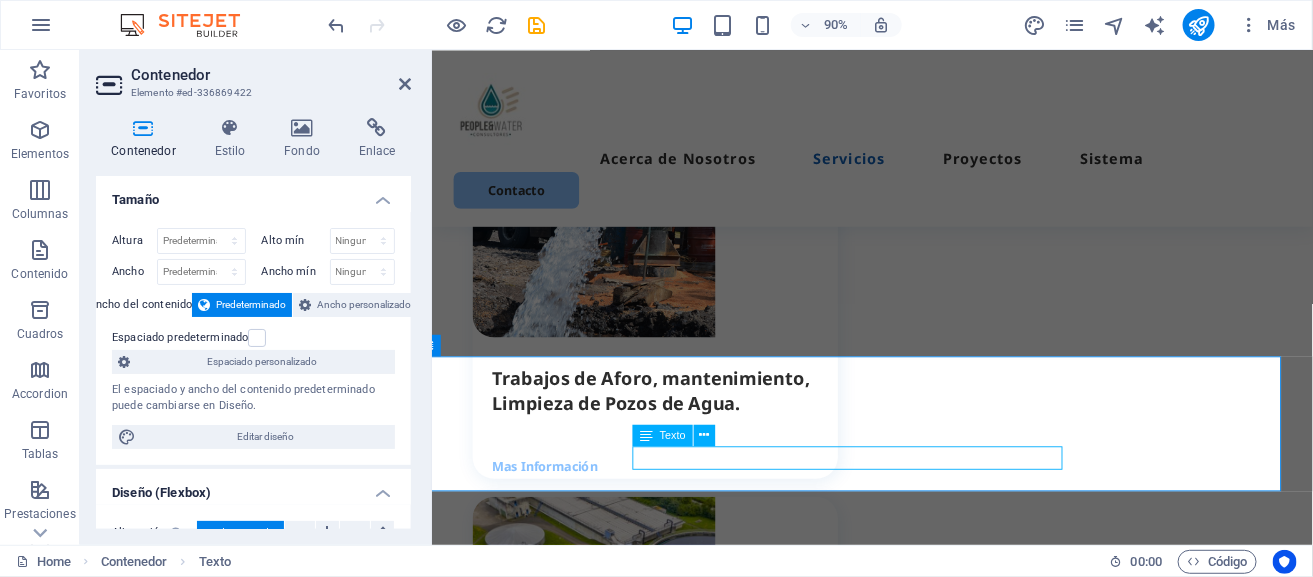 scroll, scrollTop: 2560, scrollLeft: 19, axis: both 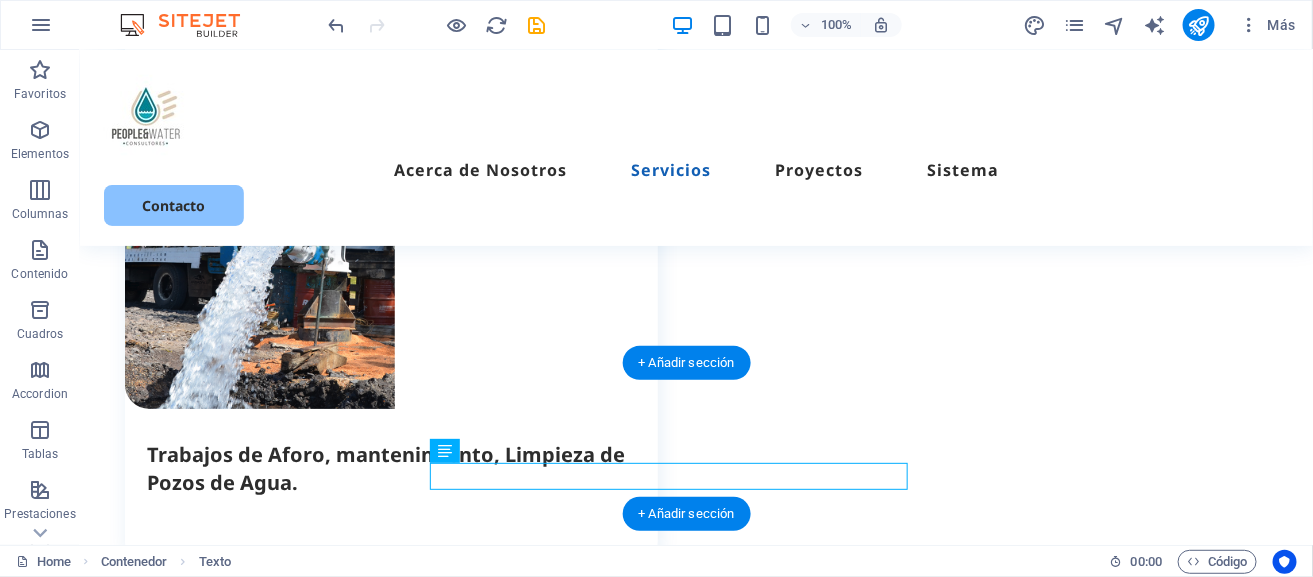 drag, startPoint x: 450, startPoint y: 500, endPoint x: 865, endPoint y: 401, distance: 426.64505 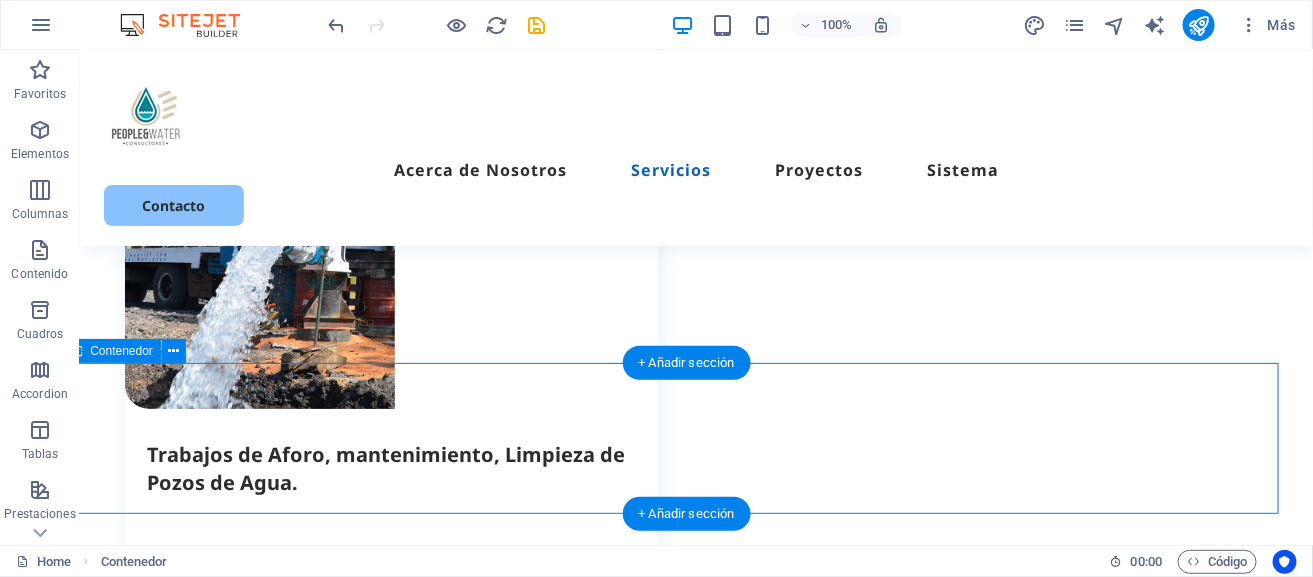 scroll, scrollTop: 2560, scrollLeft: 0, axis: vertical 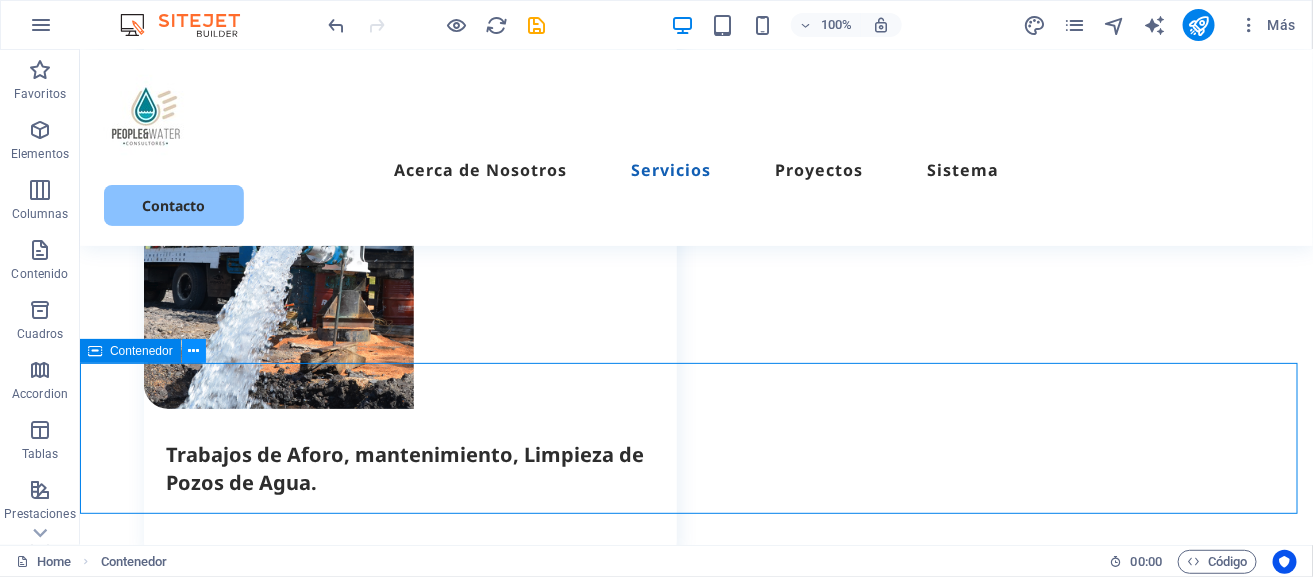 click at bounding box center (194, 351) 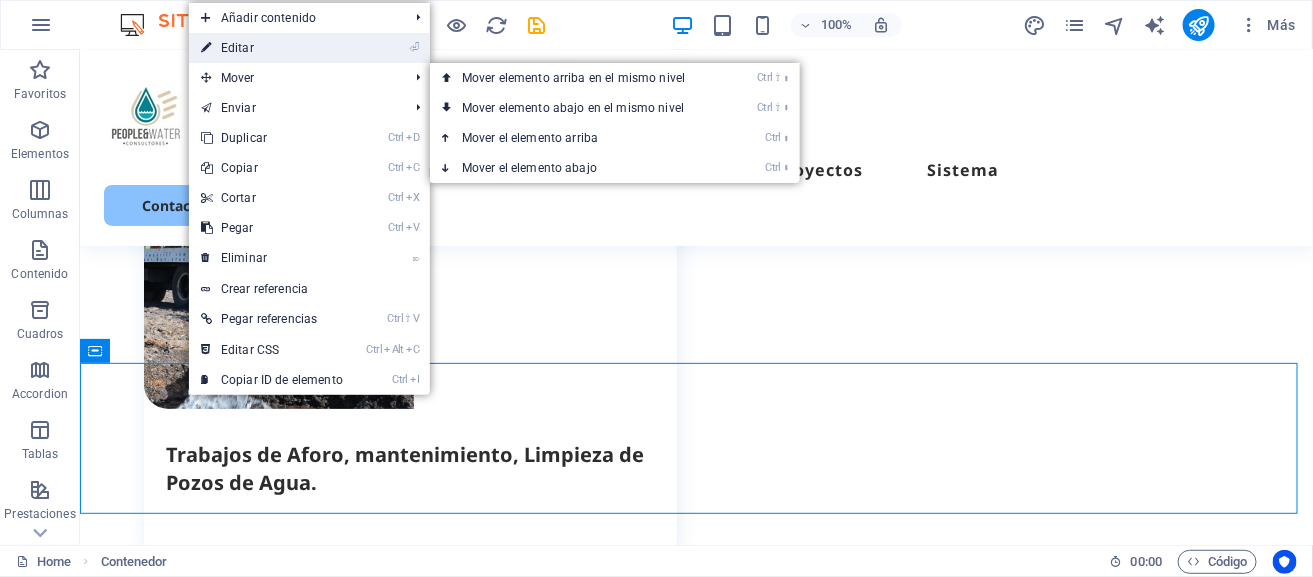 click on "⏎  Editar" at bounding box center [272, 48] 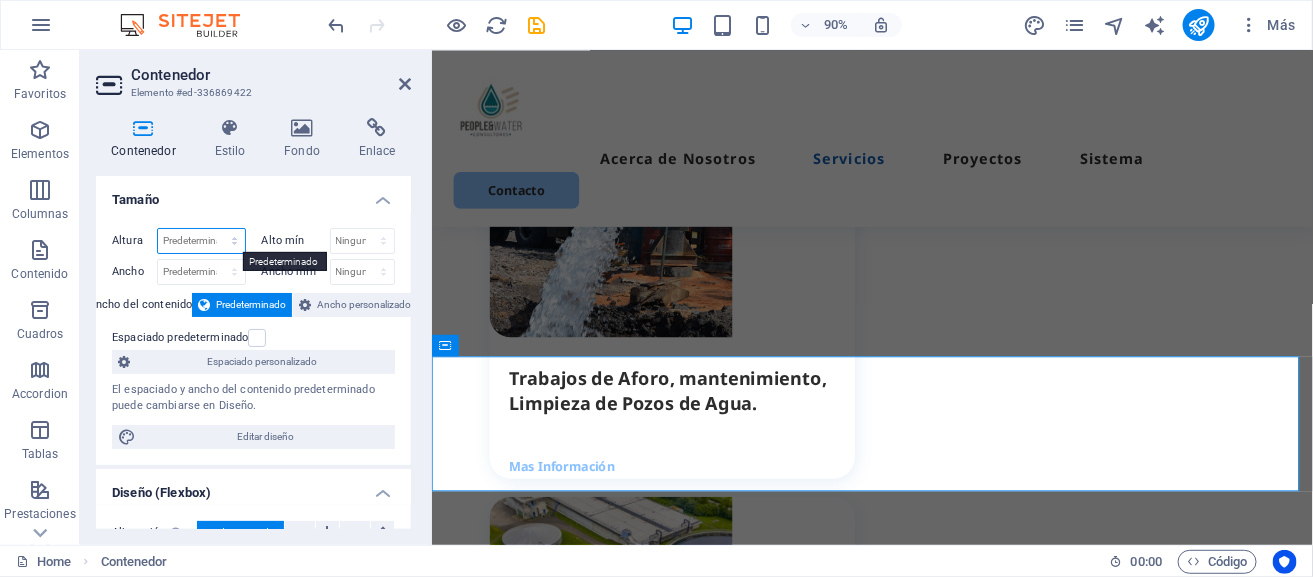 click on "Predeterminado px rem % vh vw" at bounding box center (201, 241) 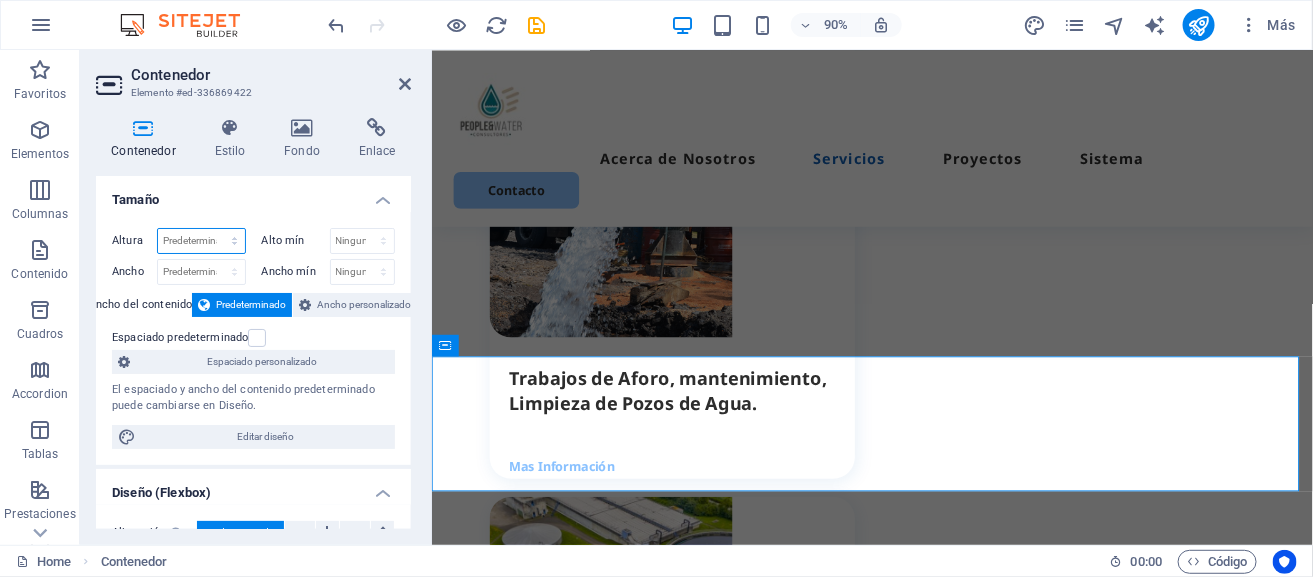 click on "Predeterminado px rem % vh vw" at bounding box center (201, 241) 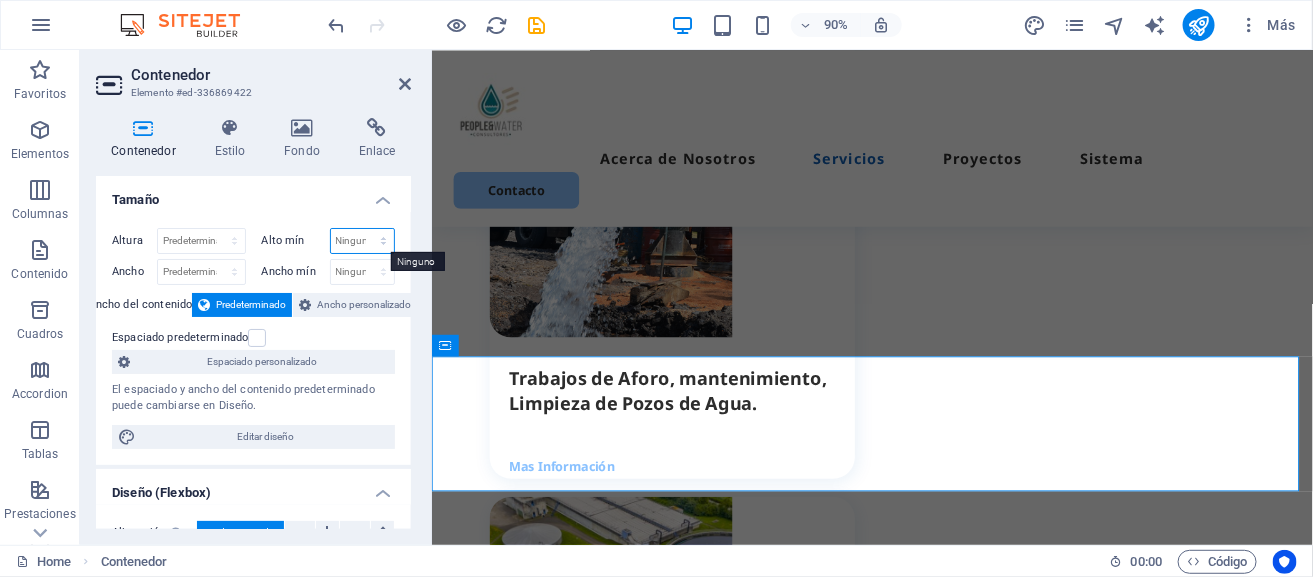 click on "Ninguno px rem % vh vw" at bounding box center (363, 241) 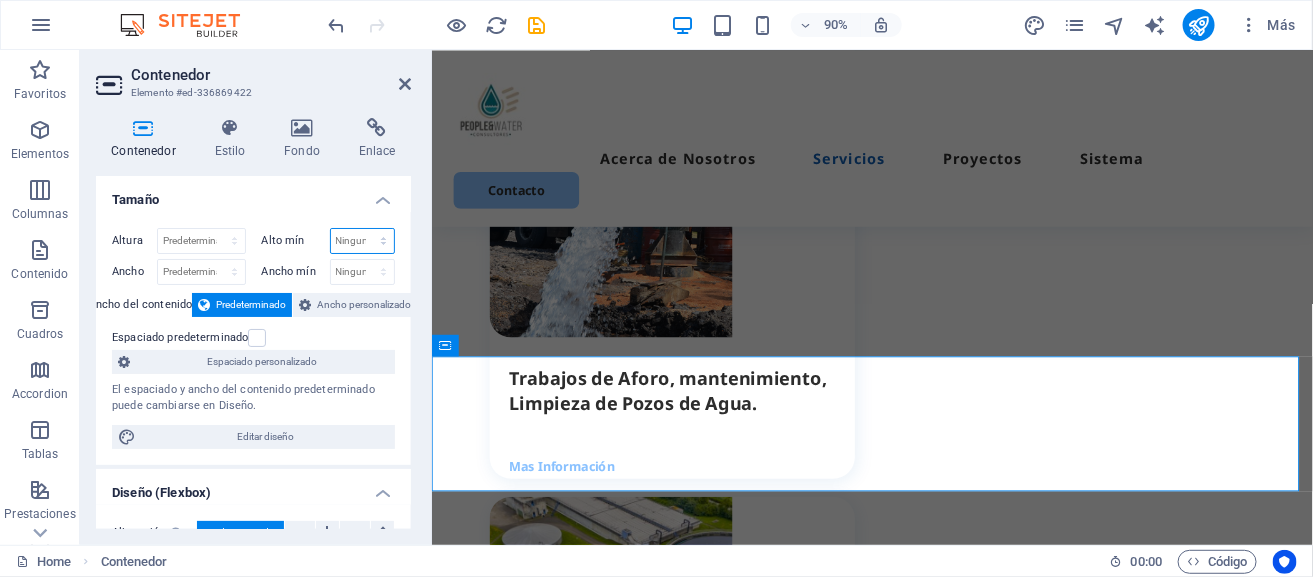 click on "Ninguno px rem % vh vw" at bounding box center (363, 241) 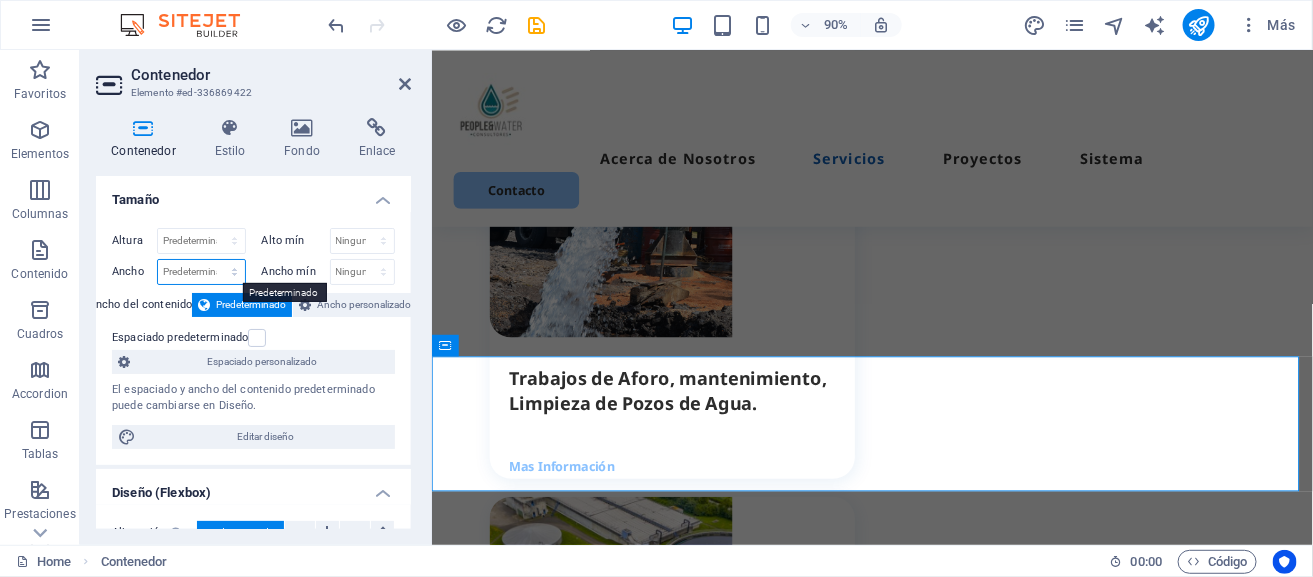 click on "Predeterminado px rem % em vh vw" at bounding box center (201, 272) 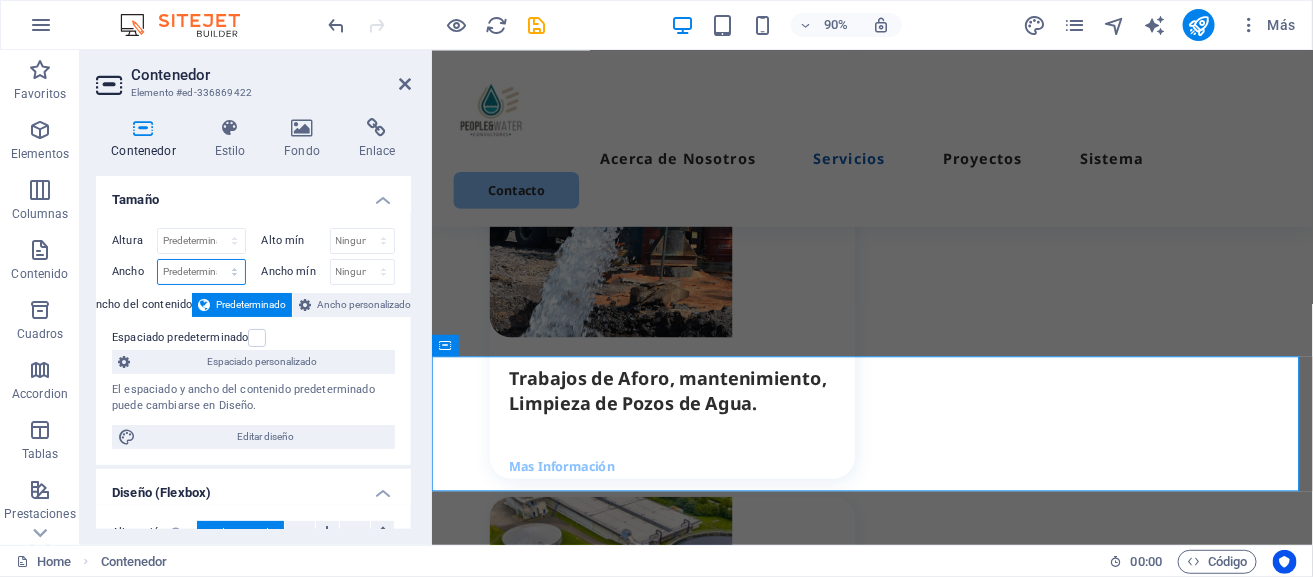 click on "Predeterminado px rem % em vh vw" at bounding box center (201, 272) 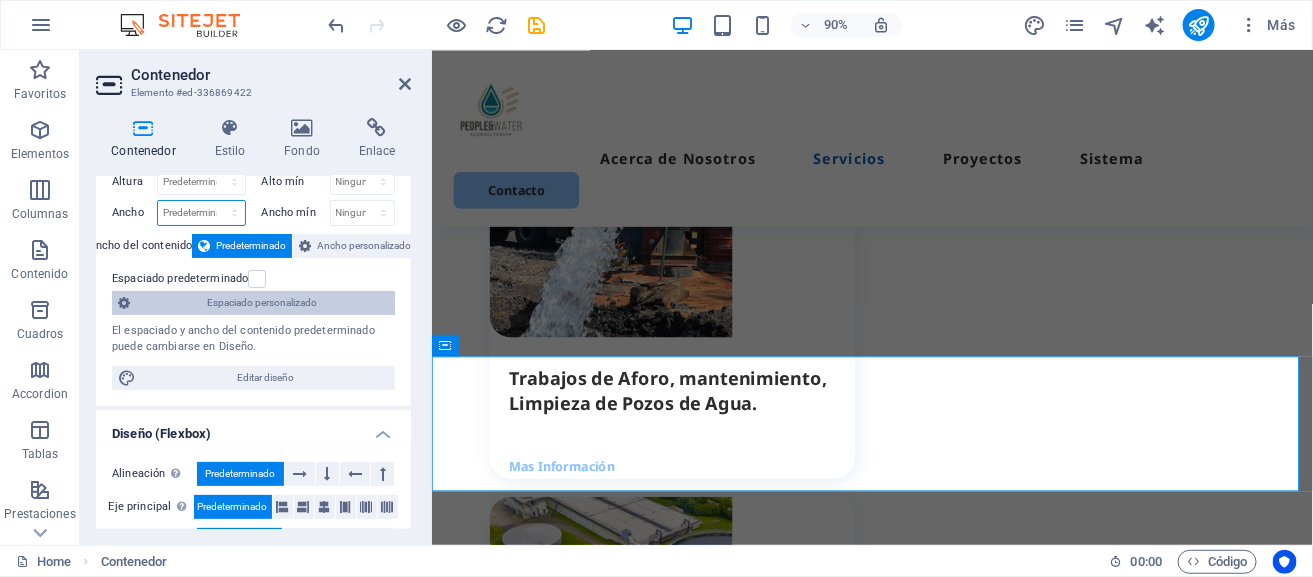 scroll, scrollTop: 0, scrollLeft: 0, axis: both 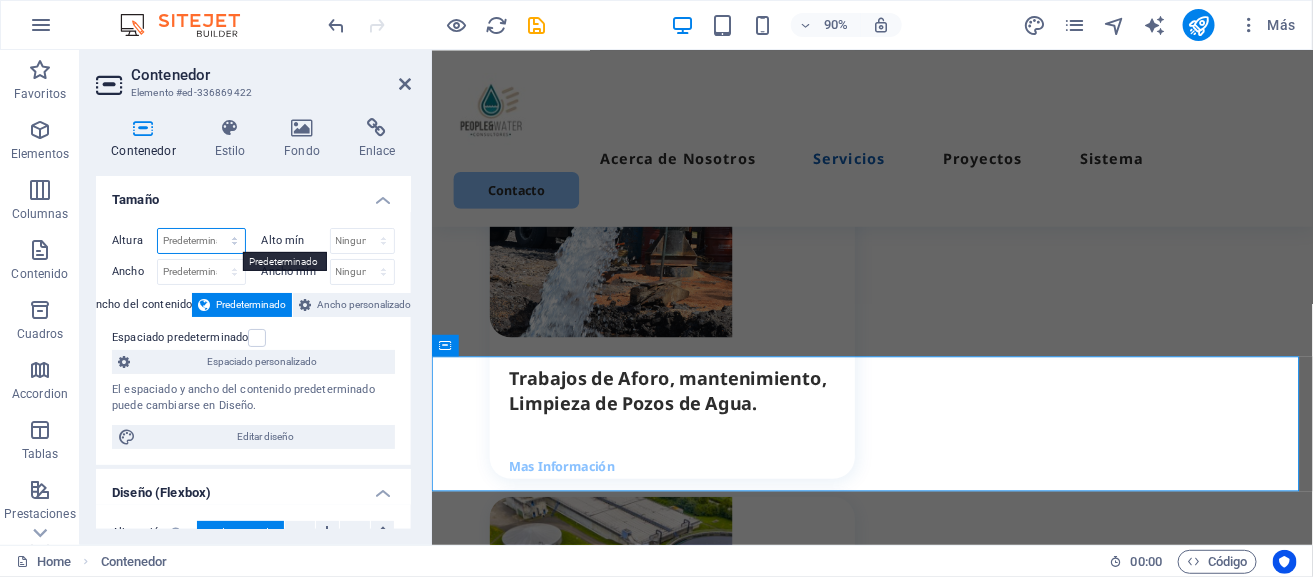 click on "Predeterminado px rem % vh vw" at bounding box center [201, 241] 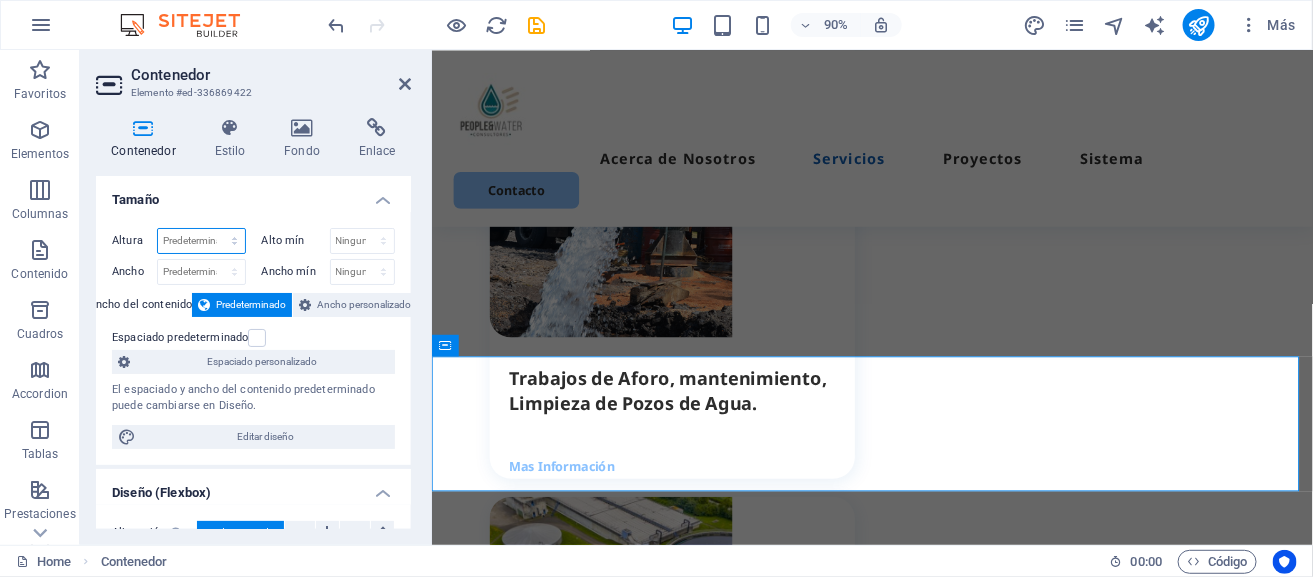 select on "px" 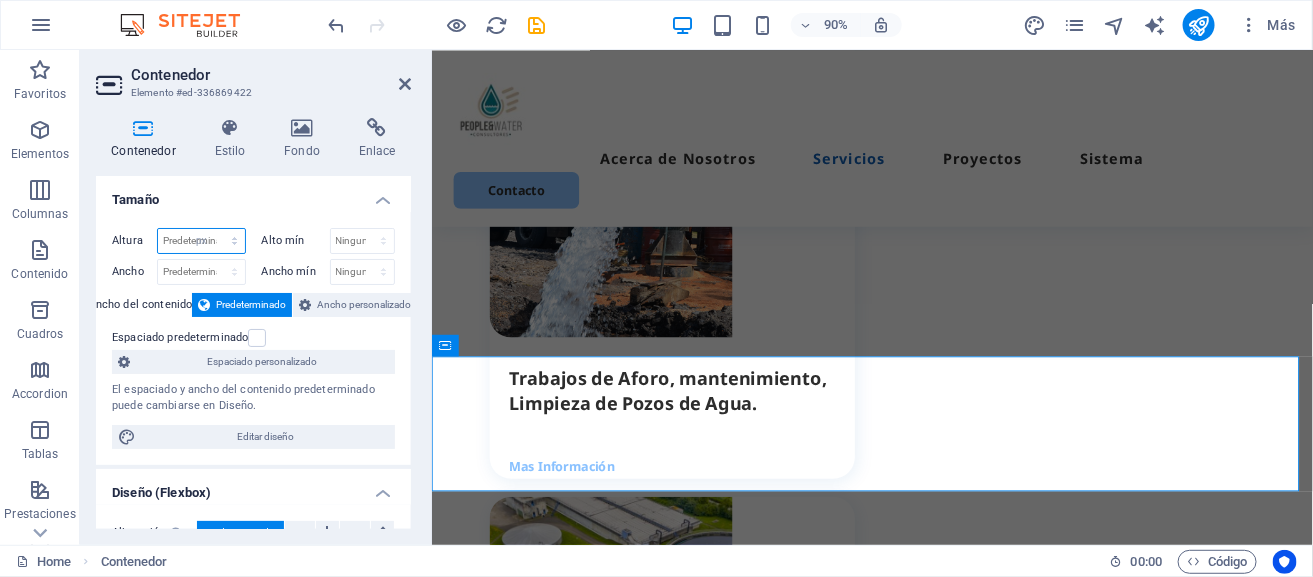 click on "Predeterminado px rem % vh vw" at bounding box center (201, 241) 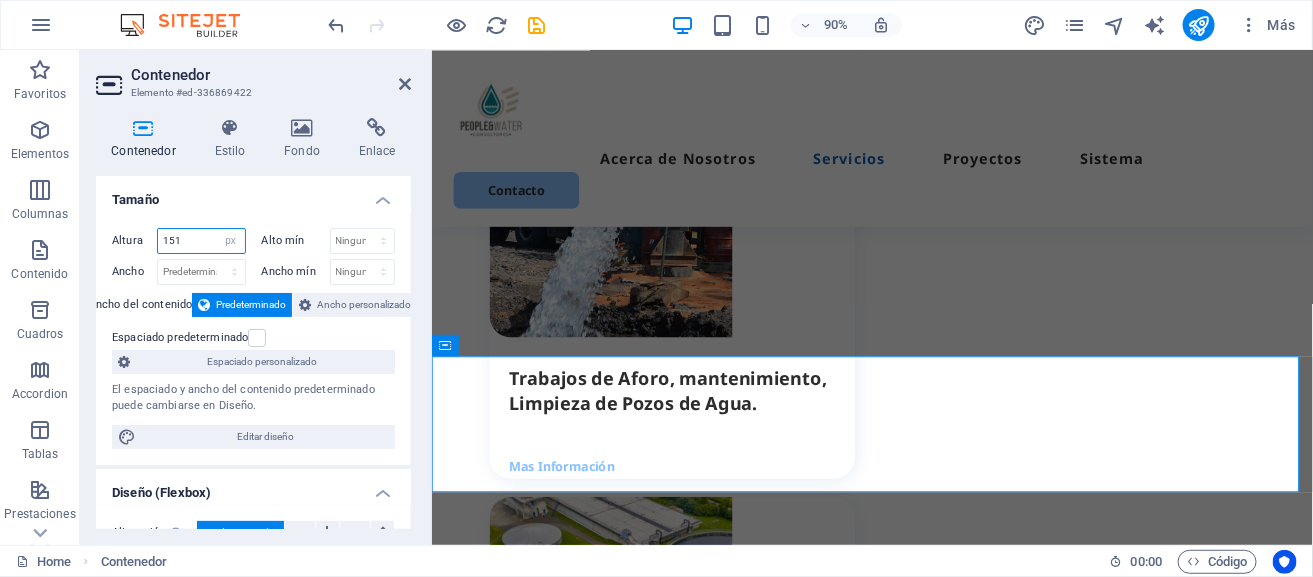 click on "151" at bounding box center (201, 241) 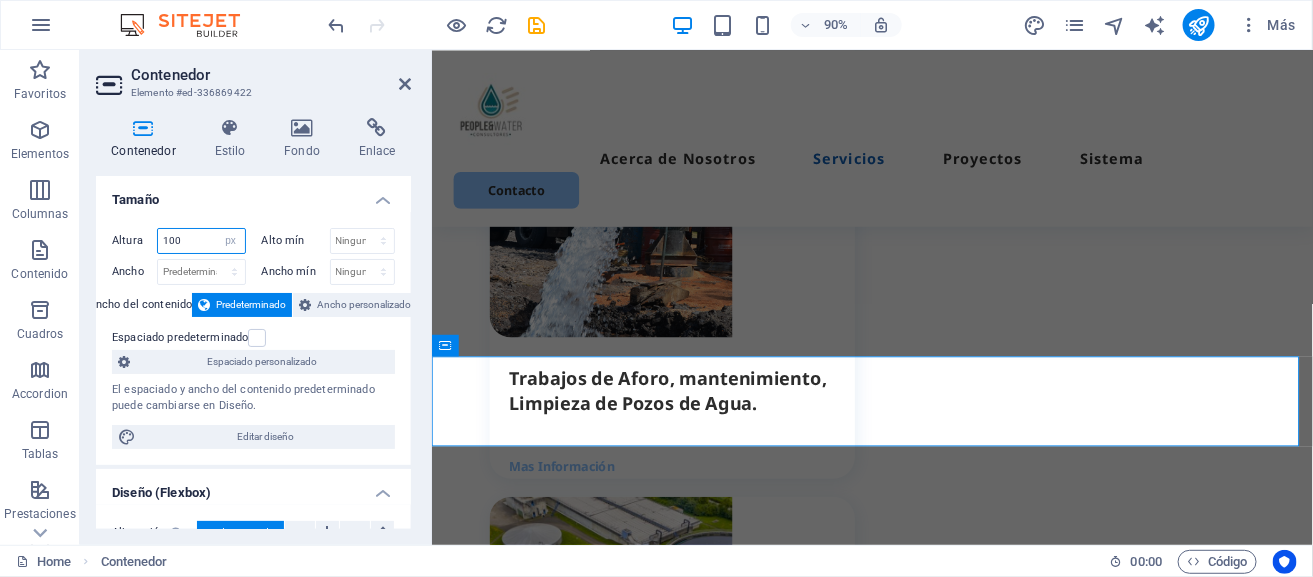 click on "100" at bounding box center [201, 241] 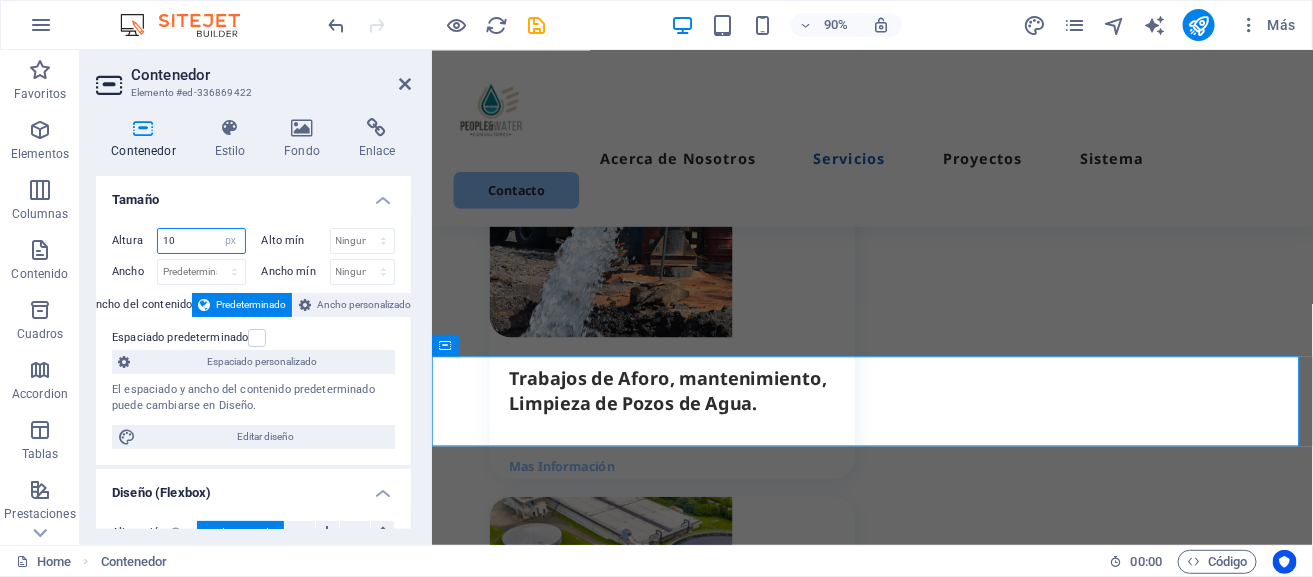 type on "1" 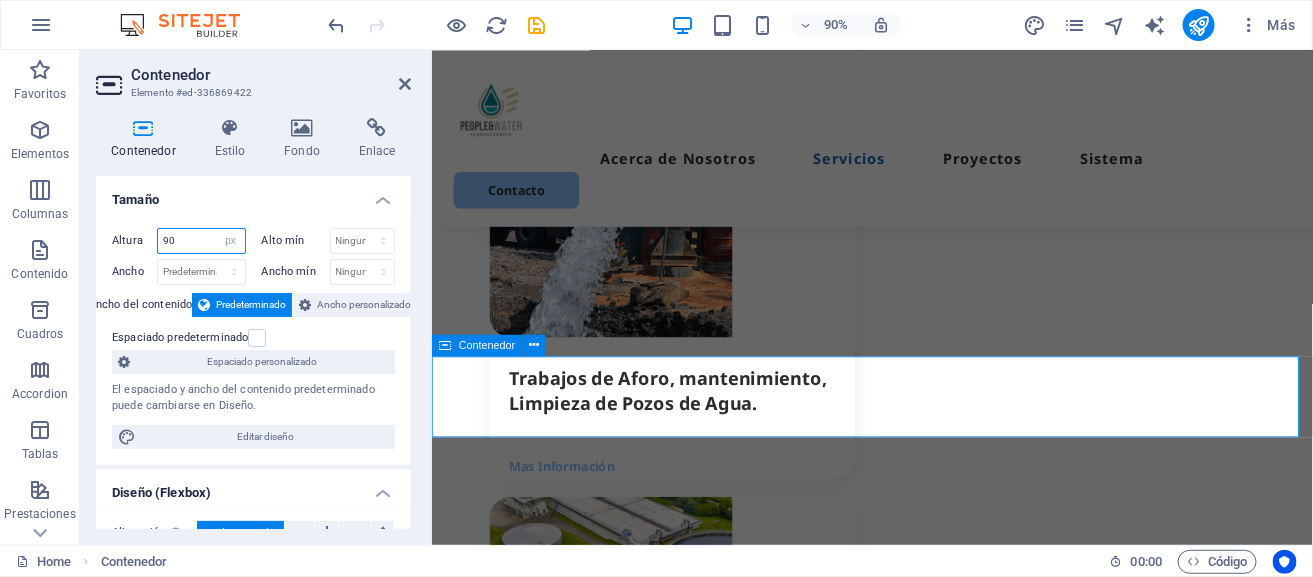 type on "90" 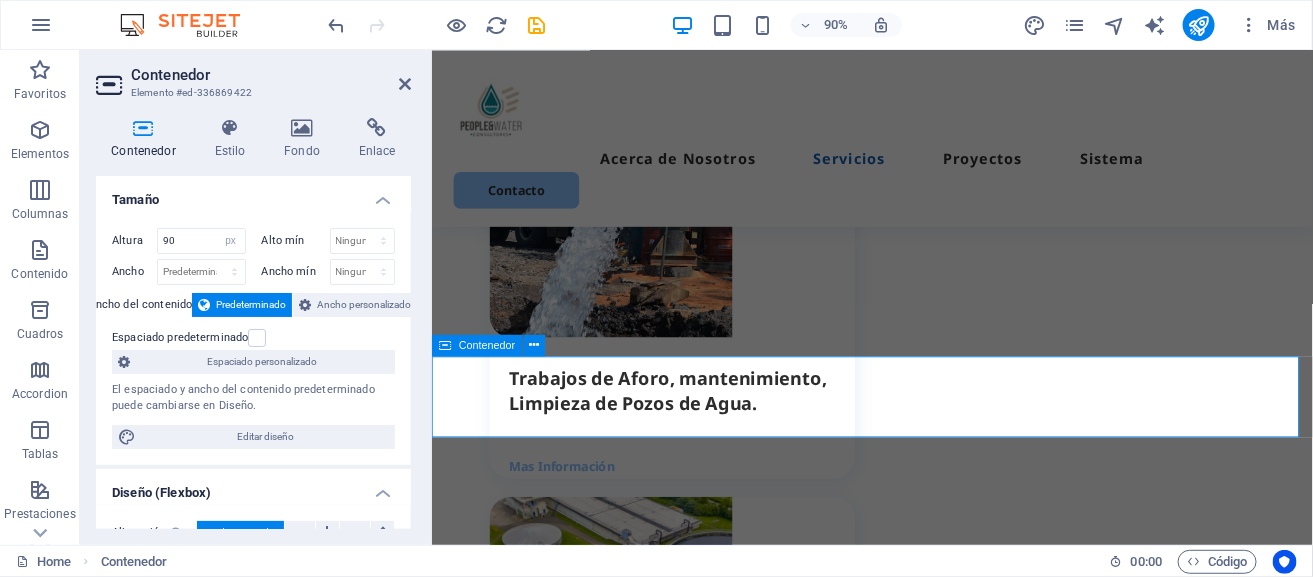 click on "Estos son algunos de los proyestos concluidos por People&Water." at bounding box center [920, 2594] 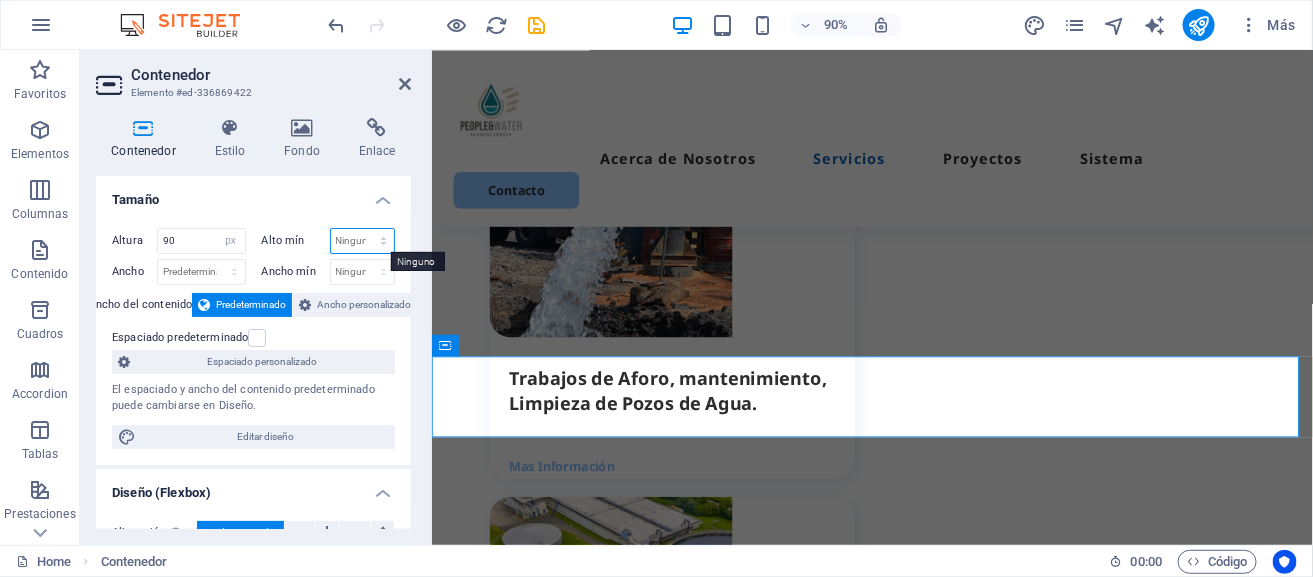 click on "Ninguno px rem % vh vw" at bounding box center (363, 241) 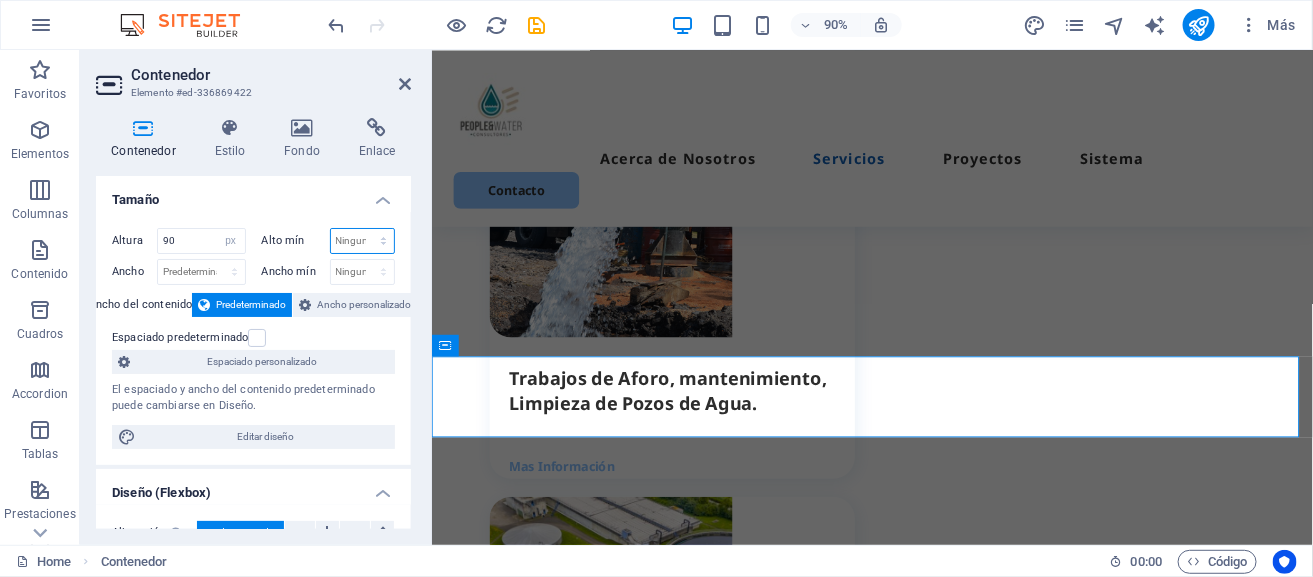 select on "px" 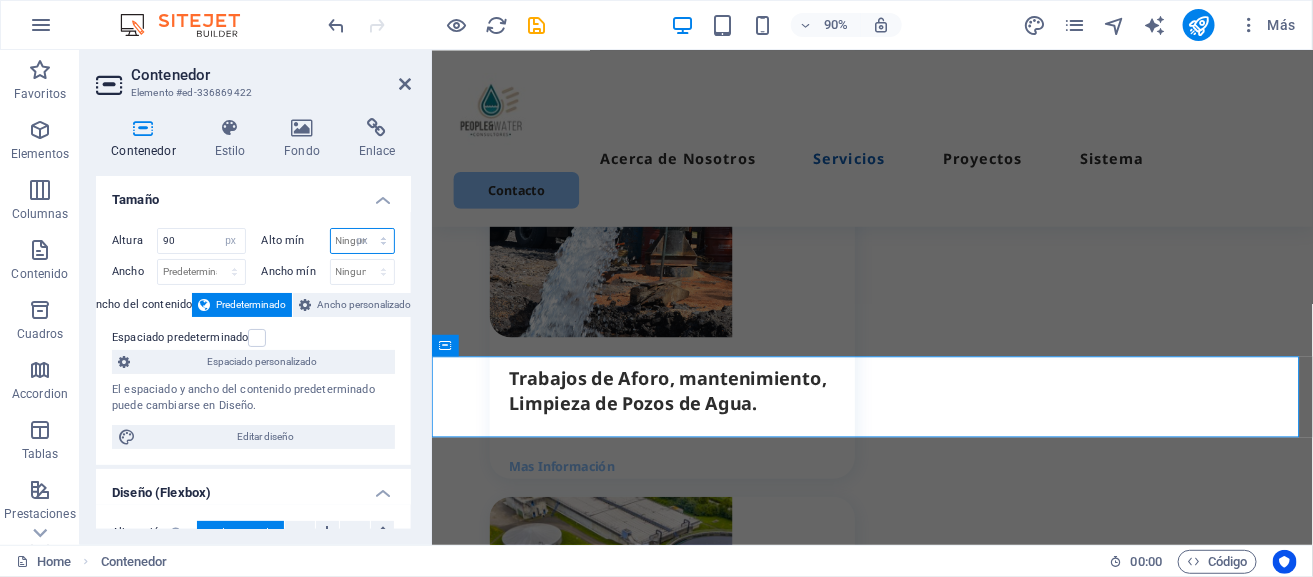 click on "Ninguno px rem % vh vw" at bounding box center (363, 241) 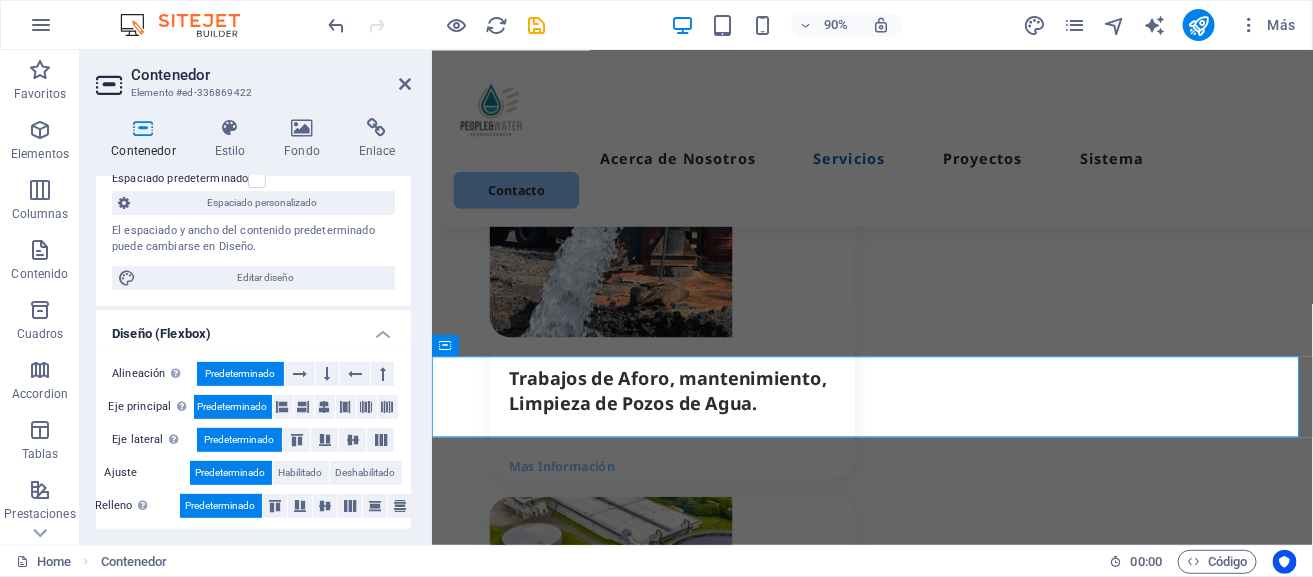 scroll, scrollTop: 160, scrollLeft: 0, axis: vertical 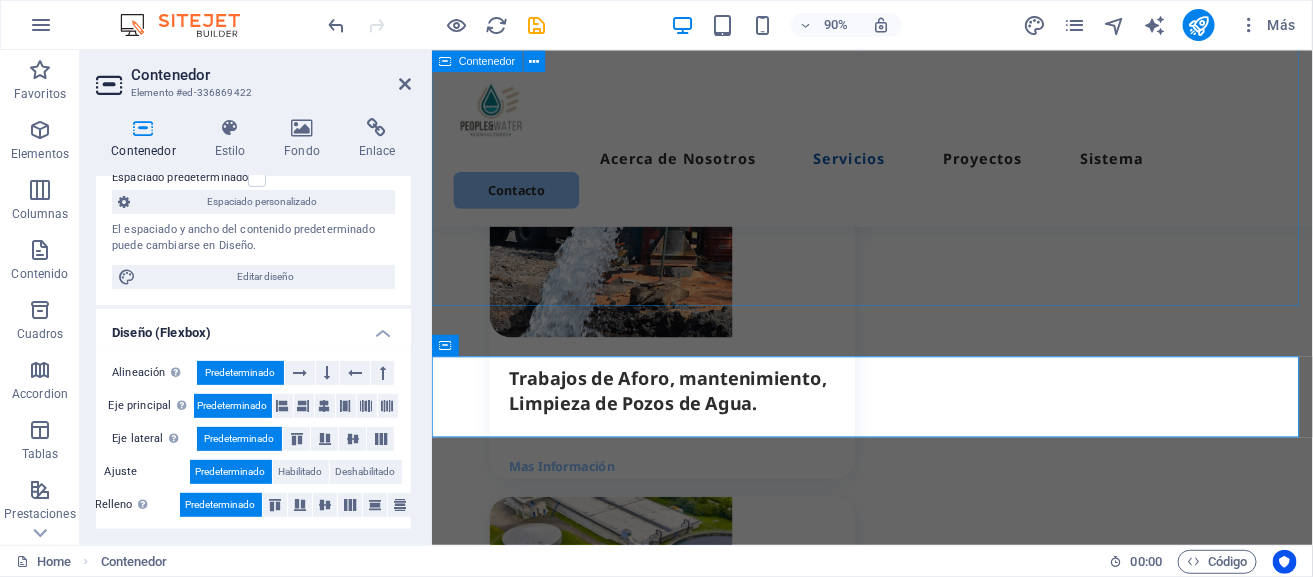 click on "Nuestros Servicios Estos son algunos de los servicios que realizamos Perforaciones  y Equipamientos de Pozos Profundos de Agua Potable Mas Información Trabajos de Aforo, mantenimiento, Limpieza de Pozos de Agua. Mas Información .fa-secondary{opacity:.4} Trabajos de Planta de Tratamiento y limpieza de la misma. Mas Información .fa-secondary{opacity:.4} Asesoría y adquisición de derechos de agua. Mas Información Gestión de Permisos, concesiones de pozos (Manantiales, zona Federal, etc.) Mas Información .fa-secondary{opacity:.4} Regularización de cobros ante CNA. Mas Información" at bounding box center [920, 945] 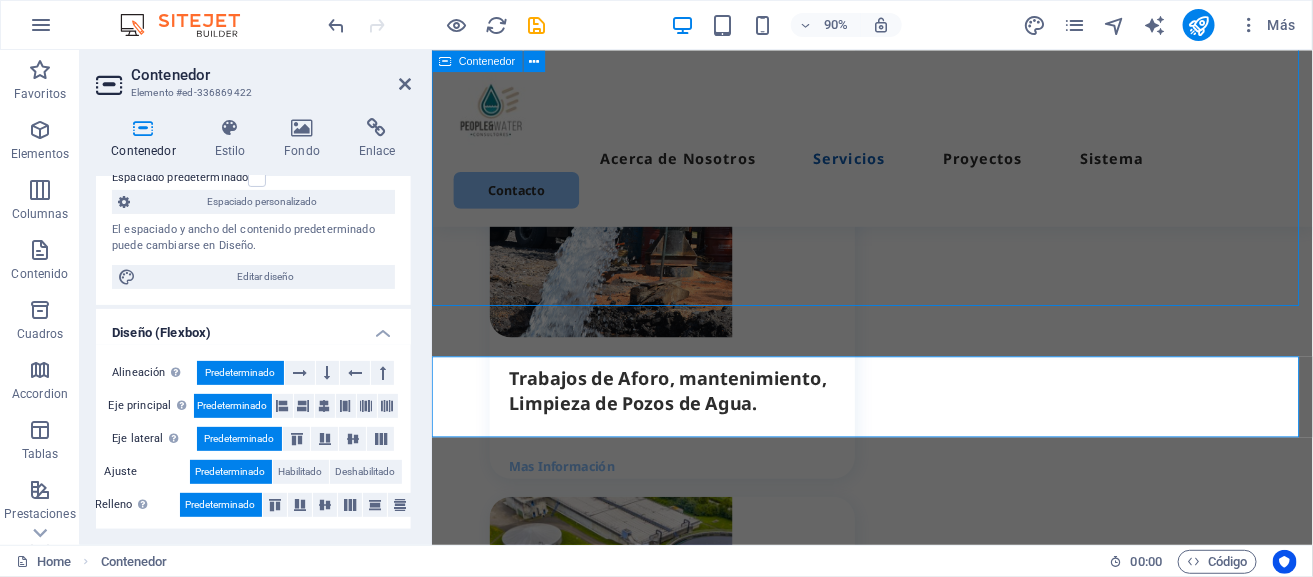 scroll, scrollTop: 2560, scrollLeft: 0, axis: vertical 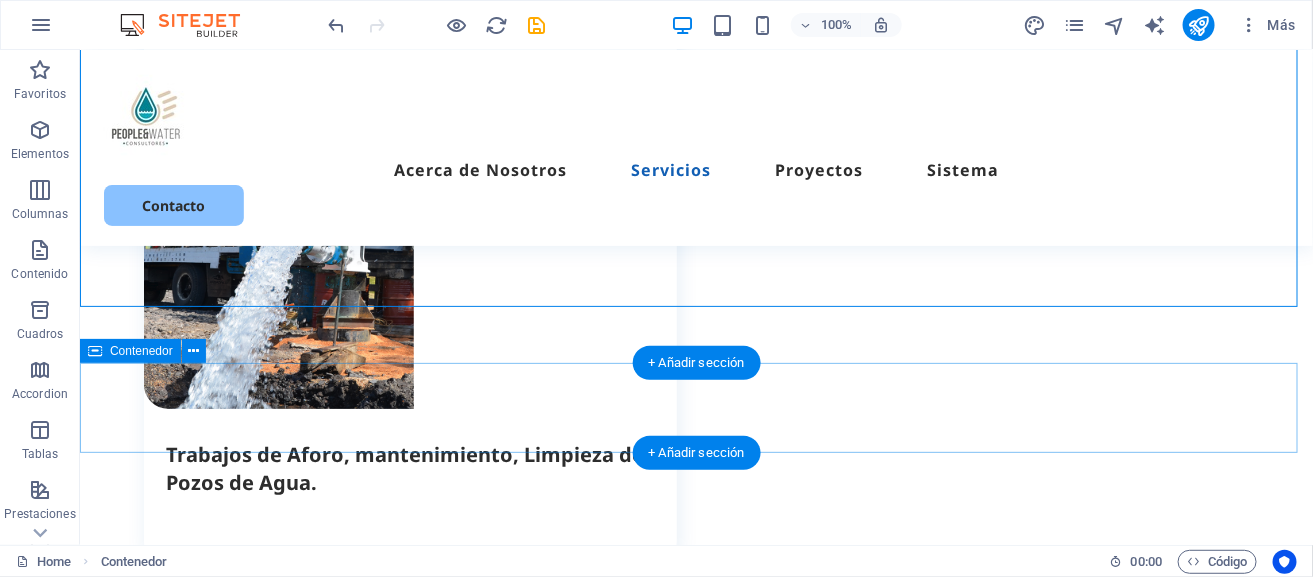 click on "Estos son algunos de los proyestos concluidos por People&Water." at bounding box center (695, 2577) 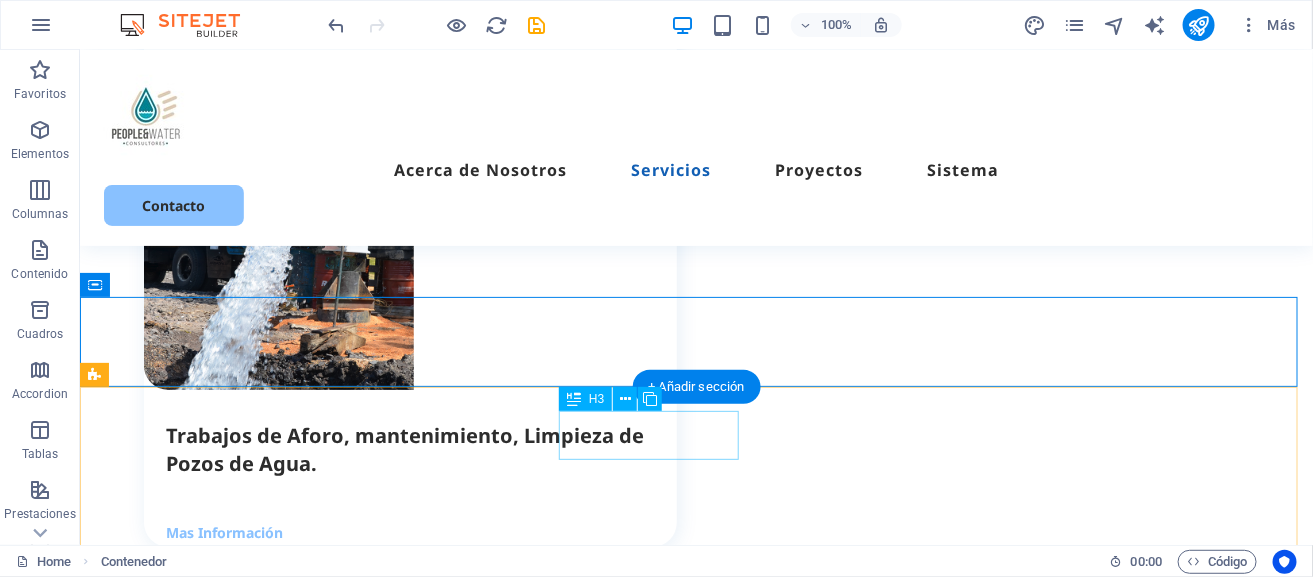 scroll, scrollTop: 2622, scrollLeft: 0, axis: vertical 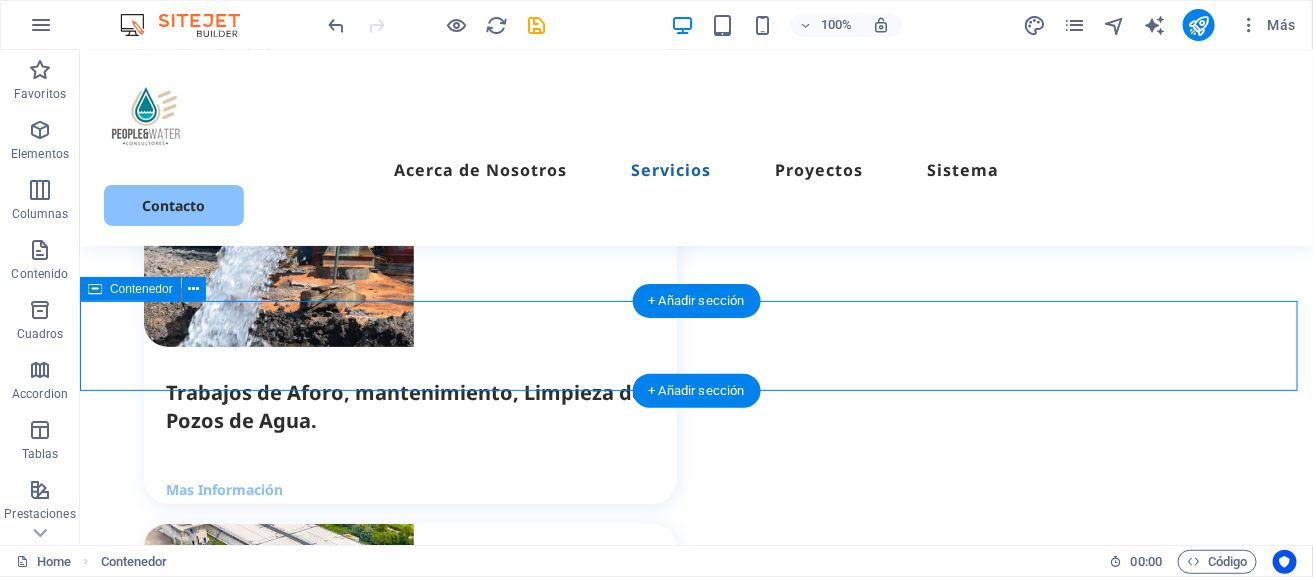 click on "Estos son algunos de los proyestos concluidos por People&Water." at bounding box center [695, 2515] 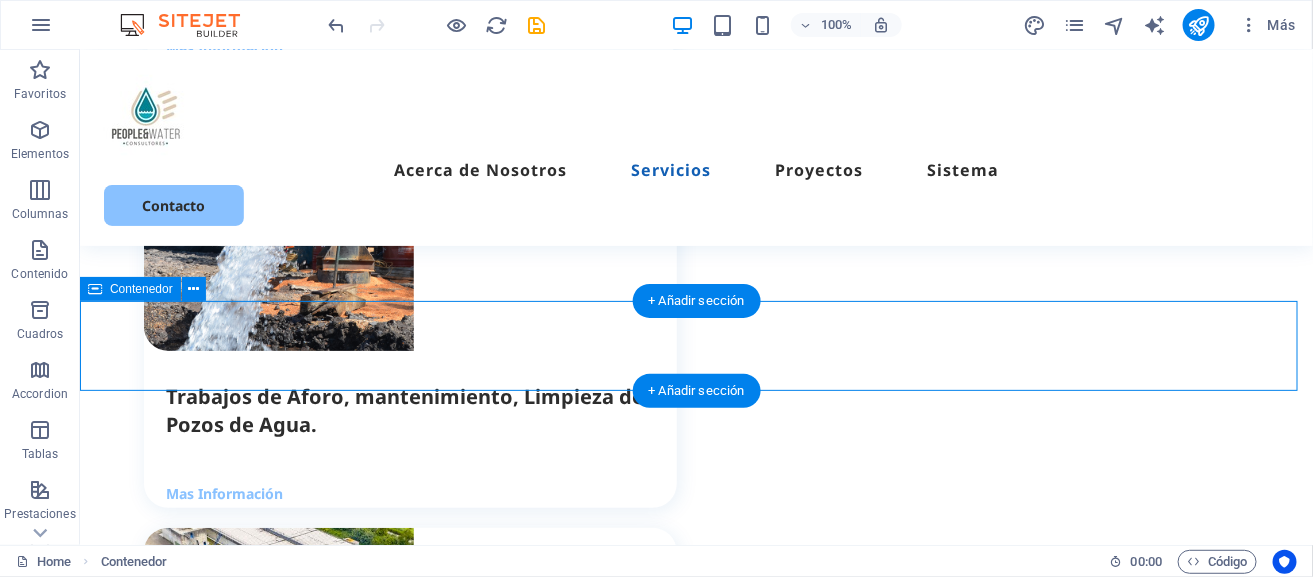 select on "px" 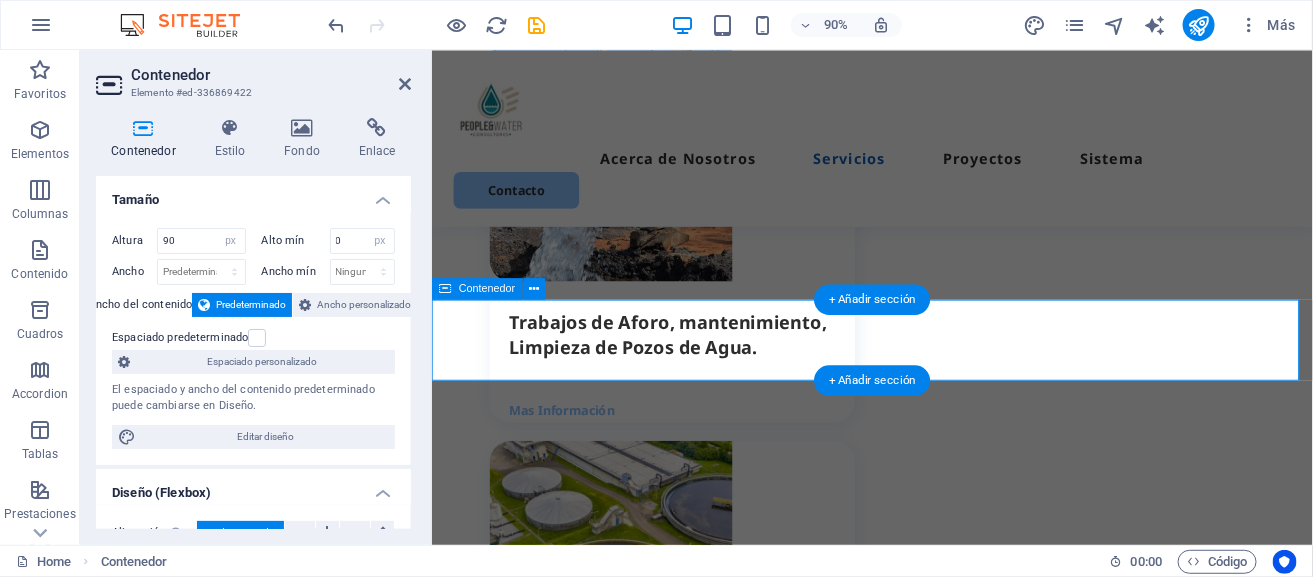 click on "Estos son algunos de los proyestos concluidos por People&Water." at bounding box center [920, 2532] 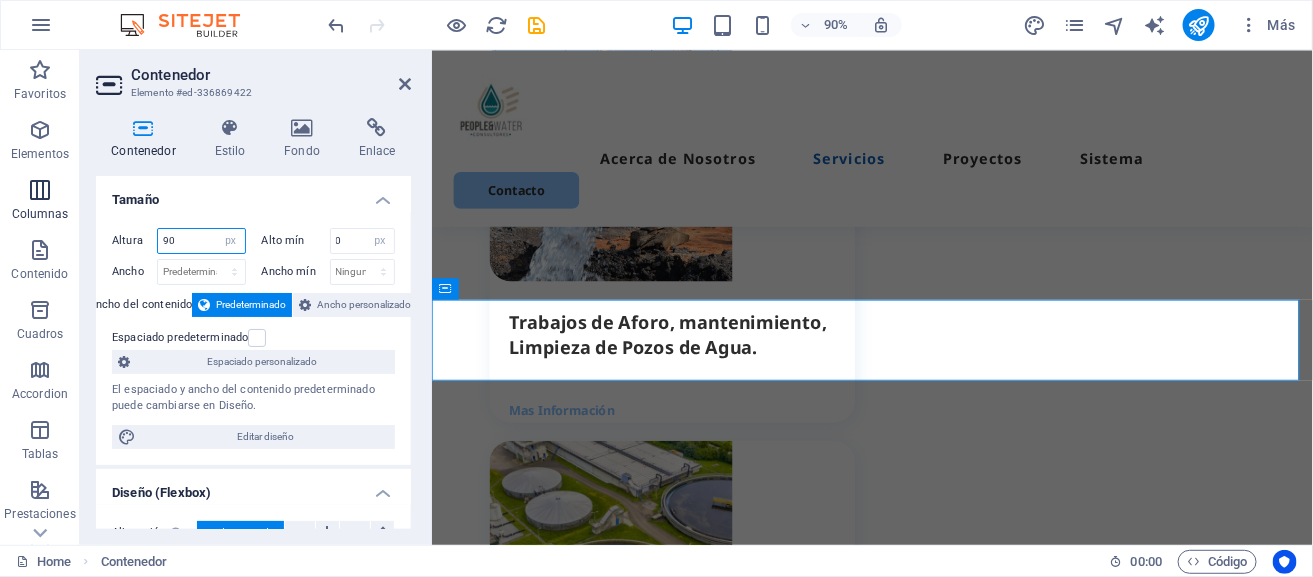 drag, startPoint x: 188, startPoint y: 235, endPoint x: 60, endPoint y: 222, distance: 128.65846 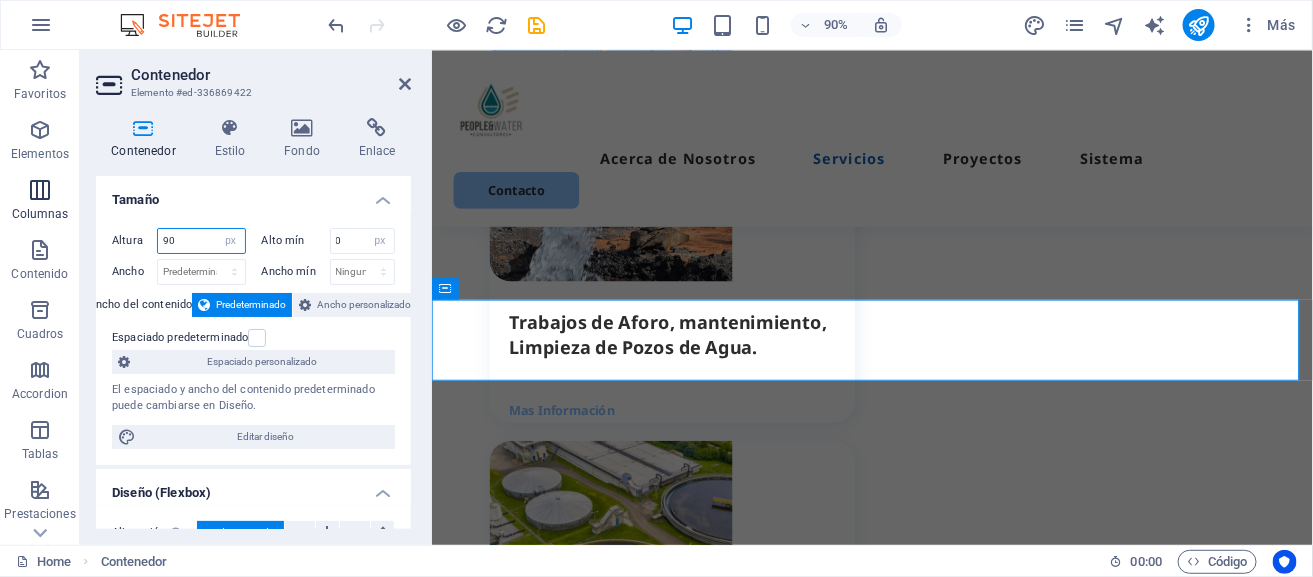 click on "Favoritos Elementos Columnas Contenido Cuadros Accordion Tablas Prestaciones Imágenes Control deslizante Encabezado Pie de página Formularios Marketing Colecciones Contenedor Elemento #ed-336869422
Contenedor Estilo Fondo Enlace Tamaño Altura 90 Predeterminado px rem % vh vw Alto mín 0 Ninguno px rem % vh vw Ancho Predeterminado px rem % em vh vw Ancho mín Ninguno px rem % vh vw Ancho del contenido Predeterminado Ancho personalizado Ancho Predeterminado px rem % em vh vw Ancho mín Ninguno px rem % vh vw Espaciado predeterminado Espaciado personalizado El espaciado y ancho del contenido predeterminado puede cambiarse en Diseño. Editar diseño Diseño (Flexbox) Alineación Determina flex-direction. Predeterminado Eje principal Determina la forma en la que los elementos deberían comportarse por el eje principal en este contenedor (contenido justificado). Predeterminado Eje lateral Controla la dirección vertical del elemento en el contenedor (alinear elementos). Predeterminado Ajuste Rol" at bounding box center [656, 297] 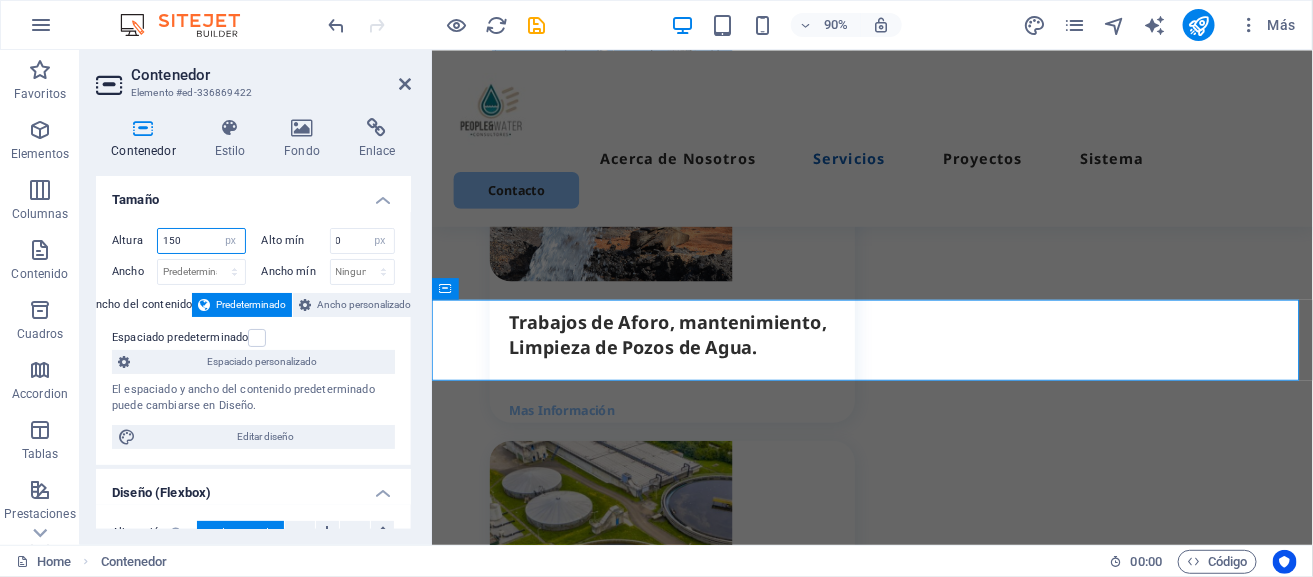 type on "150" 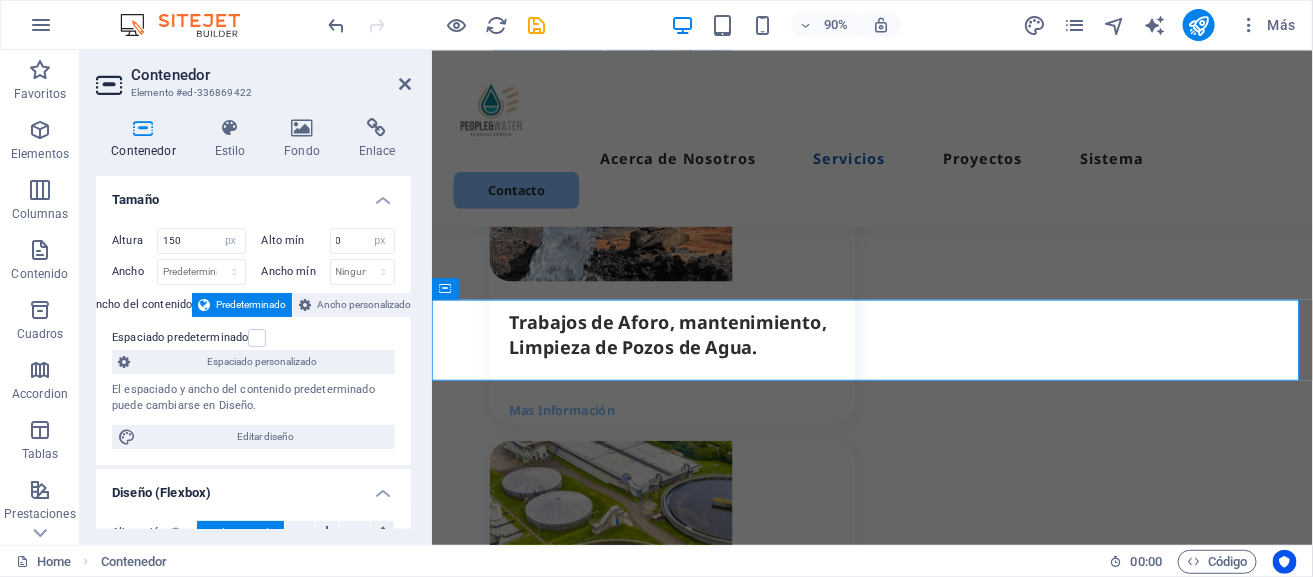 click on "Tamaño" at bounding box center (253, 194) 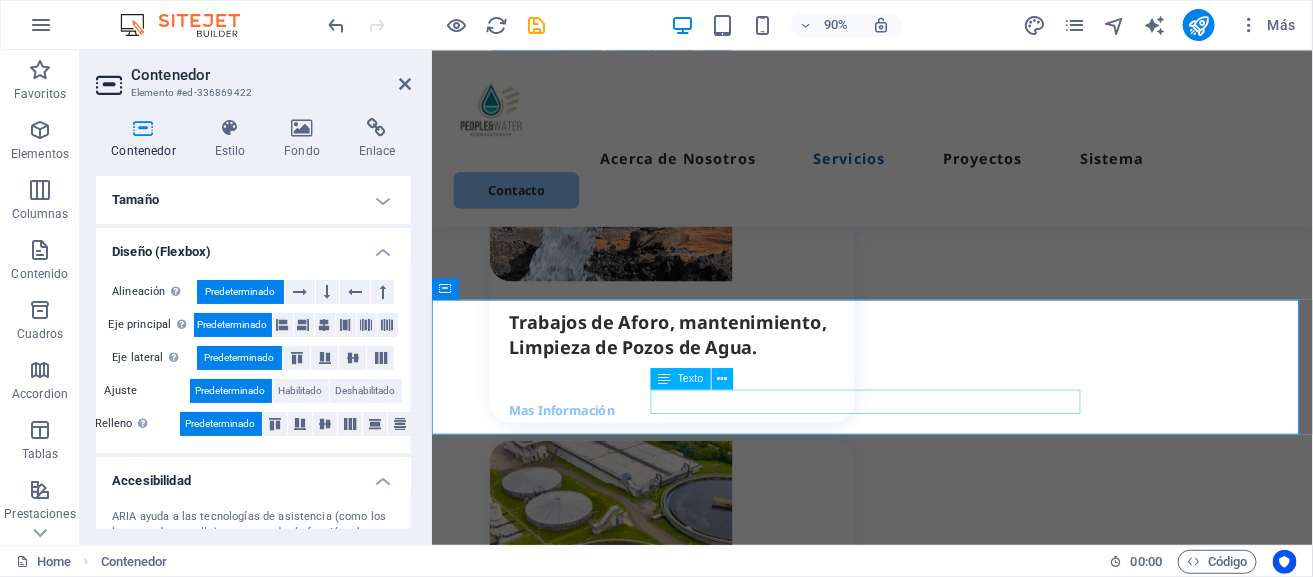 click on "Estos son algunos de los proyestos concluidos por People&Water." at bounding box center [920, 2600] 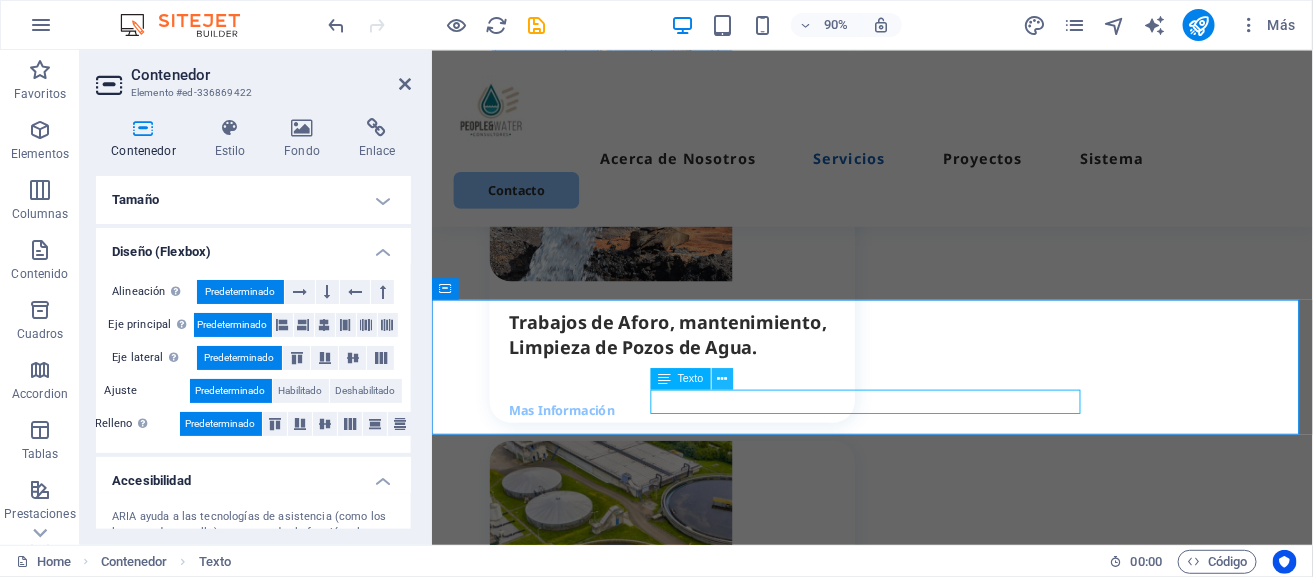 click at bounding box center [723, 378] 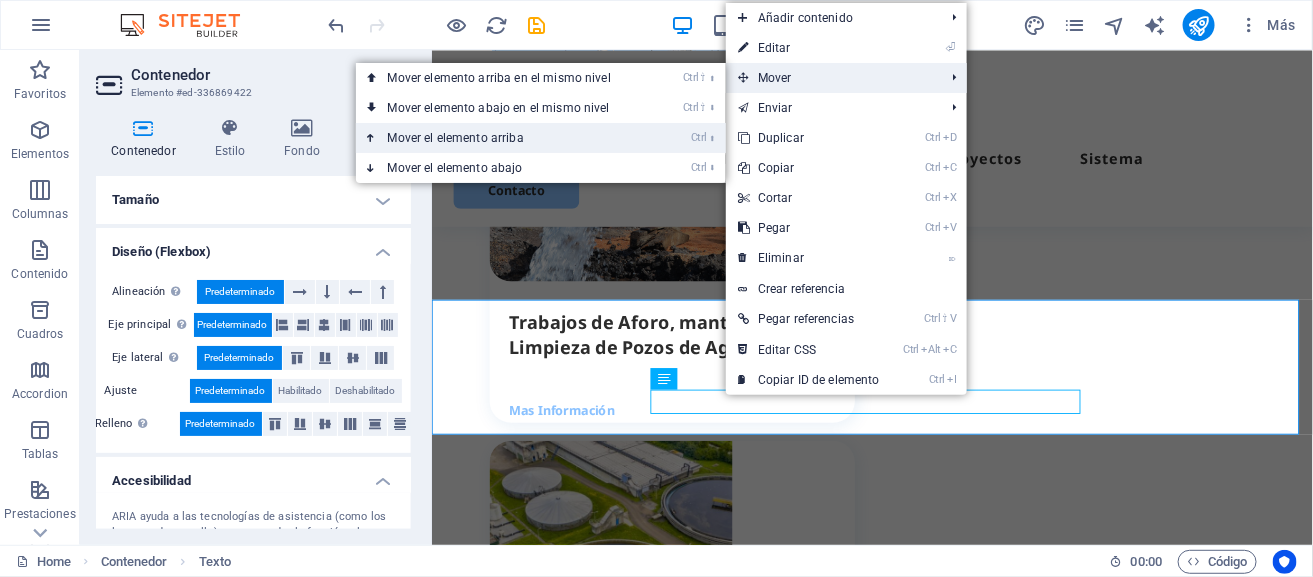 click on "Ctrl ⬆  Mover el elemento arriba" at bounding box center (503, 138) 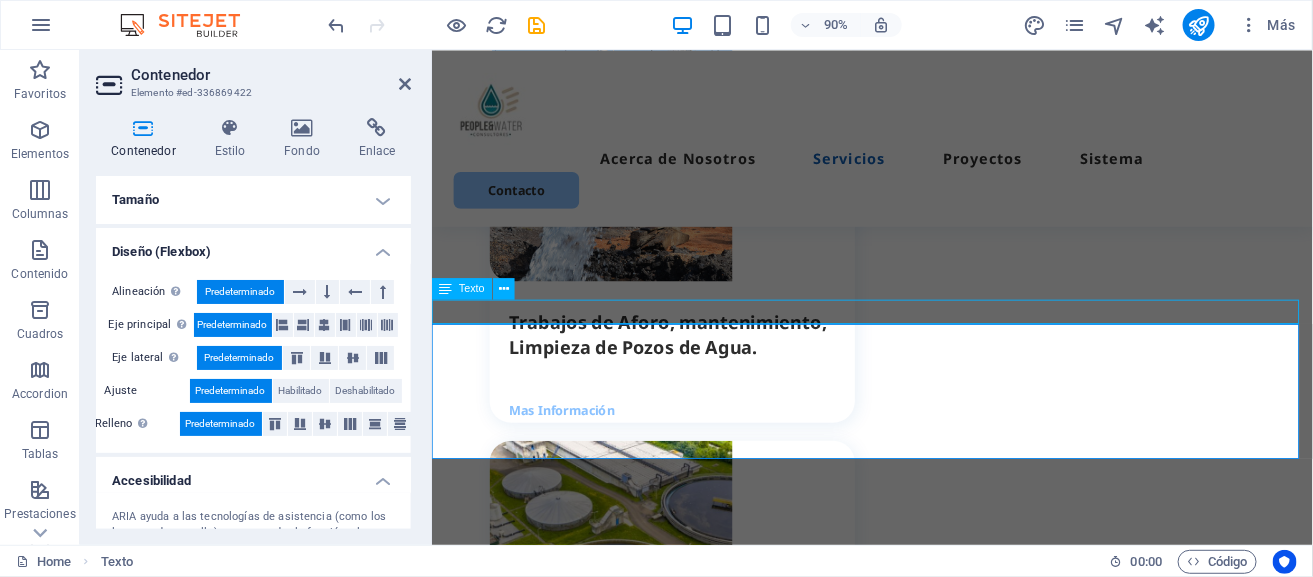 click on "Estos son algunos de los proyestos concluidos por People&Water." at bounding box center [920, 2500] 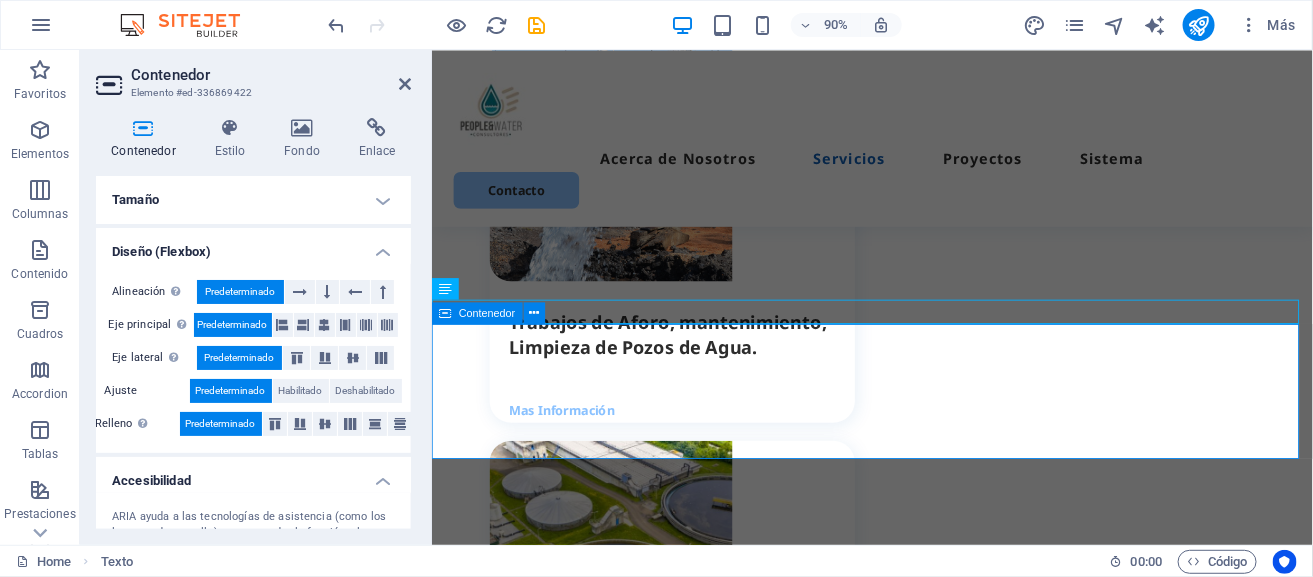 click on "Suelta el contenido aquí o  Añadir elementos  Pegar portapapeles" at bounding box center [920, 2589] 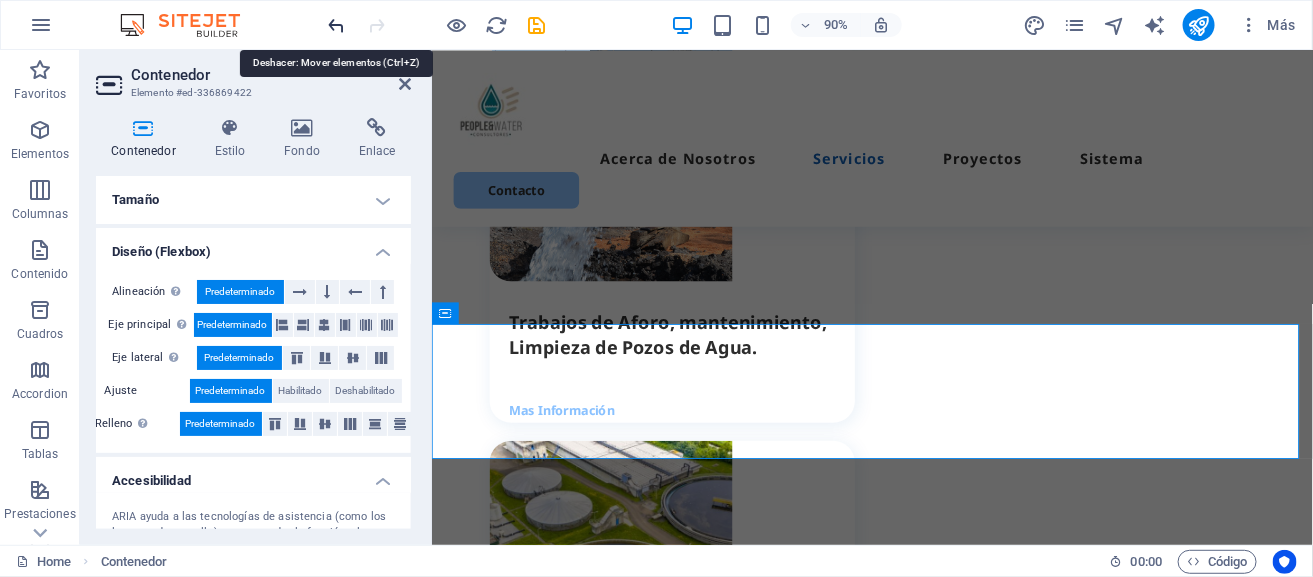 click at bounding box center (337, 25) 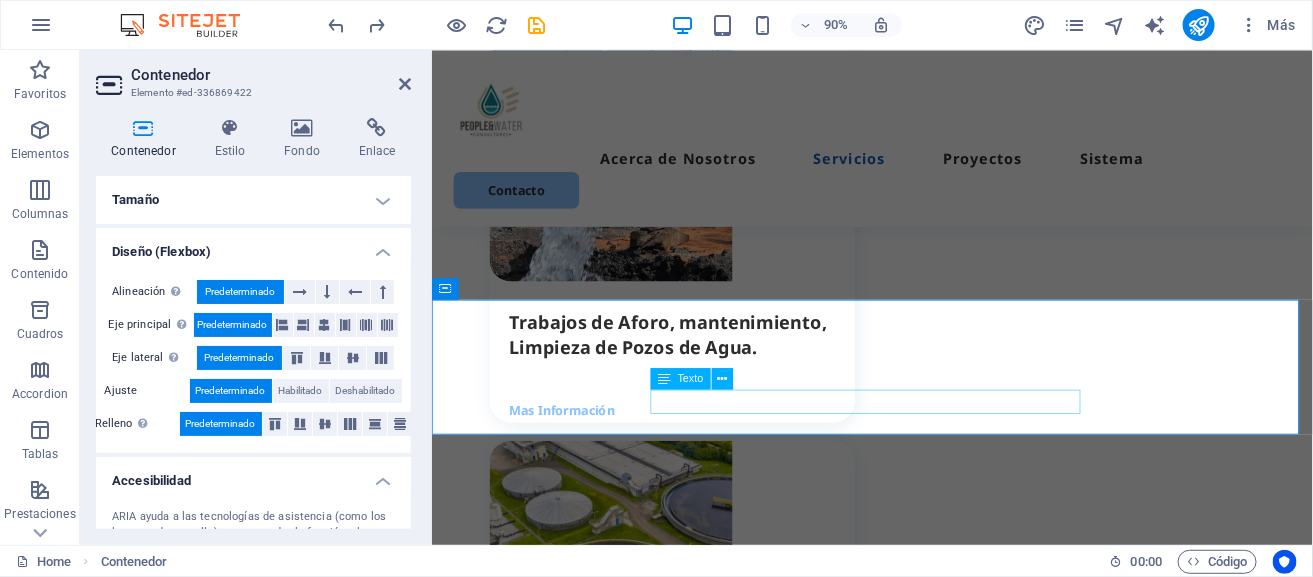 click on "Estos son algunos de los proyestos concluidos por People&Water." at bounding box center [920, 2600] 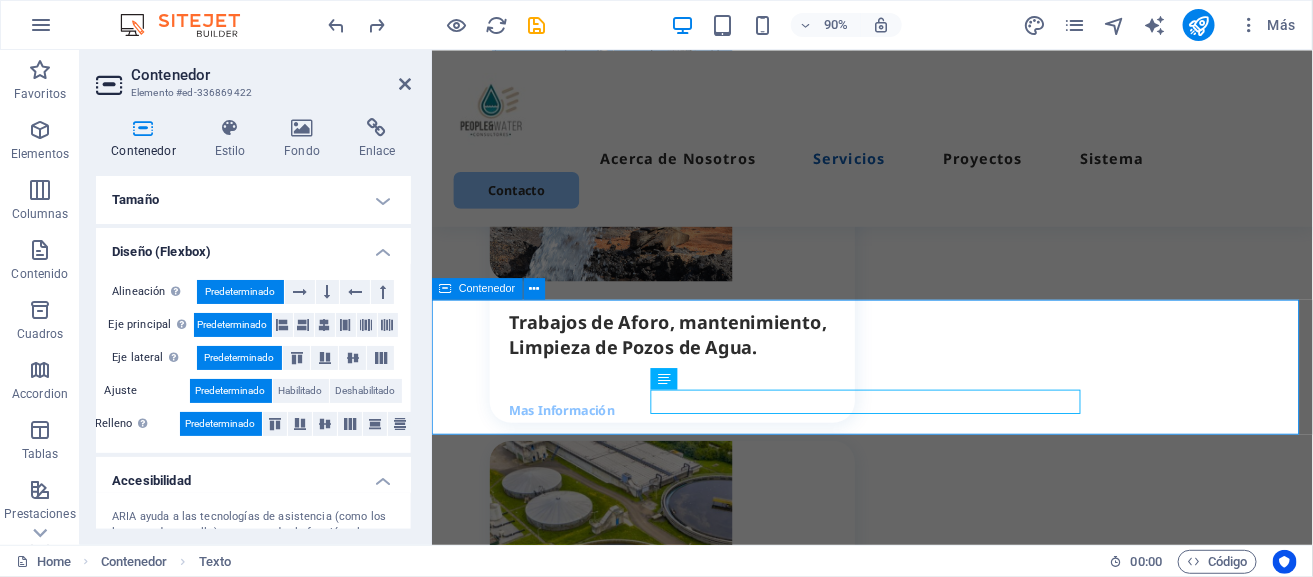 click on "Estos son algunos de los proyestos concluidos por People&Water." at bounding box center (920, 2562) 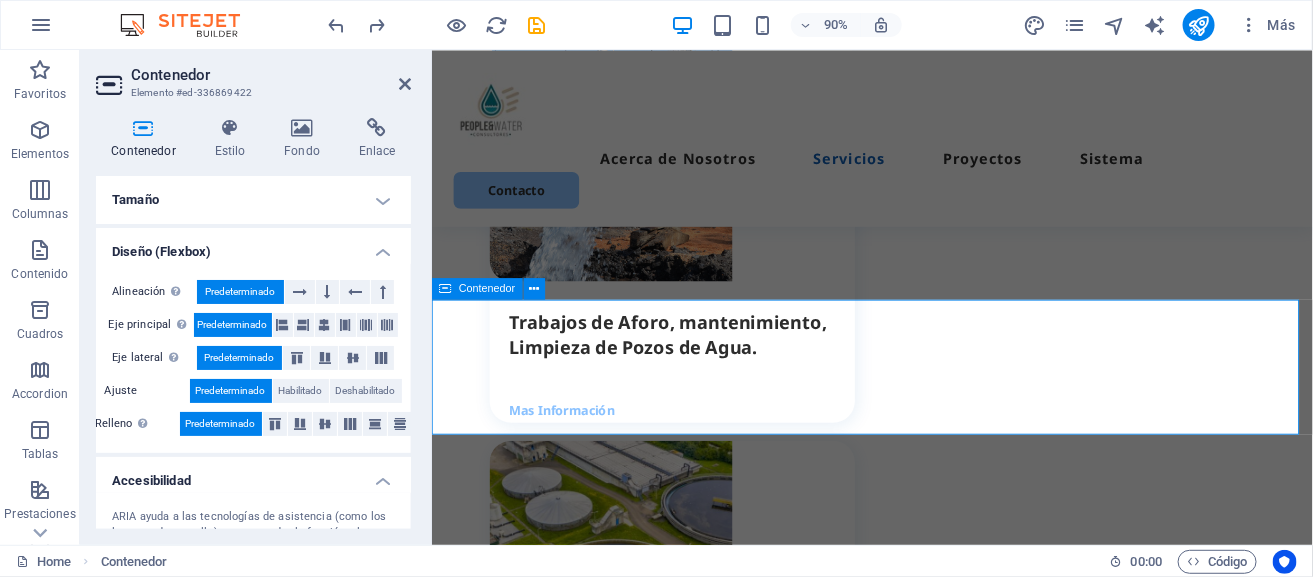click on "Estos son algunos de los proyestos concluidos por People&Water." at bounding box center (920, 2562) 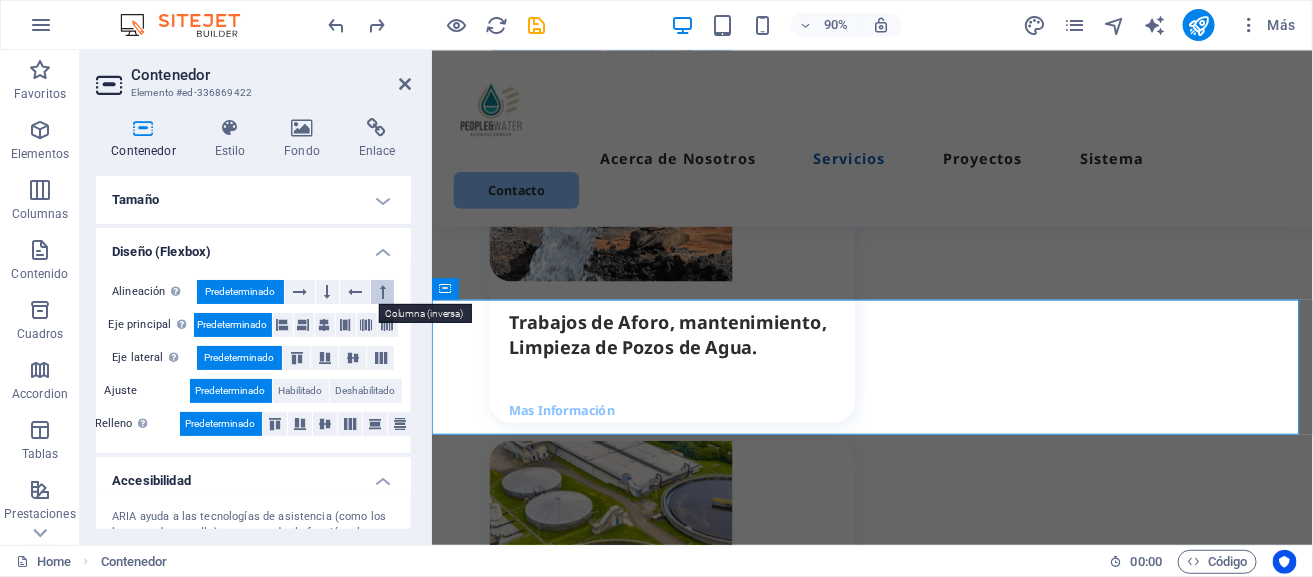 click at bounding box center (383, 292) 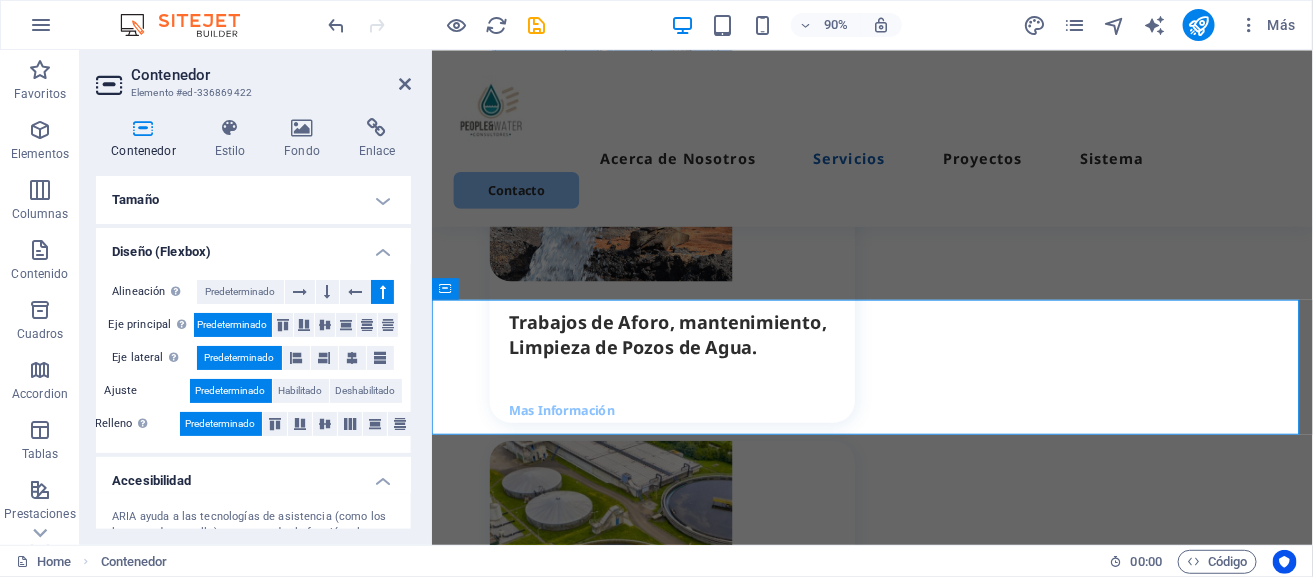 click at bounding box center [383, 292] 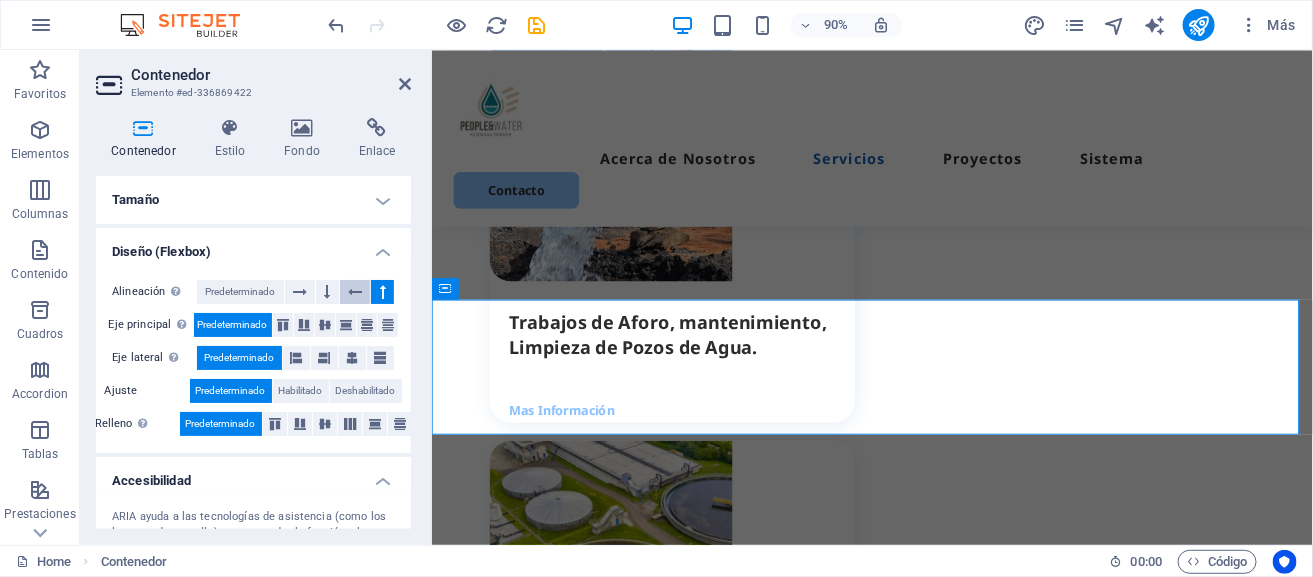 click at bounding box center (355, 292) 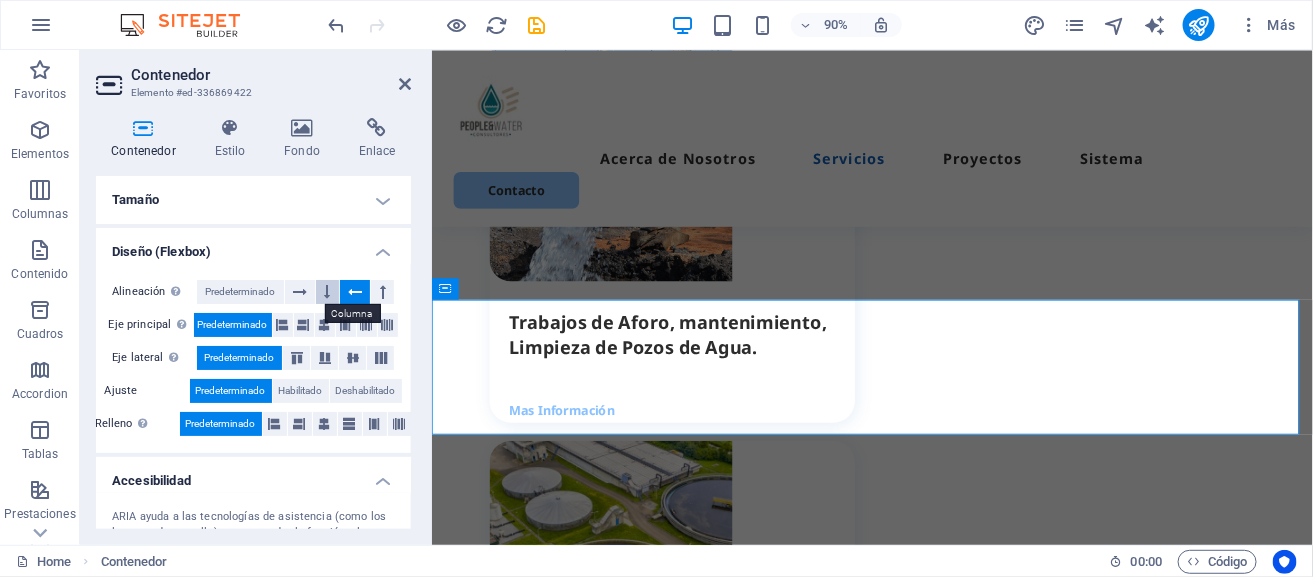 click at bounding box center (328, 292) 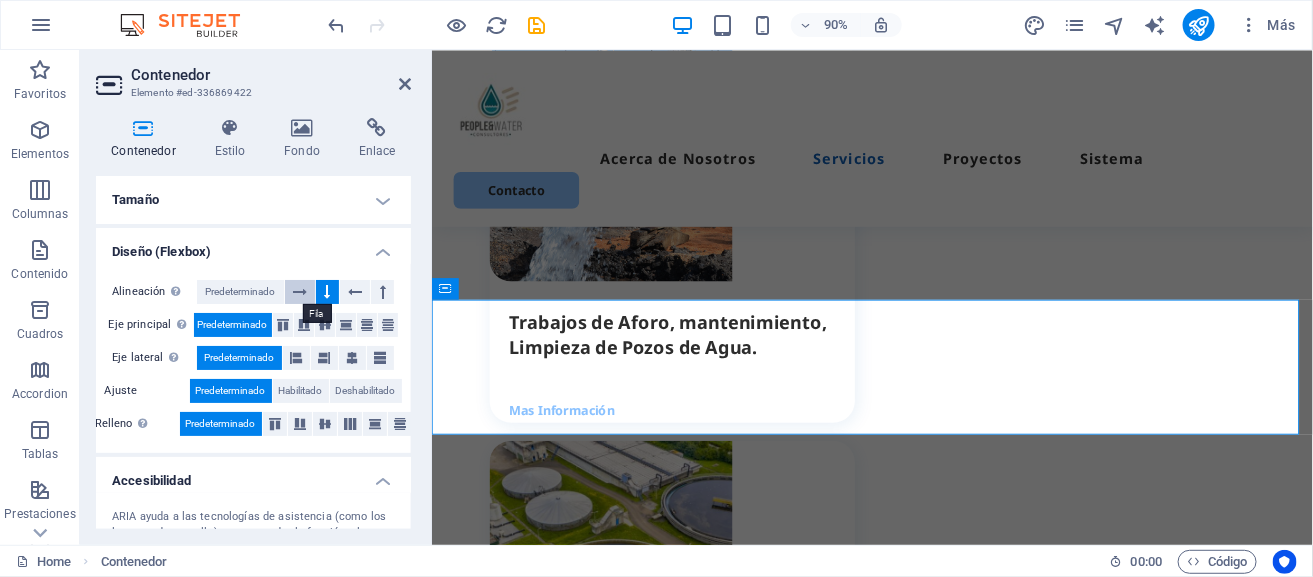 click at bounding box center (300, 292) 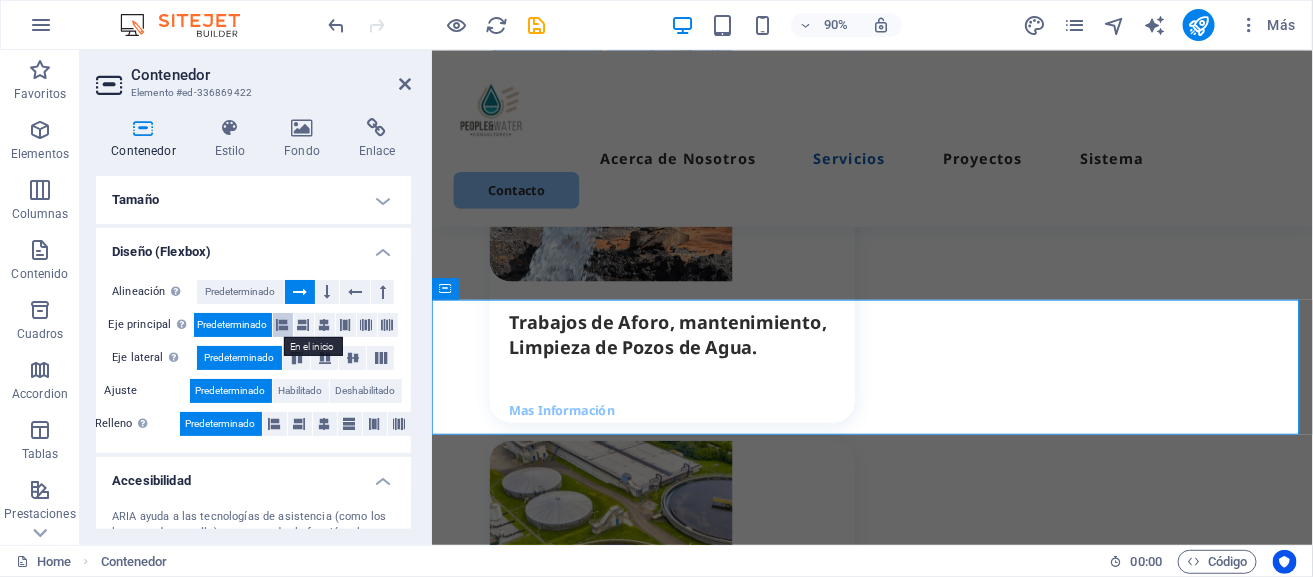 click at bounding box center (283, 325) 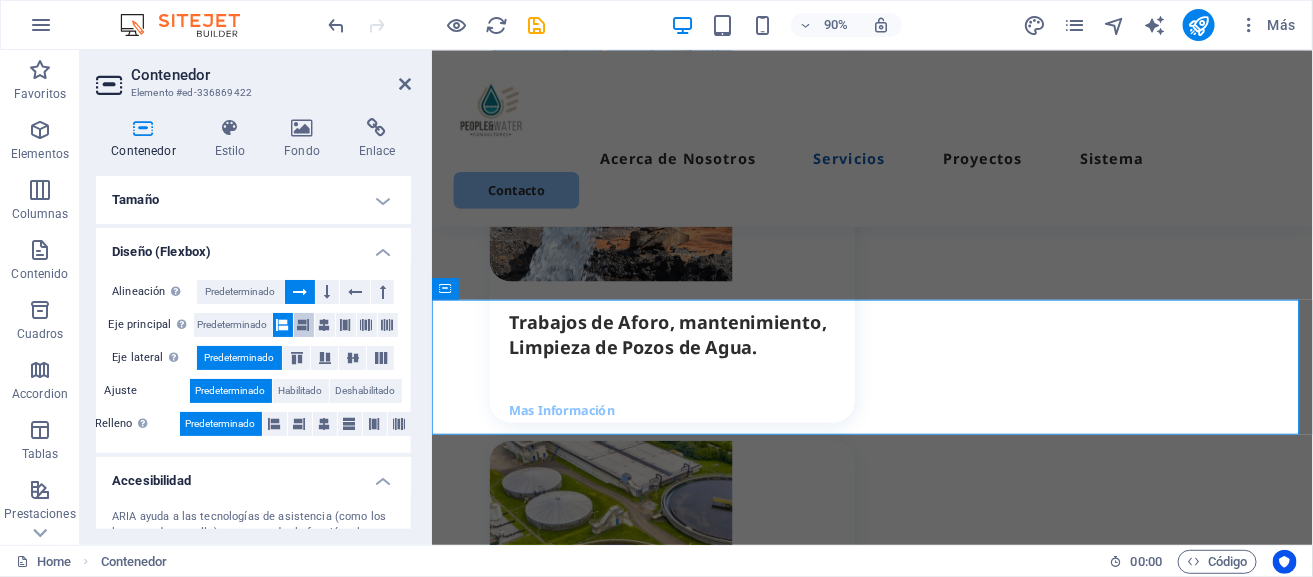 click at bounding box center [304, 325] 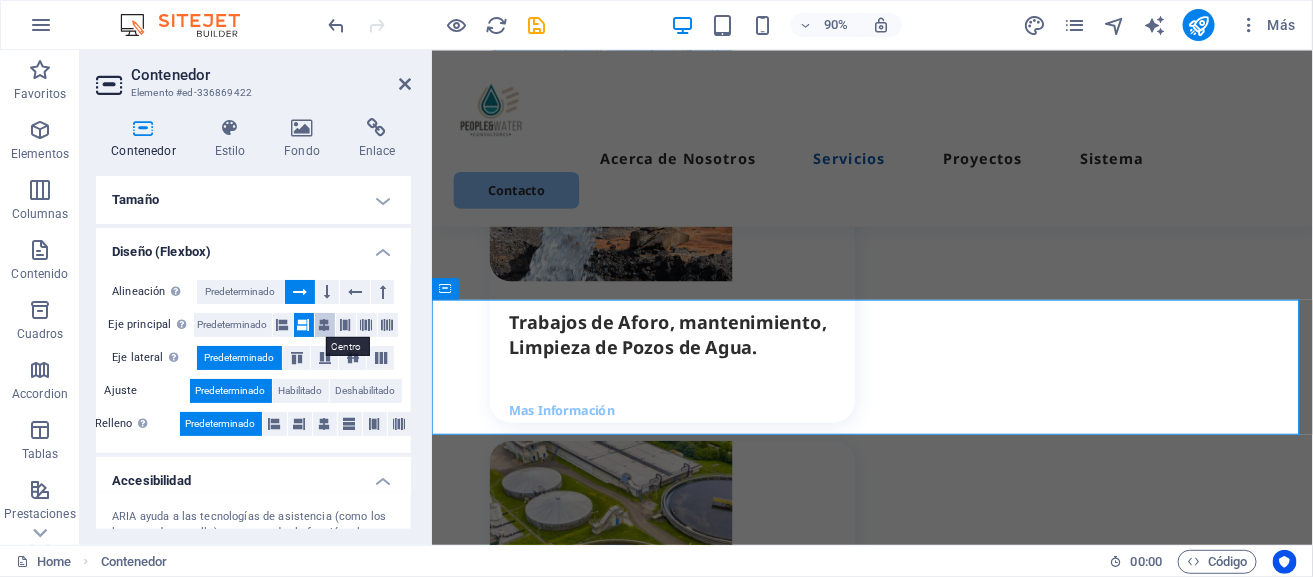 click at bounding box center (325, 325) 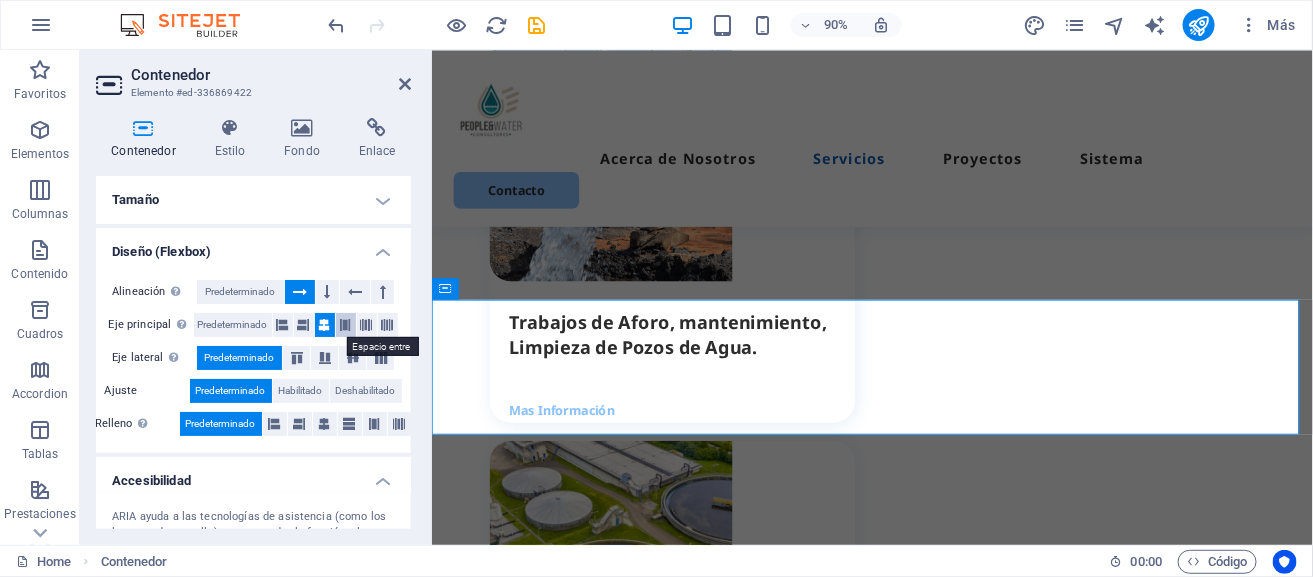 click at bounding box center [346, 325] 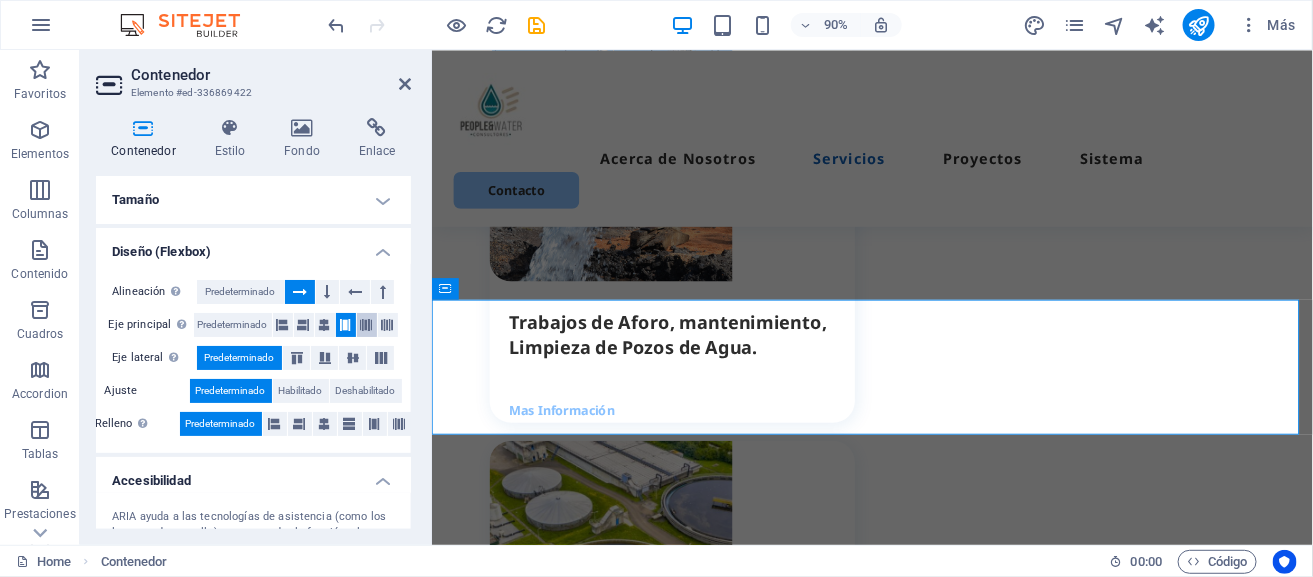 click at bounding box center [367, 325] 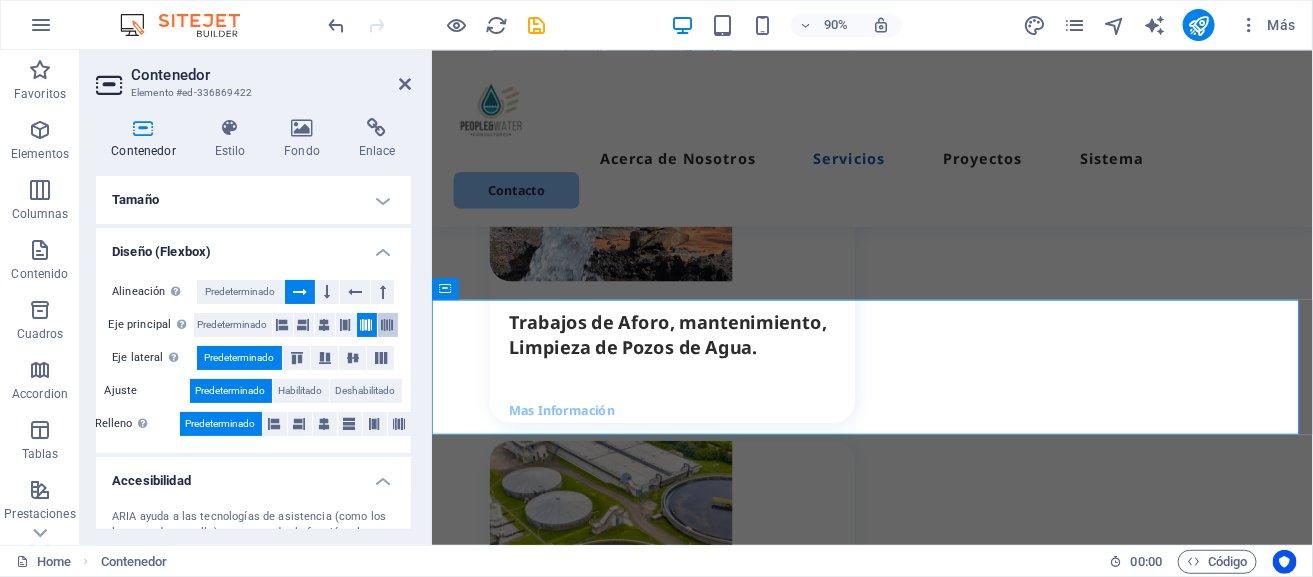 click at bounding box center (388, 325) 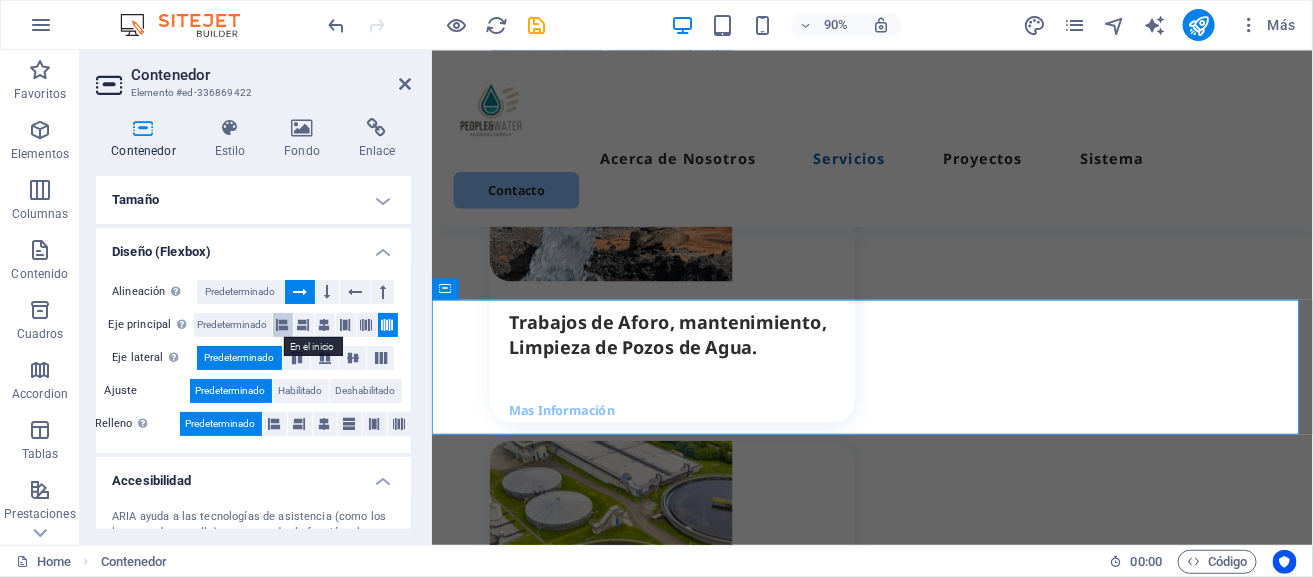 click at bounding box center (283, 325) 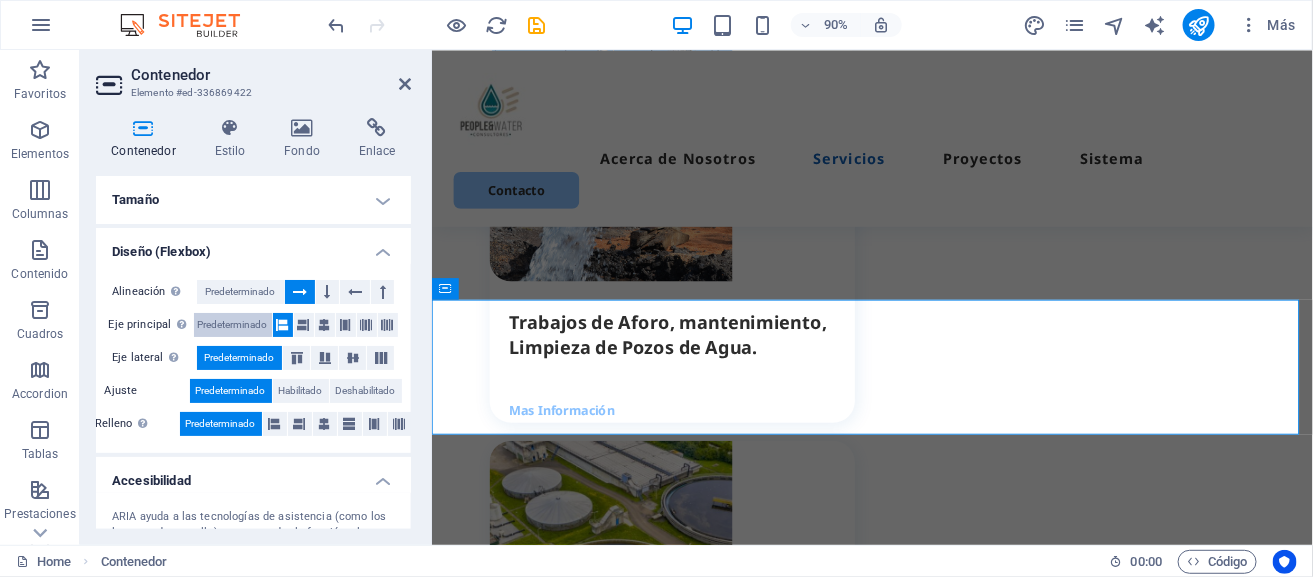 click on "Predeterminado" at bounding box center (233, 325) 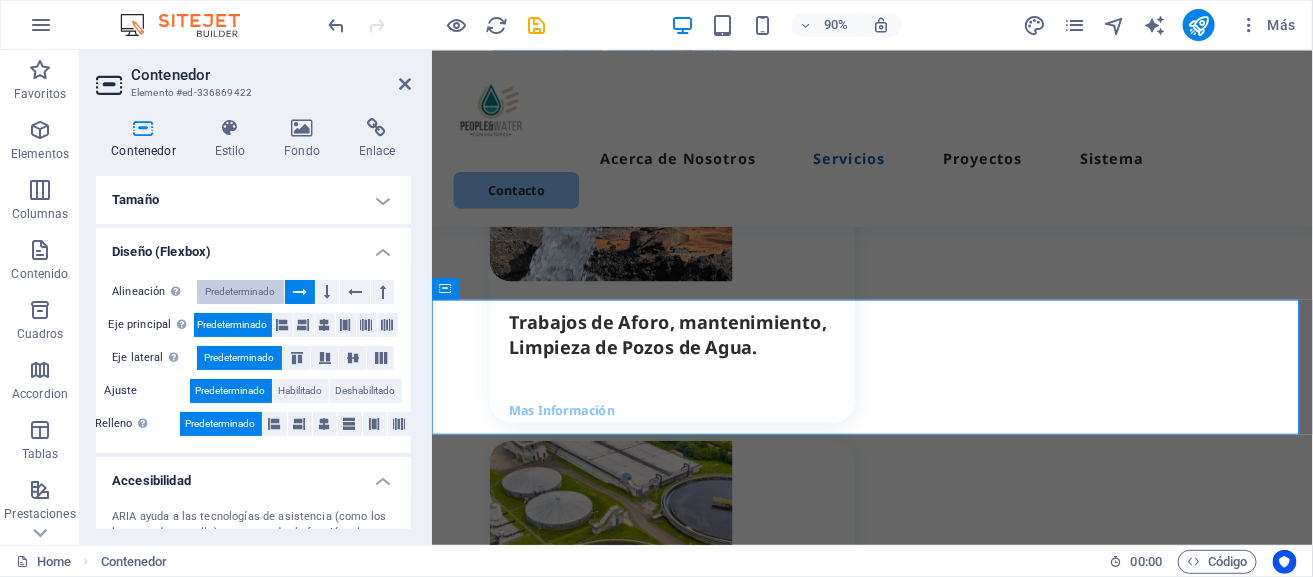 click on "Predeterminado" at bounding box center (240, 292) 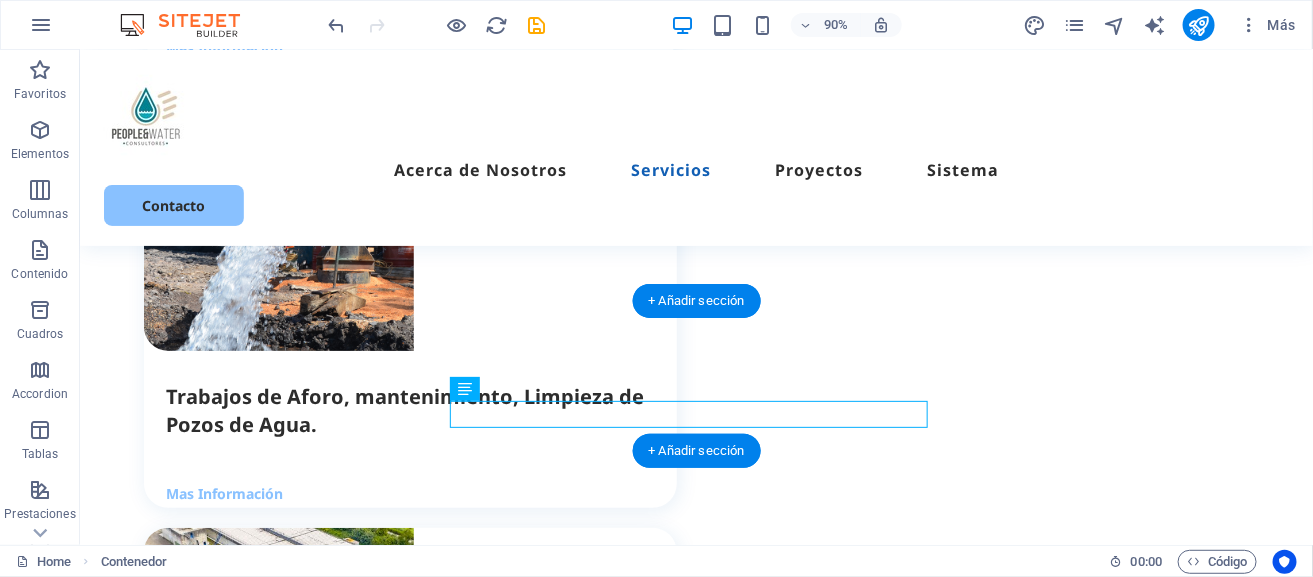 scroll, scrollTop: 2622, scrollLeft: 0, axis: vertical 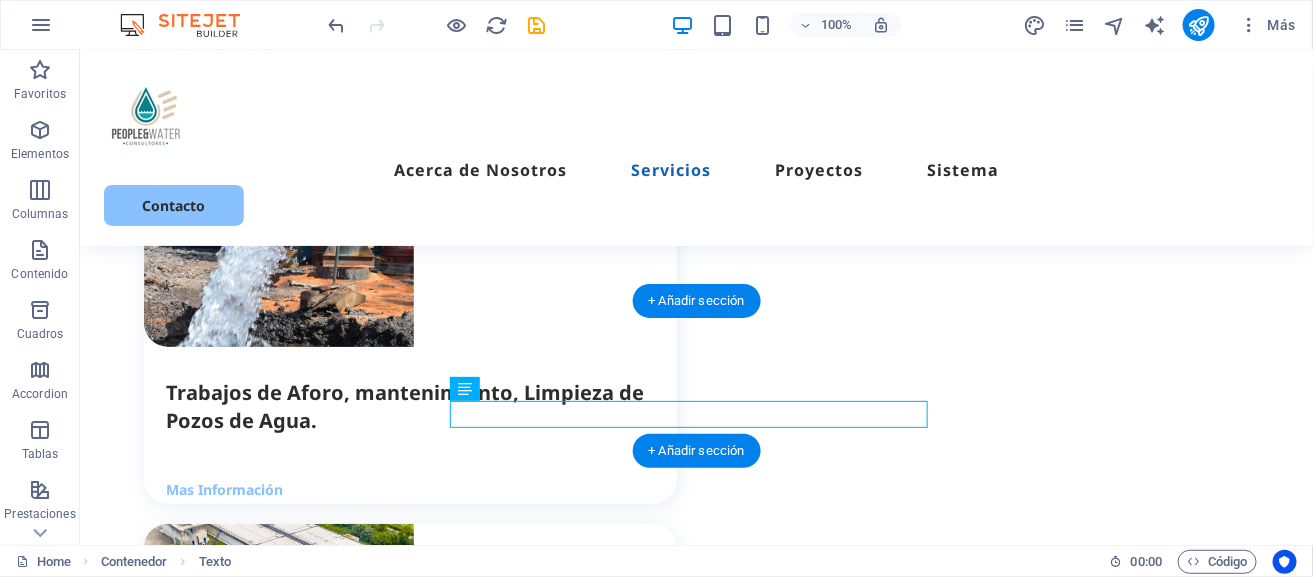 drag, startPoint x: 762, startPoint y: 425, endPoint x: 677, endPoint y: 369, distance: 101.788994 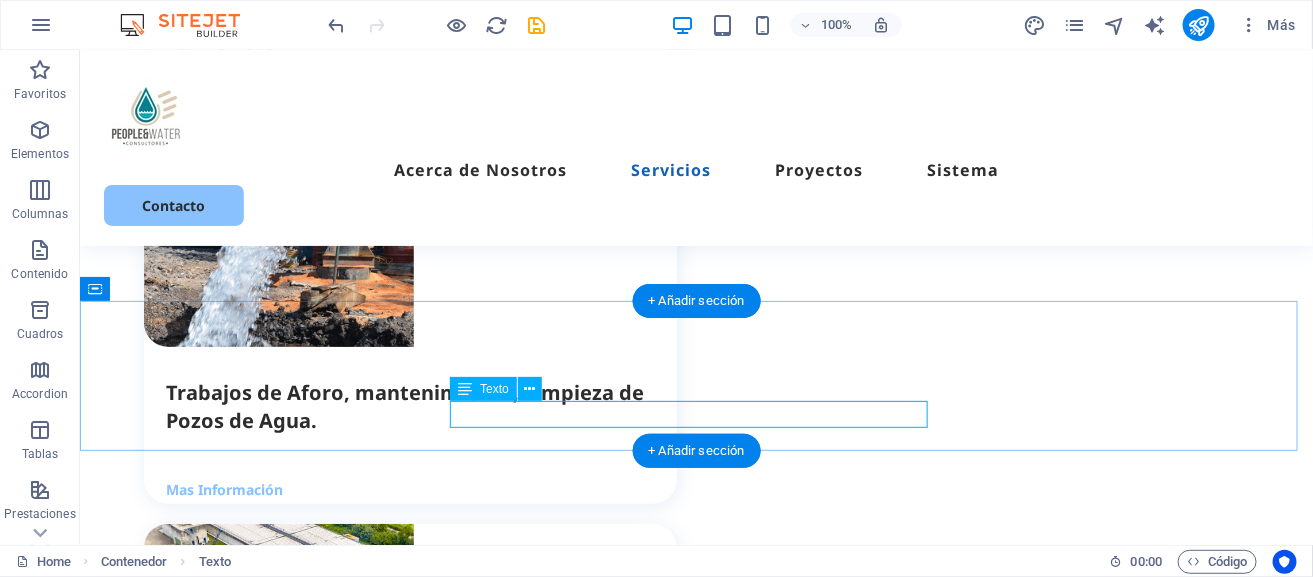 click on "Estos son algunos de los proyestos concluidos por People&Water." at bounding box center (695, 2583) 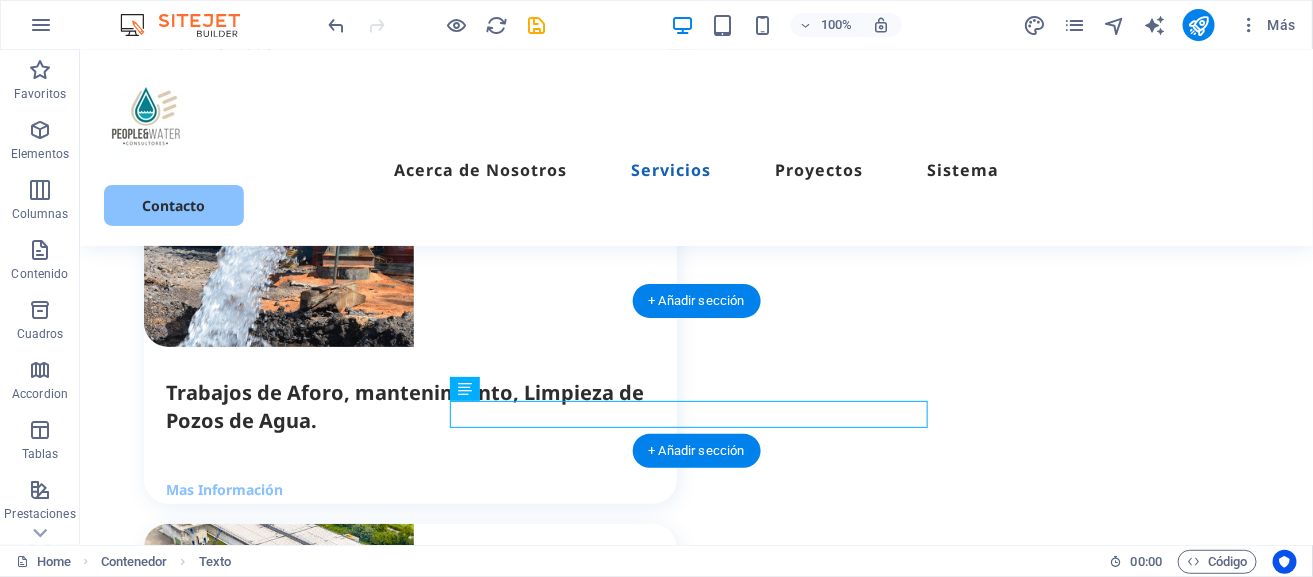 drag, startPoint x: 641, startPoint y: 414, endPoint x: 639, endPoint y: 351, distance: 63.03174 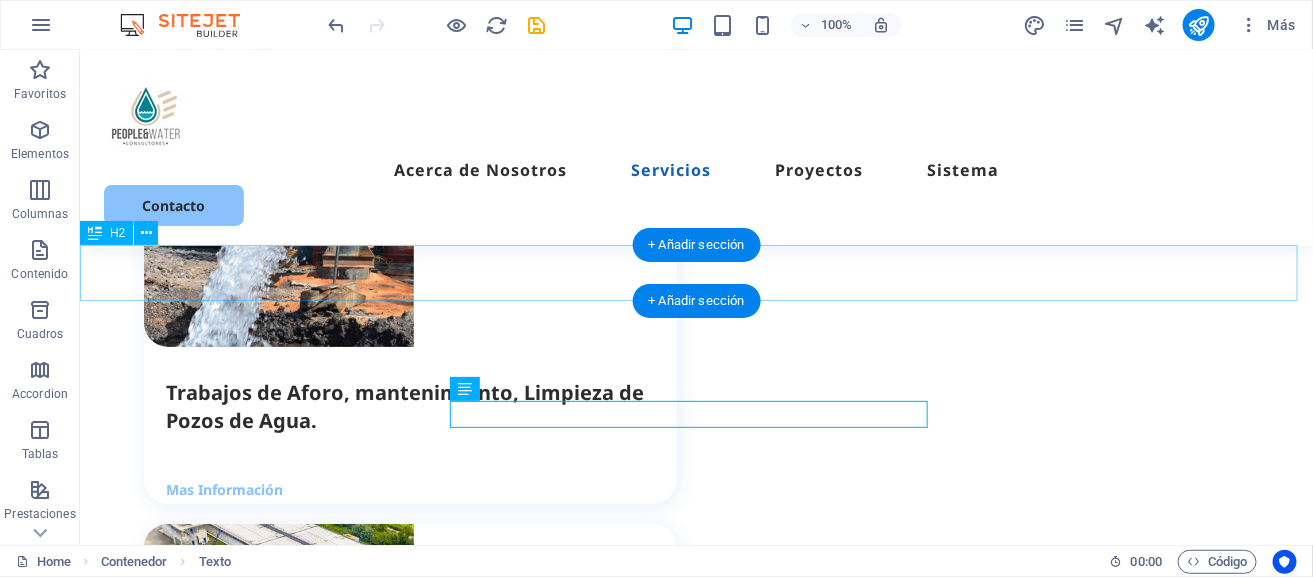 click on "Nuestros Proyectos" at bounding box center (695, 2442) 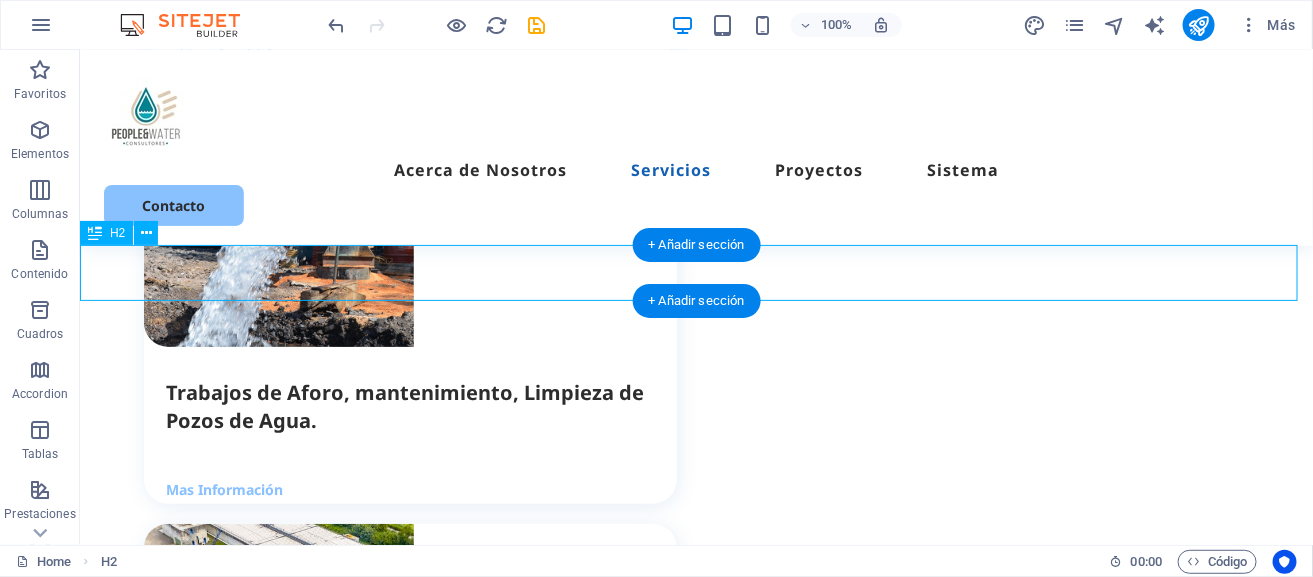 click on "Nuestros Proyectos" at bounding box center [695, 2442] 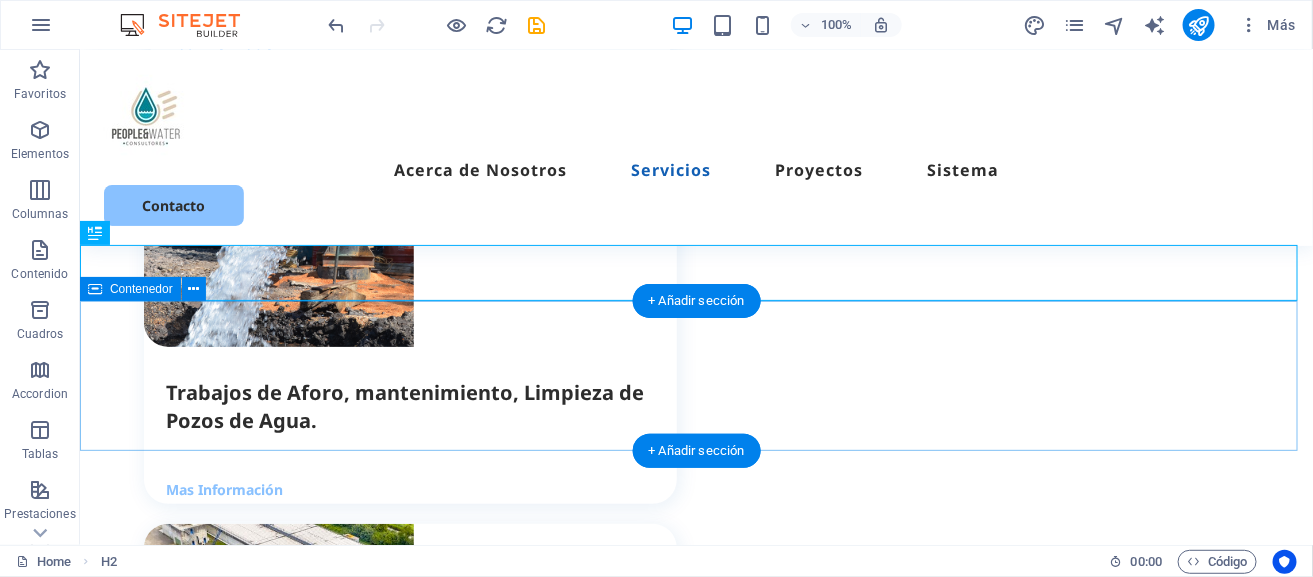click on "Estos son algunos de los proyestos concluidos por People&Water." at bounding box center (695, 2545) 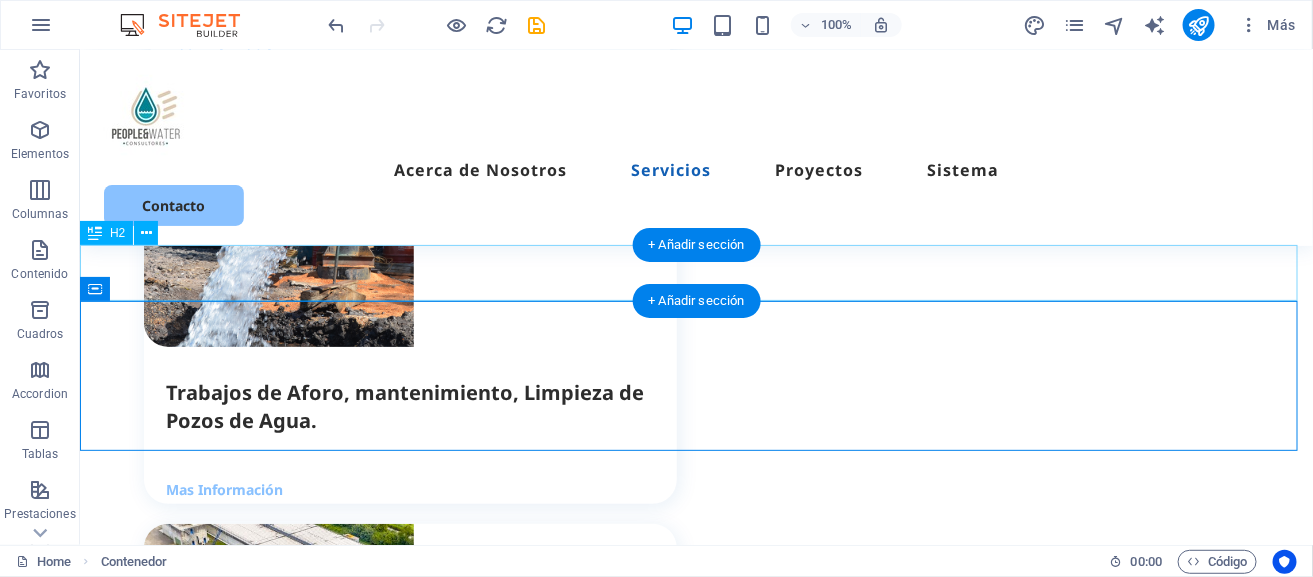 click on "Nuestros Proyectos" at bounding box center (695, 2442) 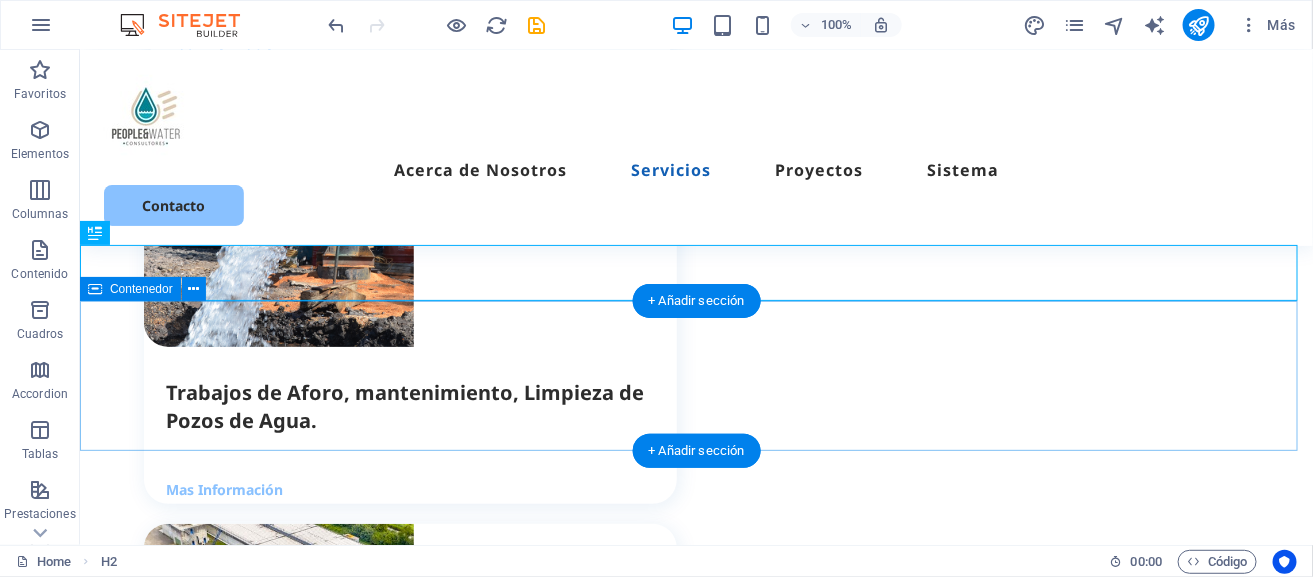click on "Estos son algunos de los proyestos concluidos por People&Water." at bounding box center (695, 2545) 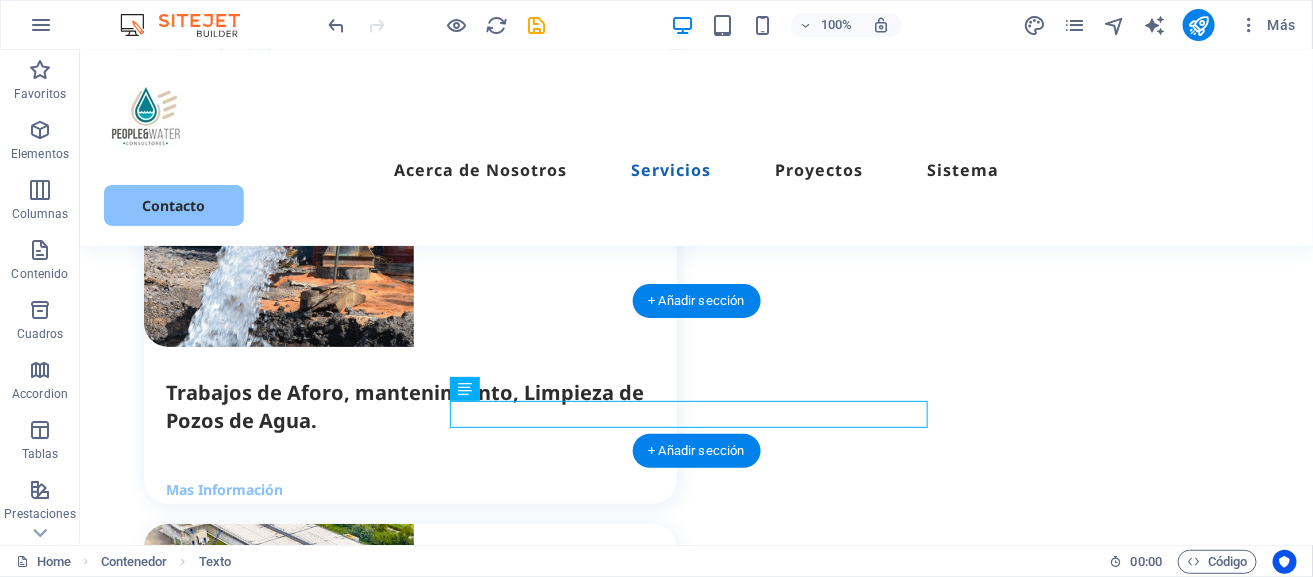 drag, startPoint x: 785, startPoint y: 411, endPoint x: 781, endPoint y: 360, distance: 51.156624 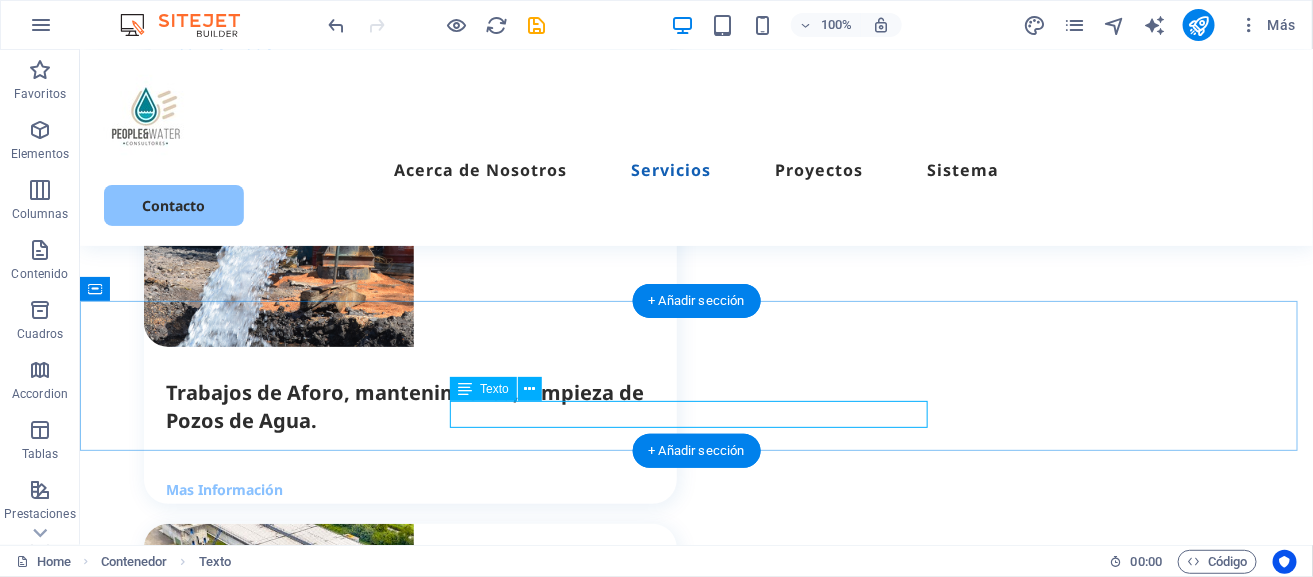 click on "Estos son algunos de los proyestos concluidos por People&Water." at bounding box center [695, 2583] 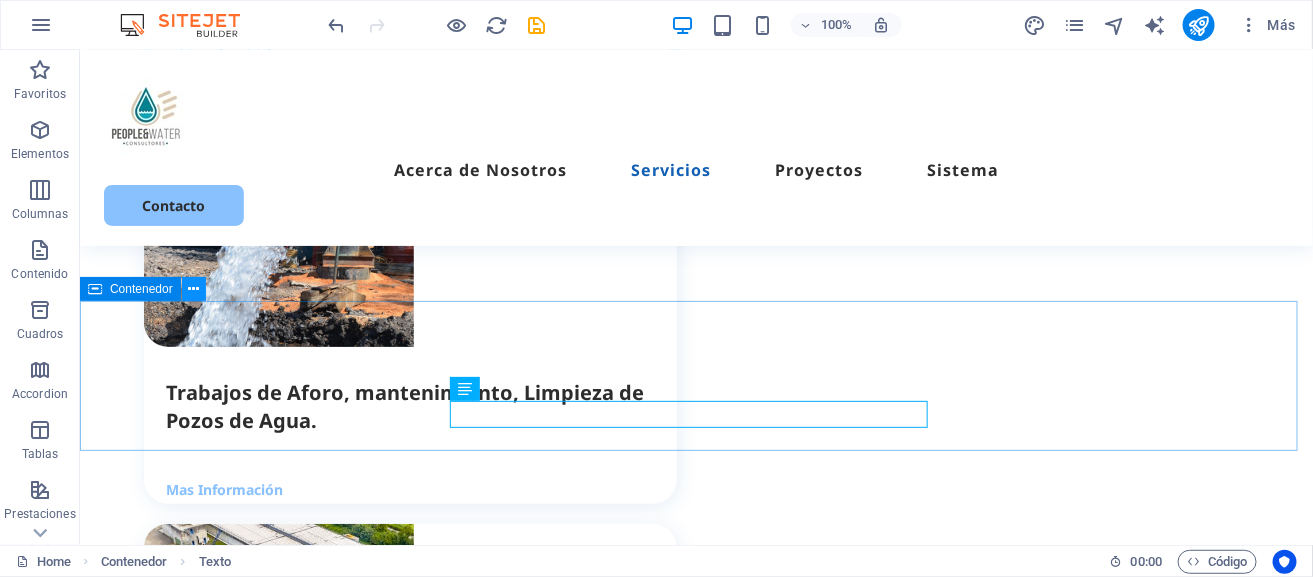 click at bounding box center [194, 289] 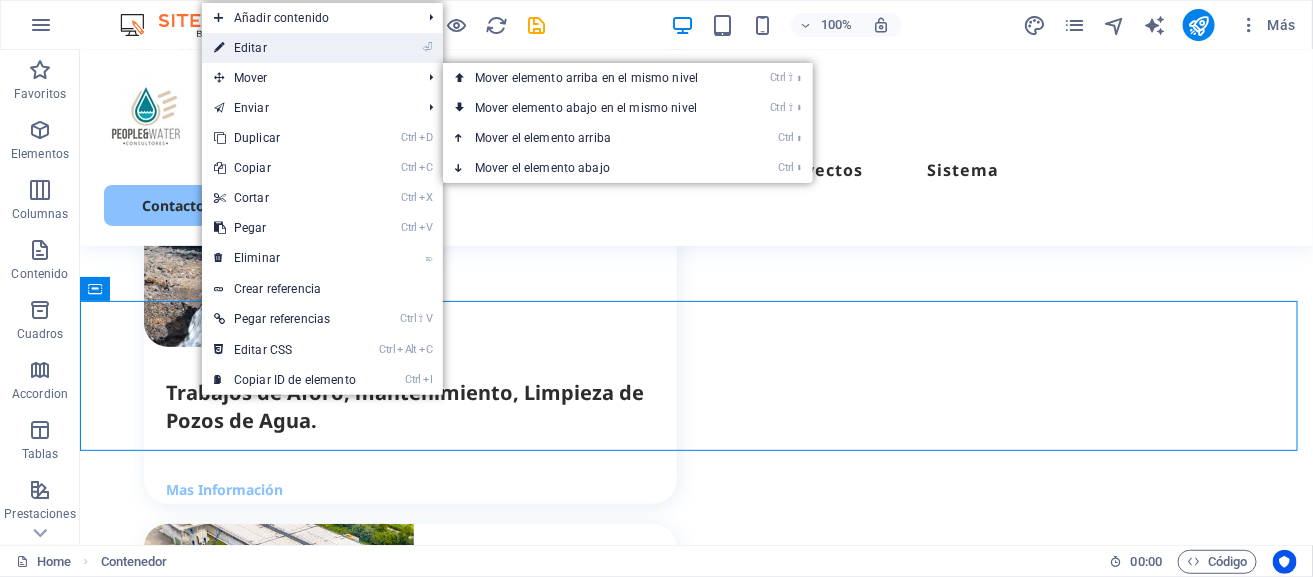 click on "⏎  Editar" at bounding box center (285, 48) 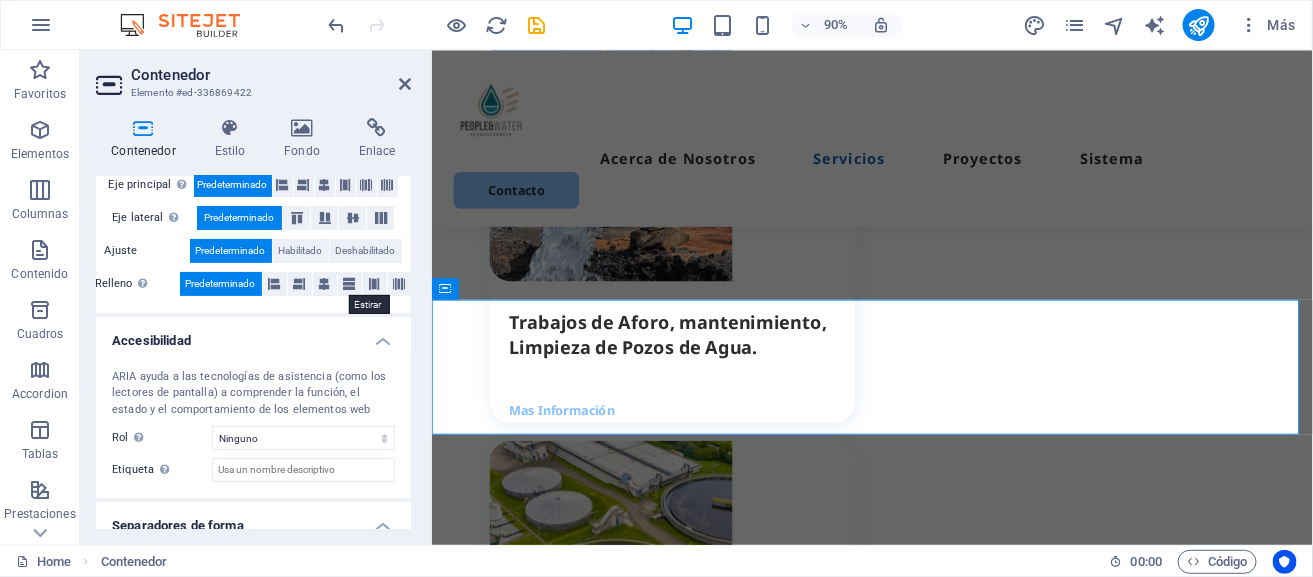 scroll, scrollTop: 204, scrollLeft: 0, axis: vertical 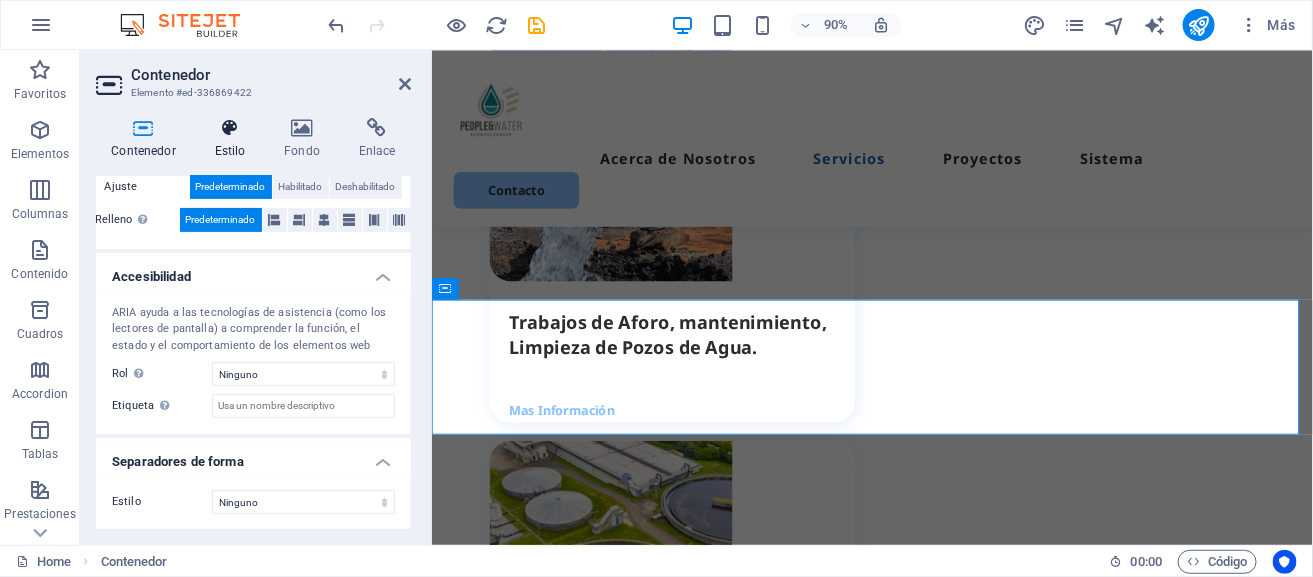 click at bounding box center [230, 128] 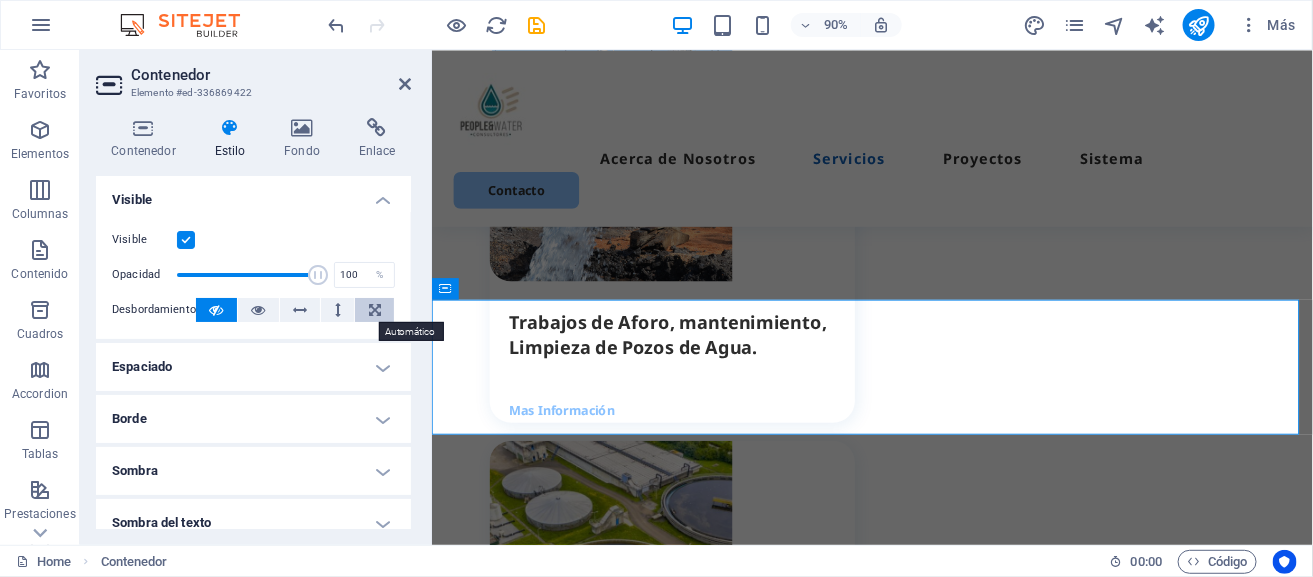 click at bounding box center [375, 310] 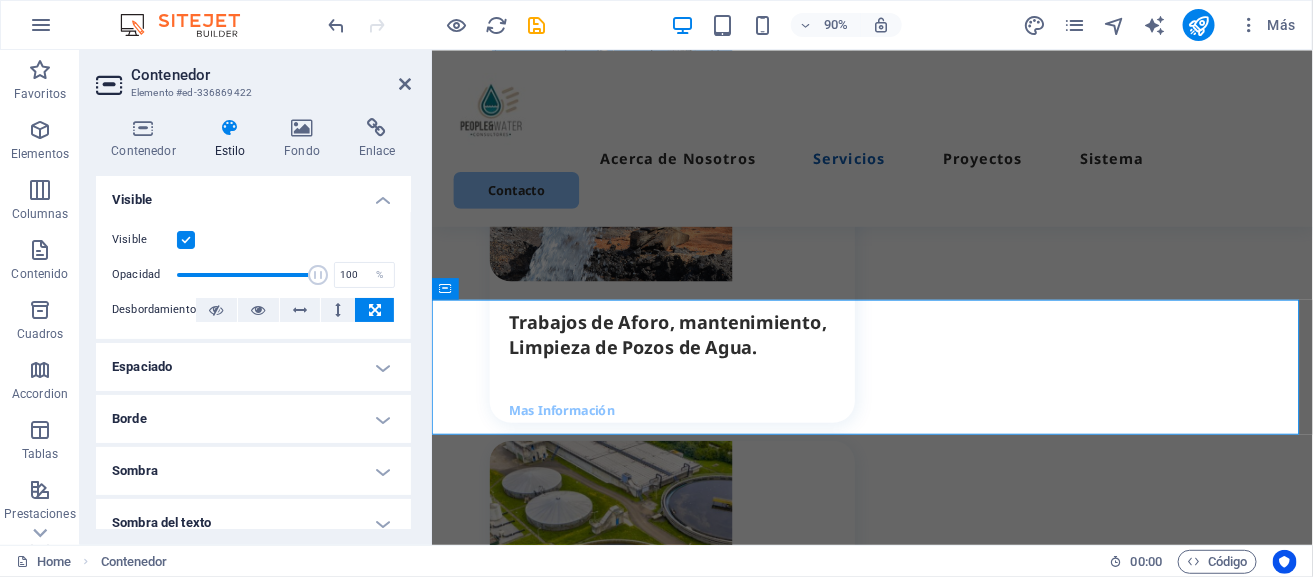 click at bounding box center [375, 310] 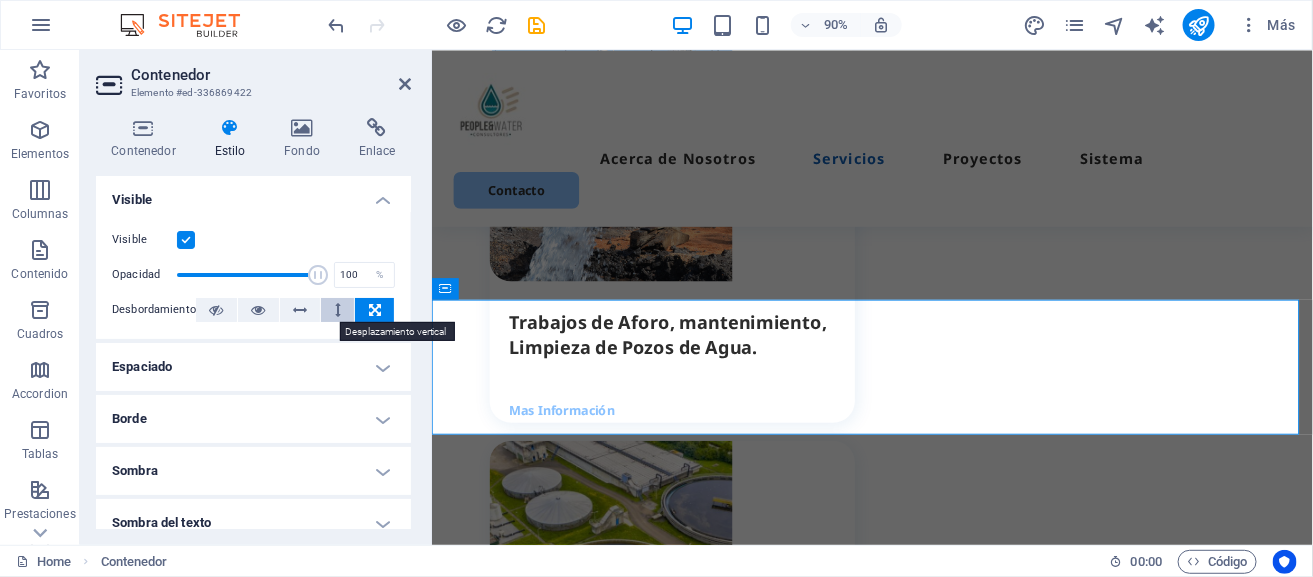 click at bounding box center (338, 310) 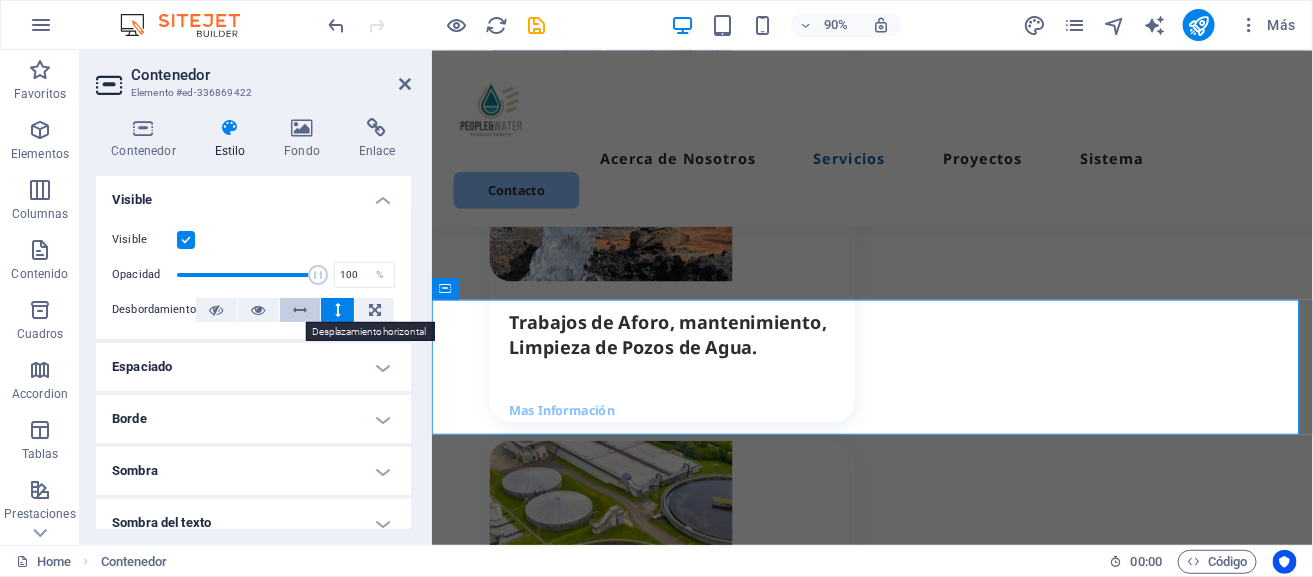 click at bounding box center [300, 310] 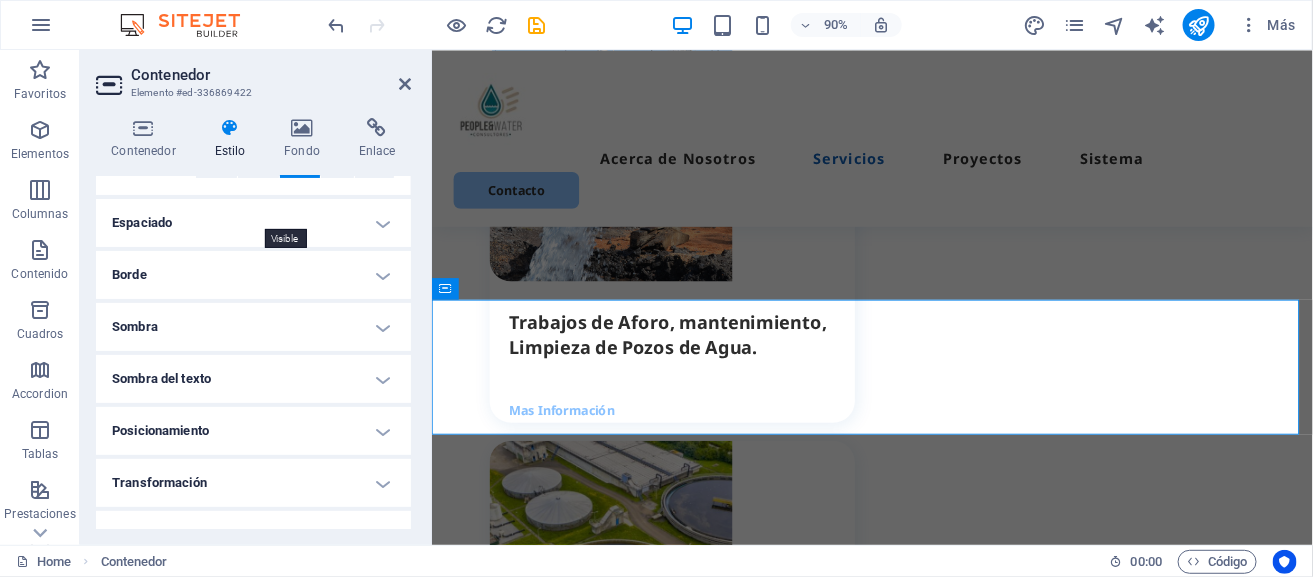 scroll, scrollTop: 146, scrollLeft: 0, axis: vertical 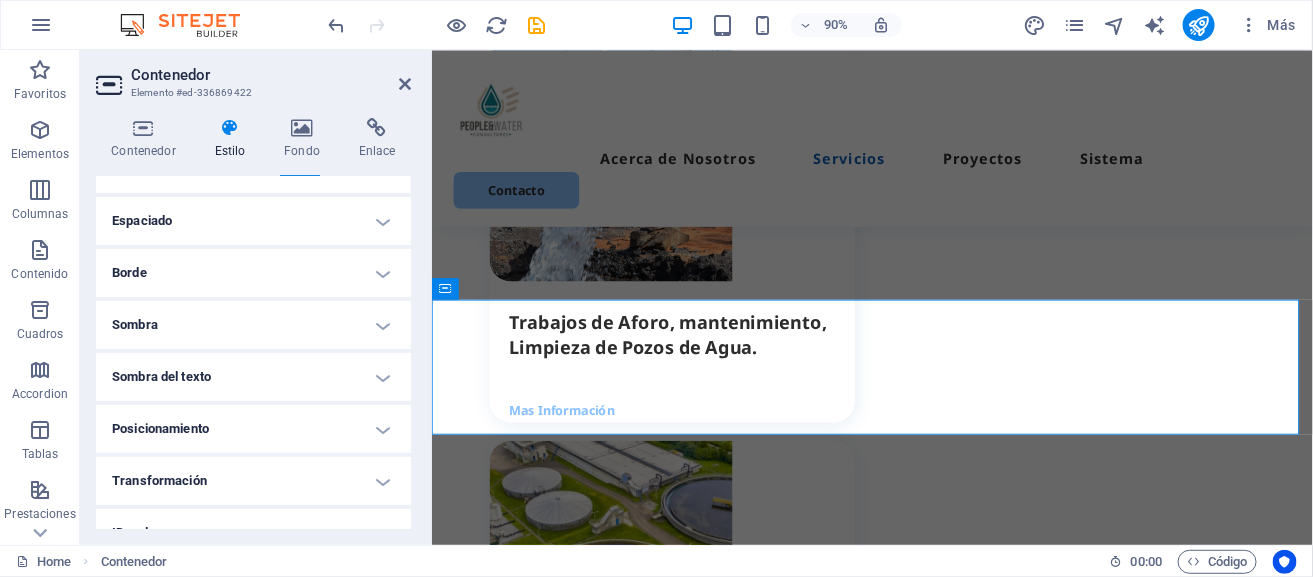 click on "Espaciado" at bounding box center (253, 221) 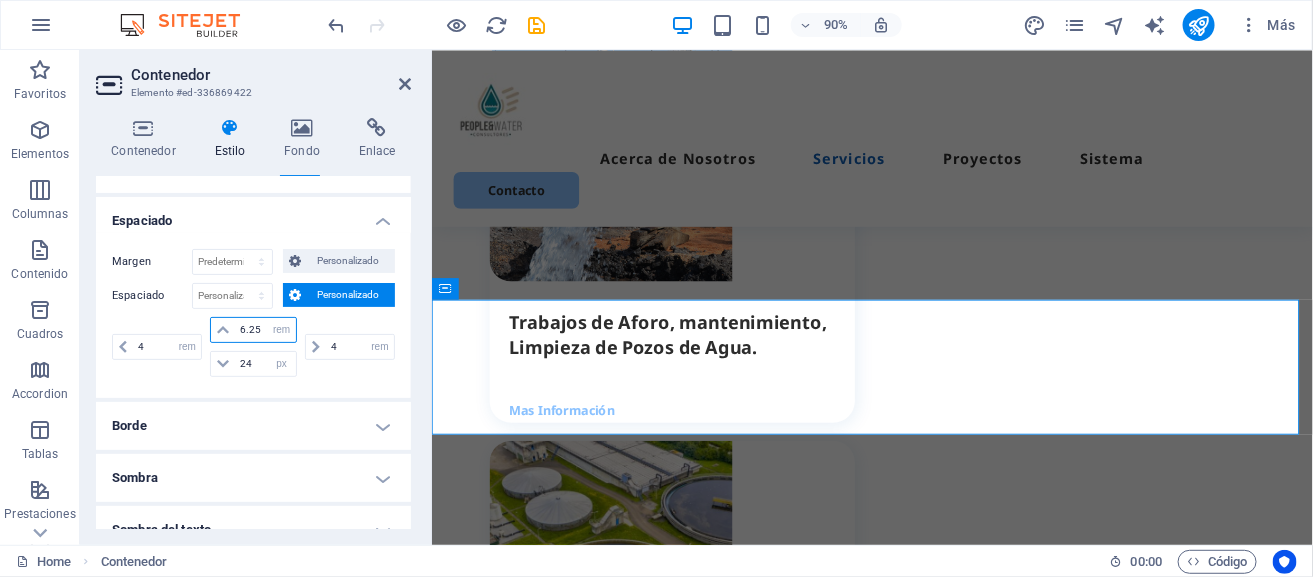 drag, startPoint x: 262, startPoint y: 324, endPoint x: 201, endPoint y: 320, distance: 61.13101 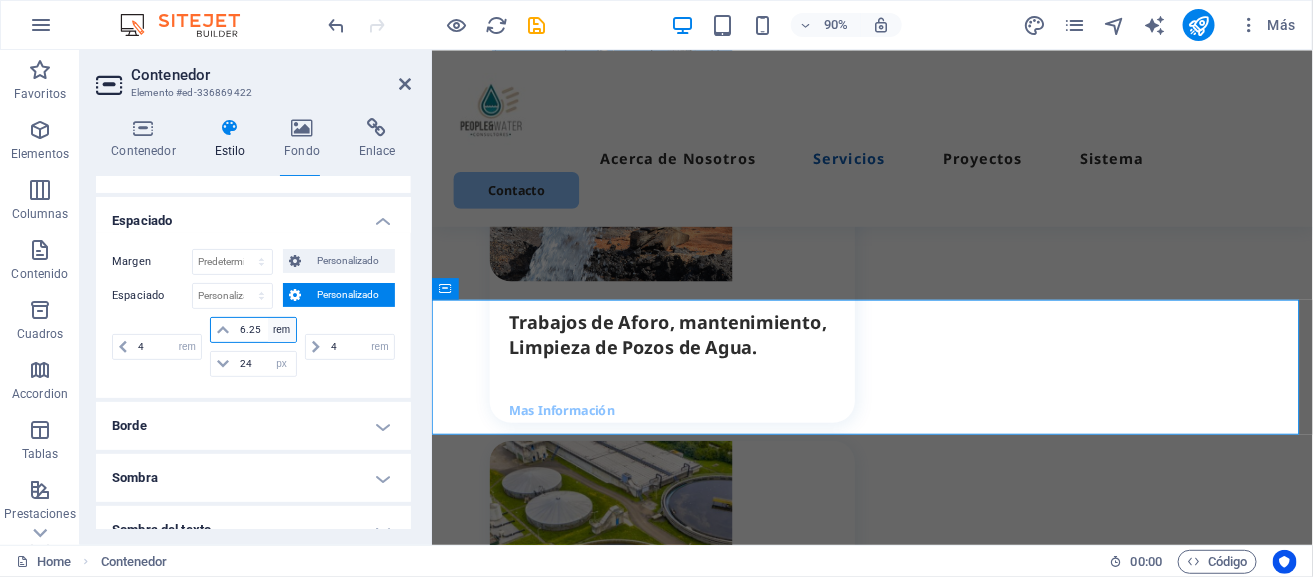 click on "px rem % vh vw" at bounding box center [282, 330] 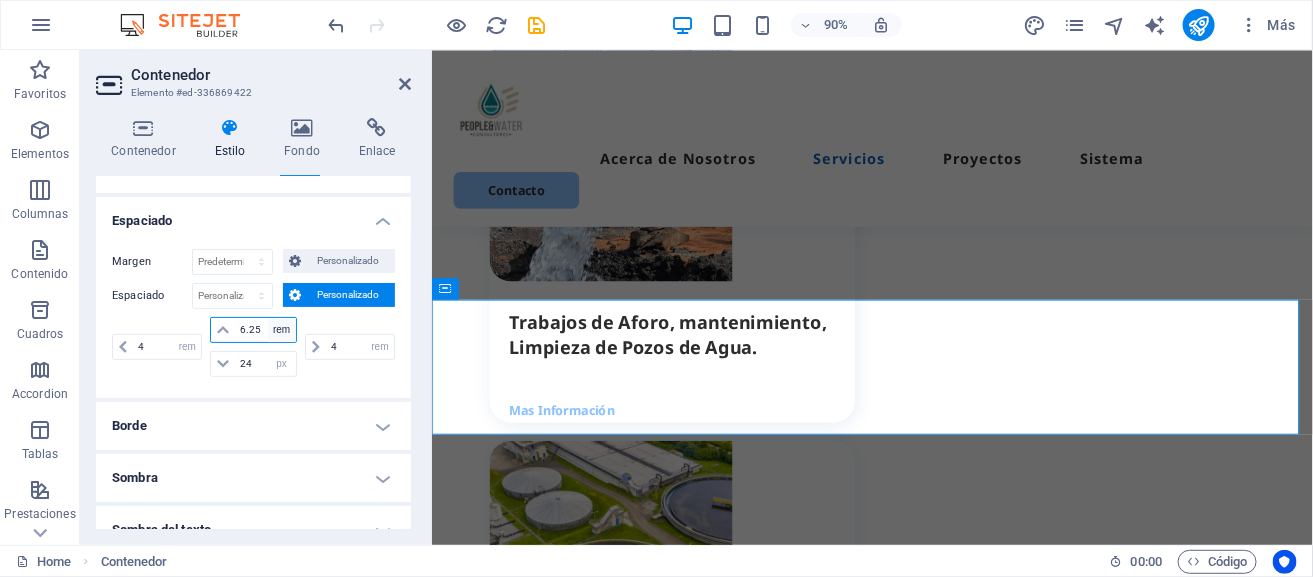 select on "px" 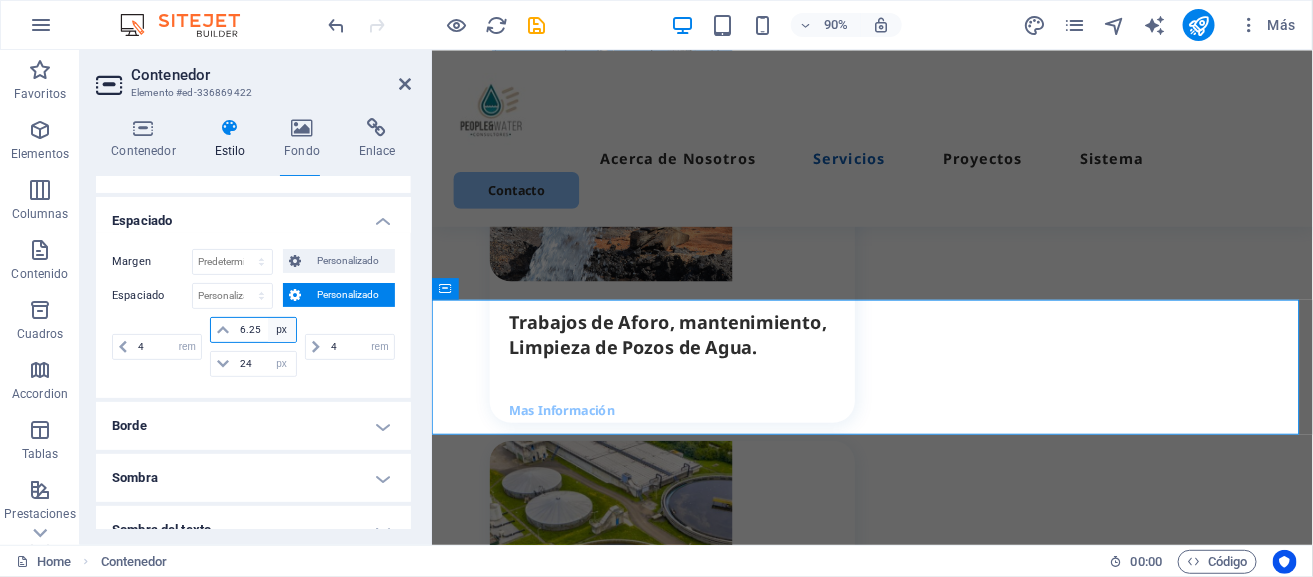 click on "px rem % vh vw" at bounding box center [282, 330] 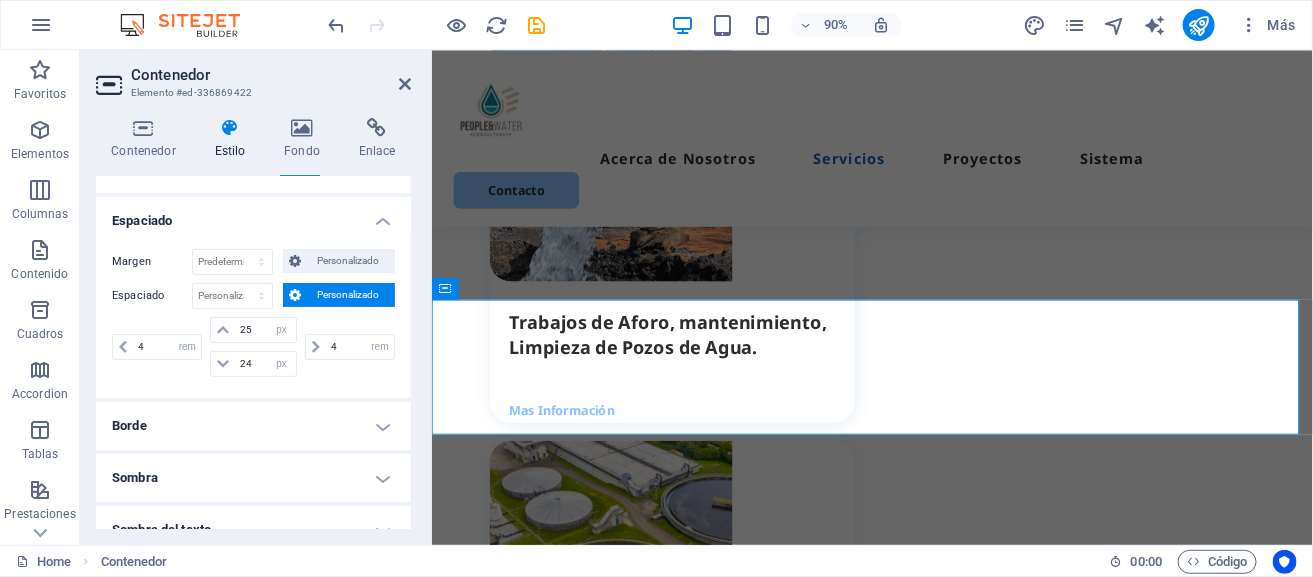 click on "Espaciado Predeterminado px rem % vh vw Personalizado Personalizado 4 px rem % vh vw 25 px rem % vh vw 24 px rem % vh vw 4 px rem % vh vw" at bounding box center [253, 332] 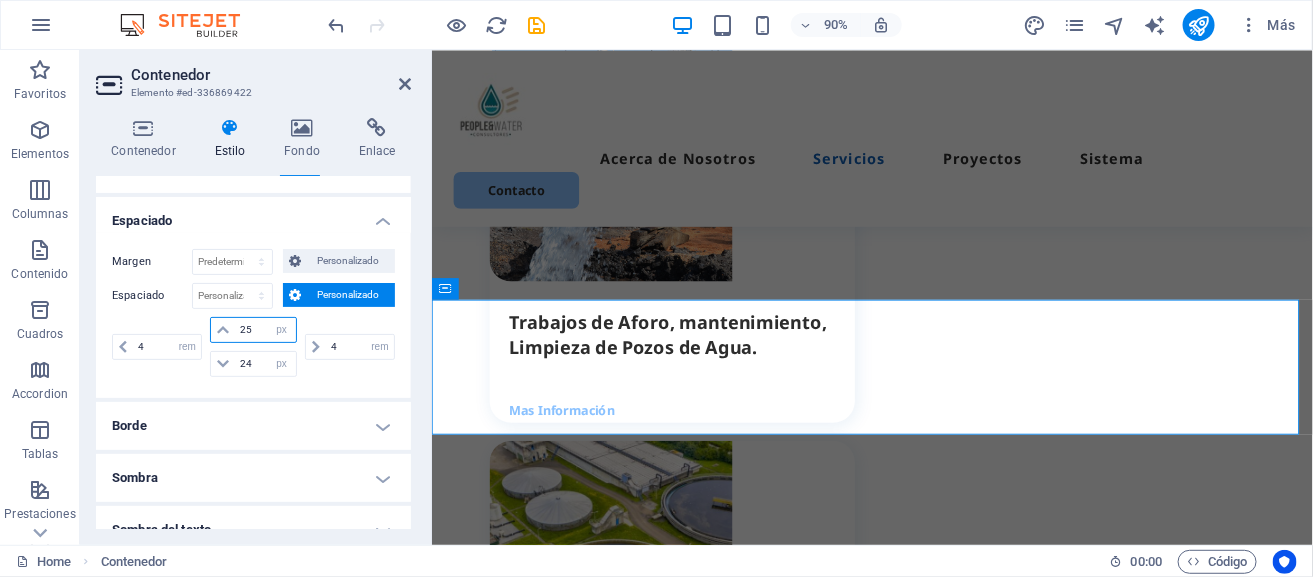 click on "25" at bounding box center (265, 330) 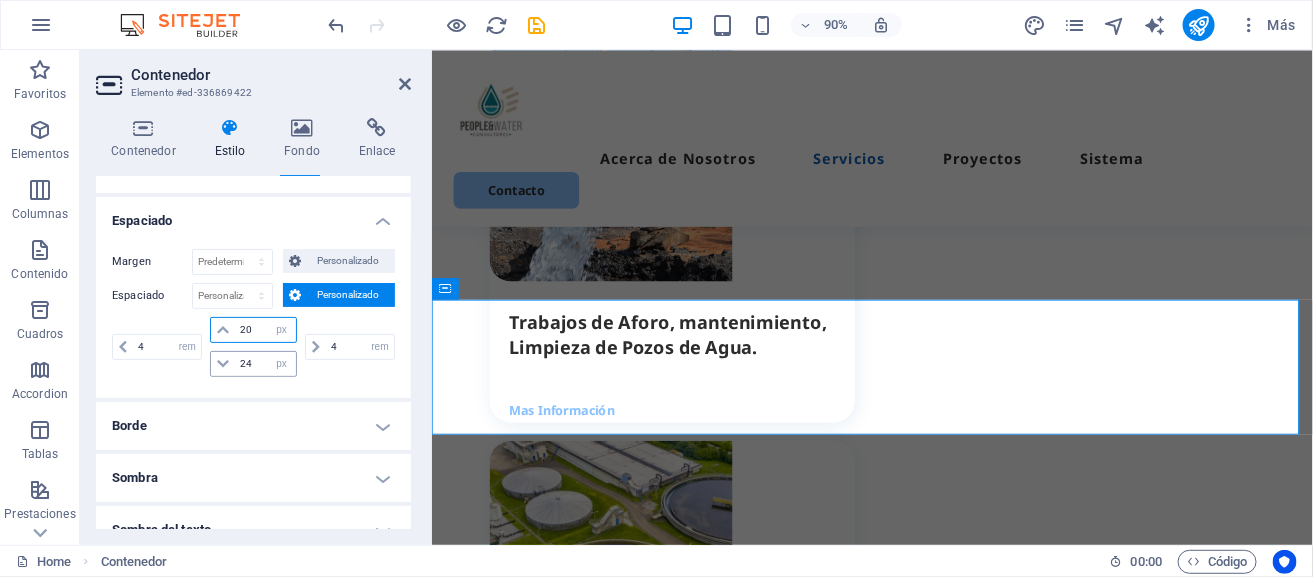 type on "20" 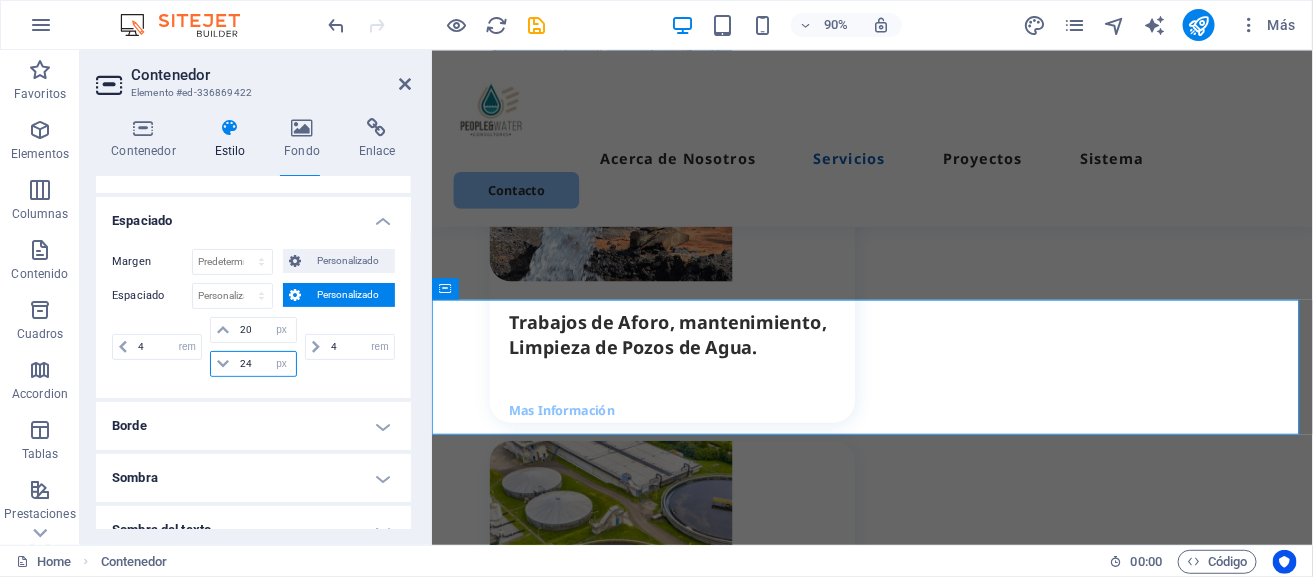 click on "24" at bounding box center (265, 364) 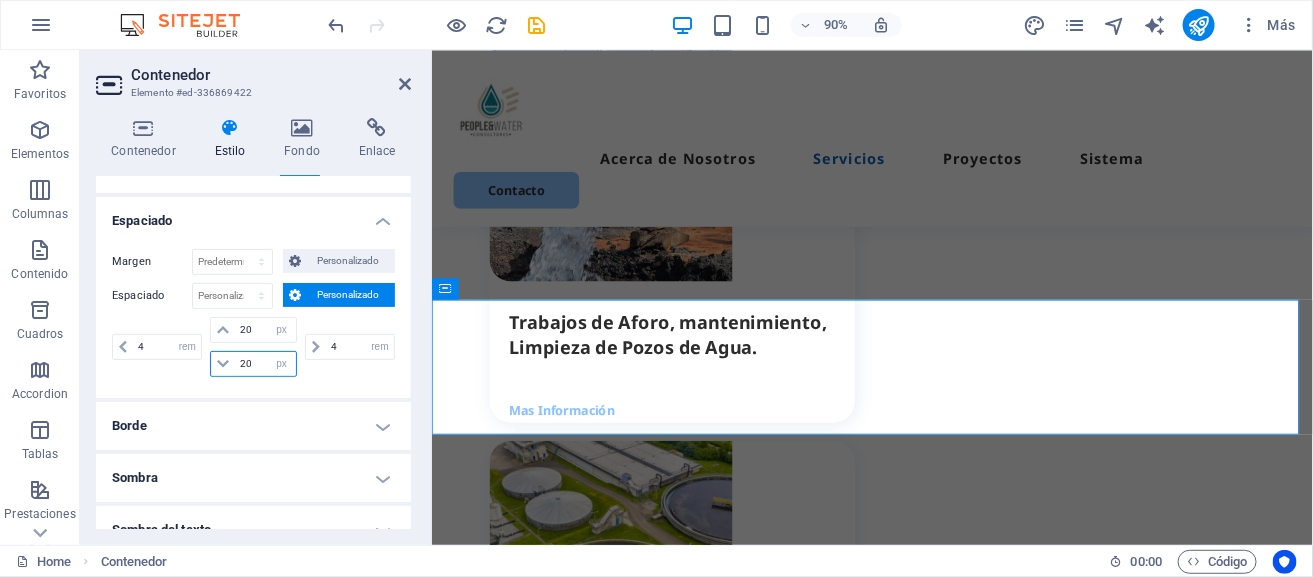 type on "20" 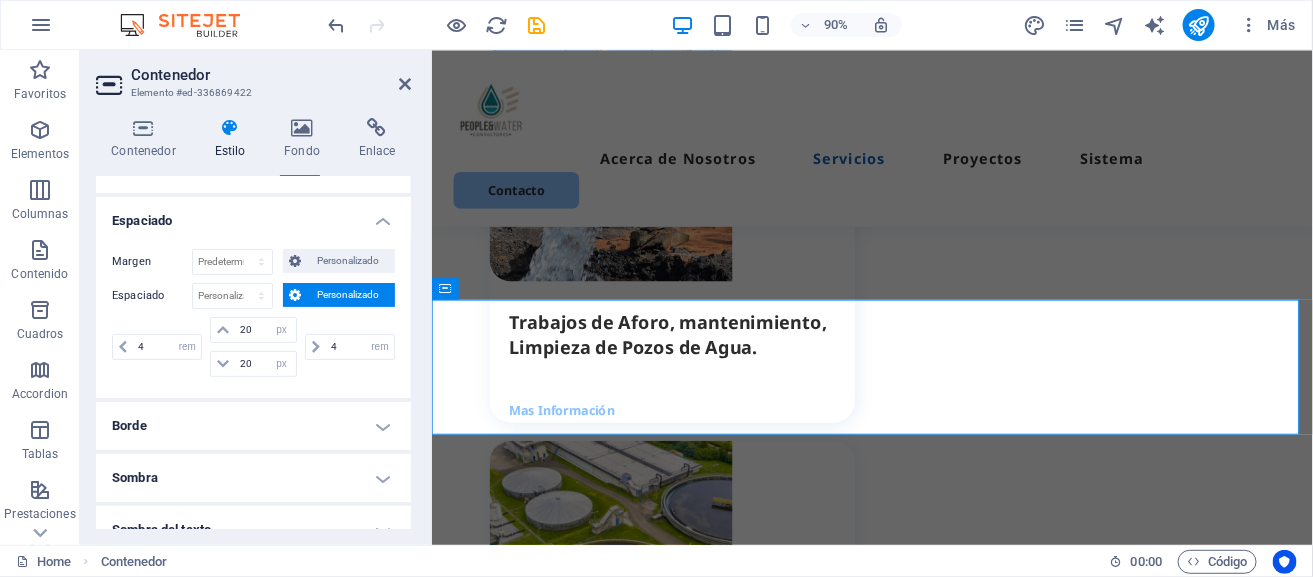 click on "4 px rem % vh vw" at bounding box center [348, 347] 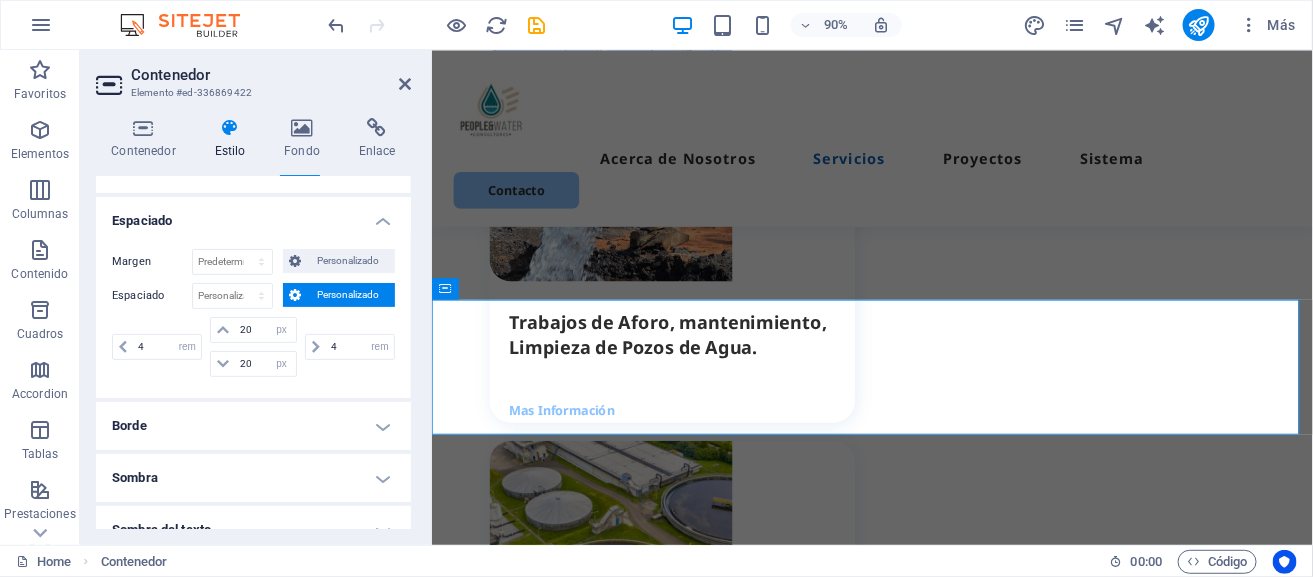 click on "Espaciado" at bounding box center (253, 215) 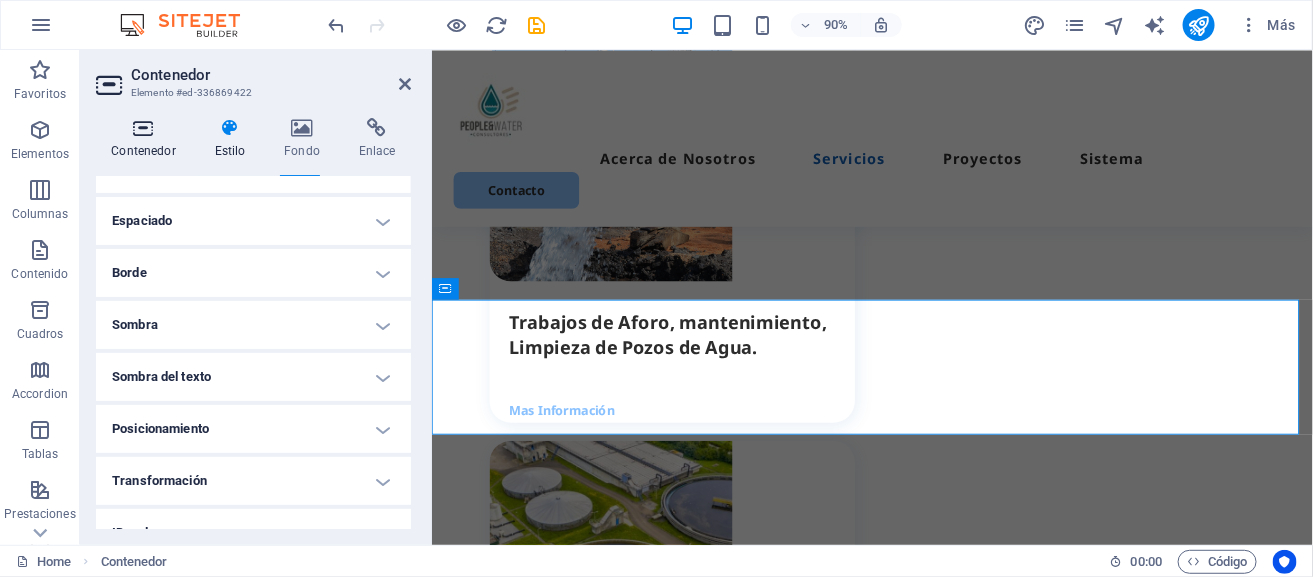click at bounding box center (143, 128) 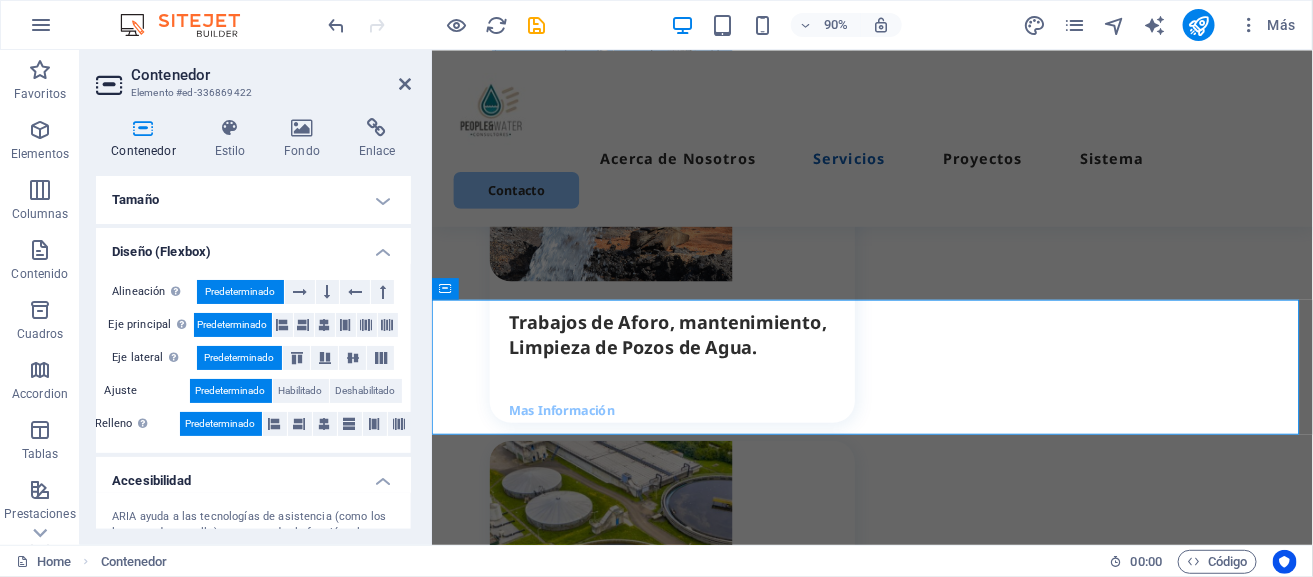 scroll, scrollTop: 204, scrollLeft: 0, axis: vertical 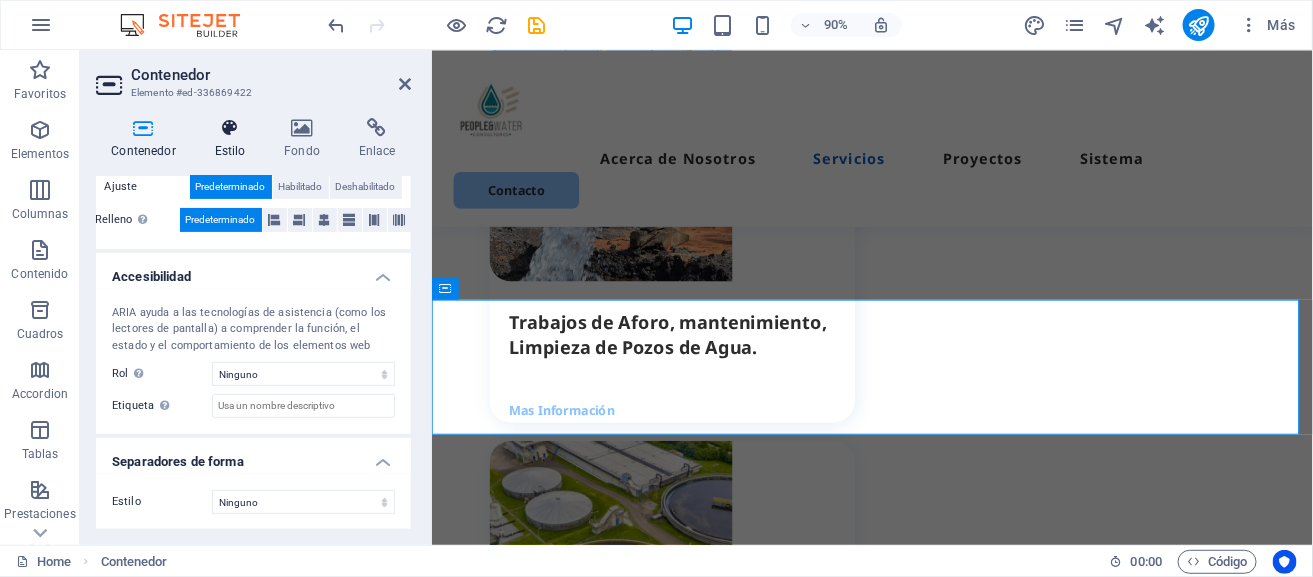 click at bounding box center (230, 128) 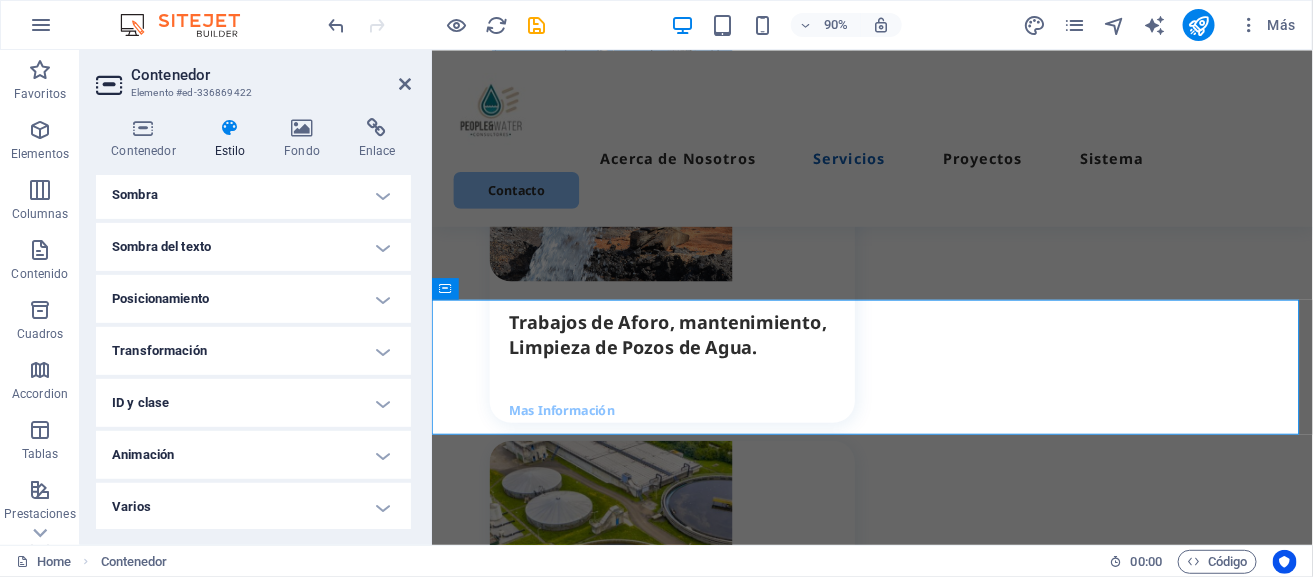 scroll, scrollTop: 0, scrollLeft: 0, axis: both 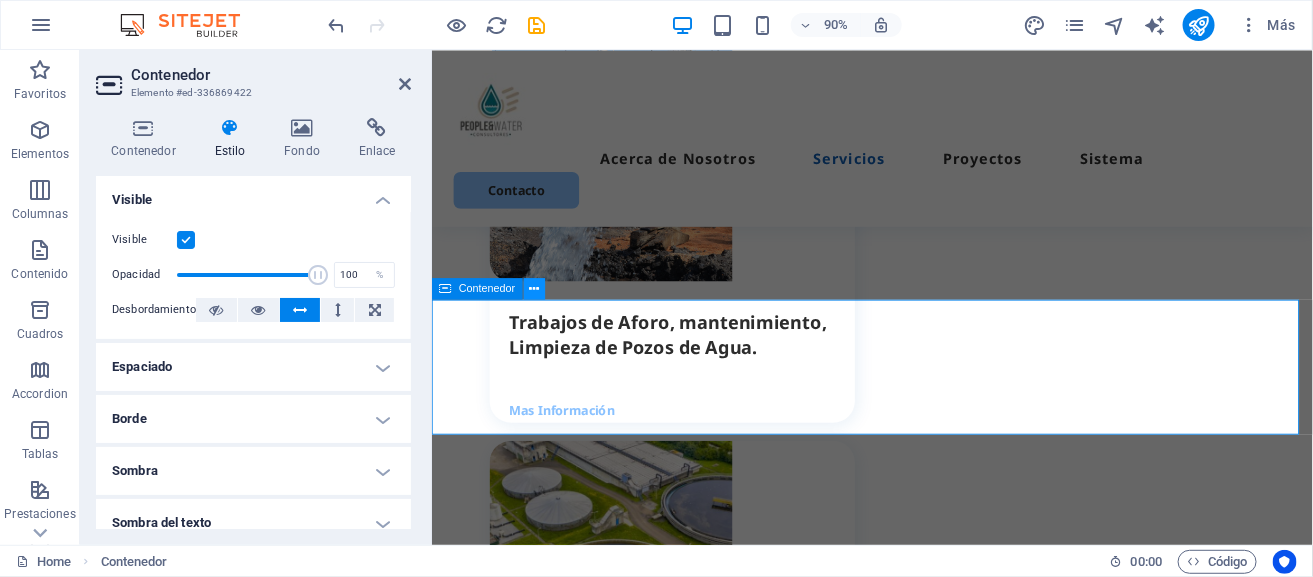 click at bounding box center (534, 288) 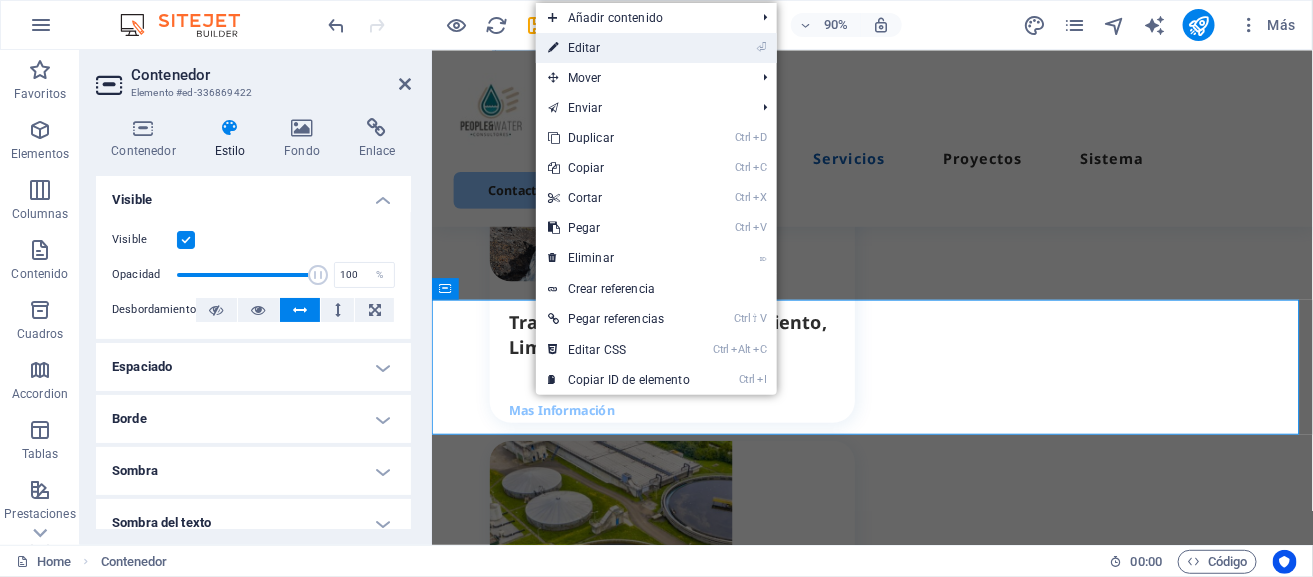 click on "⏎  Editar" at bounding box center (619, 48) 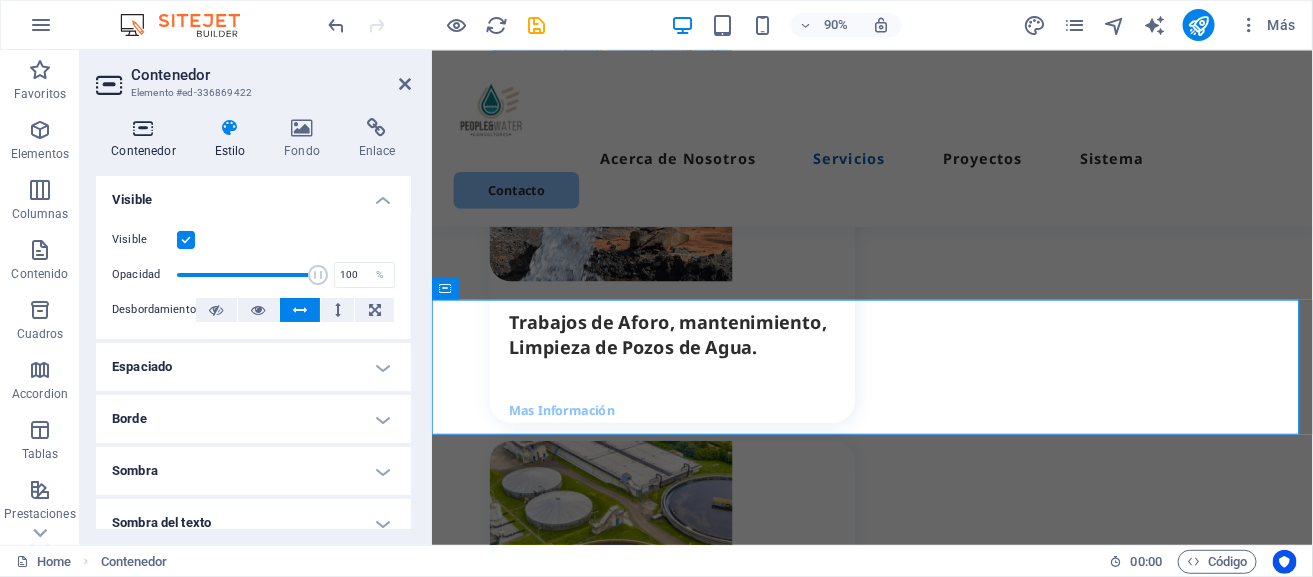click at bounding box center [143, 128] 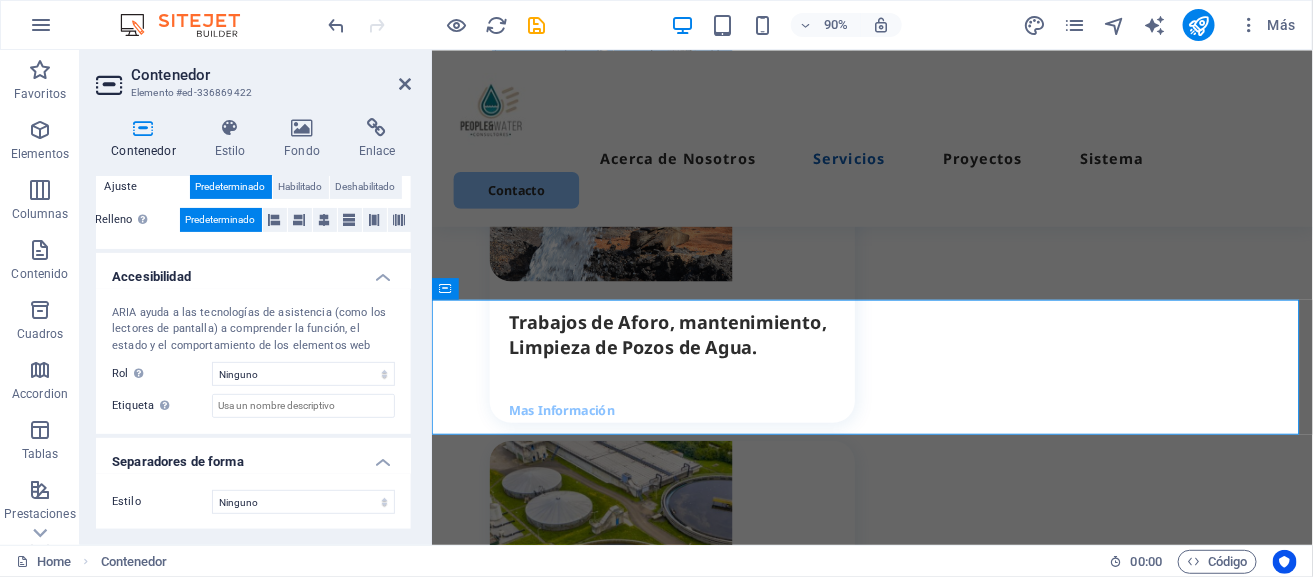 scroll, scrollTop: 0, scrollLeft: 0, axis: both 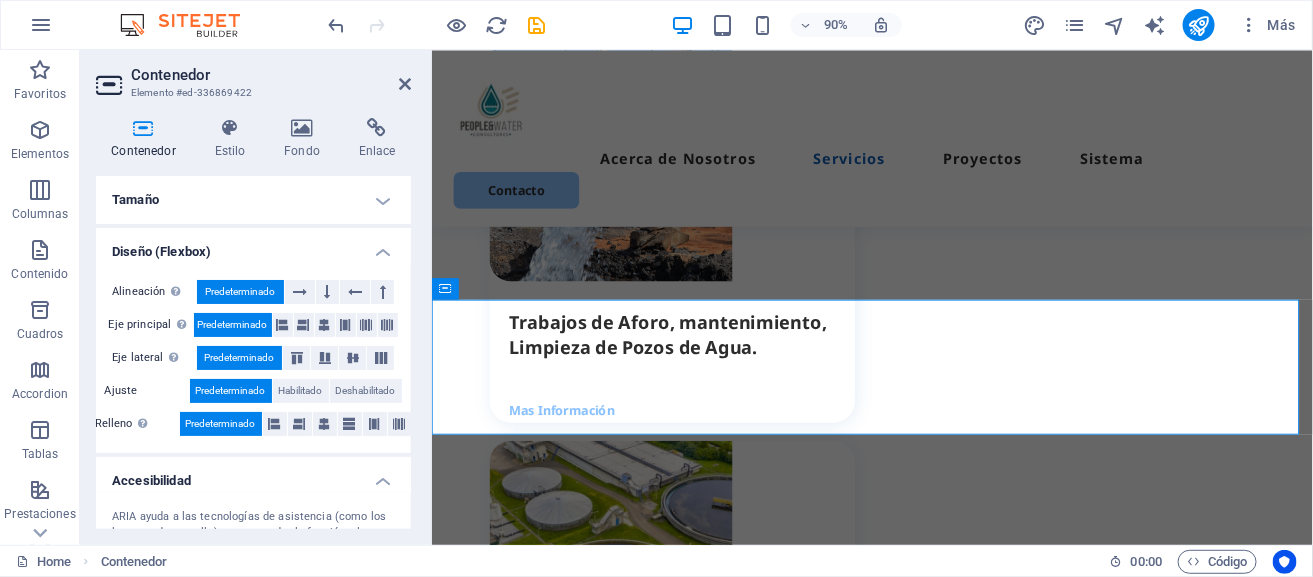 click on "Tamaño" at bounding box center [253, 200] 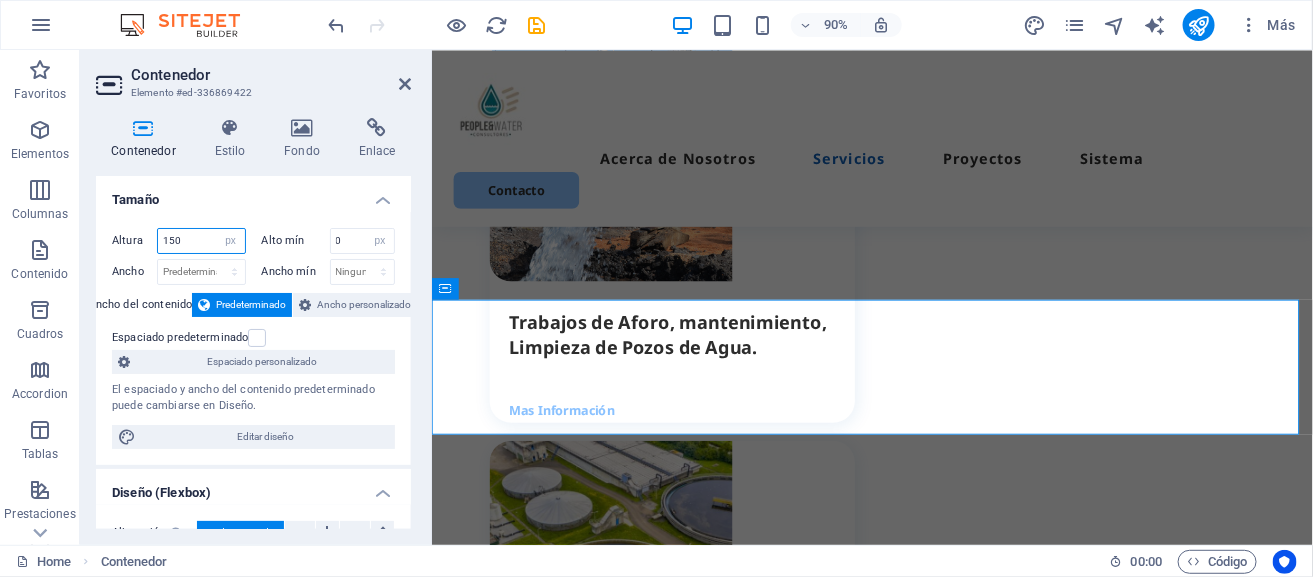 click on "150" at bounding box center (201, 241) 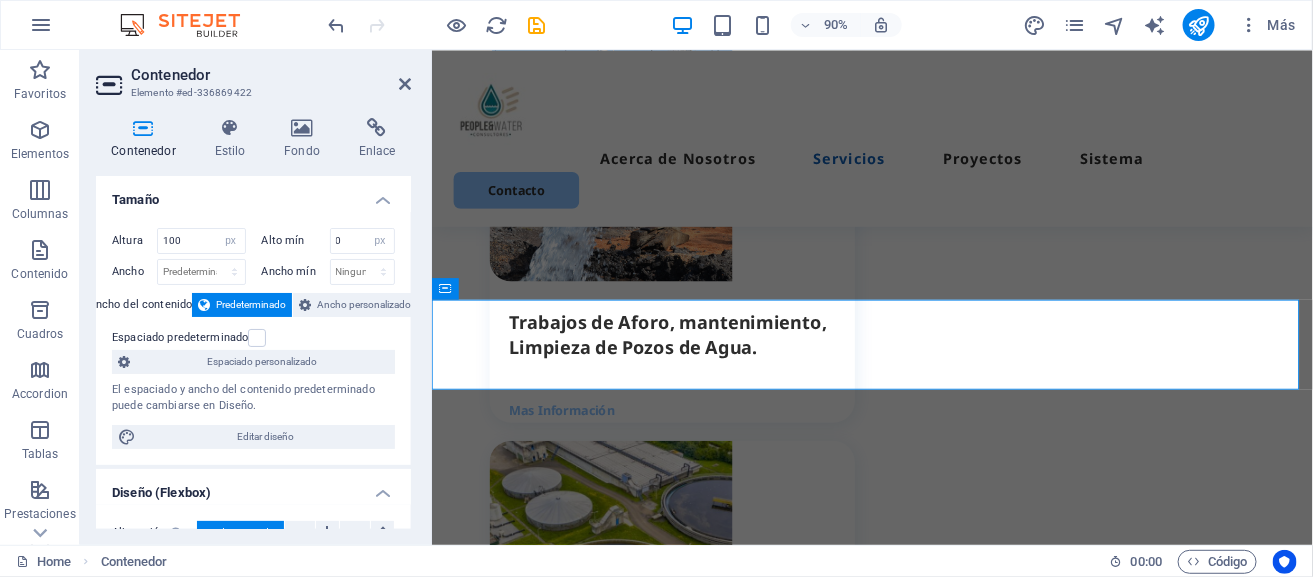 click on "Tamaño" at bounding box center (253, 194) 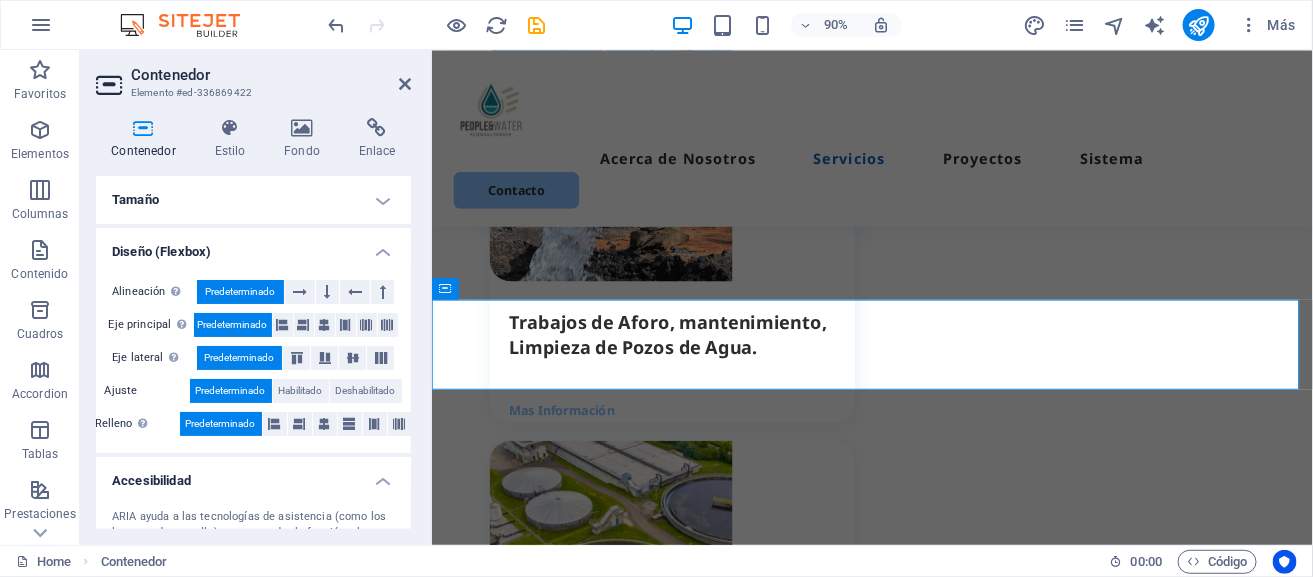click on "Tamaño" at bounding box center [253, 200] 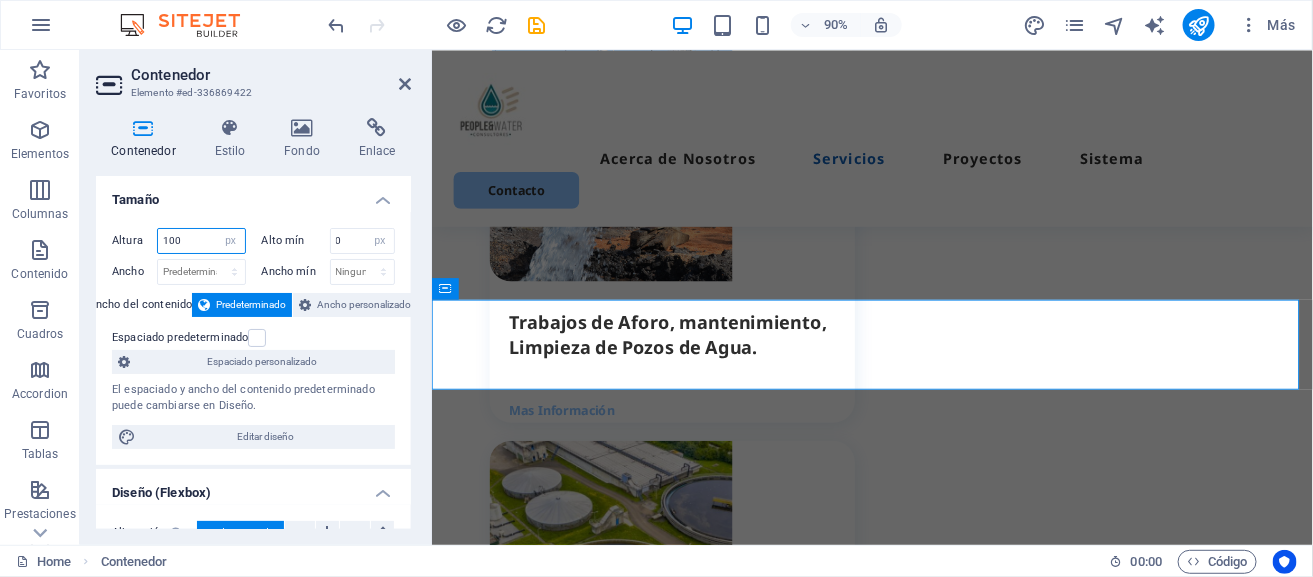click on "100" at bounding box center (201, 241) 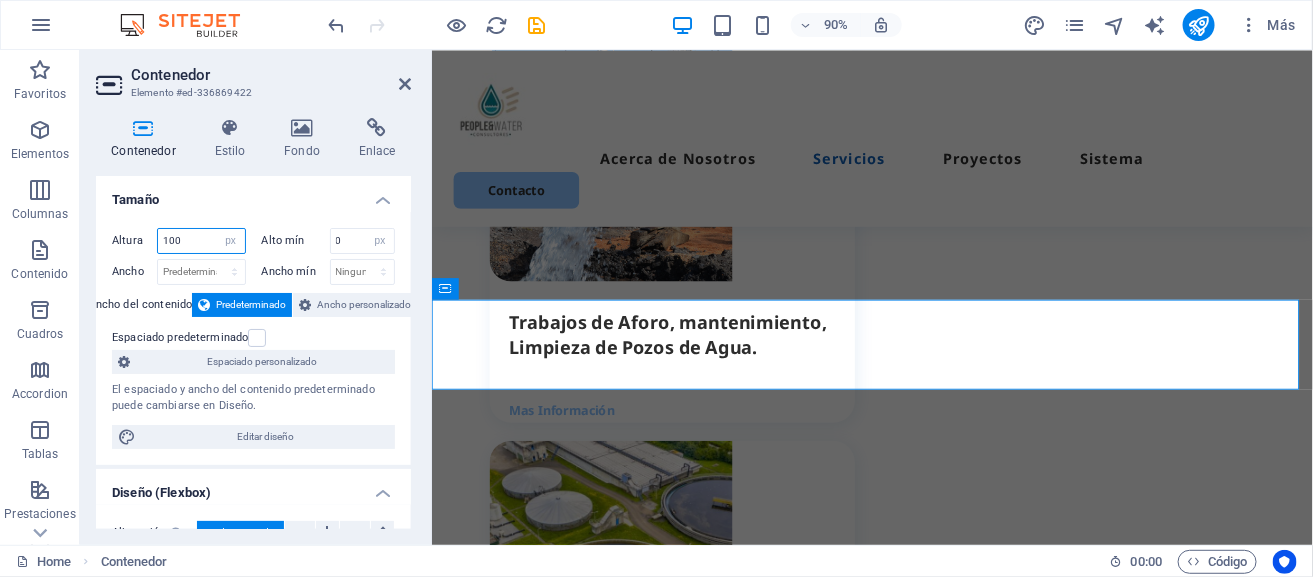 drag, startPoint x: 201, startPoint y: 243, endPoint x: 123, endPoint y: 221, distance: 81.0432 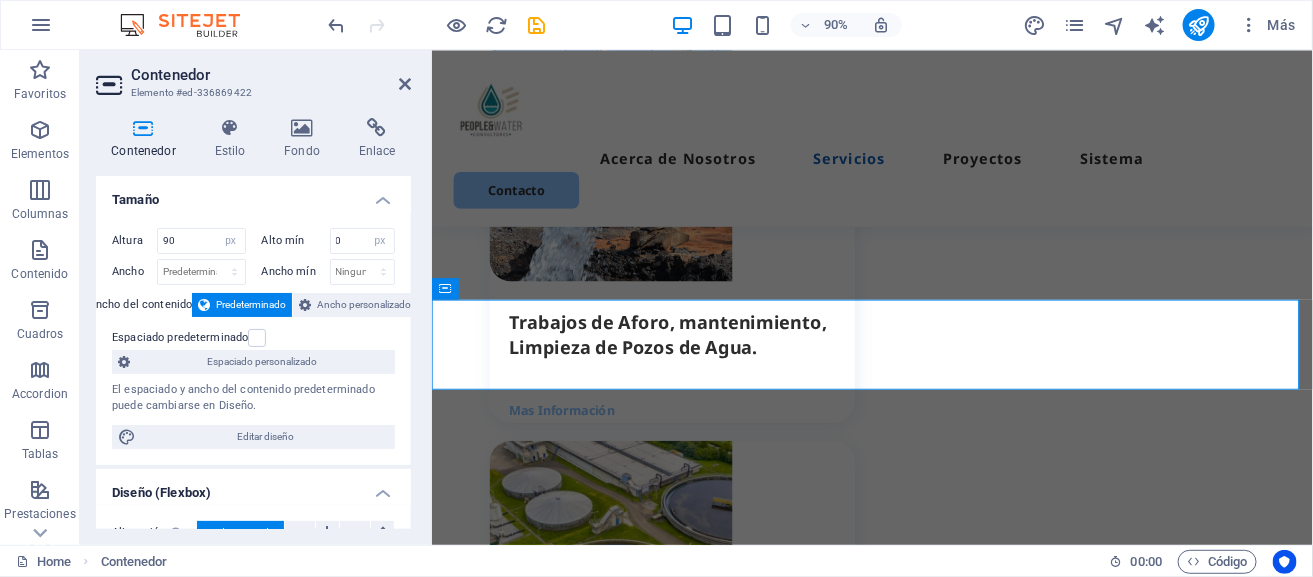 click on "Tamaño" at bounding box center (253, 194) 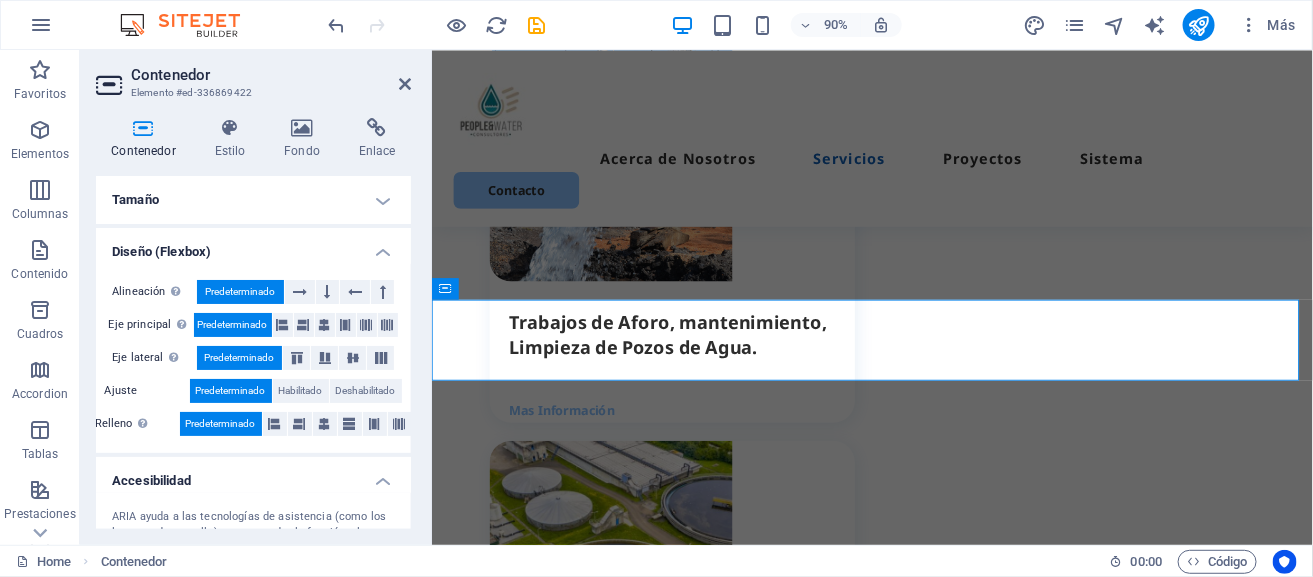 click on "Tamaño" at bounding box center (253, 200) 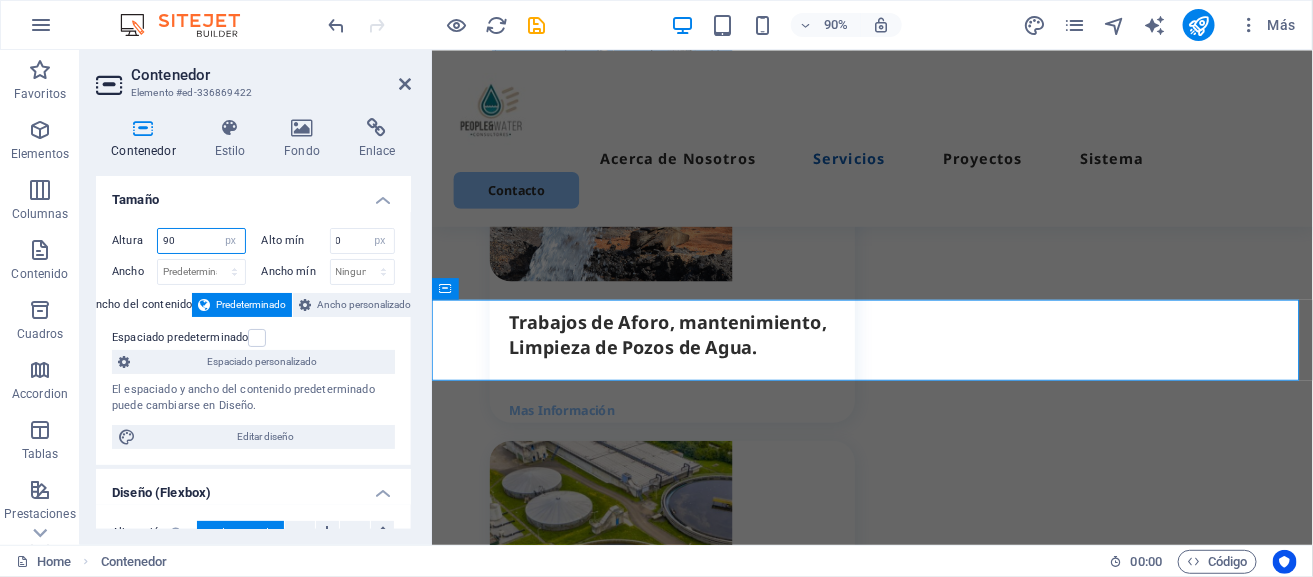 click on "90" at bounding box center (201, 241) 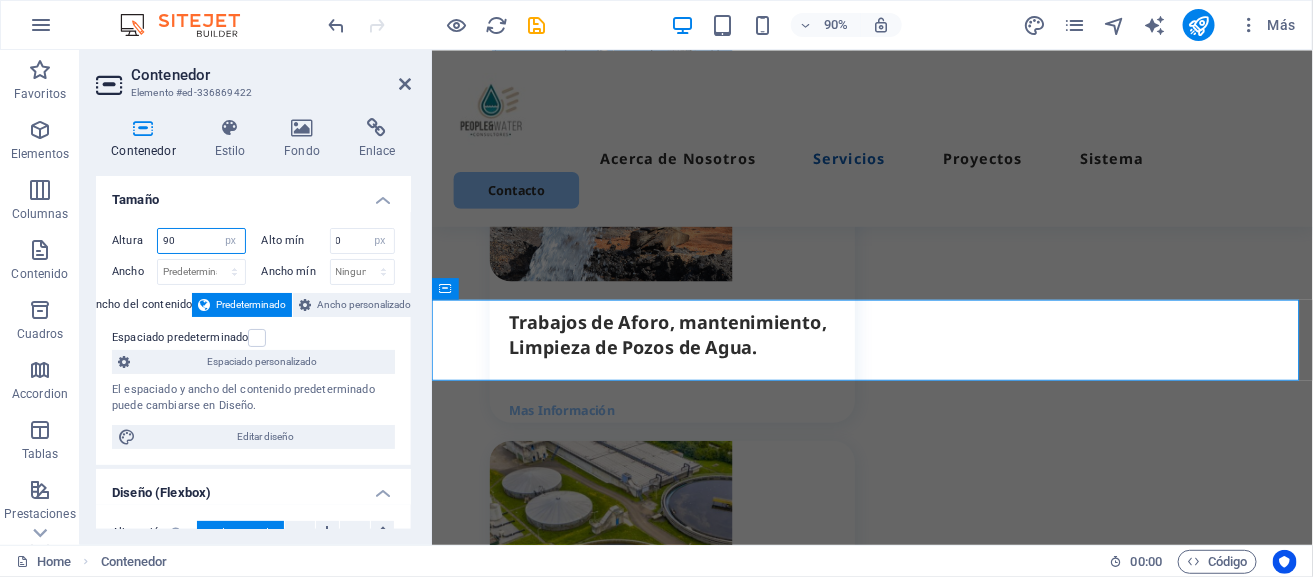 type on "9" 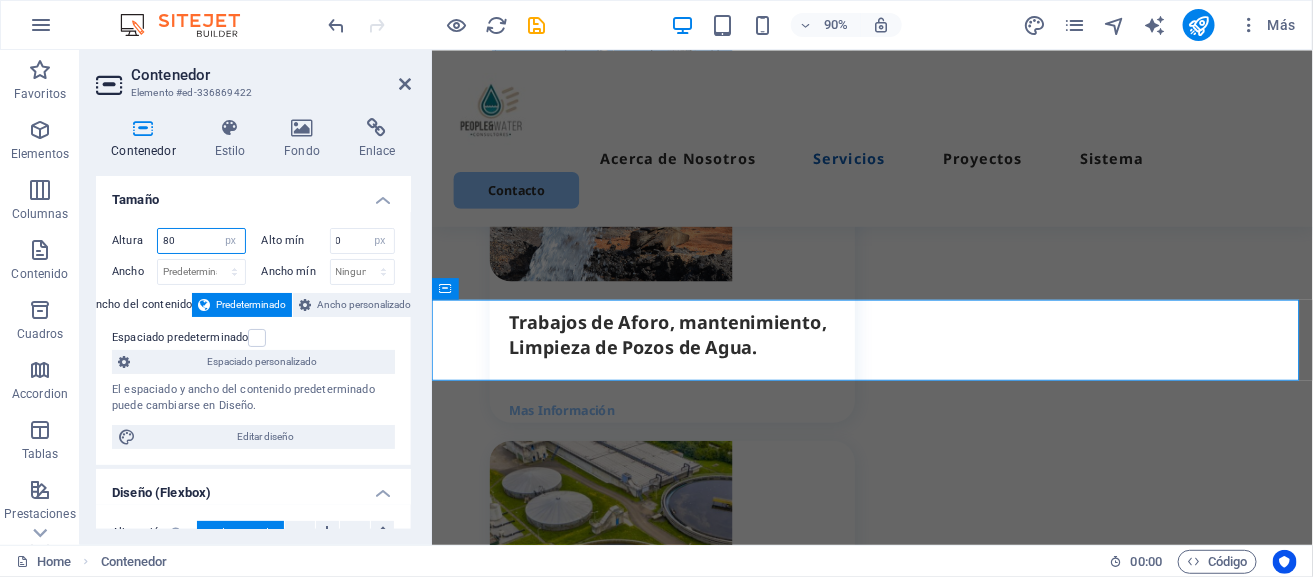 type on "80" 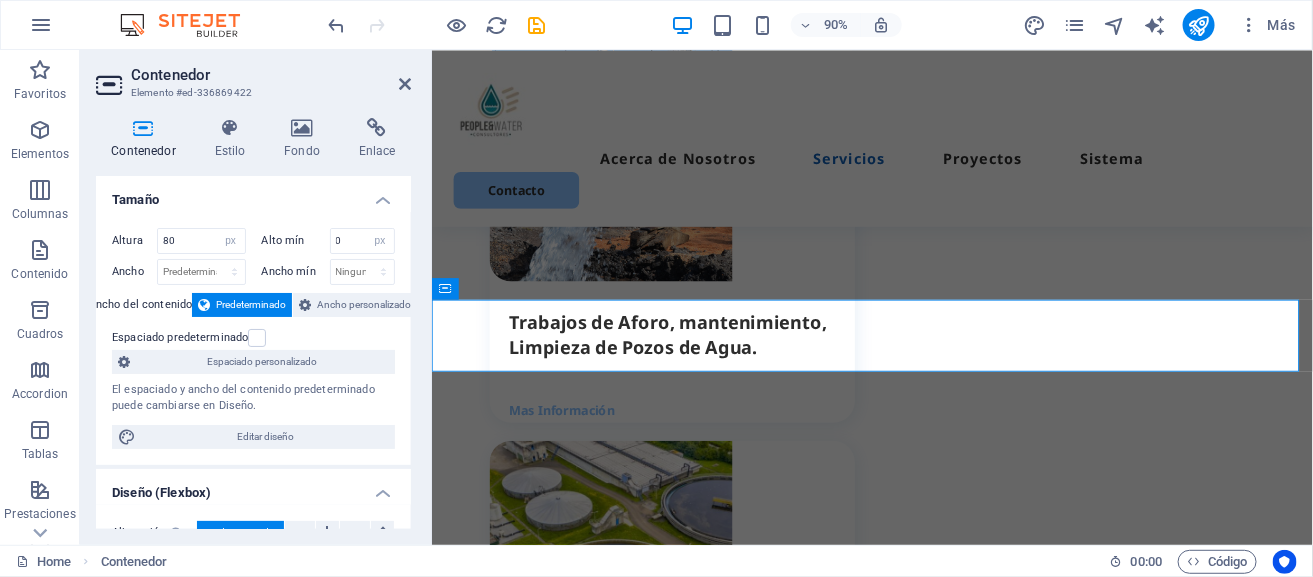 click on "Tamaño" at bounding box center [253, 194] 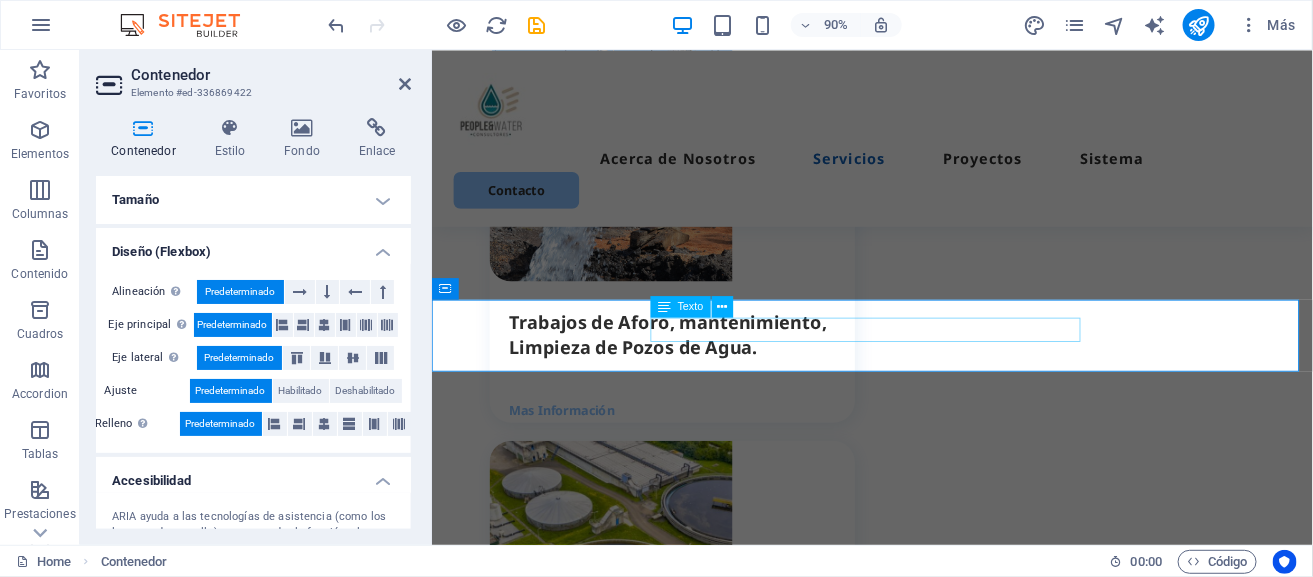 click on "Estos son algunos de los proyestos concluidos por People&Water." at bounding box center [920, 2520] 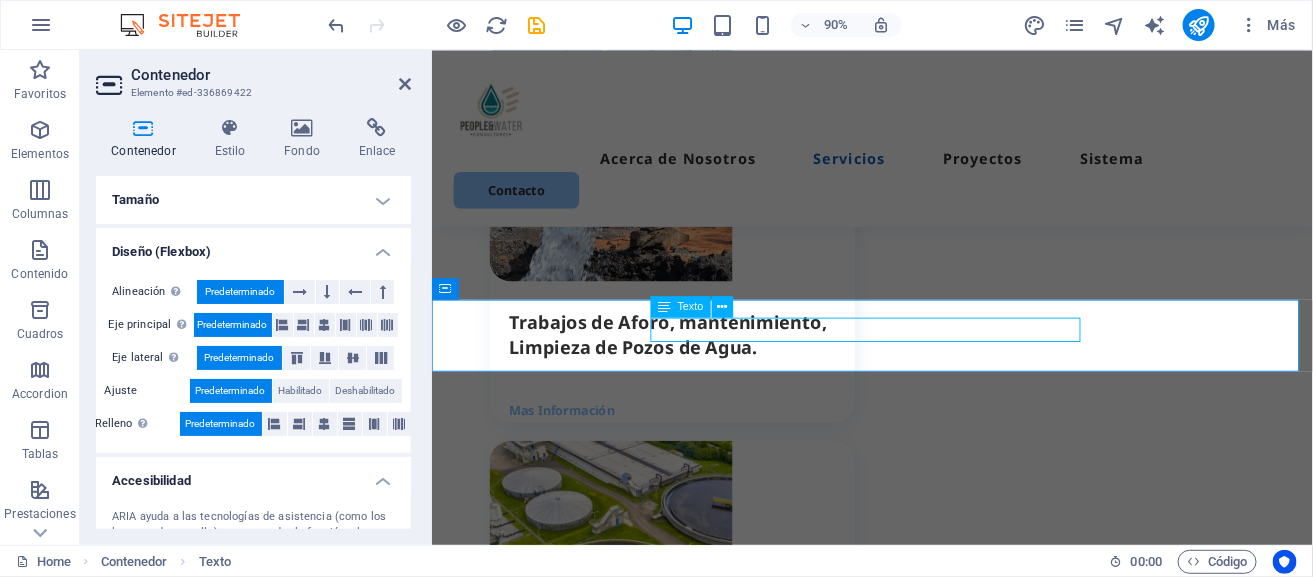 click on "Estos son algunos de los proyestos concluidos por People&Water." at bounding box center [920, 2520] 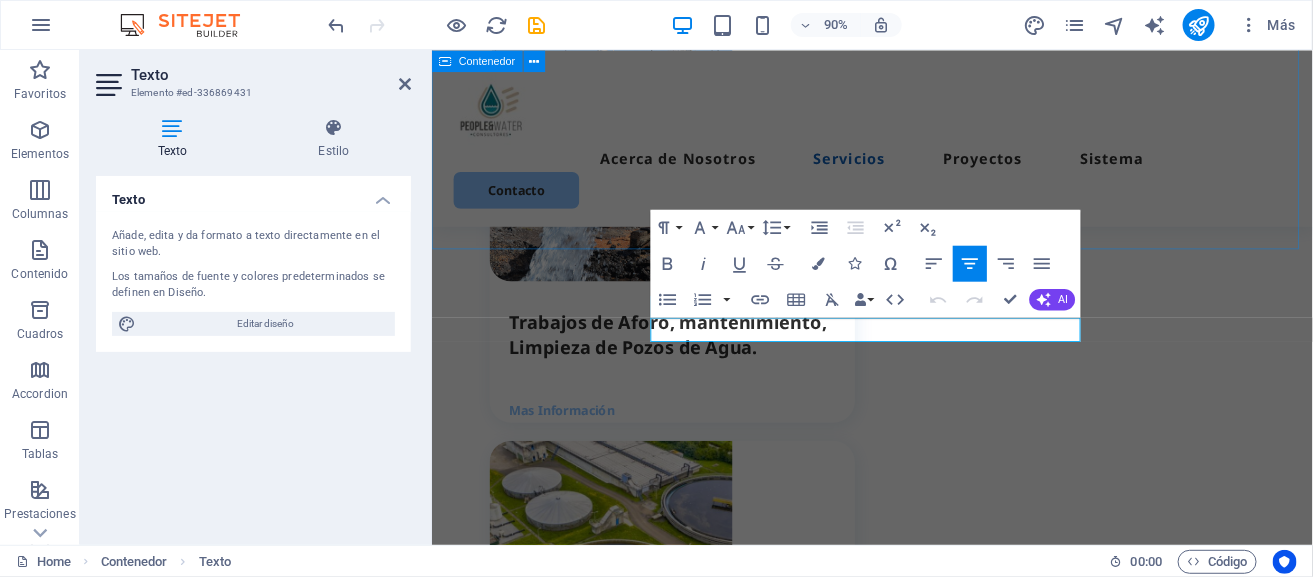 click on "Nuestros Servicios Estos son algunos de los servicios que realizamos Perforaciones  y Equipamientos de Pozos Profundos de Agua Potable Mas Información Trabajos de Aforo, mantenimiento, Limpieza de Pozos de Agua. Mas Información .fa-secondary{opacity:.4} Trabajos de Planta de Tratamiento y limpieza de la misma. Mas Información .fa-secondary{opacity:.4} Asesoría y adquisición de derechos de agua. Mas Información Gestión de Permisos, concesiones de pozos (Manantiales, zona Federal, etc.) Mas Información .fa-secondary{opacity:.4} Regularización de cobros ante CNA. Mas Información" at bounding box center [920, 883] 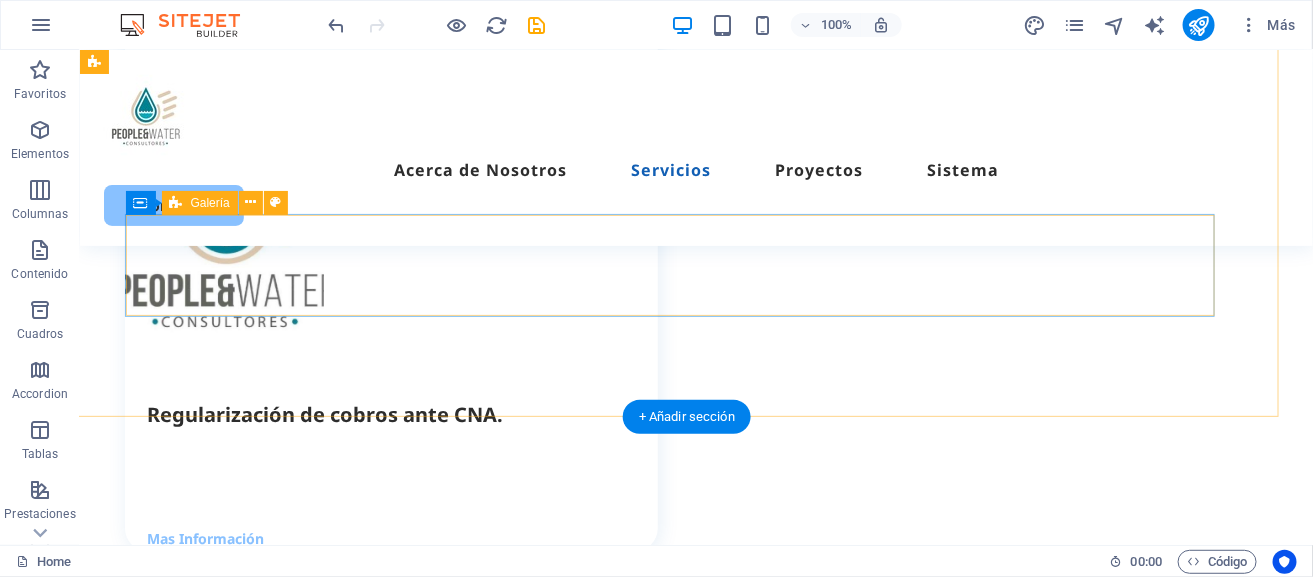 scroll, scrollTop: 4386, scrollLeft: 19, axis: both 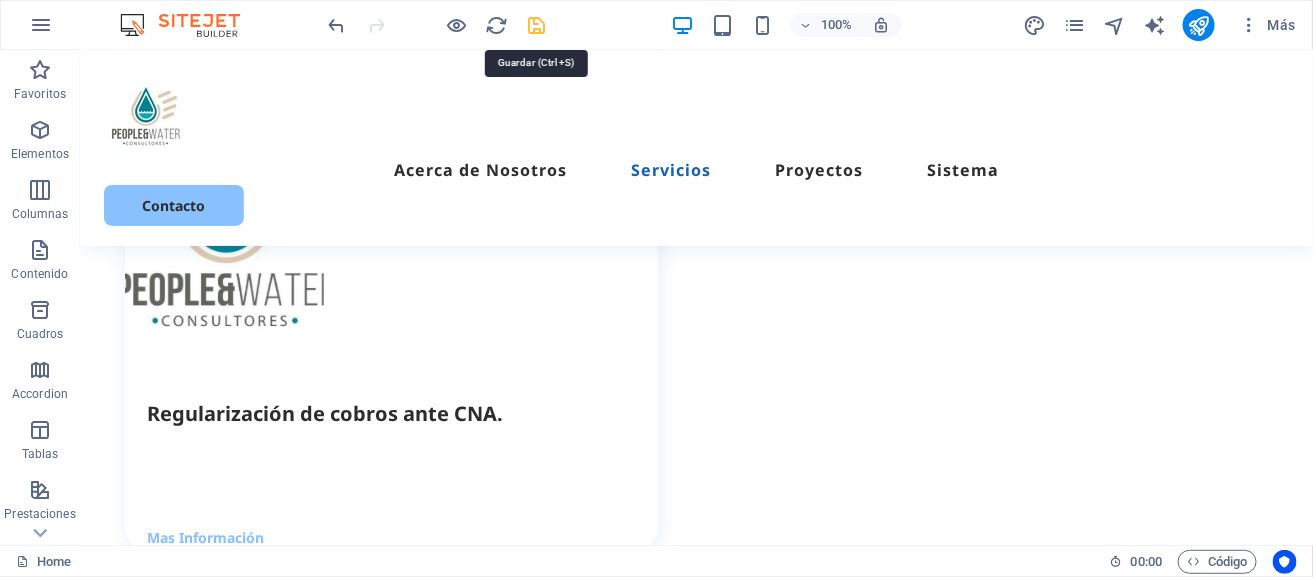 click at bounding box center [537, 25] 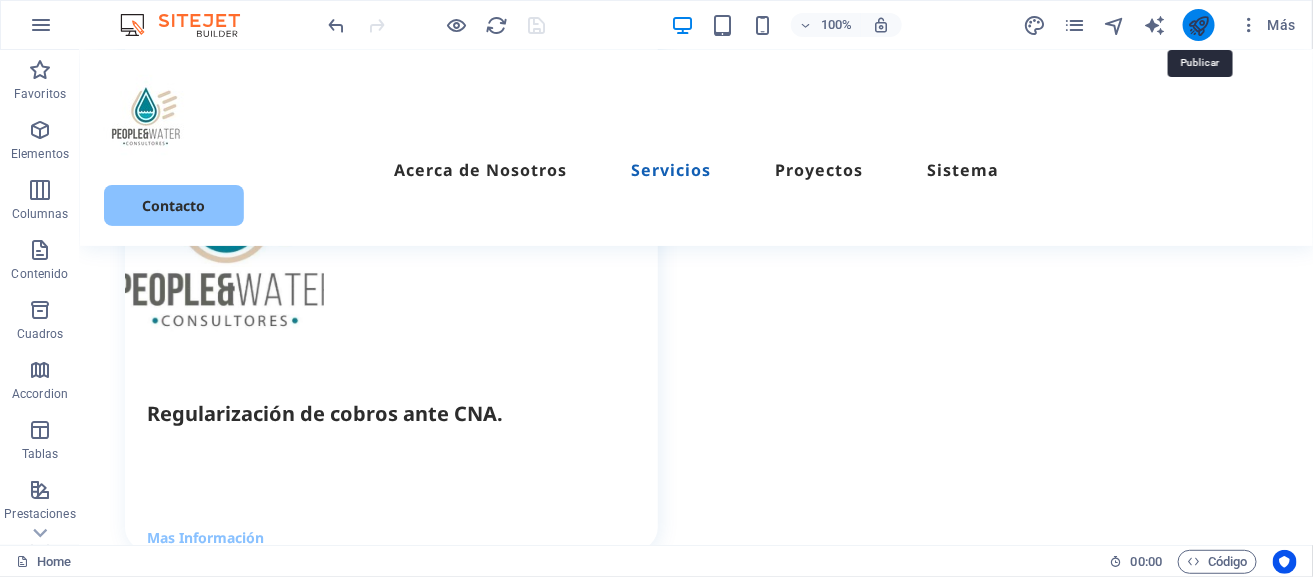 click at bounding box center [1199, 25] 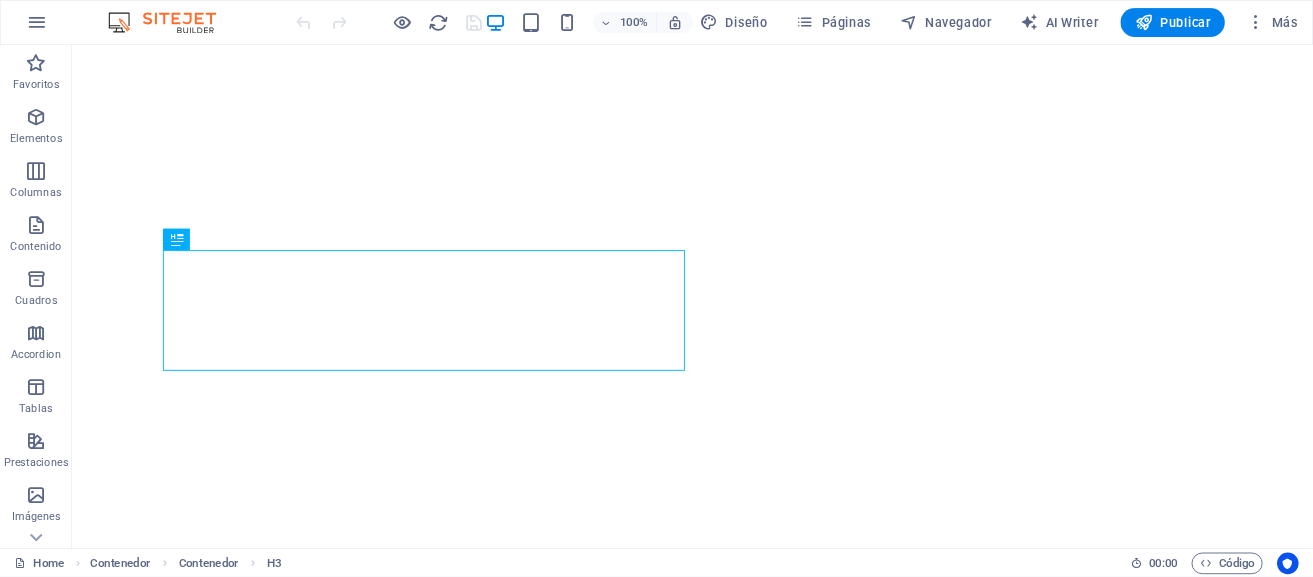 scroll, scrollTop: 0, scrollLeft: 0, axis: both 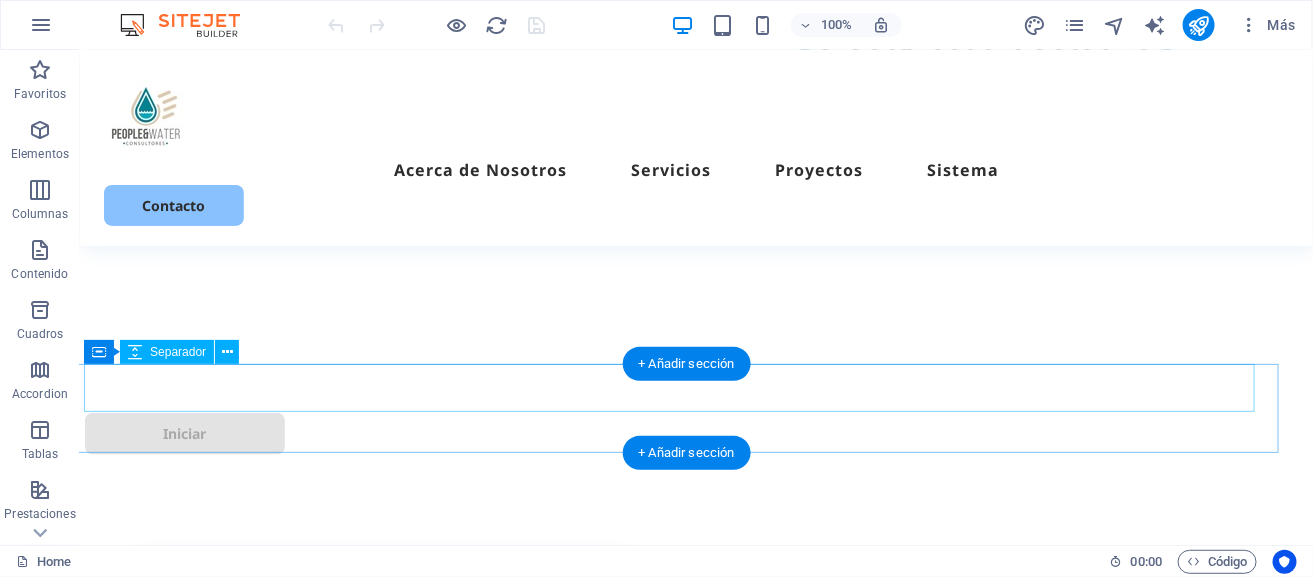 click at bounding box center [676, 388] 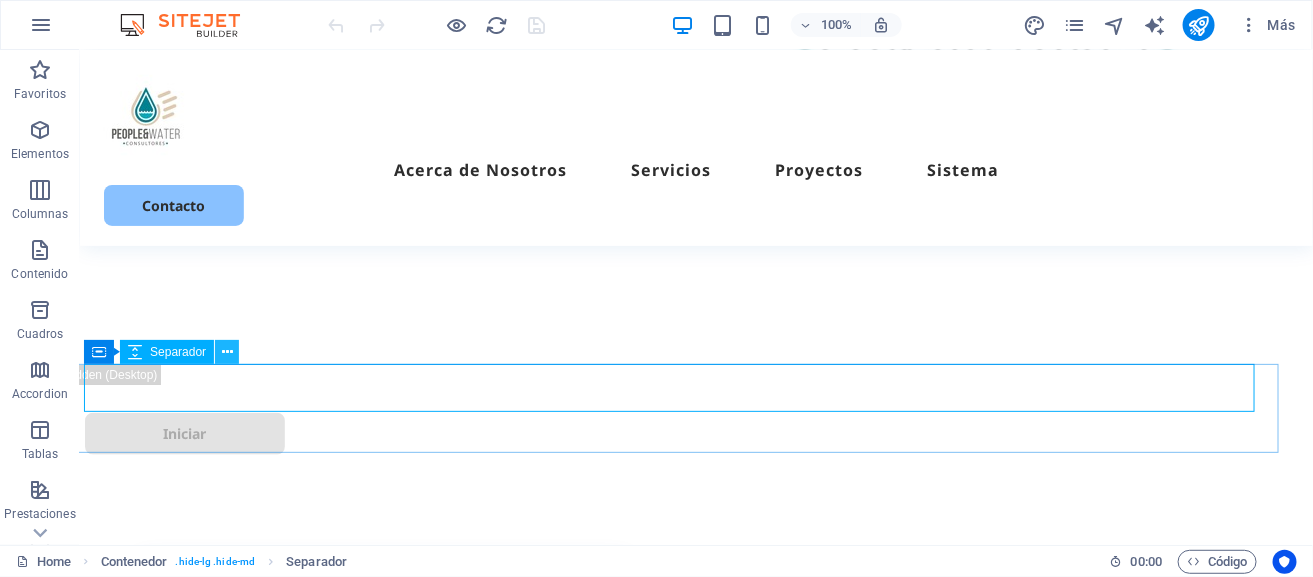 click at bounding box center [227, 352] 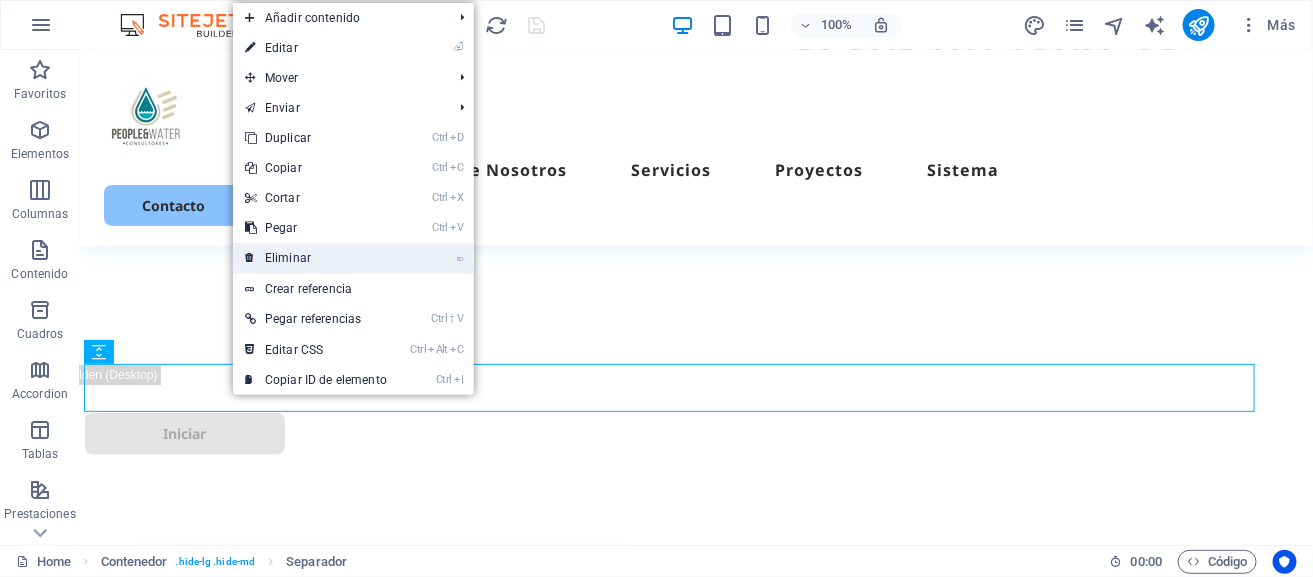 click on "⌦  Eliminar" at bounding box center [316, 258] 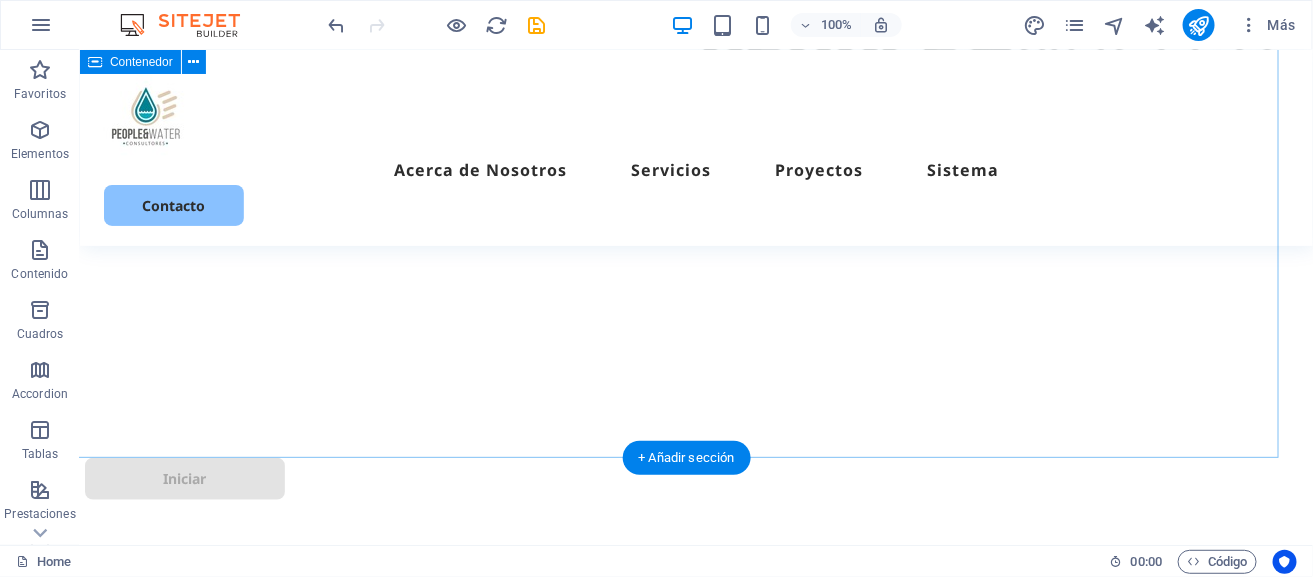 click on "PEOPLE & WATER, S.A. DE C.V. es una constructora joven 100% mexicana, fundada en el año 2016, dedicada a la Industria de la construcción. De manera que el Compromiso, Responsabilidad, Honestidad y la satisfacción del cliente es lo que nos distingue  y nos comprometemos a que su proyecto concluya en el mejor tiempo y por consecuente en el mejor costo posible sin sacrificar la calidad. Conocenos" at bounding box center [676, 72] 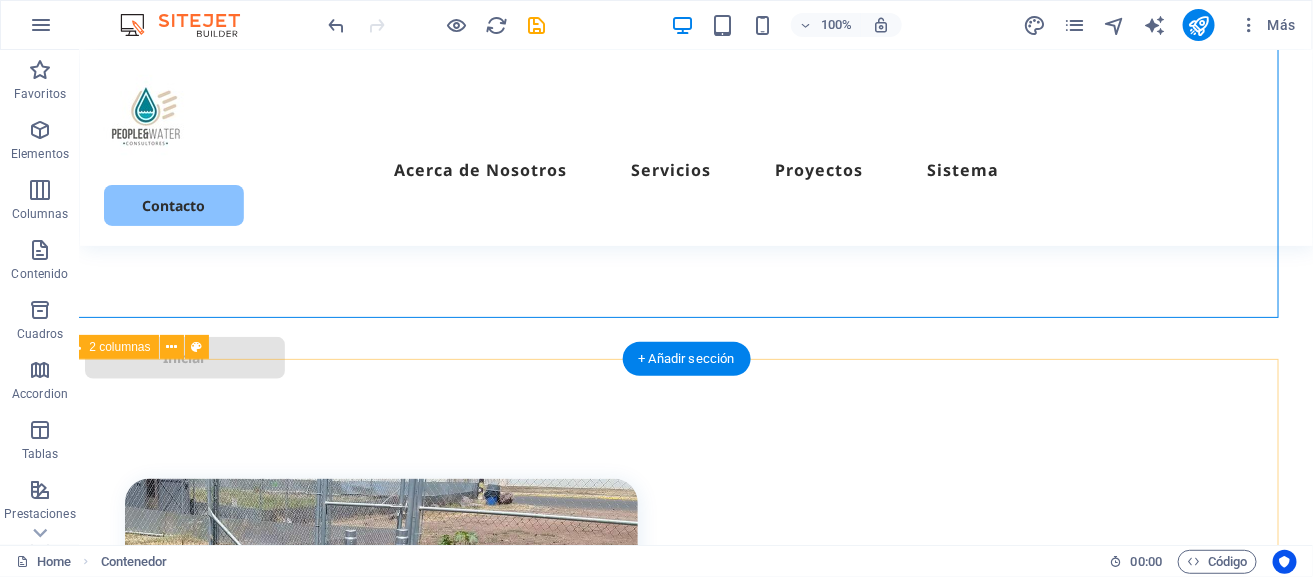 scroll, scrollTop: 635, scrollLeft: 19, axis: both 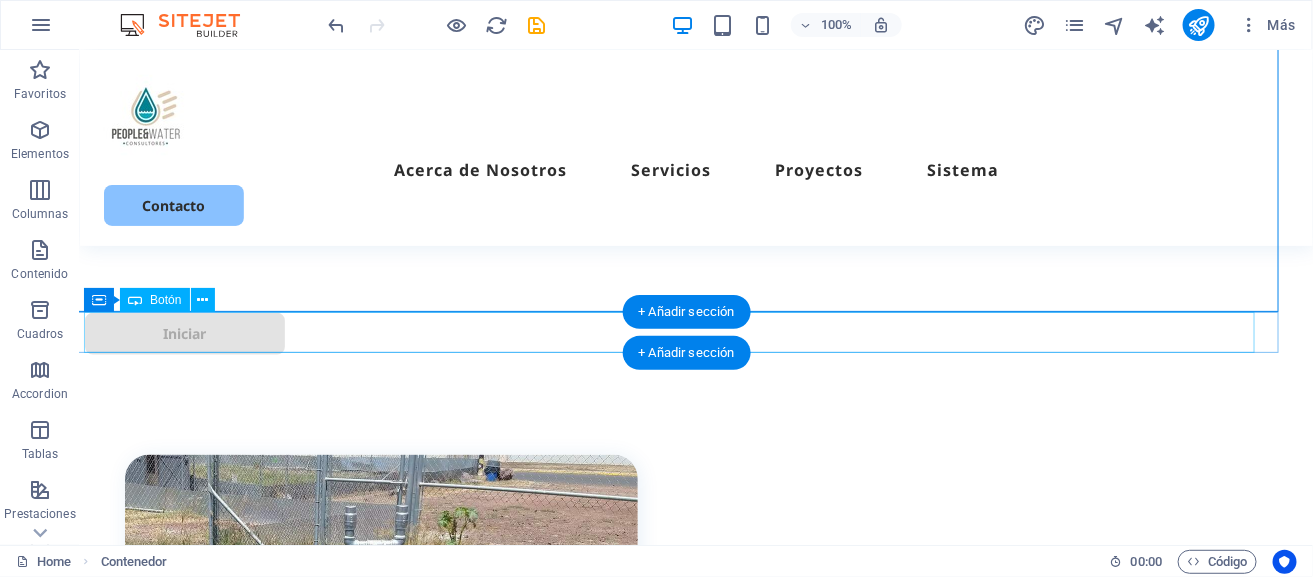 click on "Iniciar" at bounding box center [676, 333] 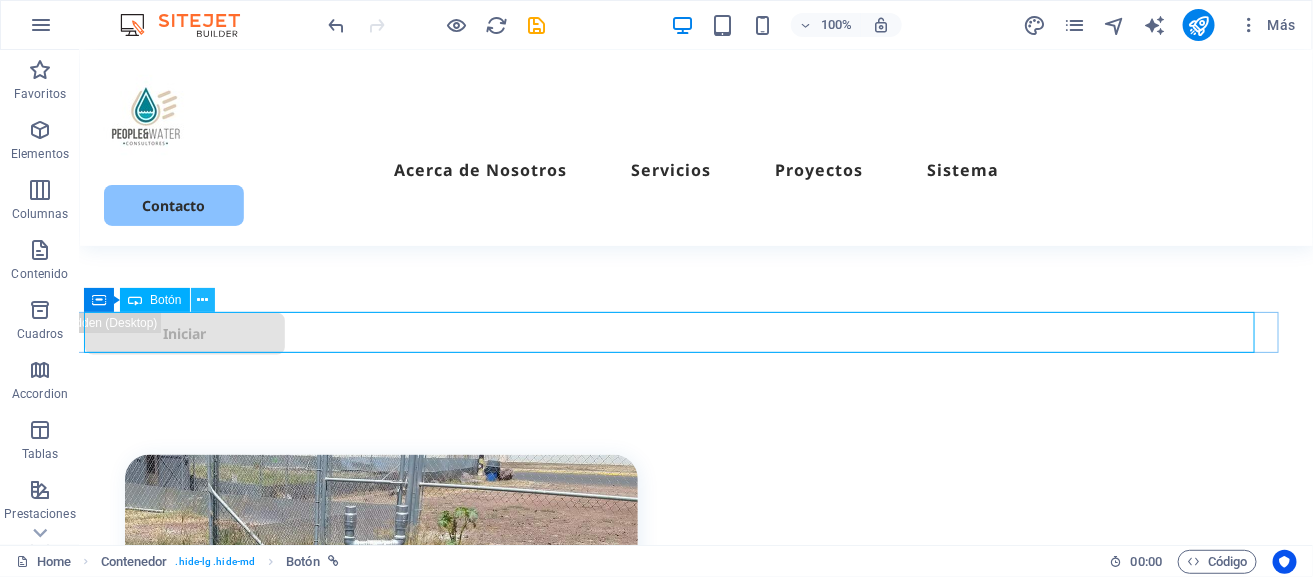 click at bounding box center (202, 300) 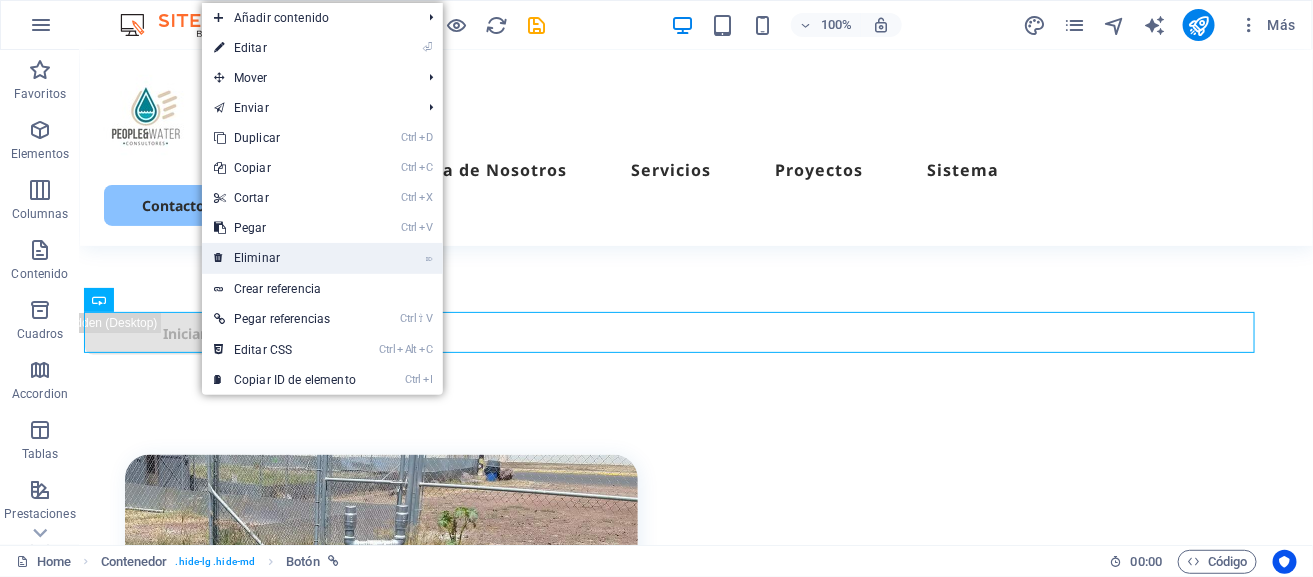 click on "⌦  Eliminar" at bounding box center (285, 258) 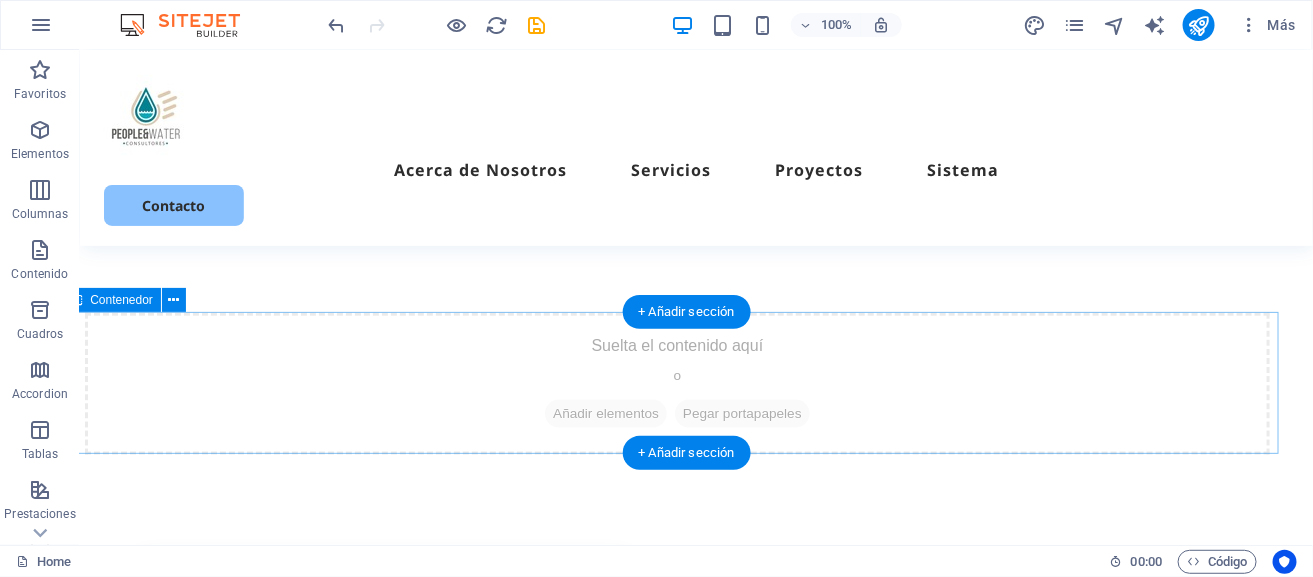 click on "Suelta el contenido aquí o  Añadir elementos  Pegar portapapeles" at bounding box center [676, 383] 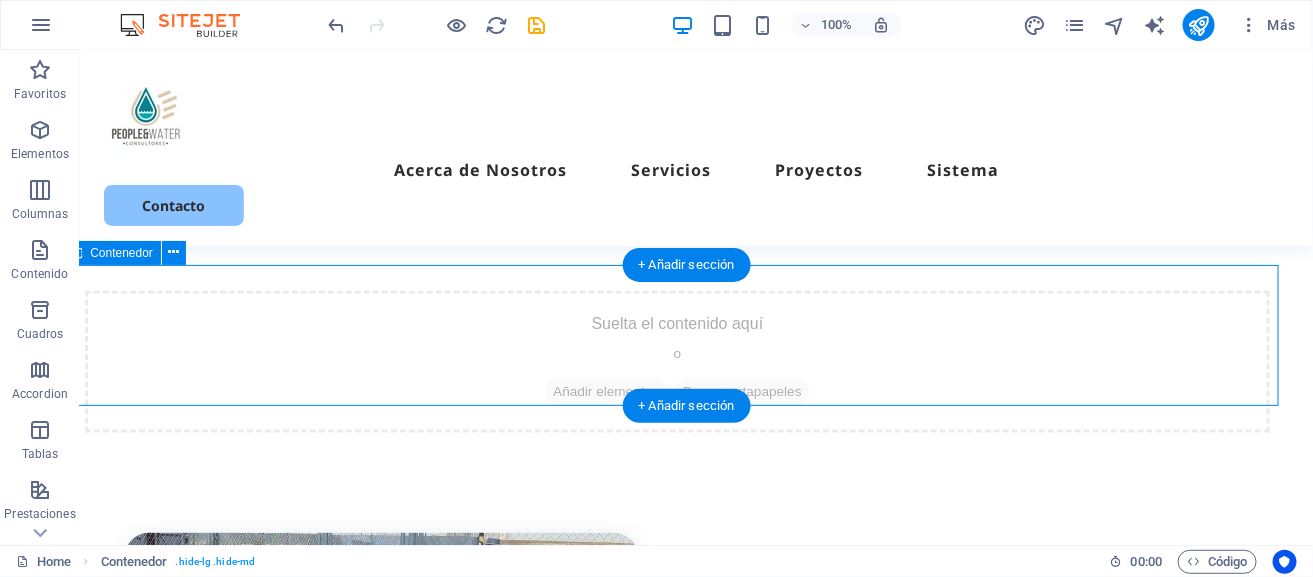 scroll, scrollTop: 637, scrollLeft: 19, axis: both 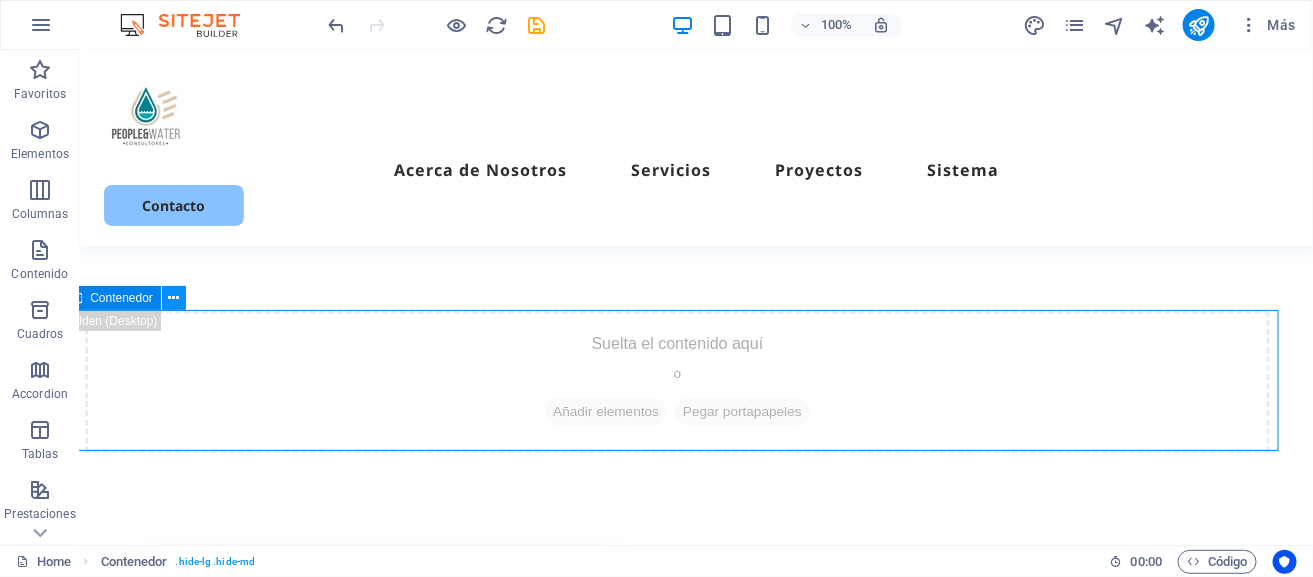 click at bounding box center [173, 298] 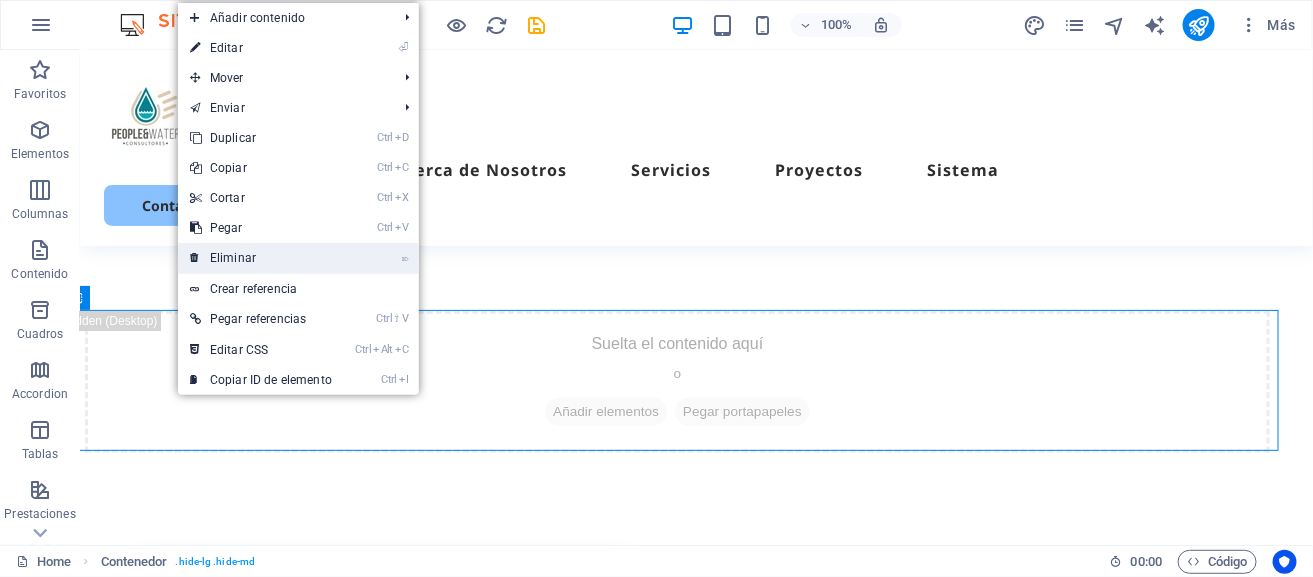 click on "⌦  Eliminar" at bounding box center (261, 258) 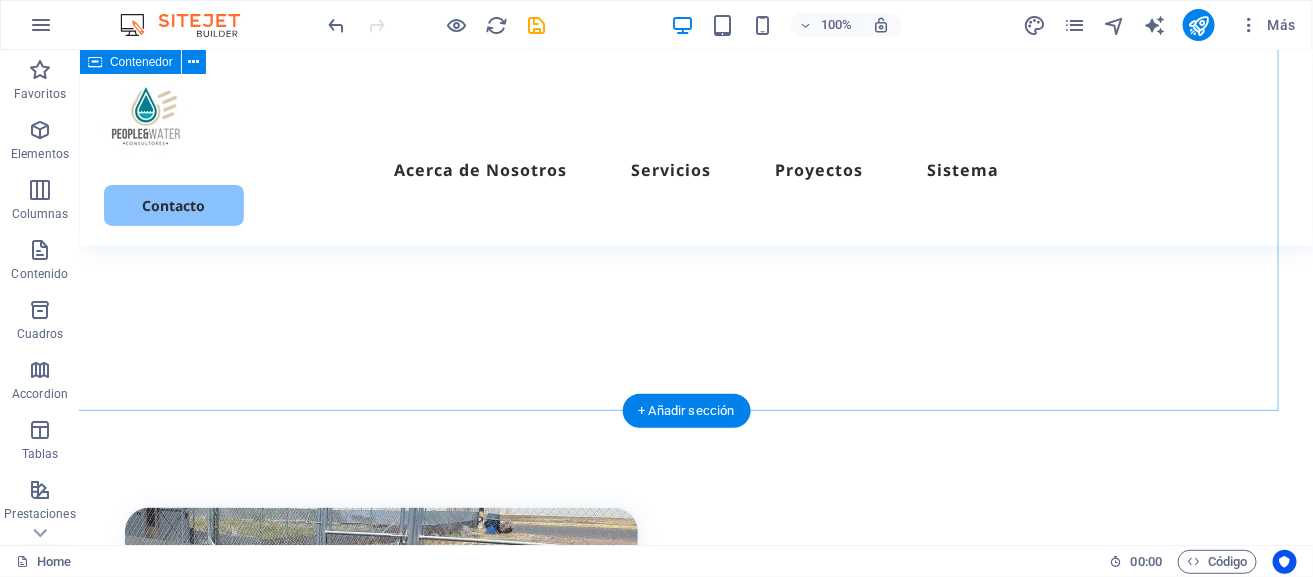 scroll, scrollTop: 536, scrollLeft: 19, axis: both 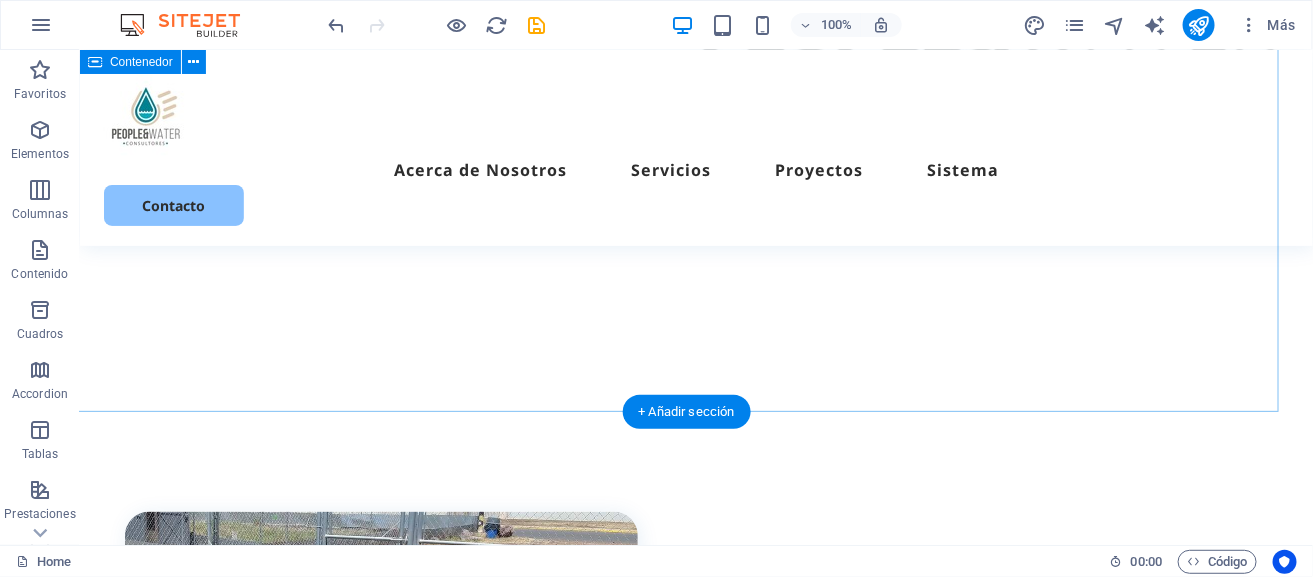 click on "PEOPLE & WATER, S.A. DE C.V. es una constructora joven 100% mexicana, fundada en el año 2016, dedicada a la Industria de la construcción. De manera que el Compromiso, Responsabilidad, Honestidad y la satisfacción del cliente es lo que nos distingue  y nos comprometemos a que su proyecto concluya en el mejor tiempo y por consecuente en el mejor costo posible sin sacrificar la calidad. Conocenos" at bounding box center (676, 26) 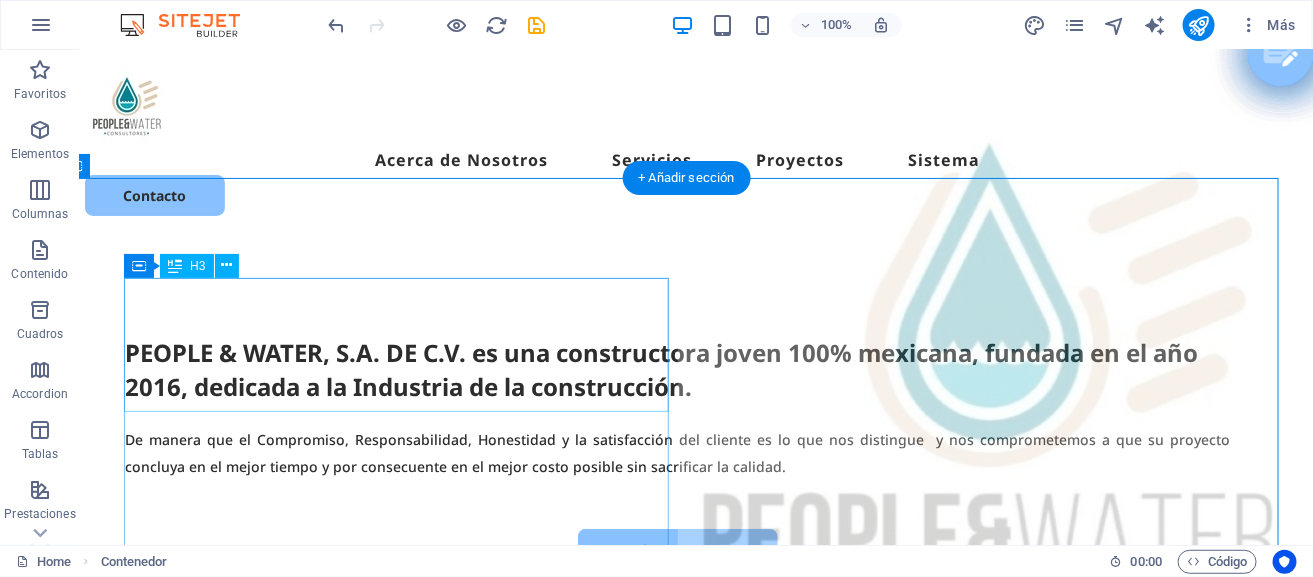 scroll, scrollTop: 0, scrollLeft: 19, axis: horizontal 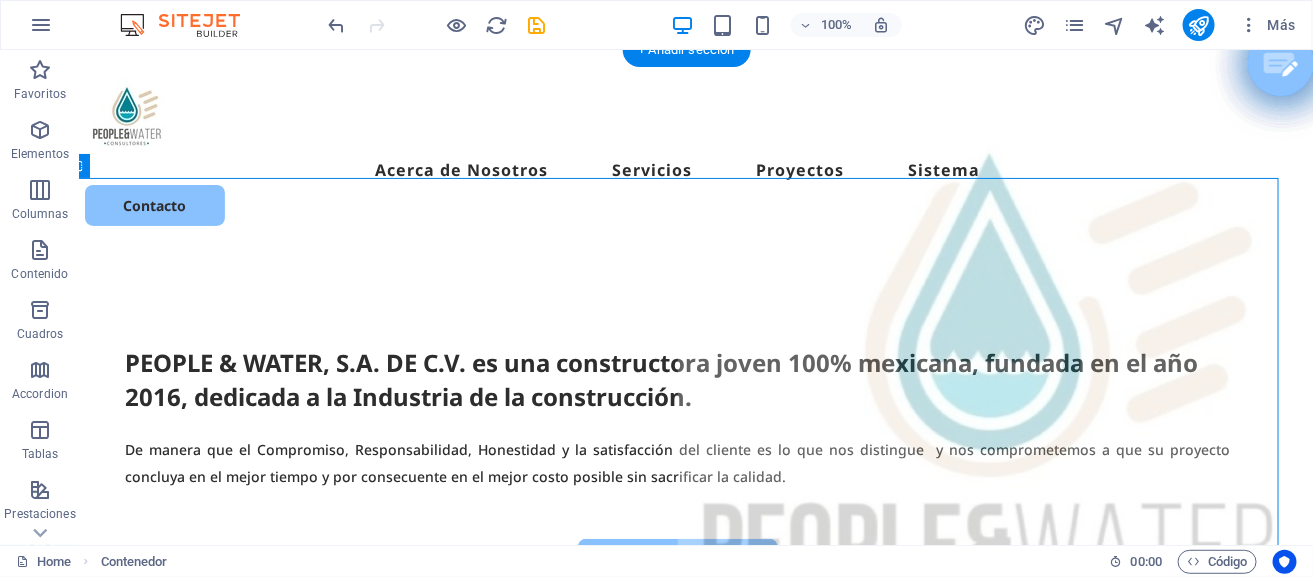 click at bounding box center (985, 996) 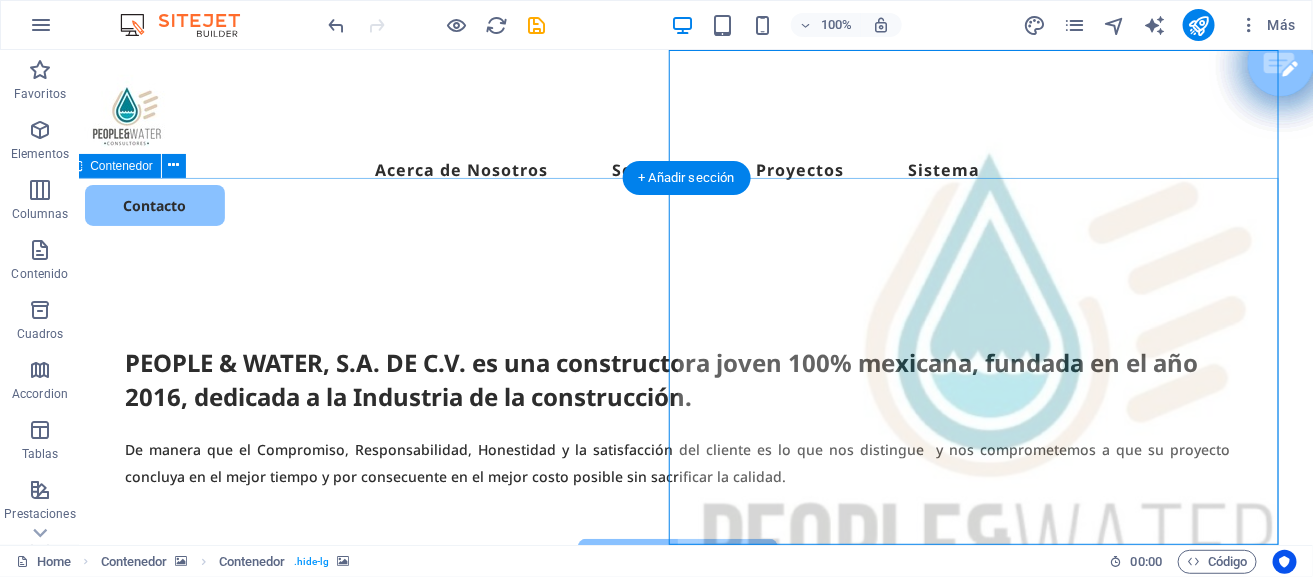 click on "PEOPLE & WATER, S.A. DE C.V. es una constructora joven 100% mexicana, fundada en el año 2016, dedicada a la Industria de la construcción. De manera que el Compromiso, Responsabilidad, Honestidad y la satisfacción del cliente es lo que nos distingue  y nos comprometemos a que su proyecto concluya en el mejor tiempo y por consecuente en el mejor costo posible sin sacrificar la calidad. Conocenos" at bounding box center (676, 630) 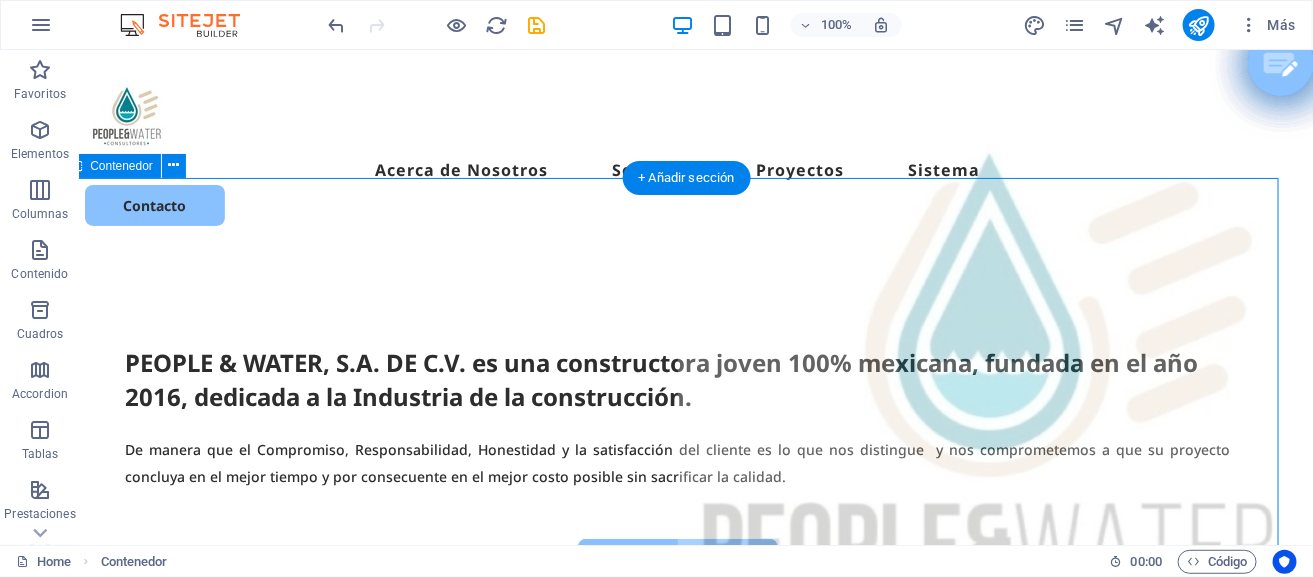 click on "PEOPLE & WATER, S.A. DE C.V. es una constructora joven 100% mexicana, fundada en el año 2016, dedicada a la Industria de la construcción. De manera que el Compromiso, Responsabilidad, Honestidad y la satisfacción del cliente es lo que nos distingue  y nos comprometemos a que su proyecto concluya en el mejor tiempo y por consecuente en el mejor costo posible sin sacrificar la calidad. Conocenos" at bounding box center (676, 630) 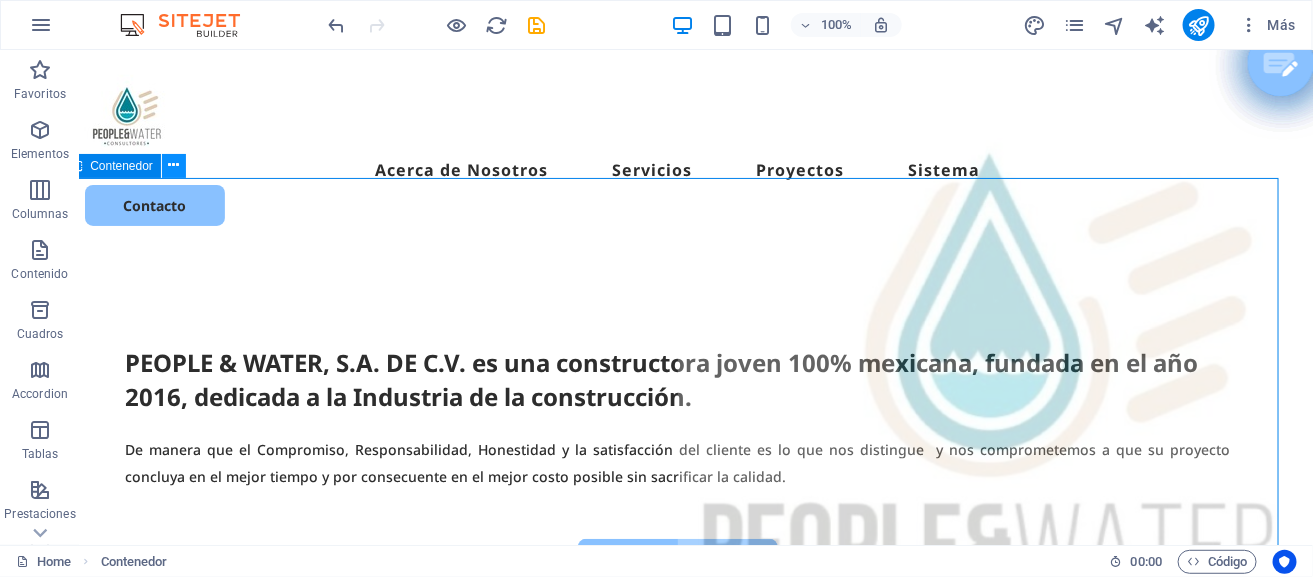 click at bounding box center [173, 165] 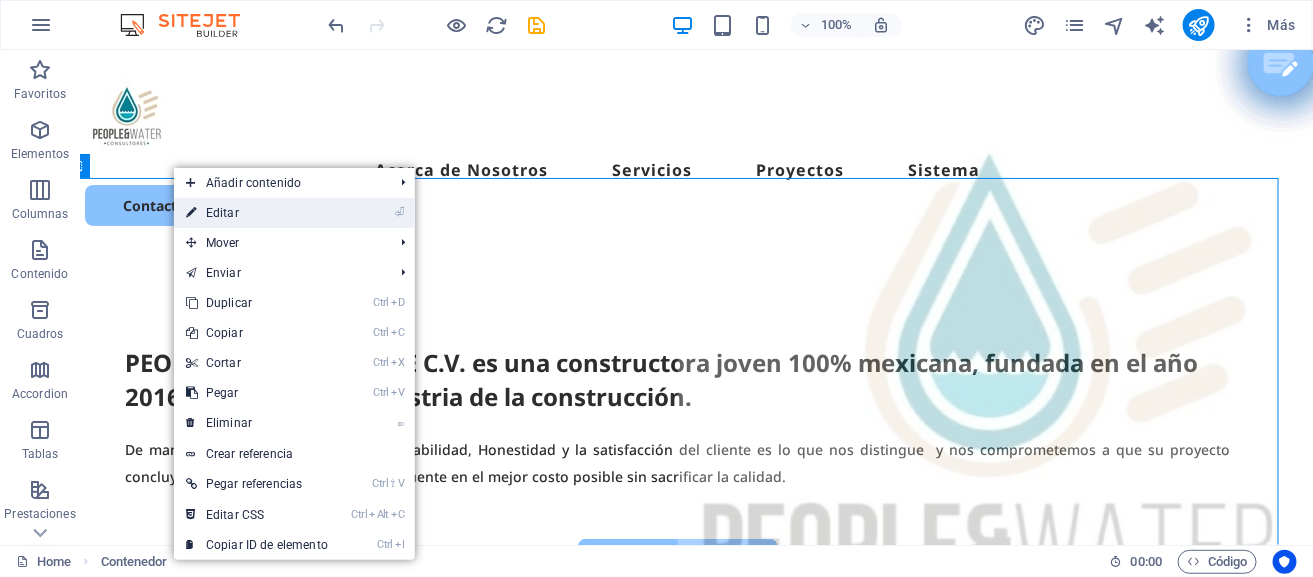 click on "⏎  Editar" at bounding box center (257, 213) 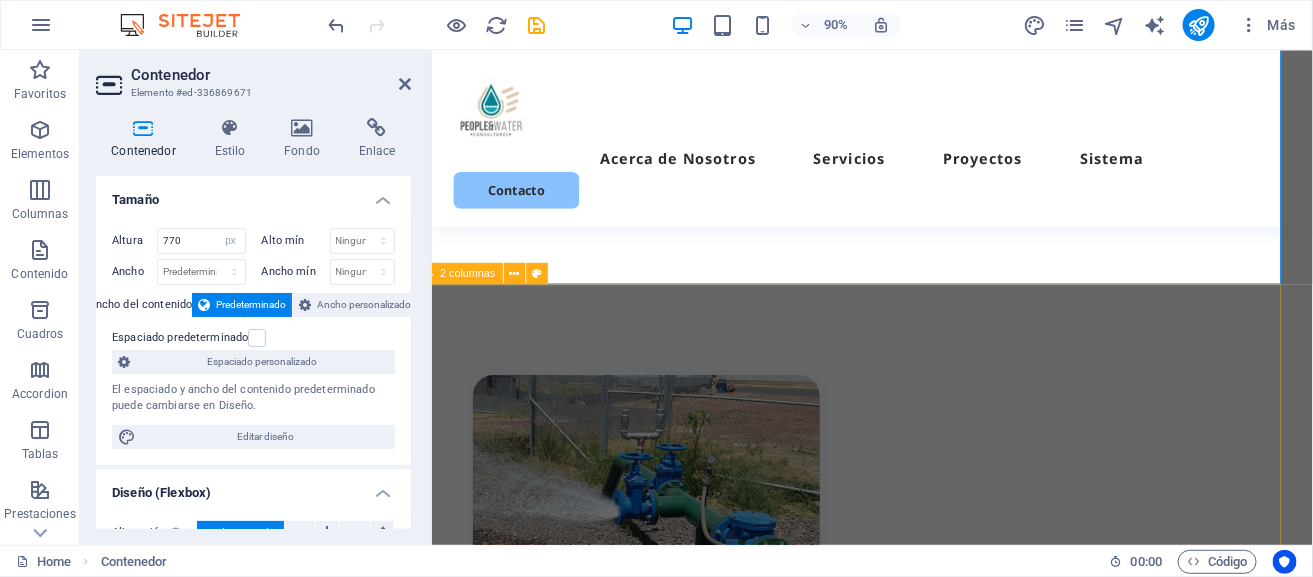 scroll, scrollTop: 637, scrollLeft: 19, axis: both 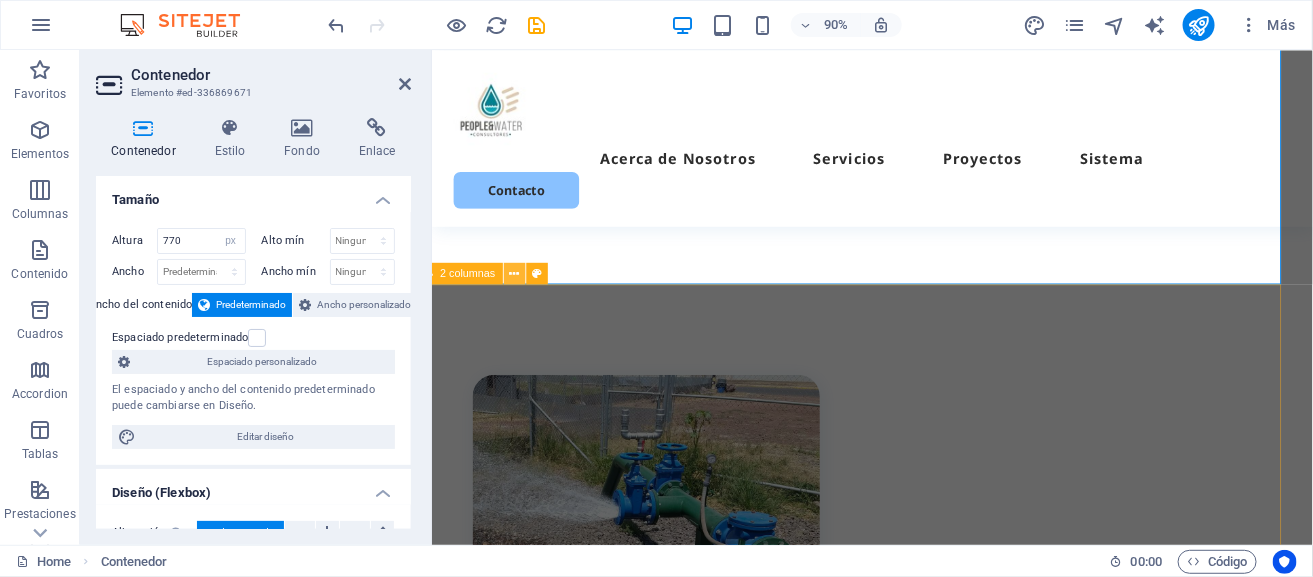 click at bounding box center (514, 273) 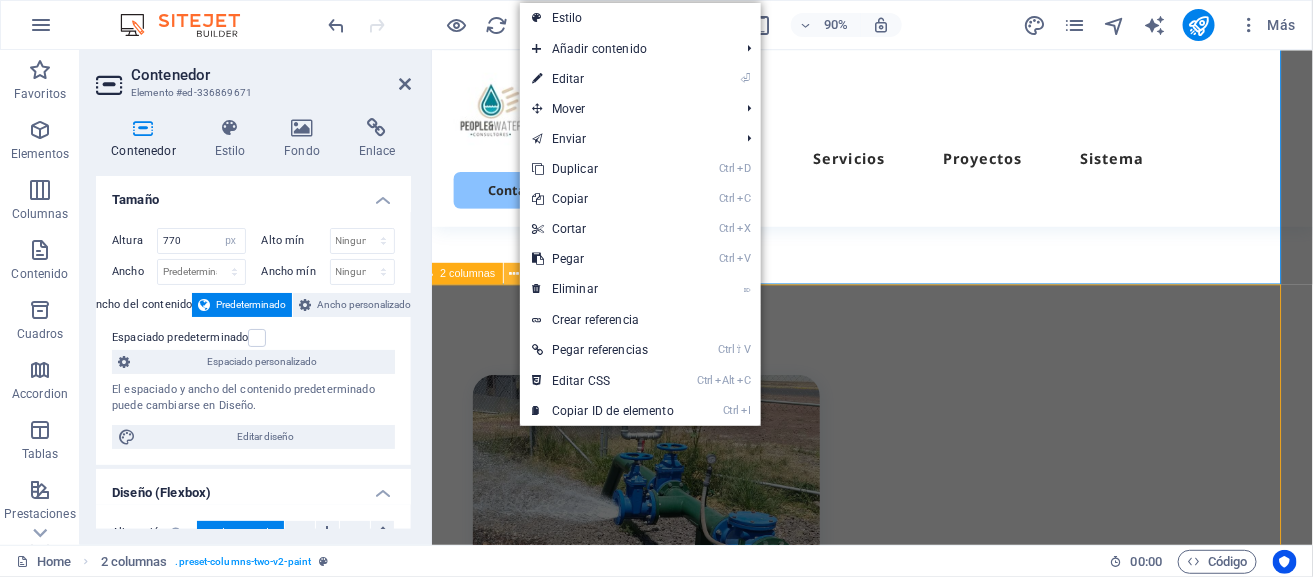 scroll, scrollTop: 577, scrollLeft: 19, axis: both 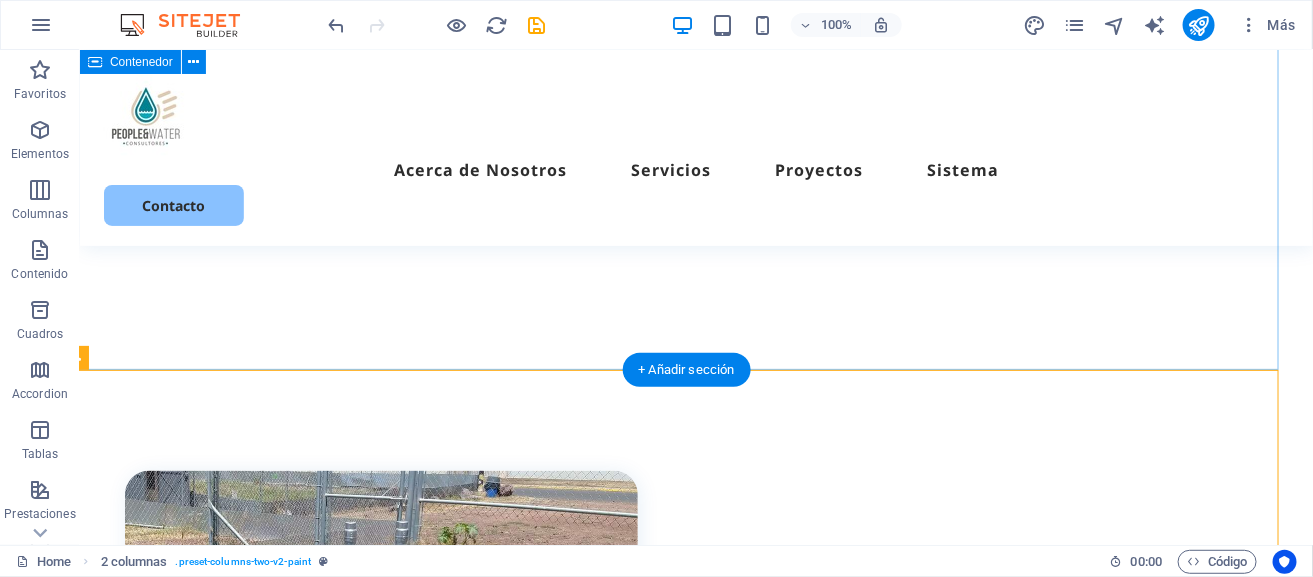 click on "PEOPLE & WATER, S.A. DE C.V. es una constructora joven 100% mexicana, fundada en el año 2016, dedicada a la Industria de la construcción. De manera que el Compromiso, Responsabilidad, Honestidad y la satisfacción del cliente es lo que nos distingue  y nos comprometemos a que su proyecto concluya en el mejor tiempo y por consecuente en el mejor costo posible sin sacrificar la calidad. Conocenos" at bounding box center [676, -15] 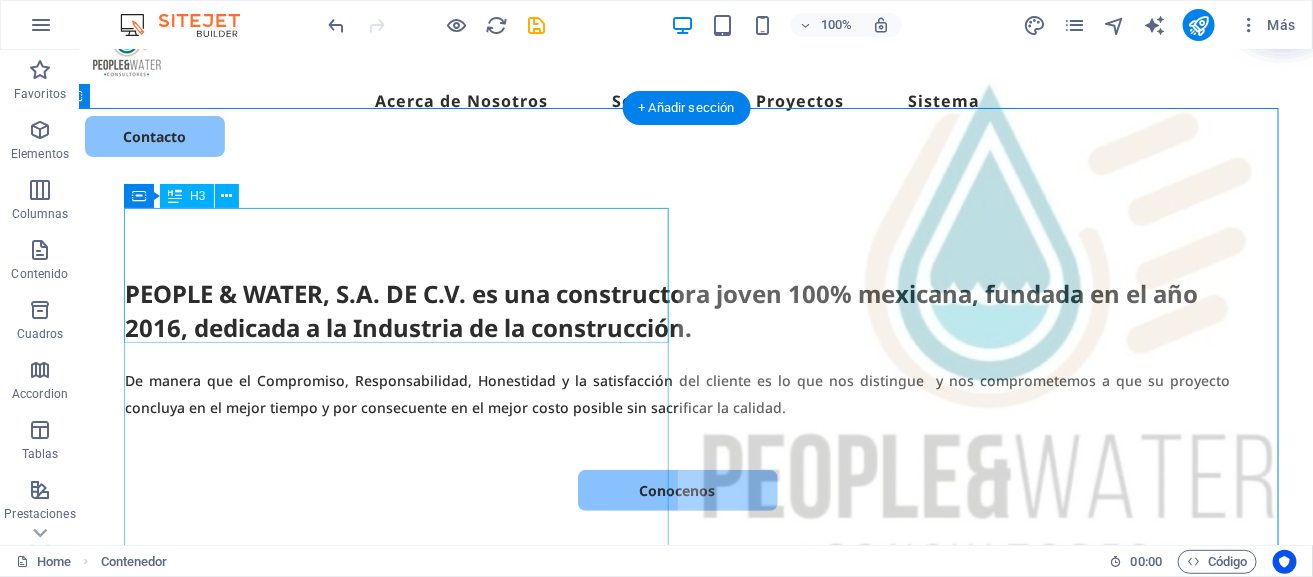 scroll, scrollTop: 0, scrollLeft: 19, axis: horizontal 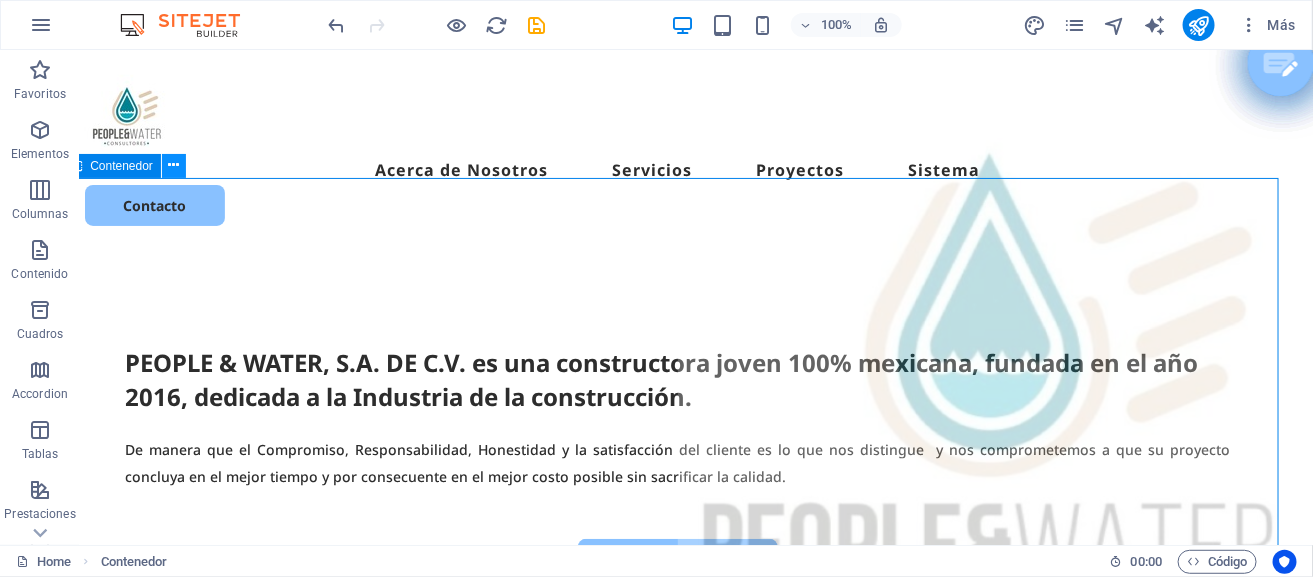 click at bounding box center [173, 165] 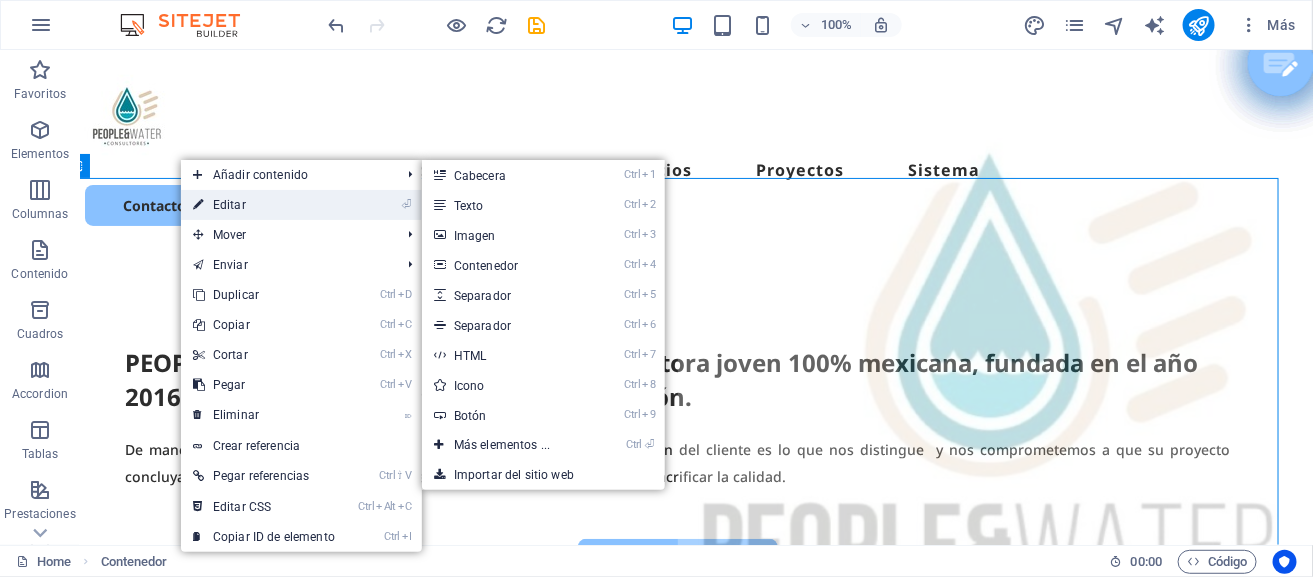 click on "⏎  Editar" at bounding box center [264, 205] 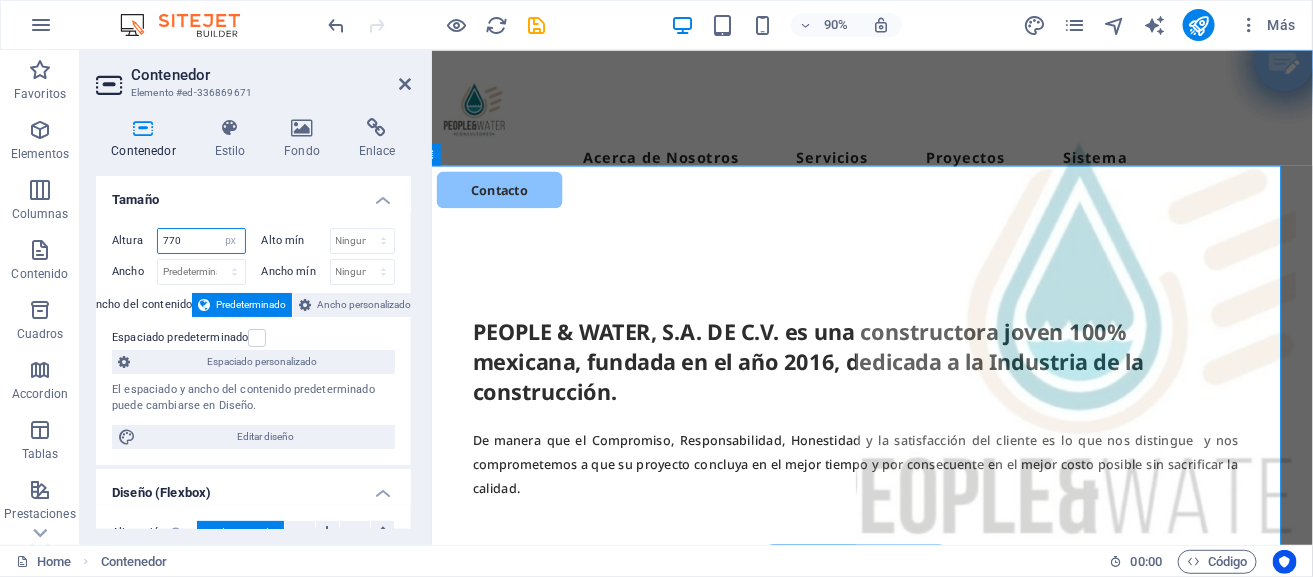 click on "770" at bounding box center (201, 241) 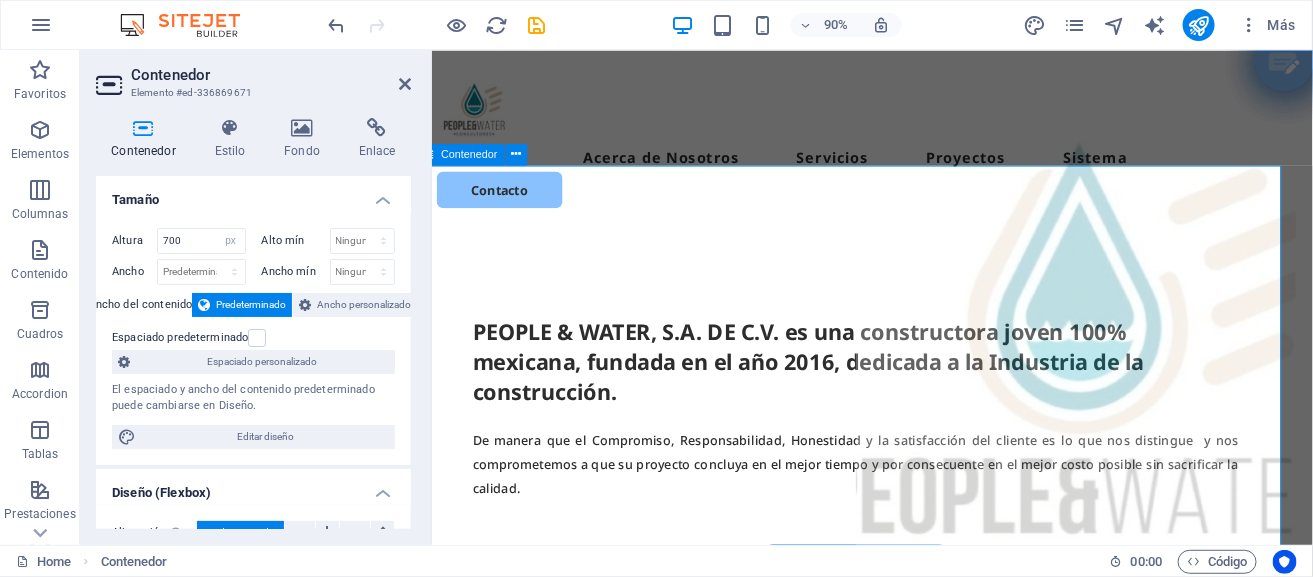 click on "PEOPLE & WATER, S.A. DE C.V. es una constructora joven 100% mexicana, fundada en el año 2016, dedicada a la Industria de la construcción. De manera que el Compromiso, Responsabilidad, Honestidad y la satisfacción del cliente es lo que nos distingue  y nos comprometemos a que su proyecto concluya en el mejor tiempo y por consecuente en el mejor costo posible sin sacrificar la calidad. Conocenos" at bounding box center (901, 596) 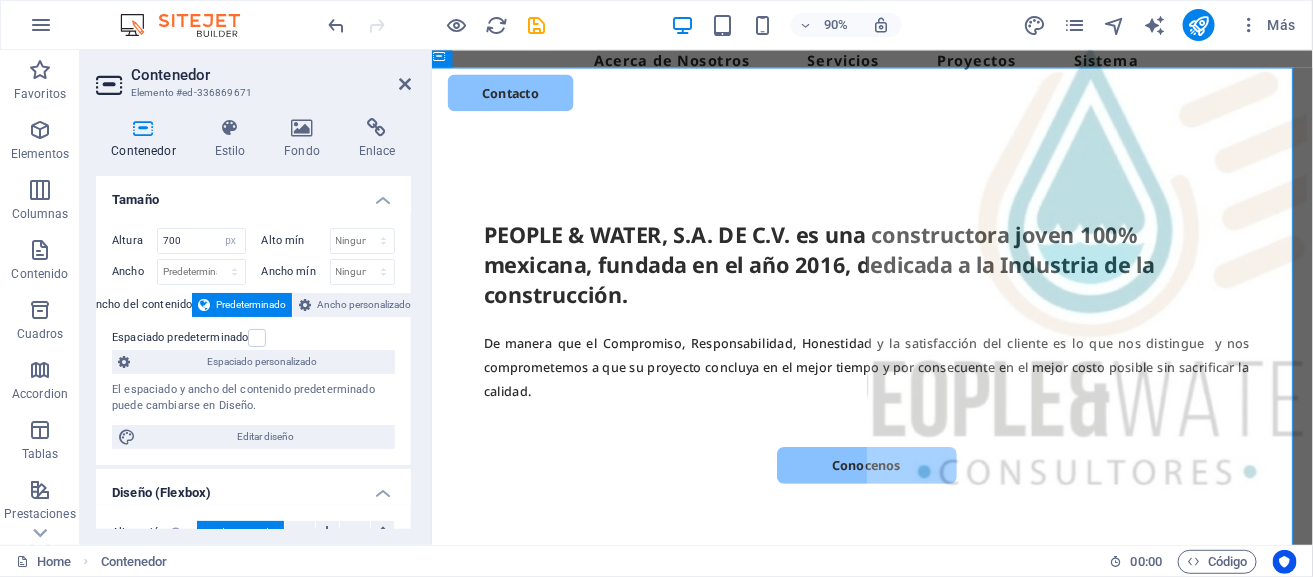 scroll, scrollTop: 0, scrollLeft: 6, axis: horizontal 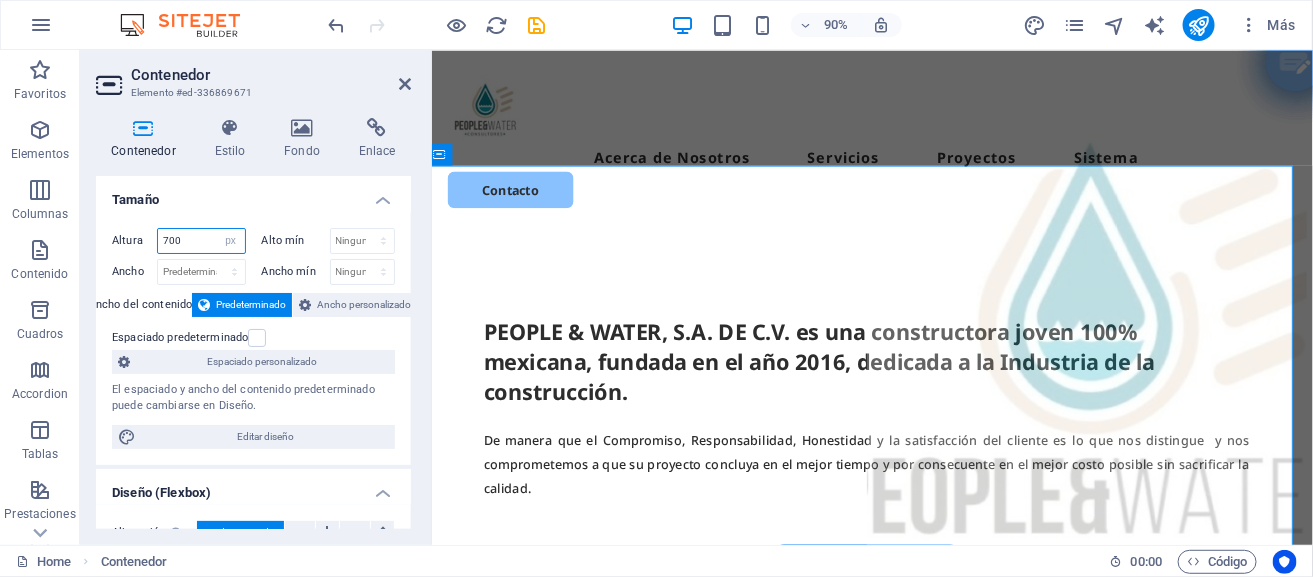 click on "700" at bounding box center (201, 241) 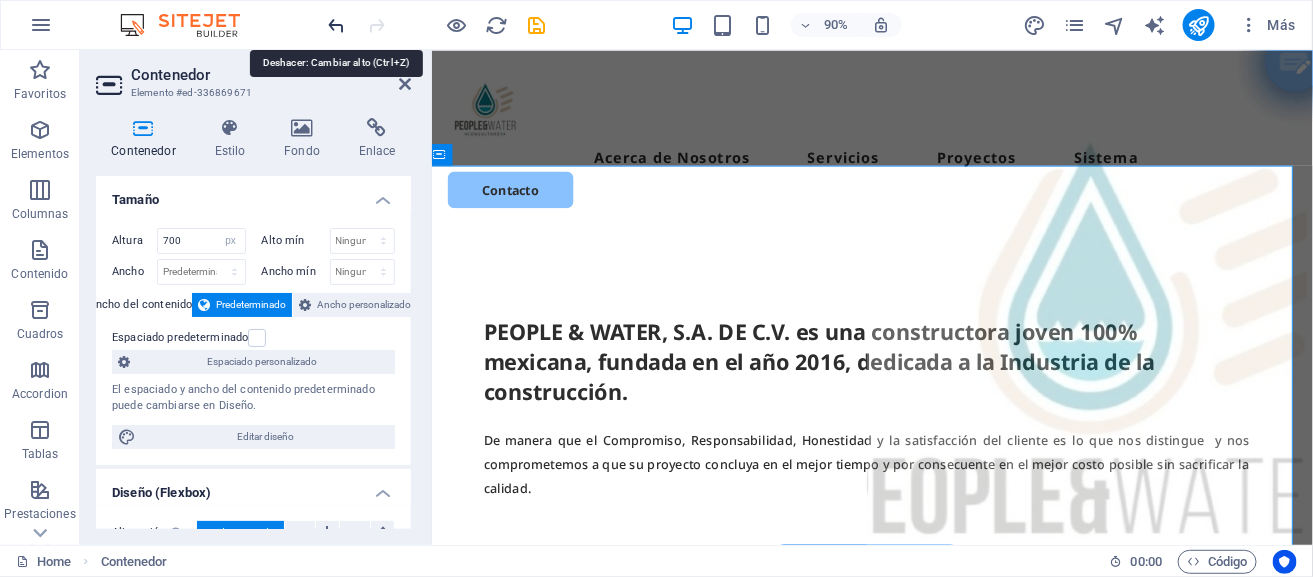 click at bounding box center (337, 25) 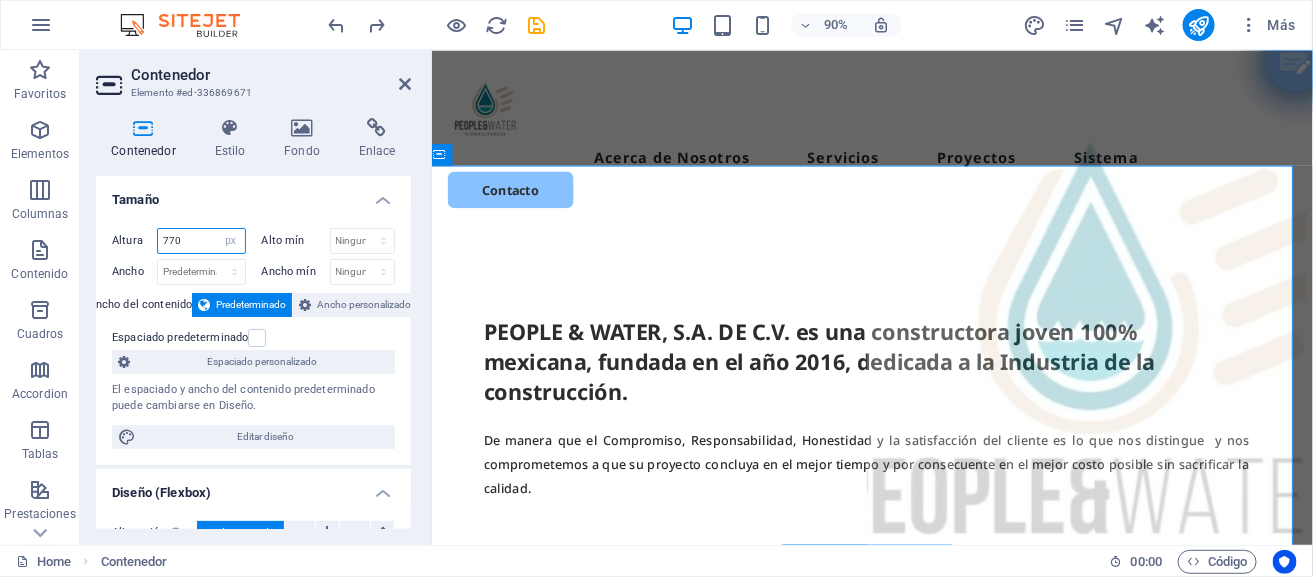 click on "770" at bounding box center [201, 241] 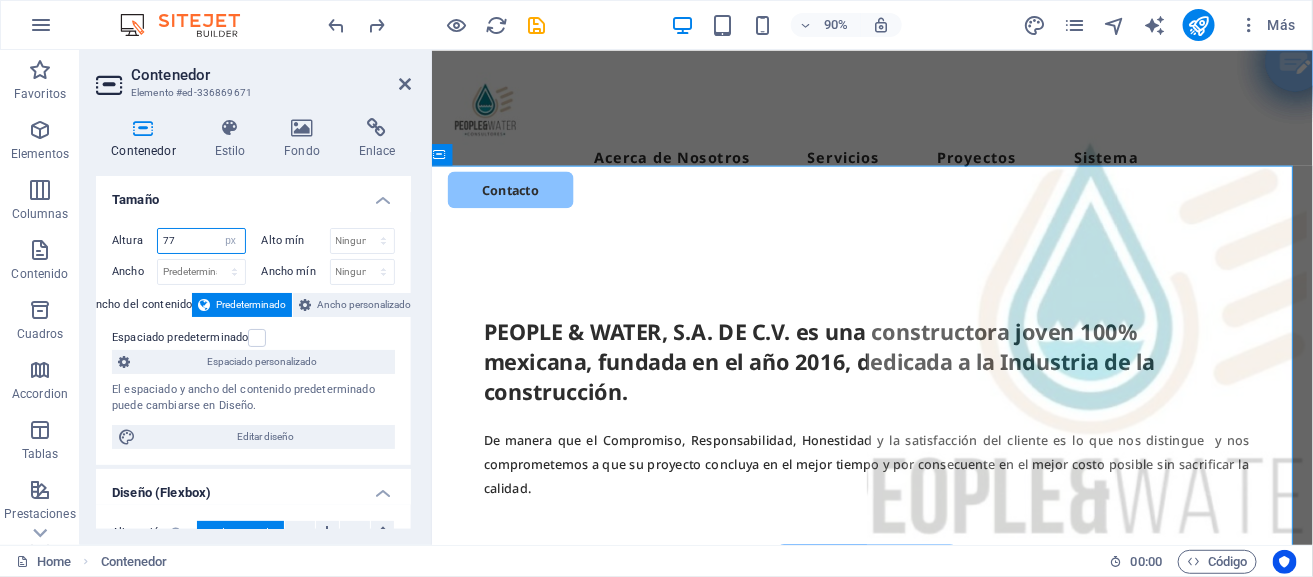 type on "7" 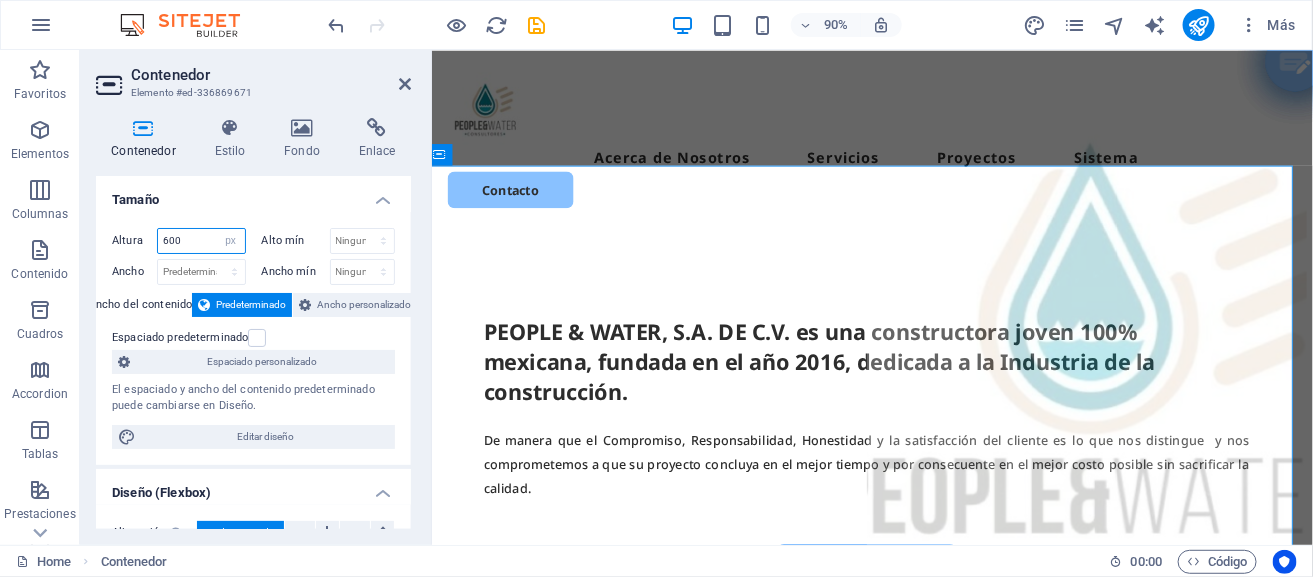 type on "600" 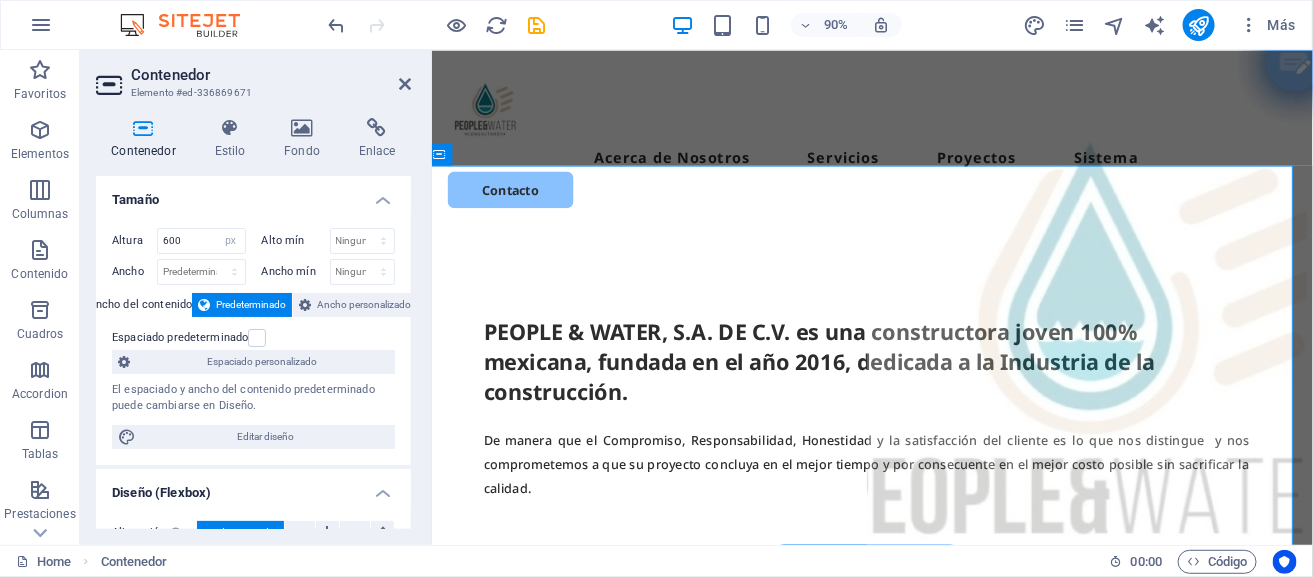 click on "Tamaño" at bounding box center (253, 194) 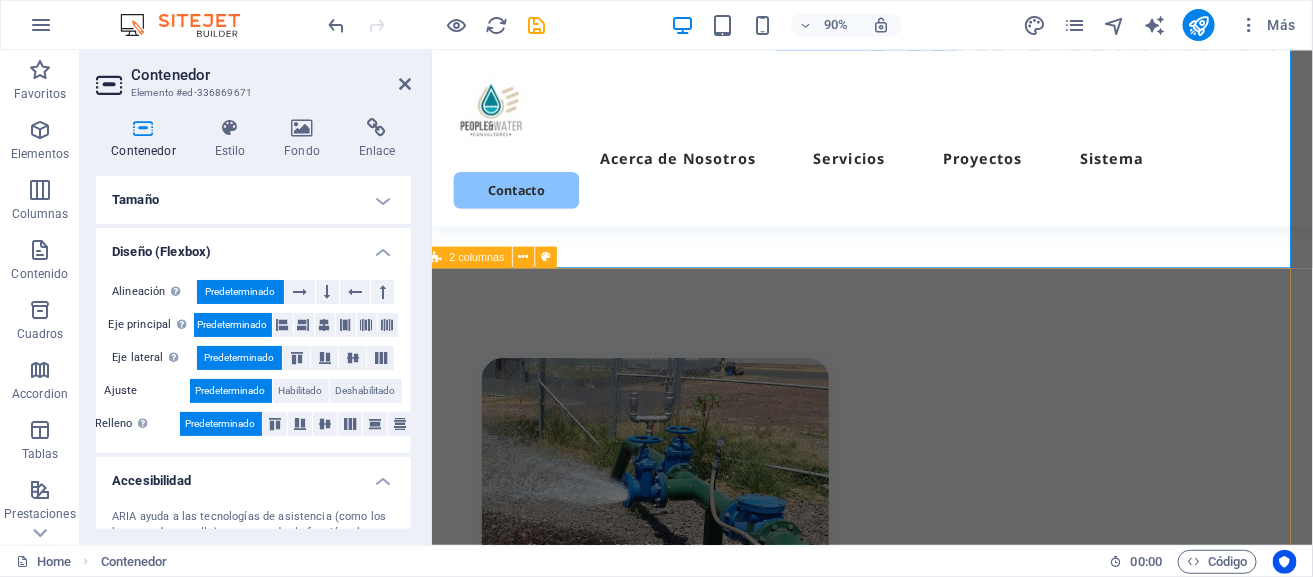 scroll, scrollTop: 488, scrollLeft: 9, axis: both 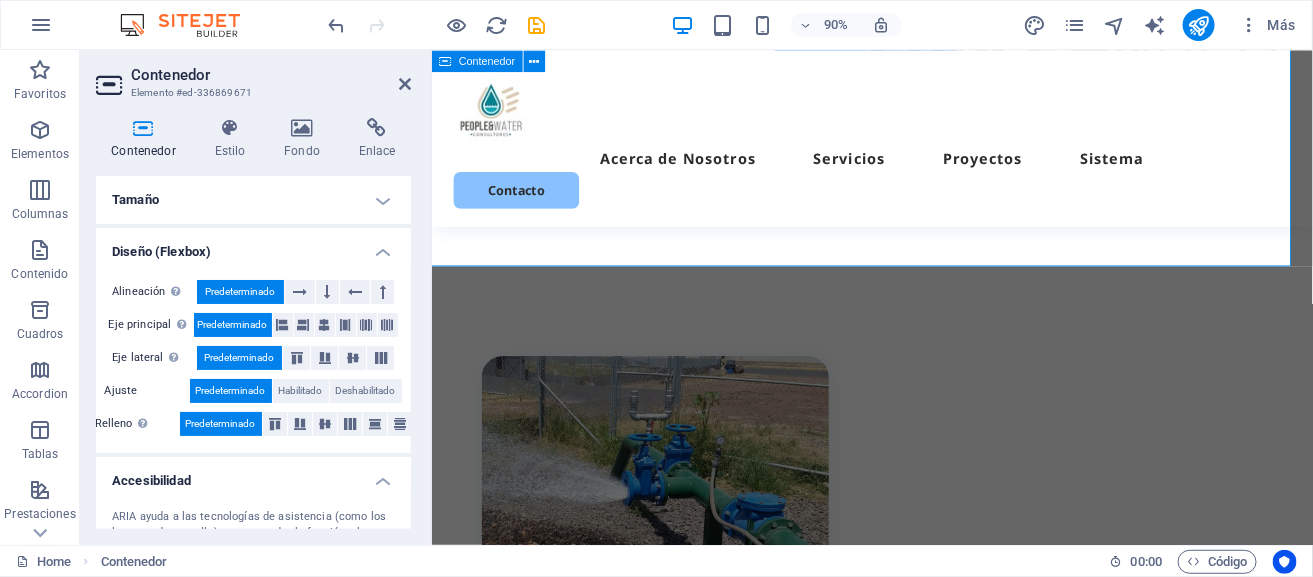 click on "PEOPLE & WATER, S.A. DE C.V. es una constructora joven 100% mexicana, fundada en el año 2016, dedicada a la Industria de la construcción. De manera que el Compromiso, Responsabilidad, Honestidad y la satisfacción del cliente es lo que nos distingue  y nos comprometemos a que su proyecto concluya en el mejor tiempo y por consecuente en el mejor costo posible sin sacrificar la calidad. Conocenos" at bounding box center (911, -10) 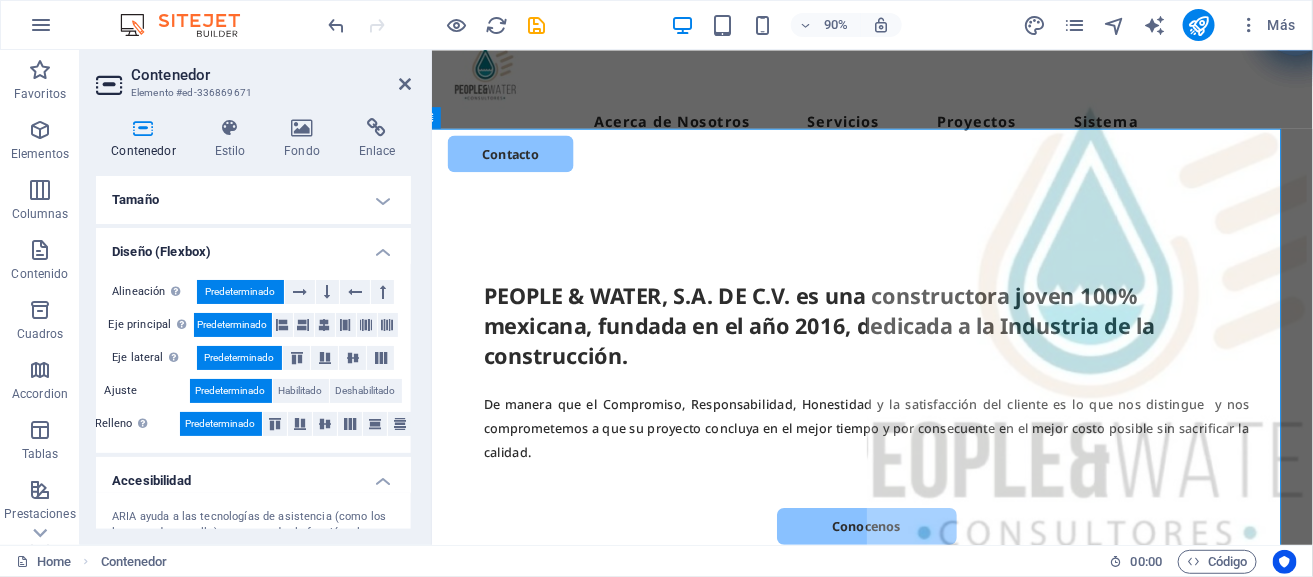 scroll, scrollTop: 41, scrollLeft: 19, axis: both 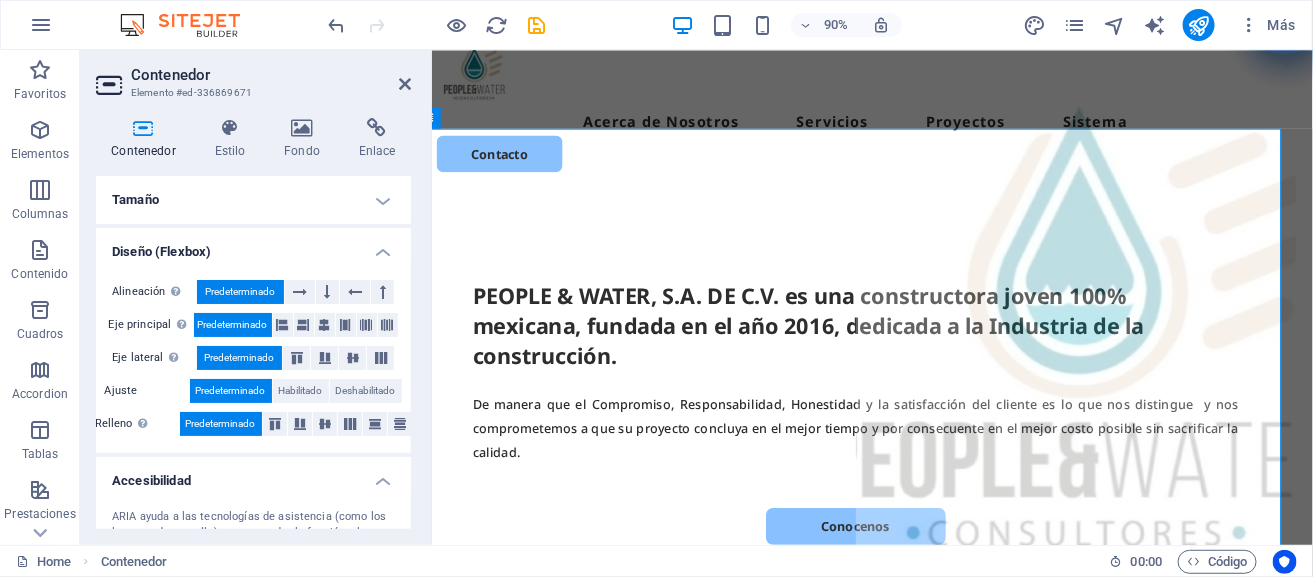 click at bounding box center (1147, 984) 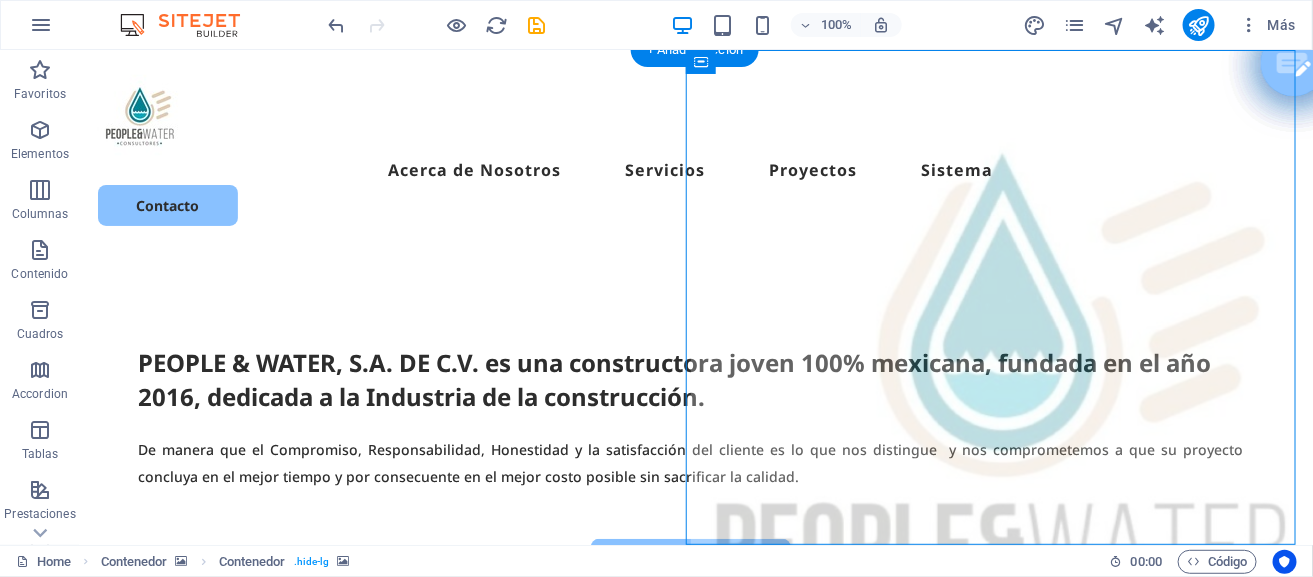 scroll, scrollTop: 0, scrollLeft: 0, axis: both 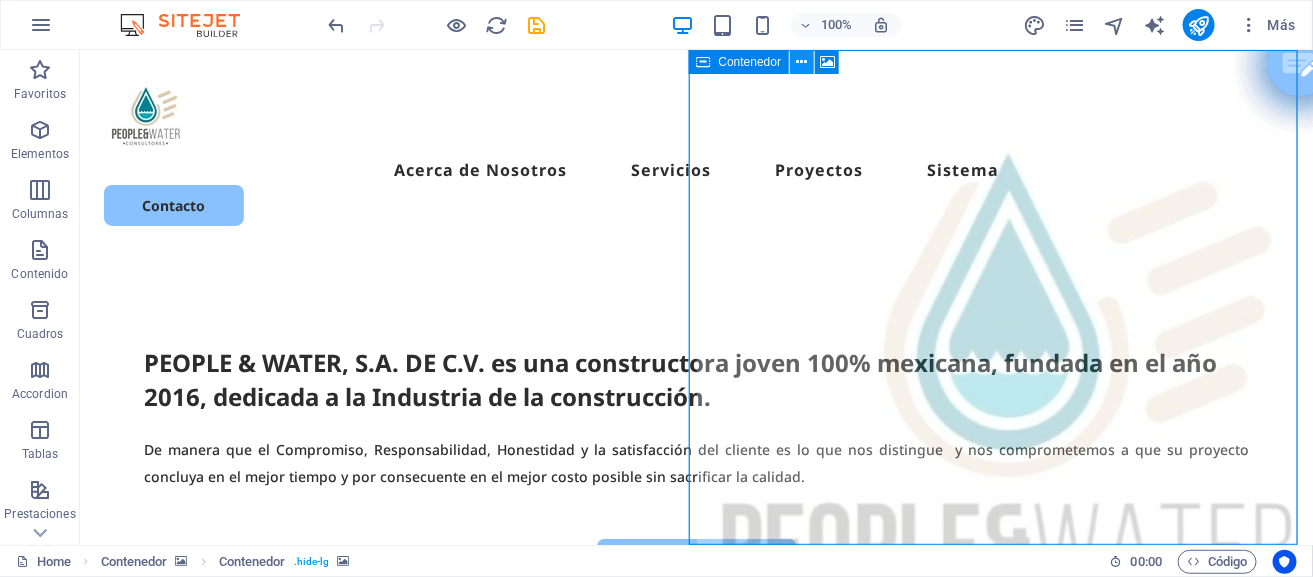 click at bounding box center (802, 62) 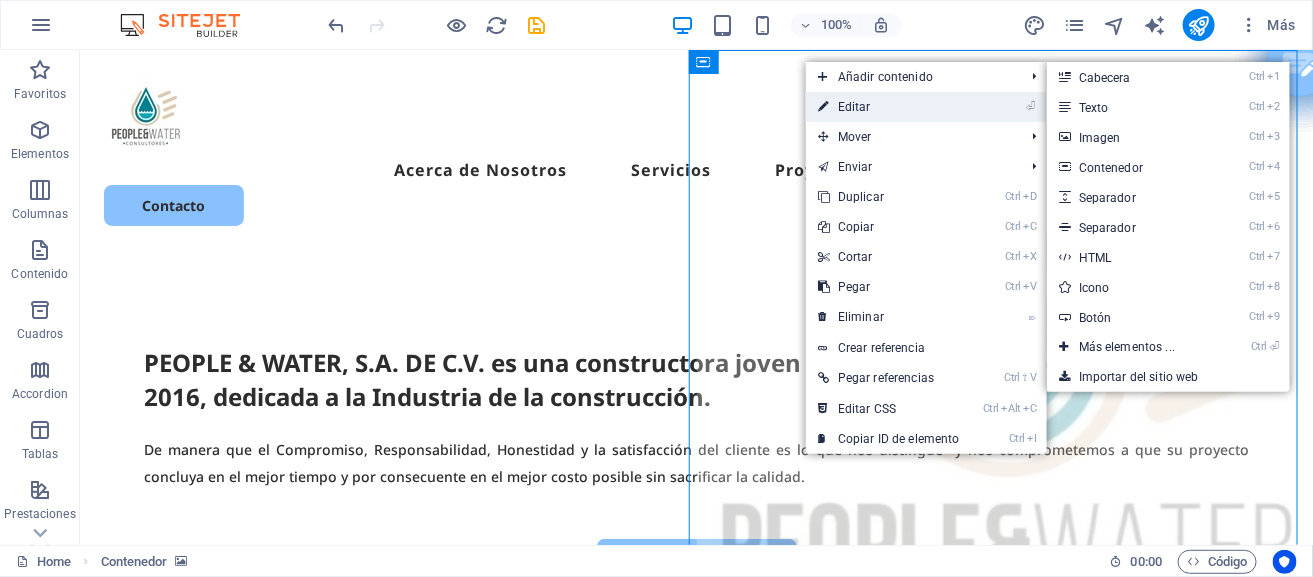 click on "⏎  Editar" at bounding box center [889, 107] 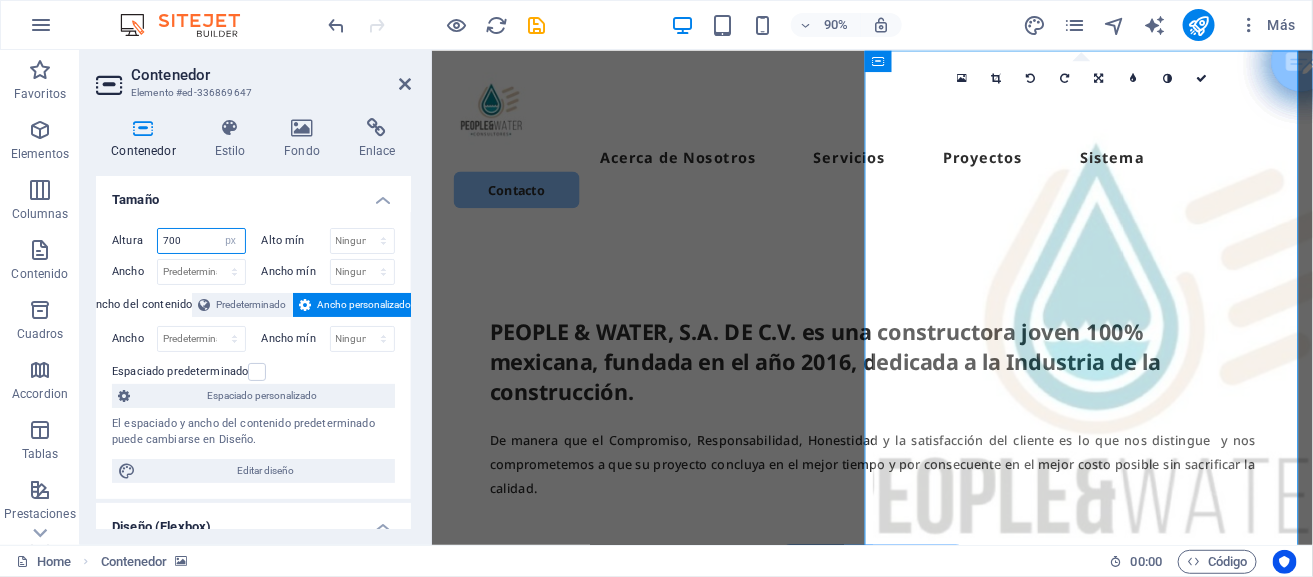 click on "700" at bounding box center (201, 241) 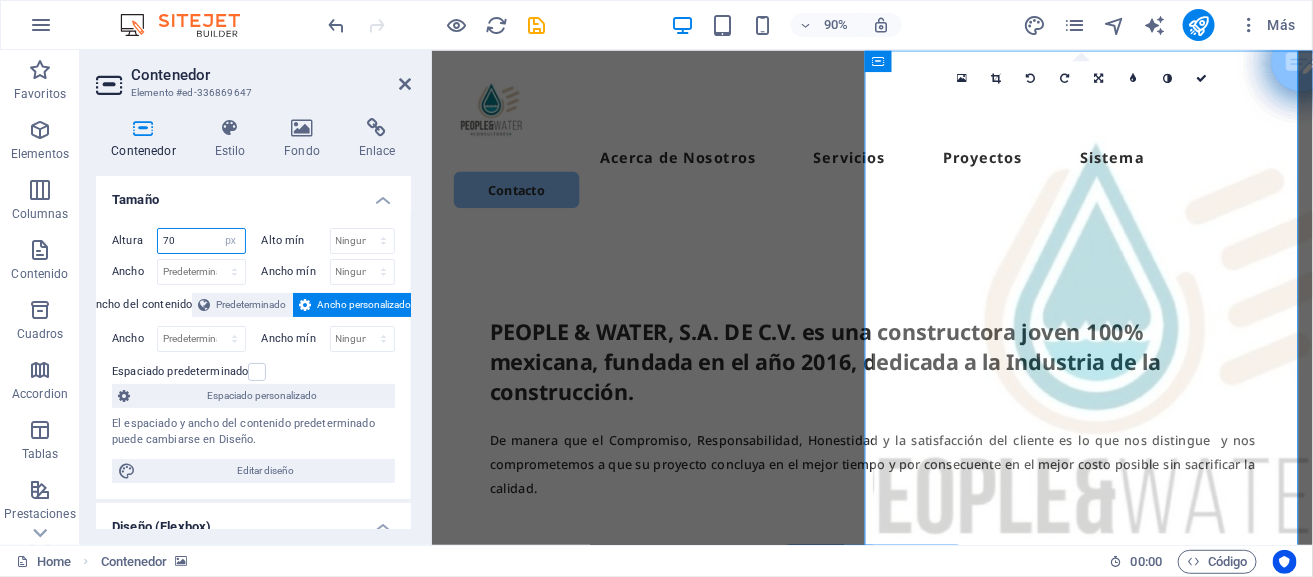 type on "7" 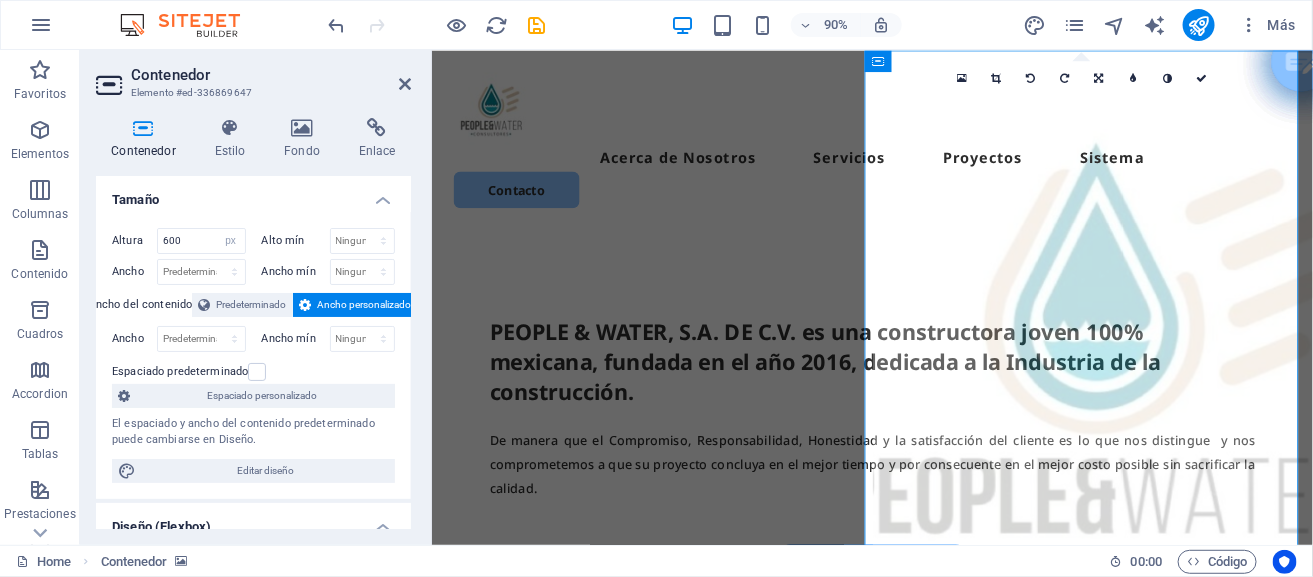 click on "Tamaño" at bounding box center (253, 194) 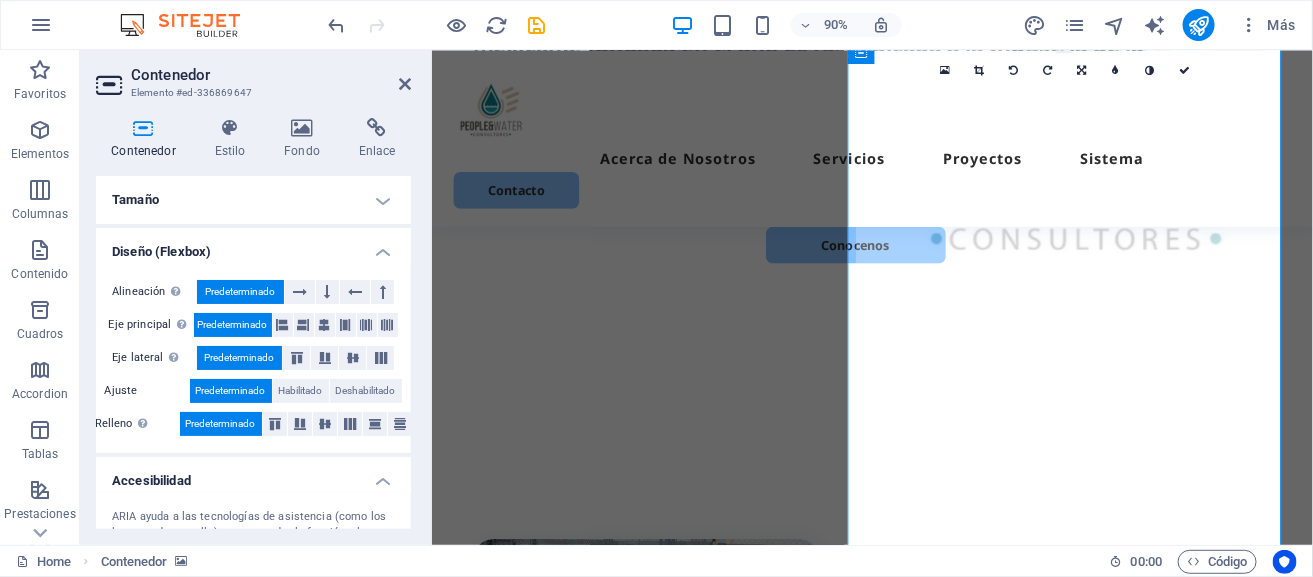 scroll, scrollTop: 0, scrollLeft: 19, axis: horizontal 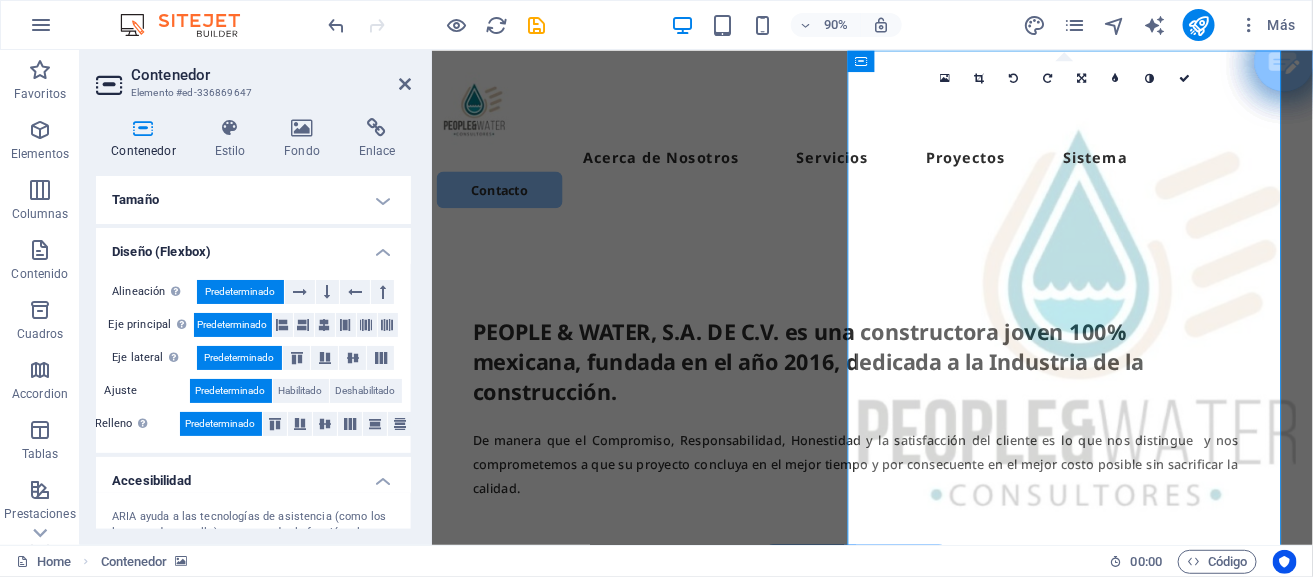 click on "Tamaño" at bounding box center [253, 200] 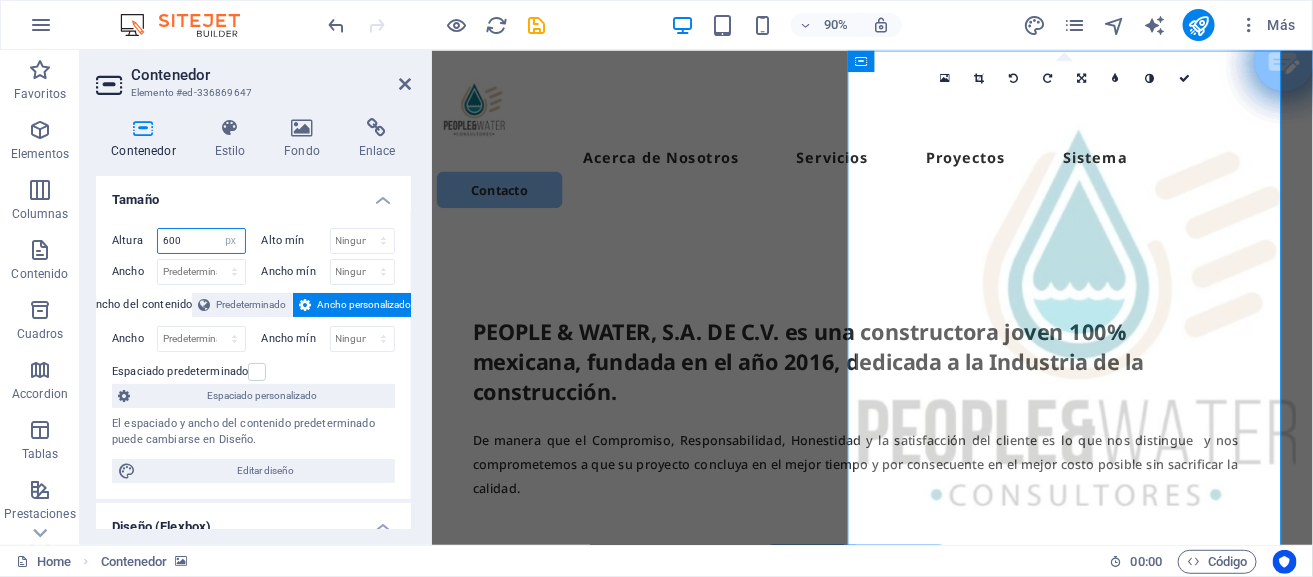 click on "600" at bounding box center [201, 241] 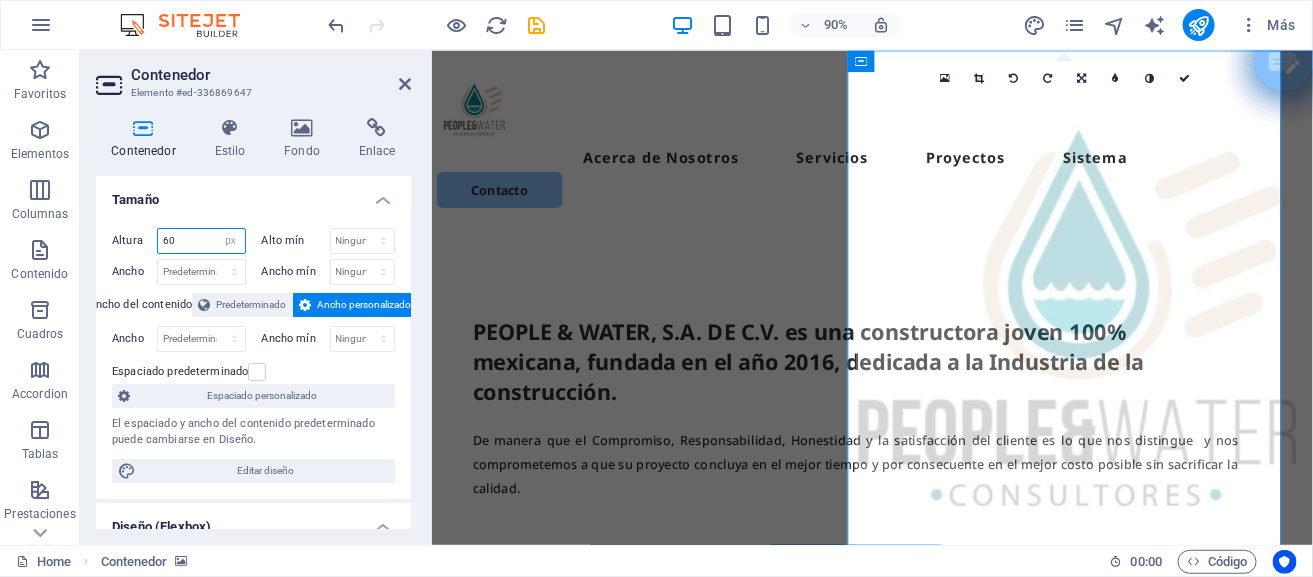type on "6" 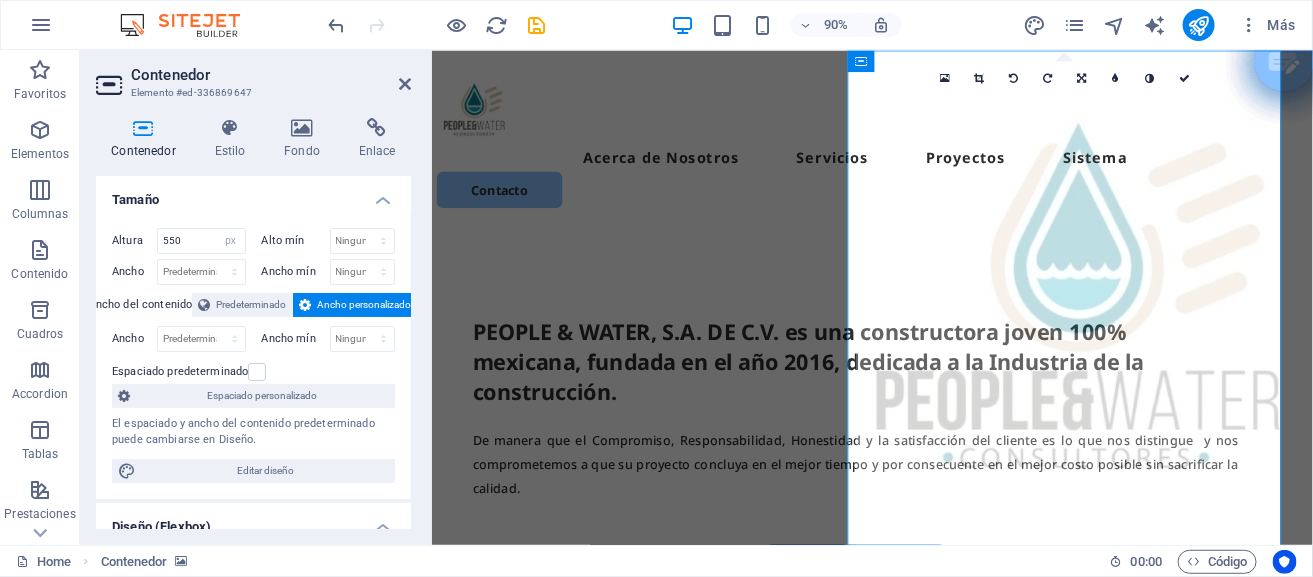 click on "Tamaño" at bounding box center [253, 194] 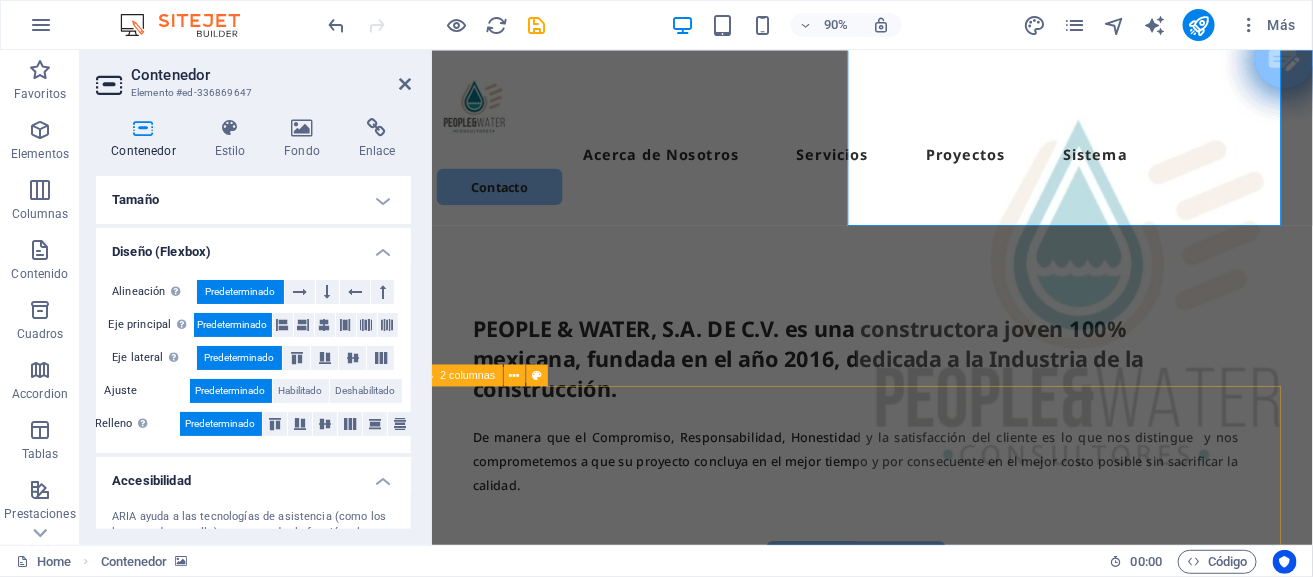 scroll, scrollTop: 0, scrollLeft: 19, axis: horizontal 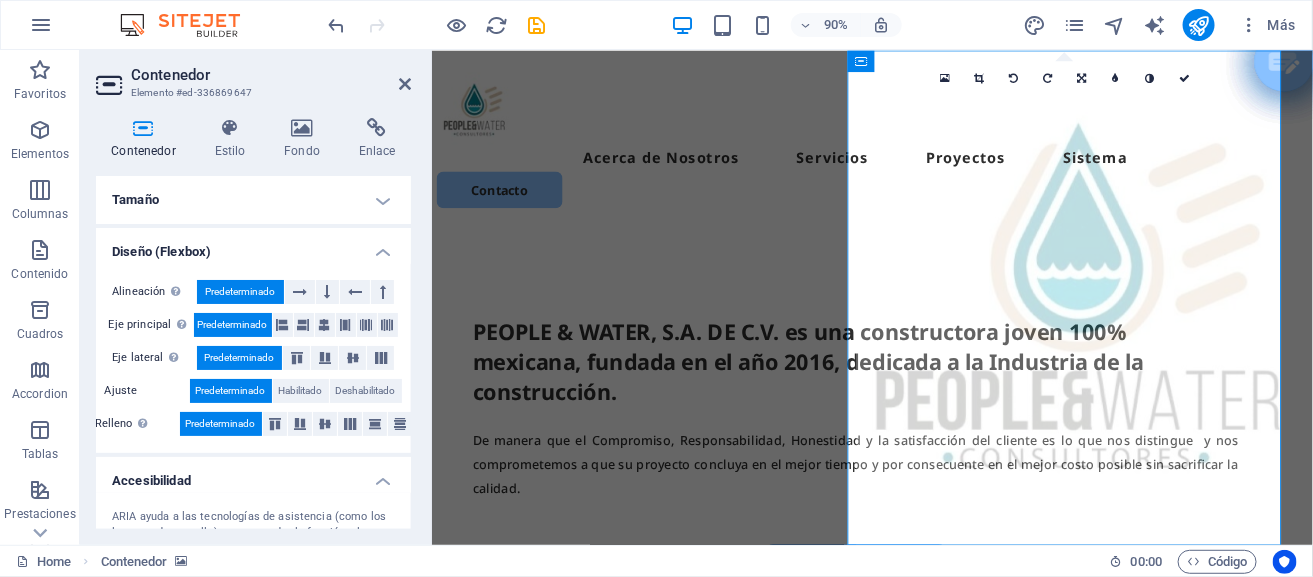 click on "Tamaño" at bounding box center (253, 200) 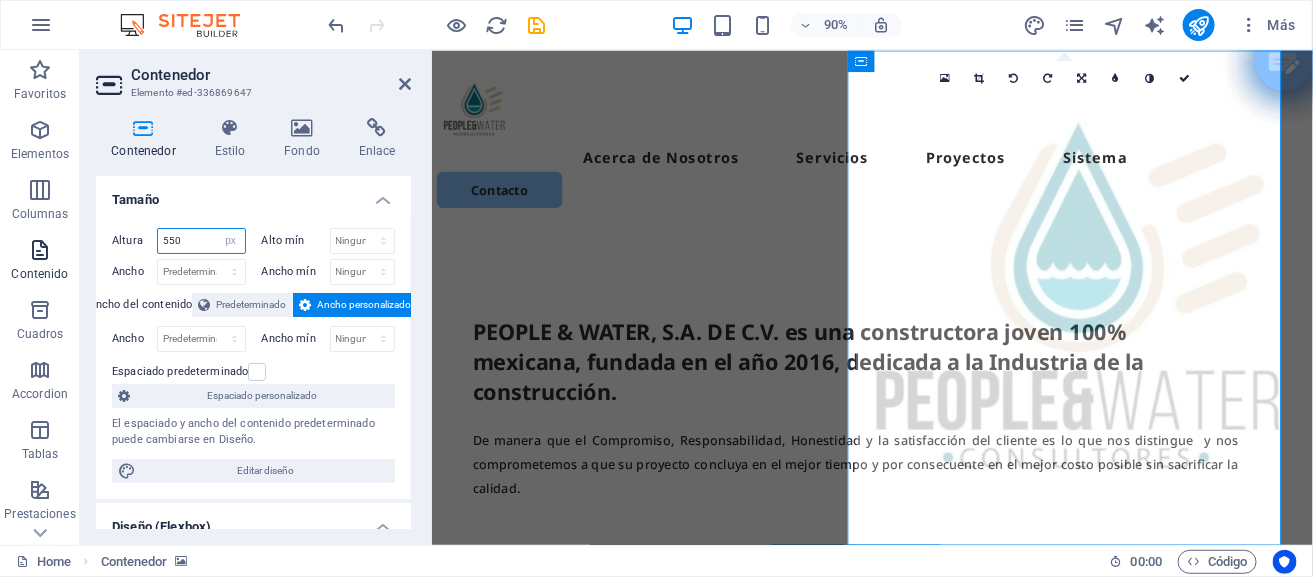 drag, startPoint x: 190, startPoint y: 243, endPoint x: 43, endPoint y: 245, distance: 147.01361 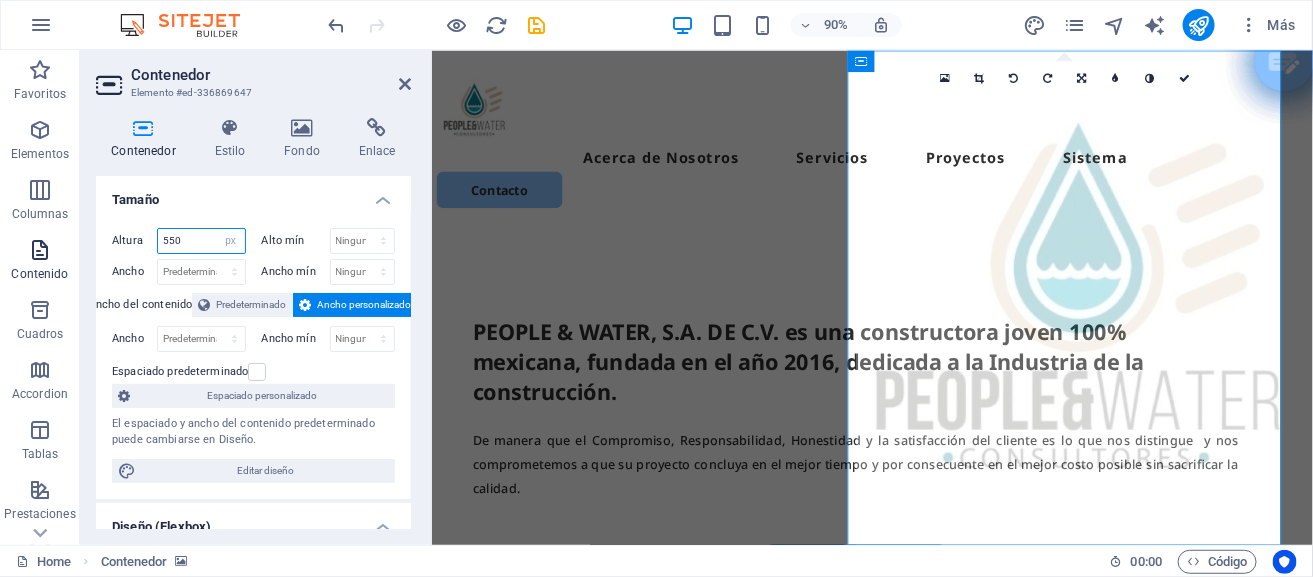 click on "Favoritos Elementos Columnas Contenido Cuadros Accordion Tablas Prestaciones Imágenes Control deslizante Encabezado Pie de página Formularios Marketing Colecciones Contenedor Elemento #ed-336869647
Contenedor Estilo Fondo Enlace Tamaño Altura 550 Predeterminado px rem % vh vw Alto mín Ninguno px rem % vh vw Ancho Predeterminado px rem % em vh vw Ancho mín Ninguno px rem % vh vw Ancho del contenido Predeterminado Ancho personalizado Ancho Predeterminado px rem % em vh vw Ancho mín Ninguno px rem % vh vw Espaciado predeterminado Espaciado personalizado El espaciado y ancho del contenido predeterminado puede cambiarse en Diseño. Editar diseño Diseño (Flexbox) Alineación Determina flex-direction. Predeterminado Eje principal Determina la forma en la que los elementos deberían comportarse por el eje principal en este contenedor (contenido justificado). Predeterminado Eje lateral Controla la dirección vertical del elemento en el contenedor (alinear elementos). Predeterminado Ajuste Rol" at bounding box center [656, 297] 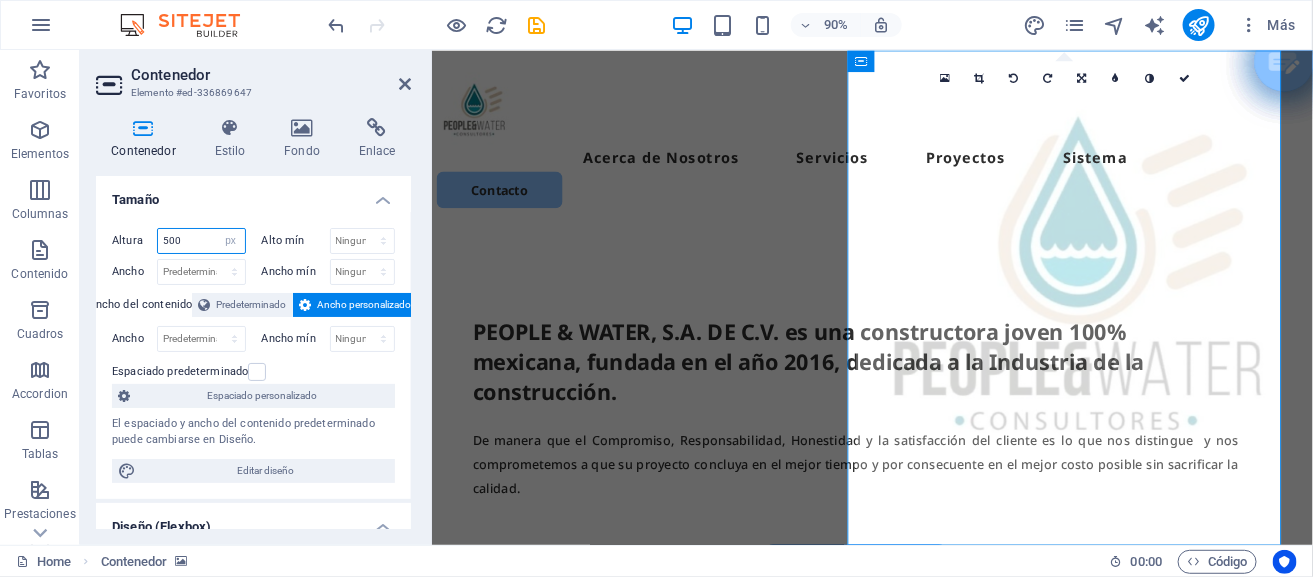 type on "500" 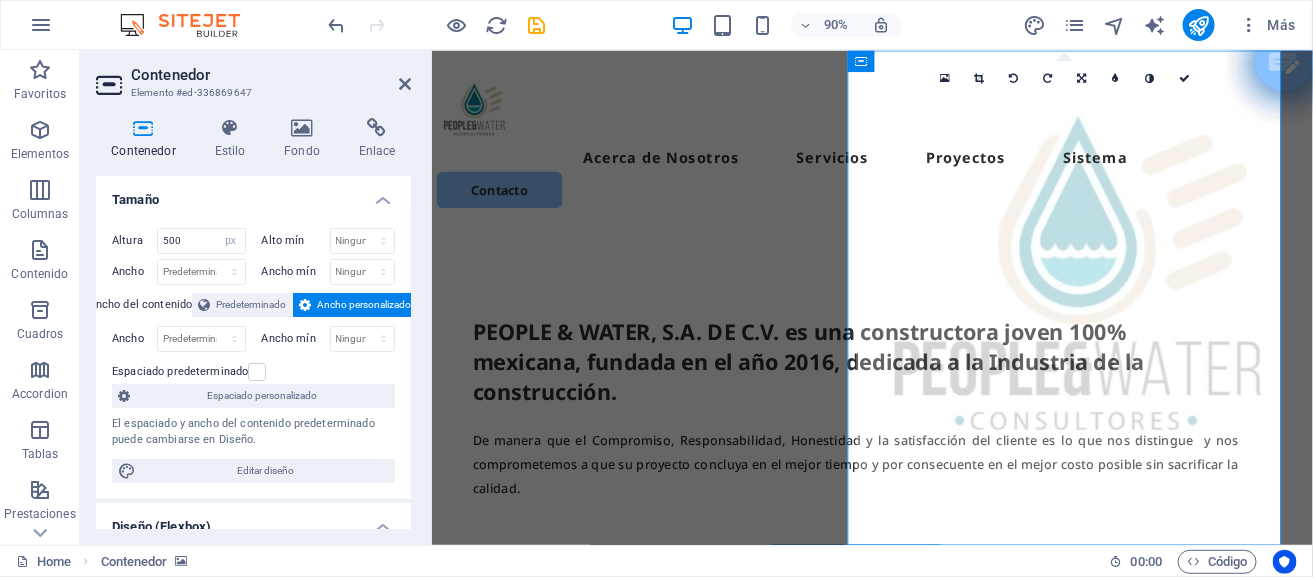 click on "Tamaño" at bounding box center [253, 194] 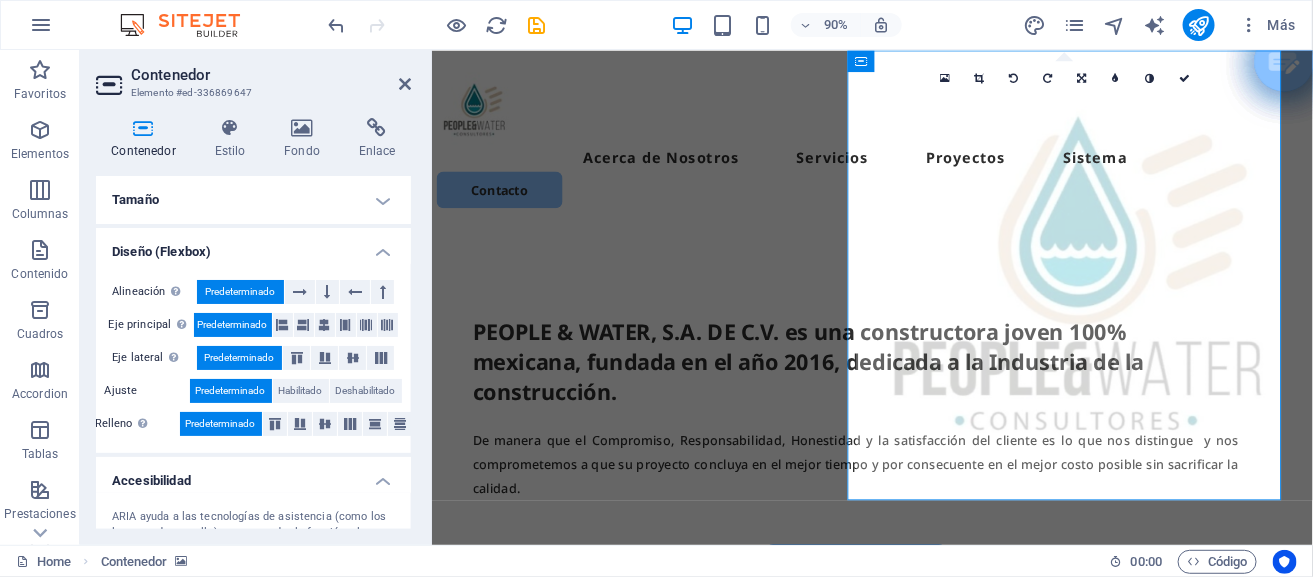 click at bounding box center [1147, 825] 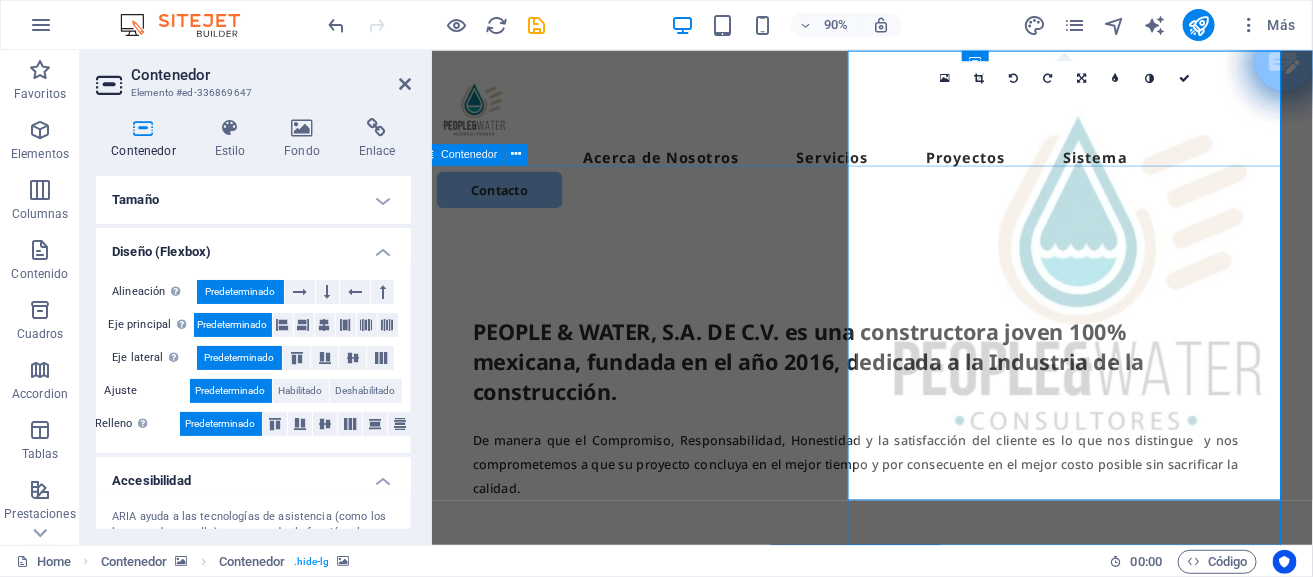 click on "PEOPLE & WATER, S.A. DE C.V. es una constructora joven 100% mexicana, fundada en el año 2016, dedicada a la Industria de la construcción. De manera que el Compromiso, Responsabilidad, Honestidad y la satisfacción del cliente es lo que nos distingue  y nos comprometemos a que su proyecto concluya en el mejor tiempo y por consecuente en el mejor costo posible sin sacrificar la calidad. Conocenos" at bounding box center [901, 546] 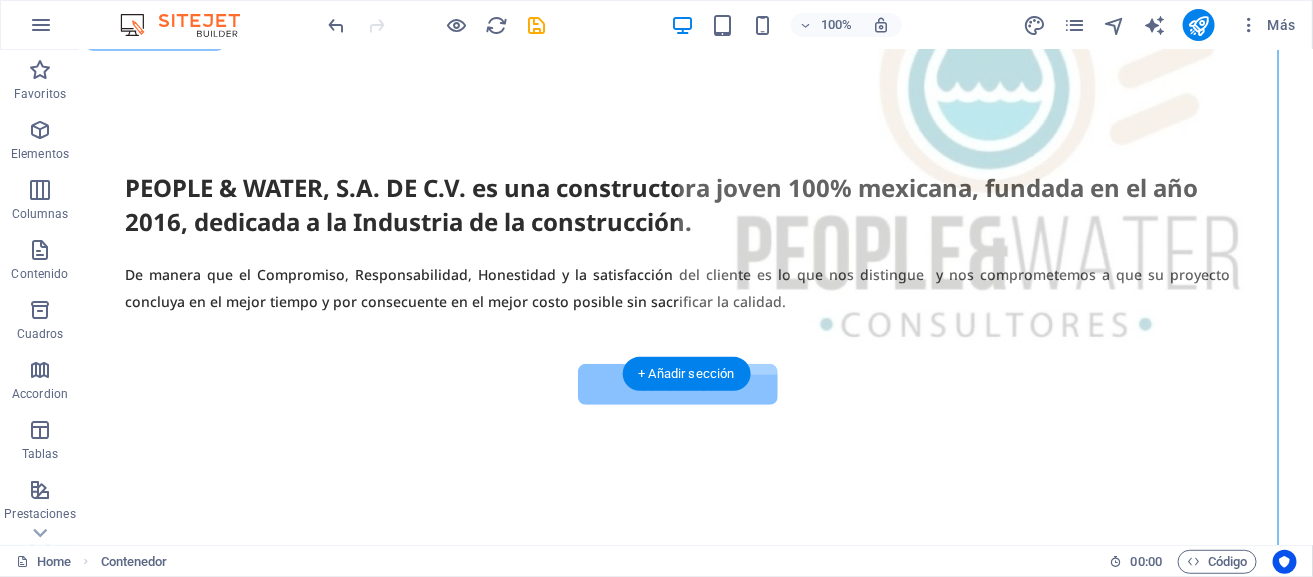 scroll, scrollTop: 0, scrollLeft: 19, axis: horizontal 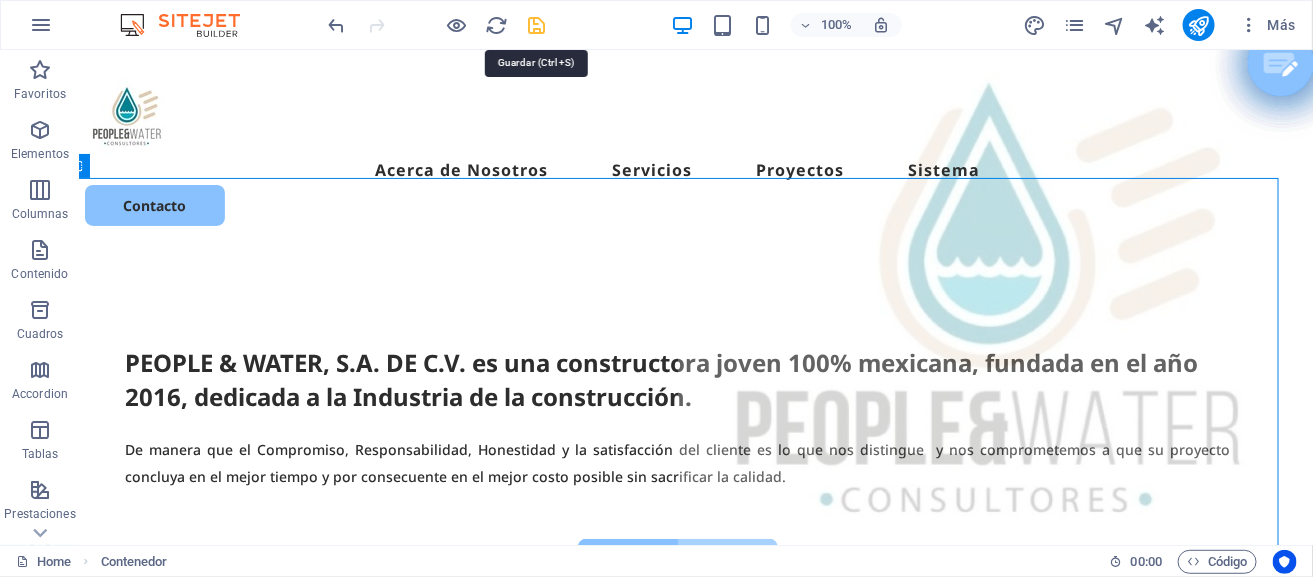 click at bounding box center (537, 25) 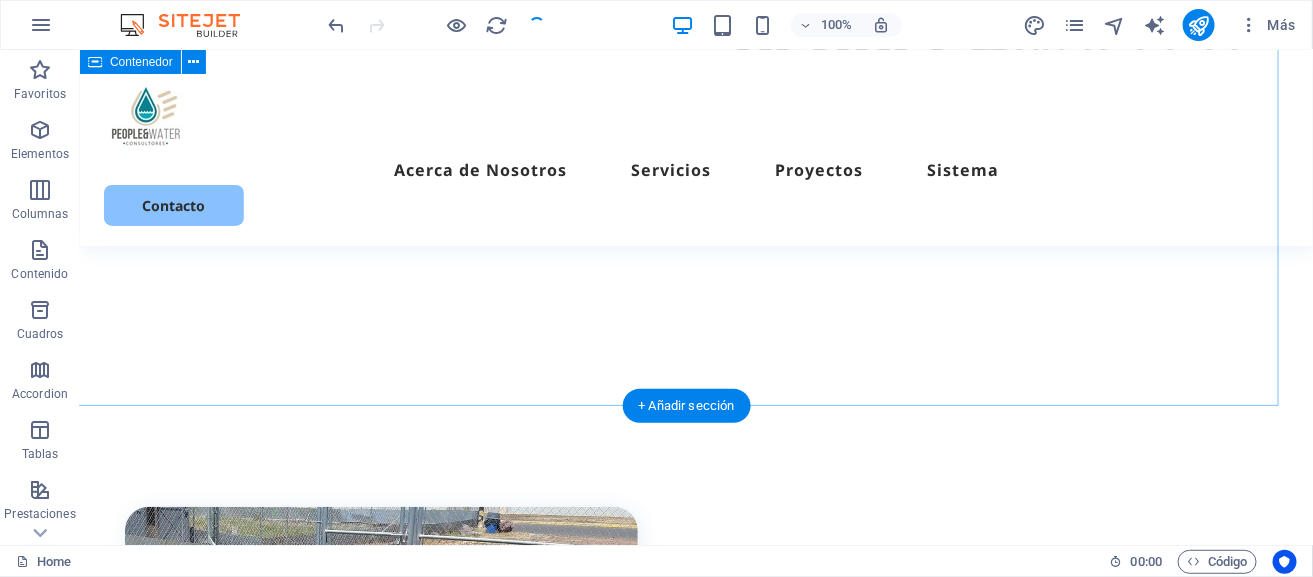 scroll, scrollTop: 430, scrollLeft: 19, axis: both 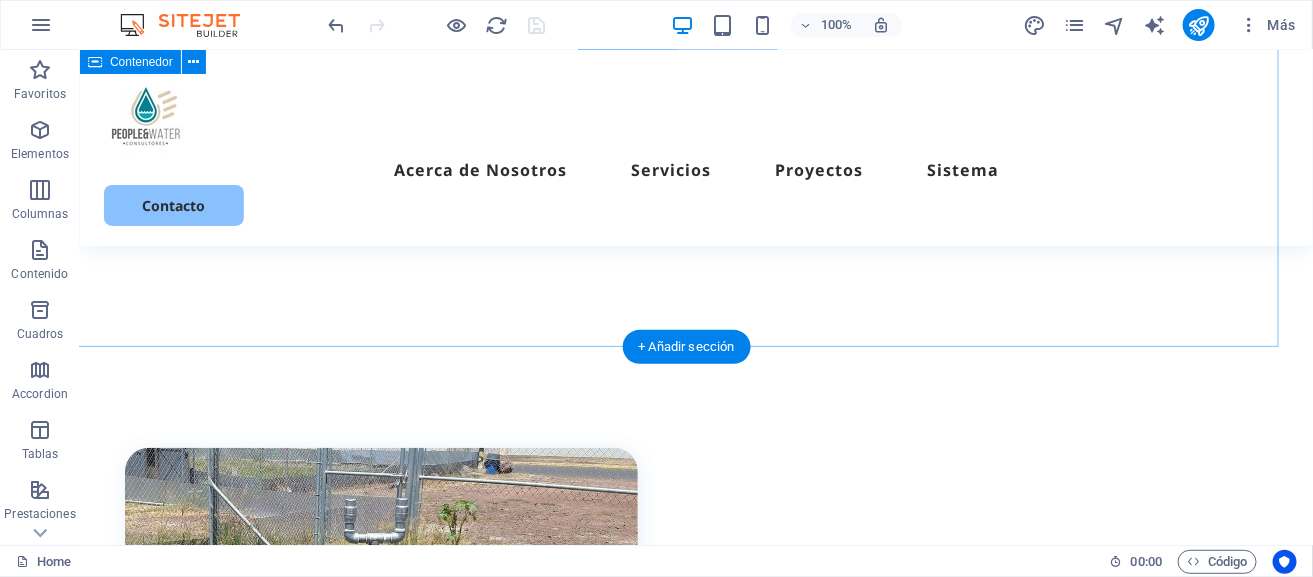 click on "PEOPLE & WATER, S.A. DE C.V. es una constructora joven 100% mexicana, fundada en el año 2016, dedicada a la Industria de la construcción. De manera que el Compromiso, Responsabilidad, Honestidad y la satisfacción del cliente es lo que nos distingue  y nos comprometemos a que su proyecto concluya en el mejor tiempo y por consecuente en el mejor costo posible sin sacrificar la calidad. Conocenos" at bounding box center (676, 47) 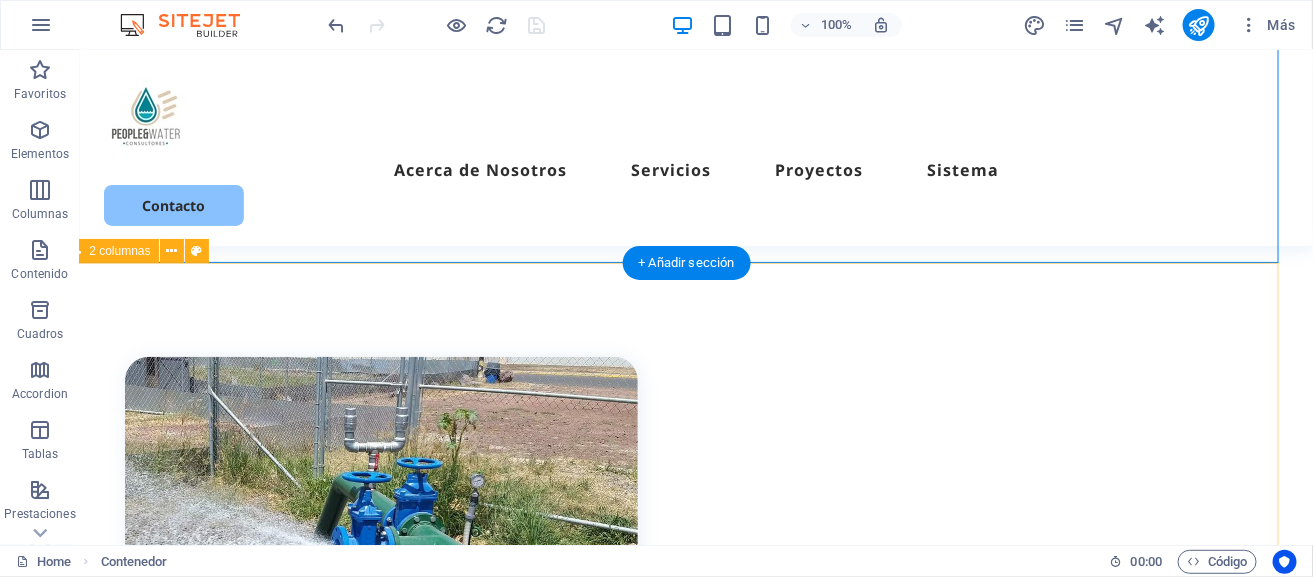 scroll, scrollTop: 523, scrollLeft: 19, axis: both 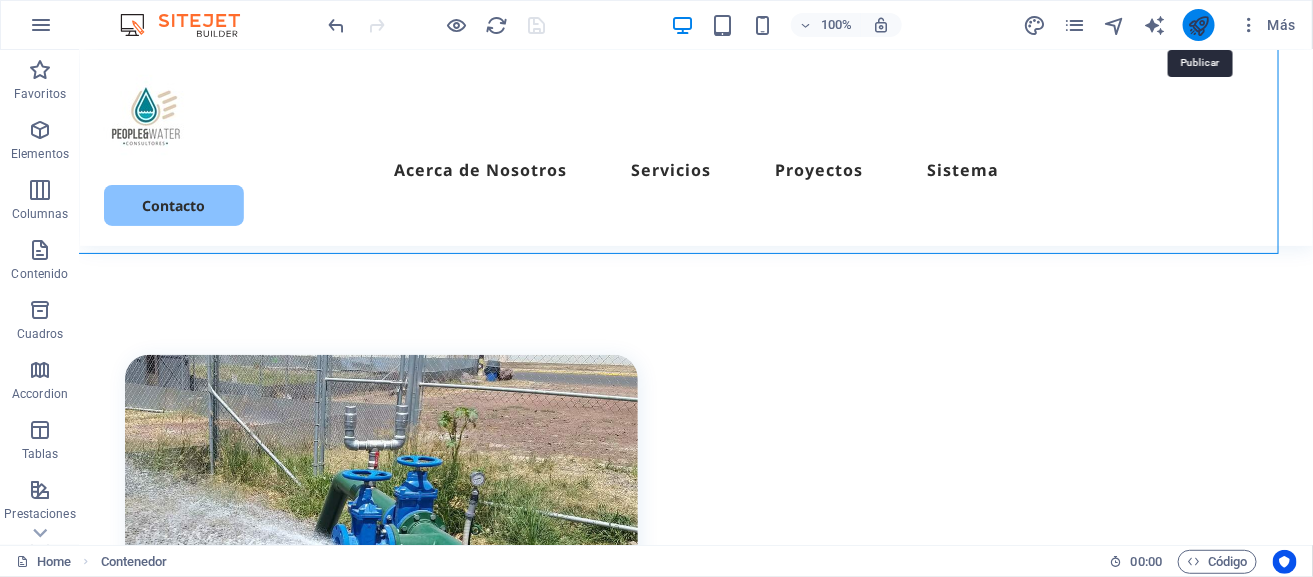 click at bounding box center [1199, 25] 